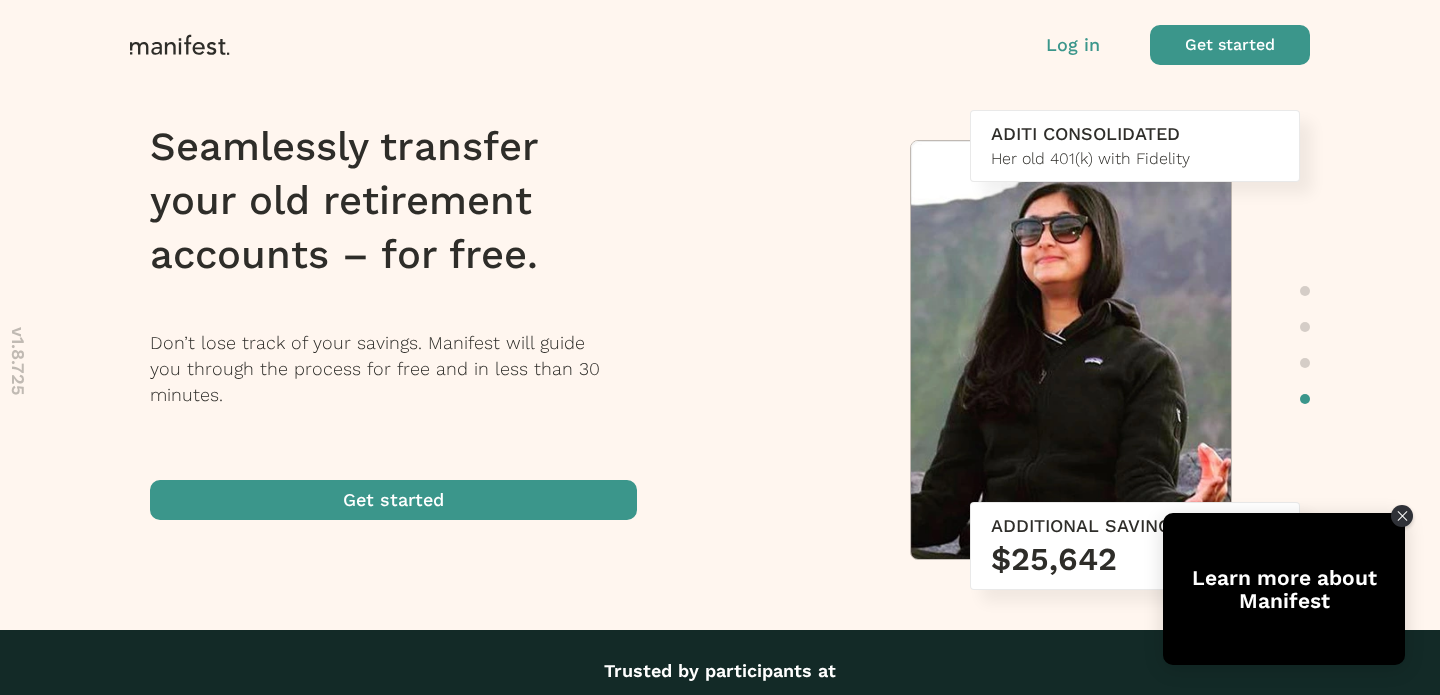 scroll, scrollTop: 0, scrollLeft: 0, axis: both 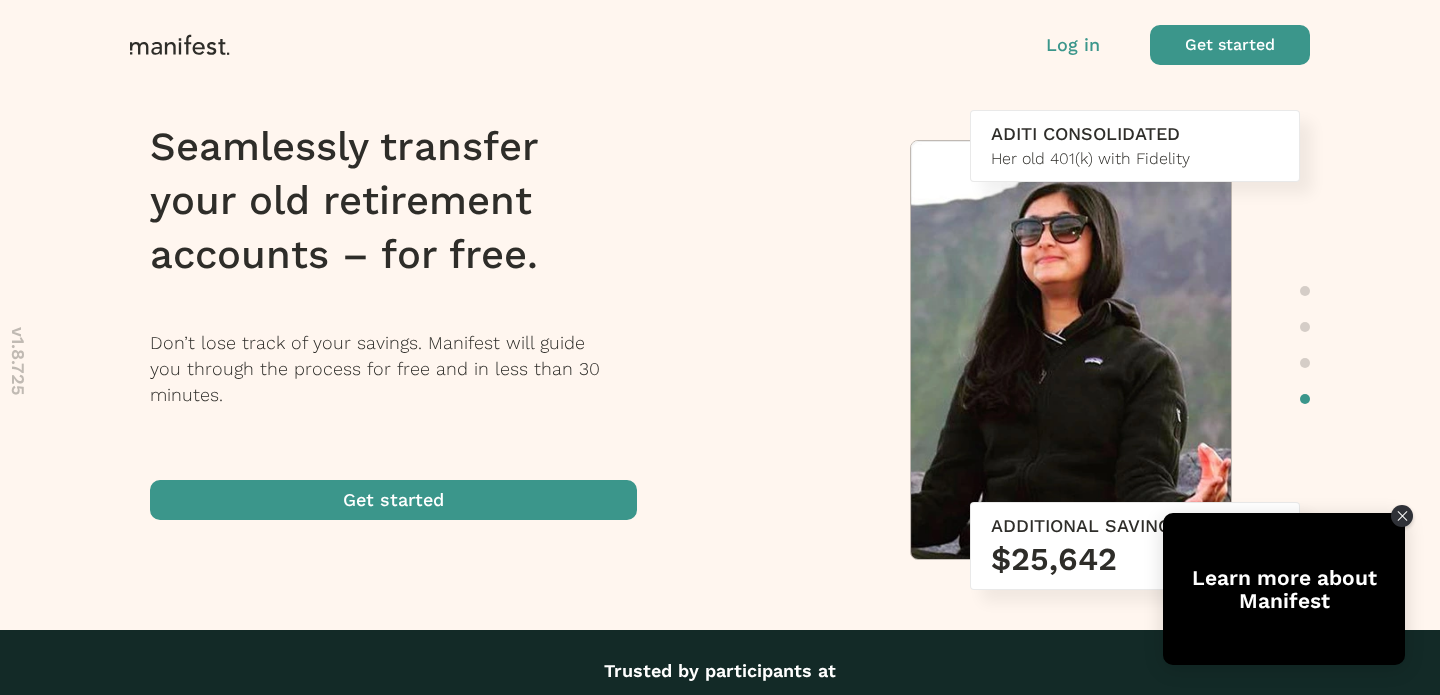 click on "Log in" at bounding box center [1073, 45] 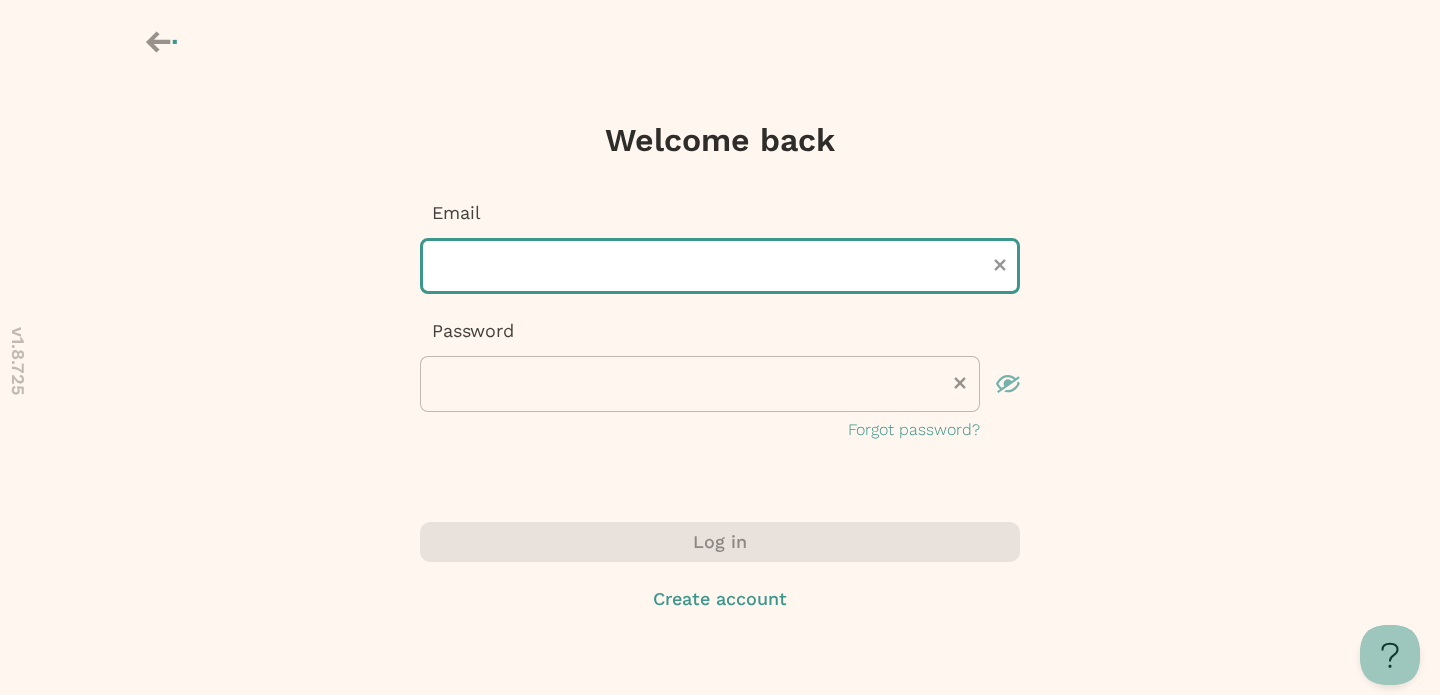 click at bounding box center (720, 266) 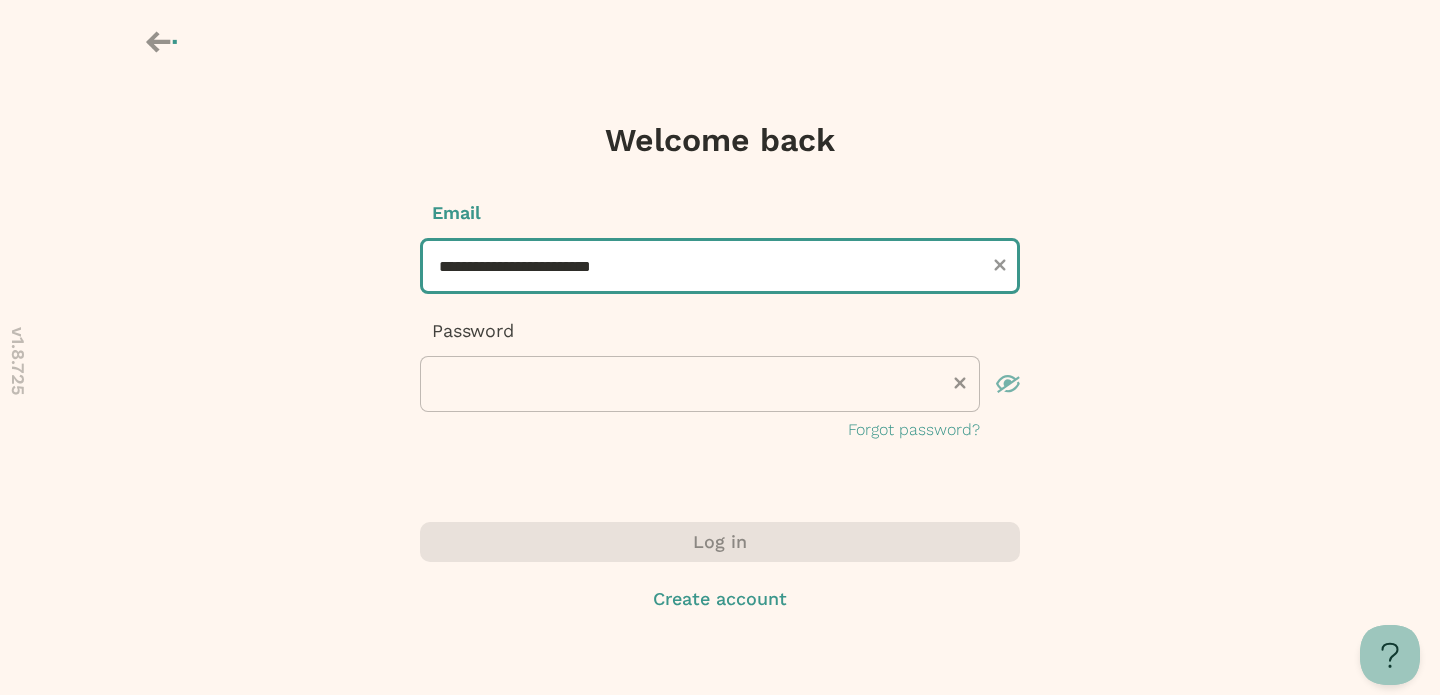 type on "**********" 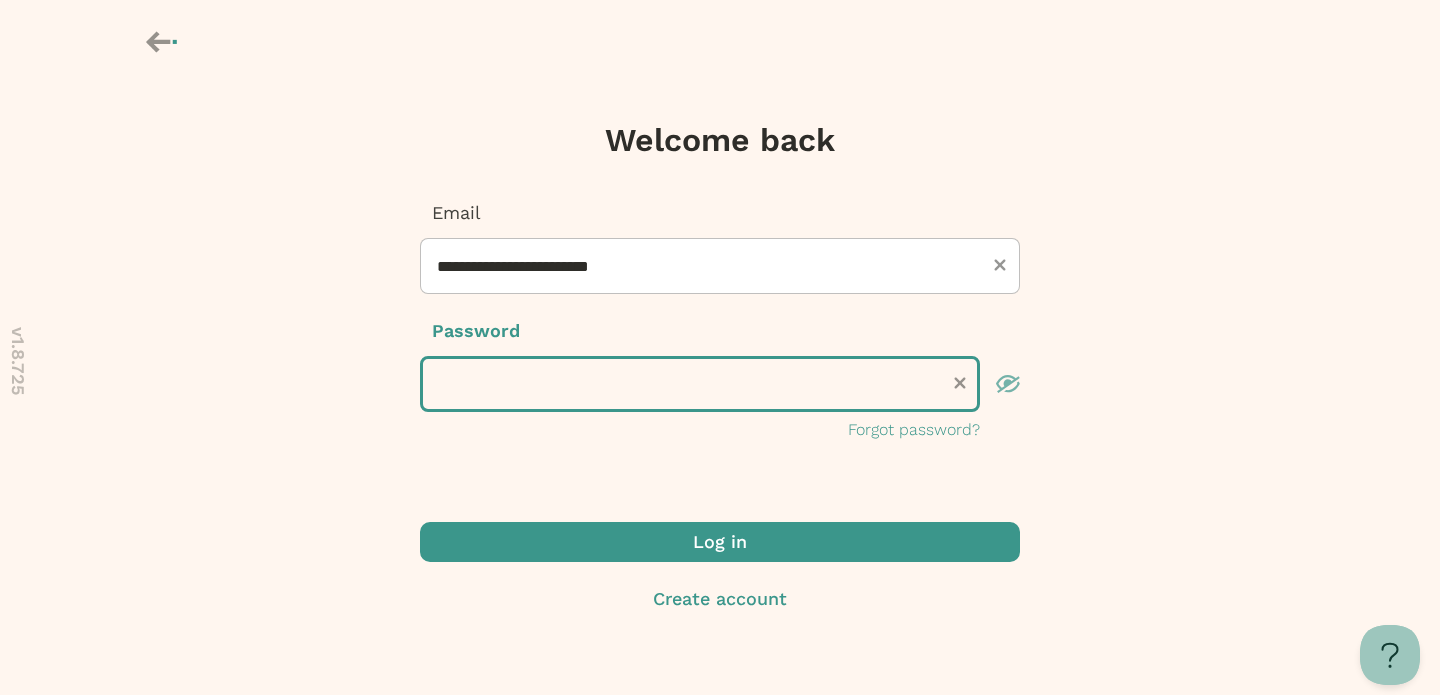 click on "Log in" at bounding box center (720, 542) 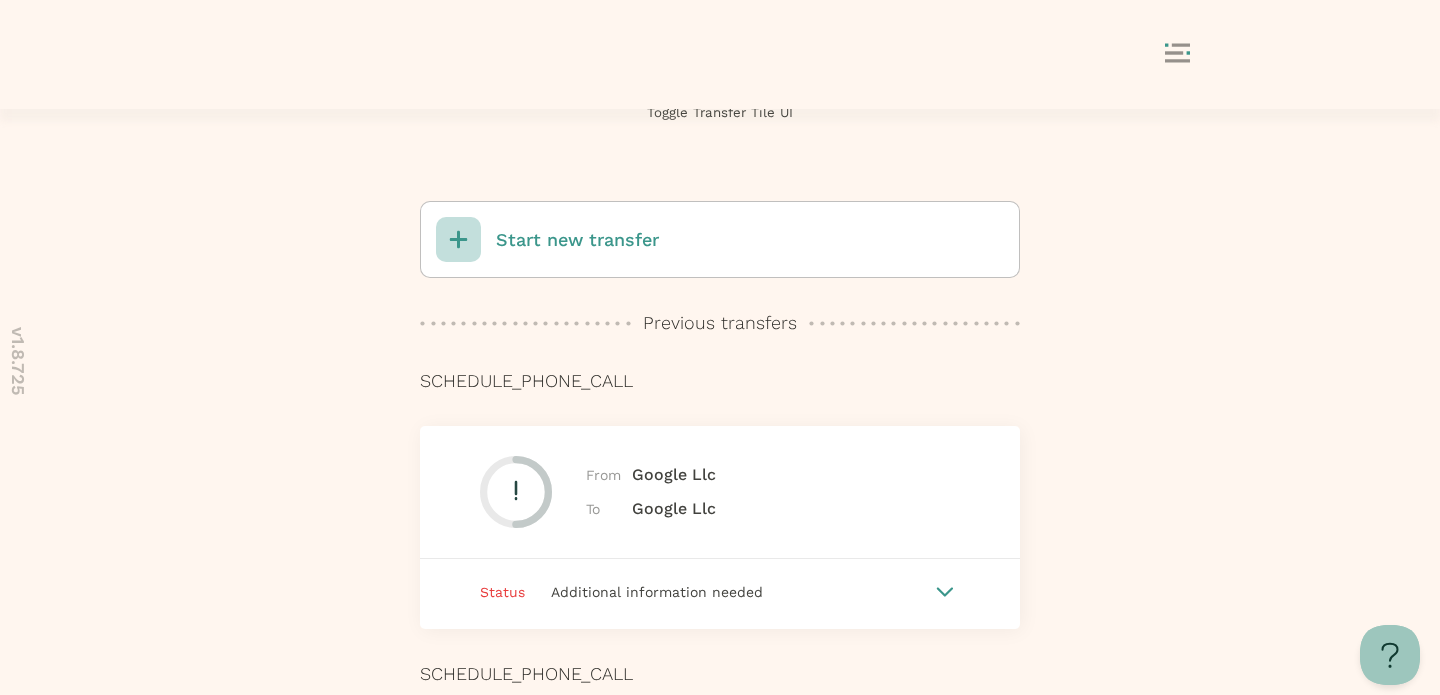 scroll, scrollTop: 129, scrollLeft: 0, axis: vertical 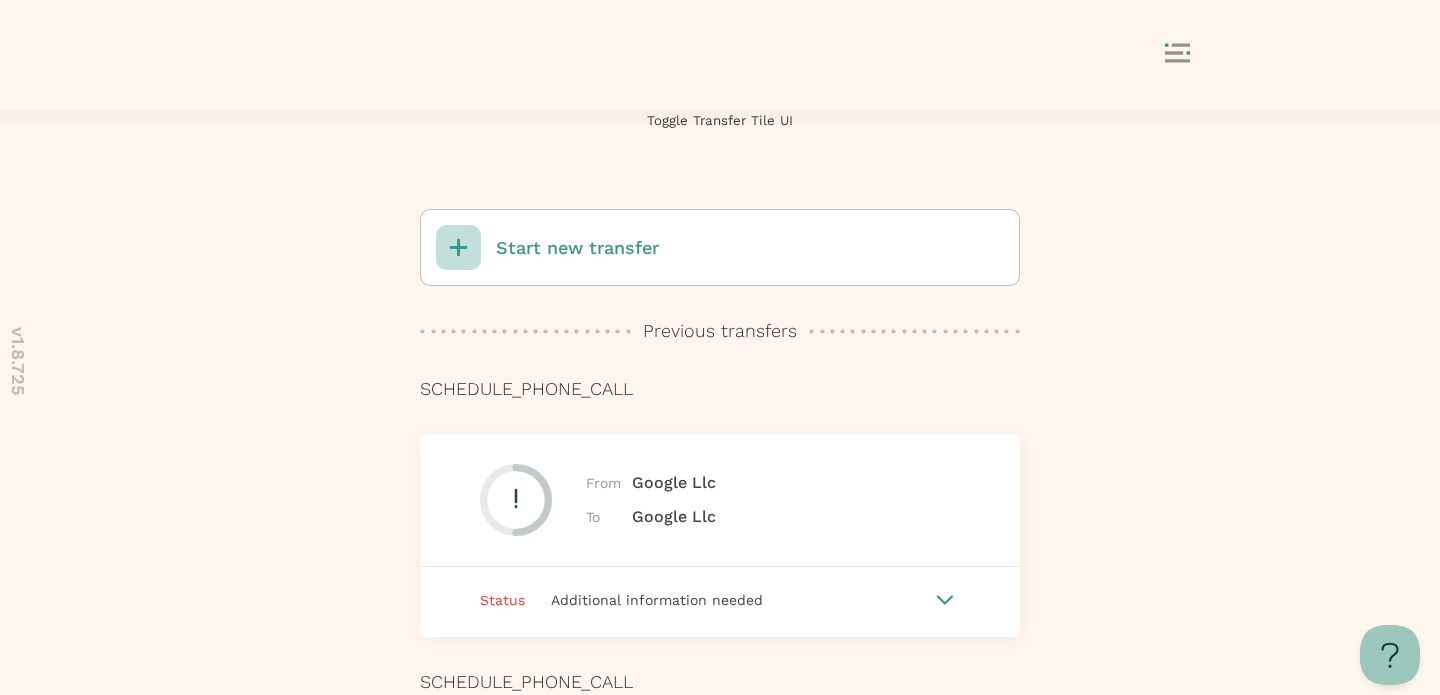click on "Start new transfer" at bounding box center [577, 248] 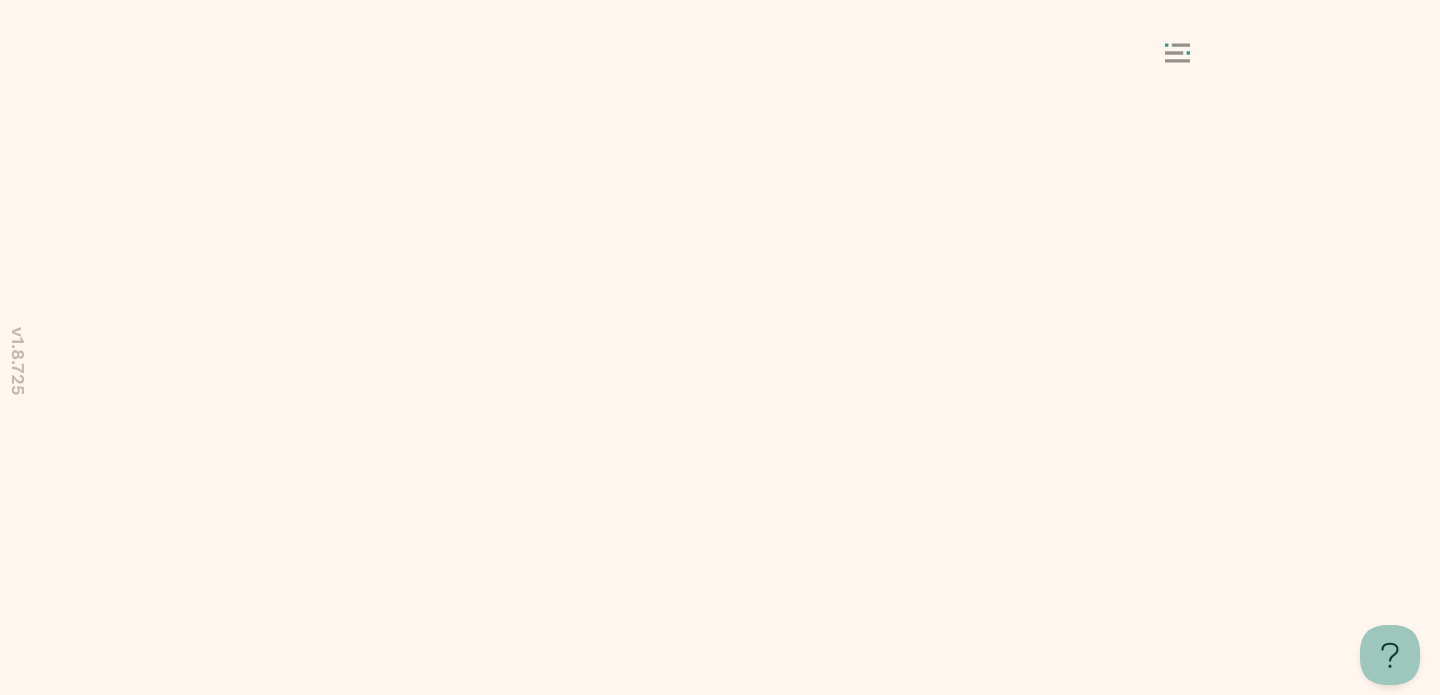 scroll, scrollTop: 0, scrollLeft: 0, axis: both 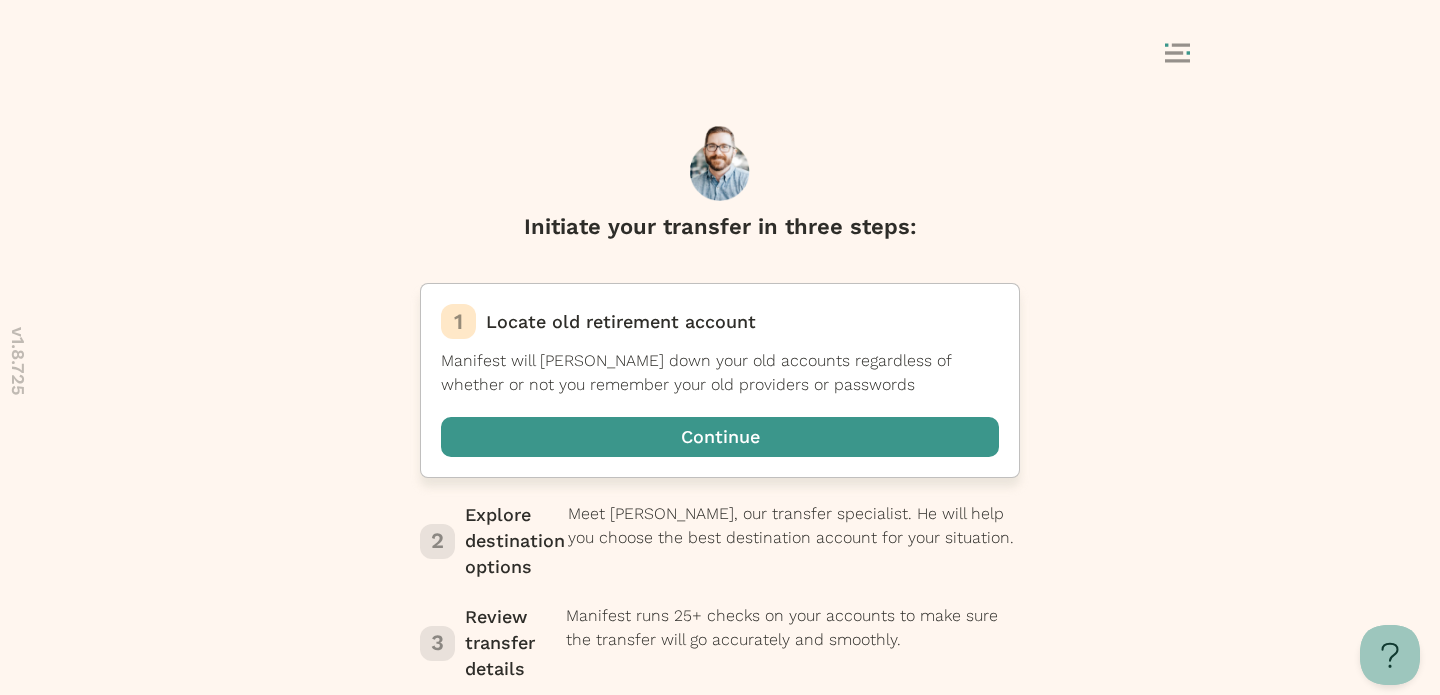 click at bounding box center (720, 437) 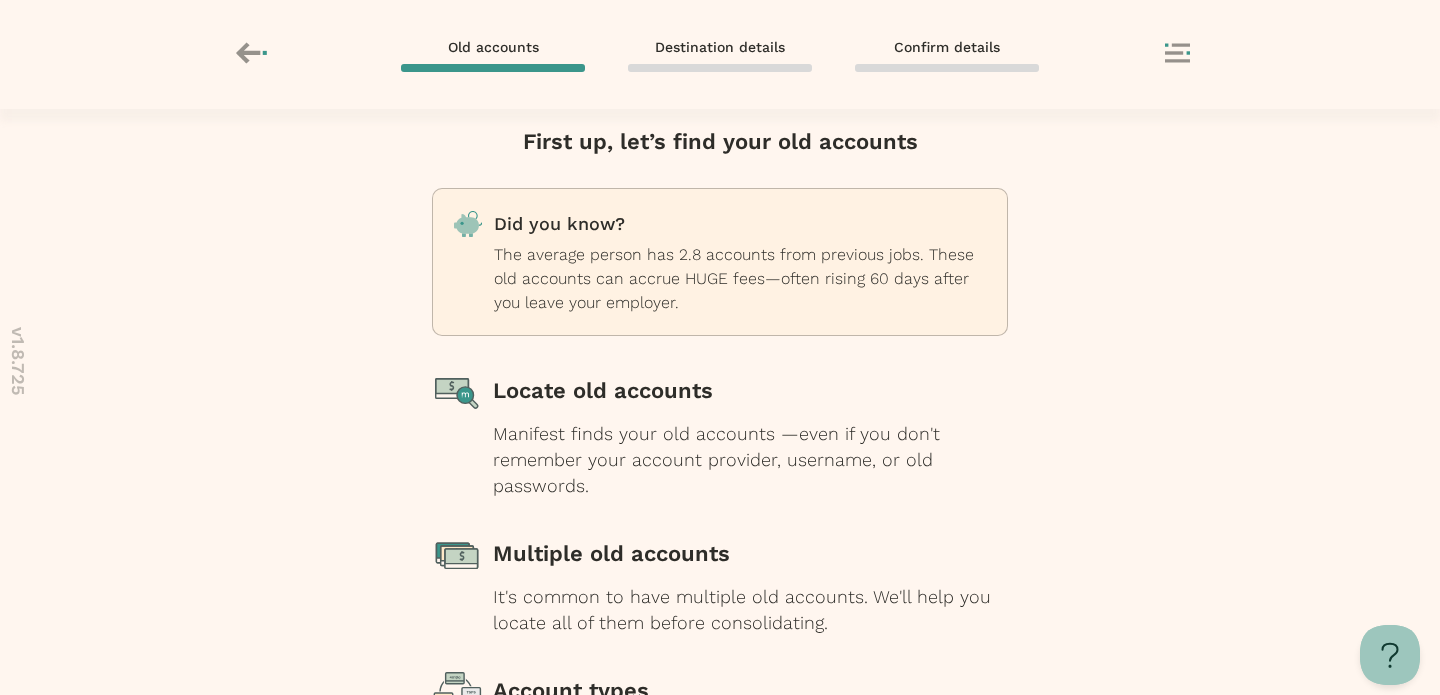 scroll, scrollTop: 256, scrollLeft: 0, axis: vertical 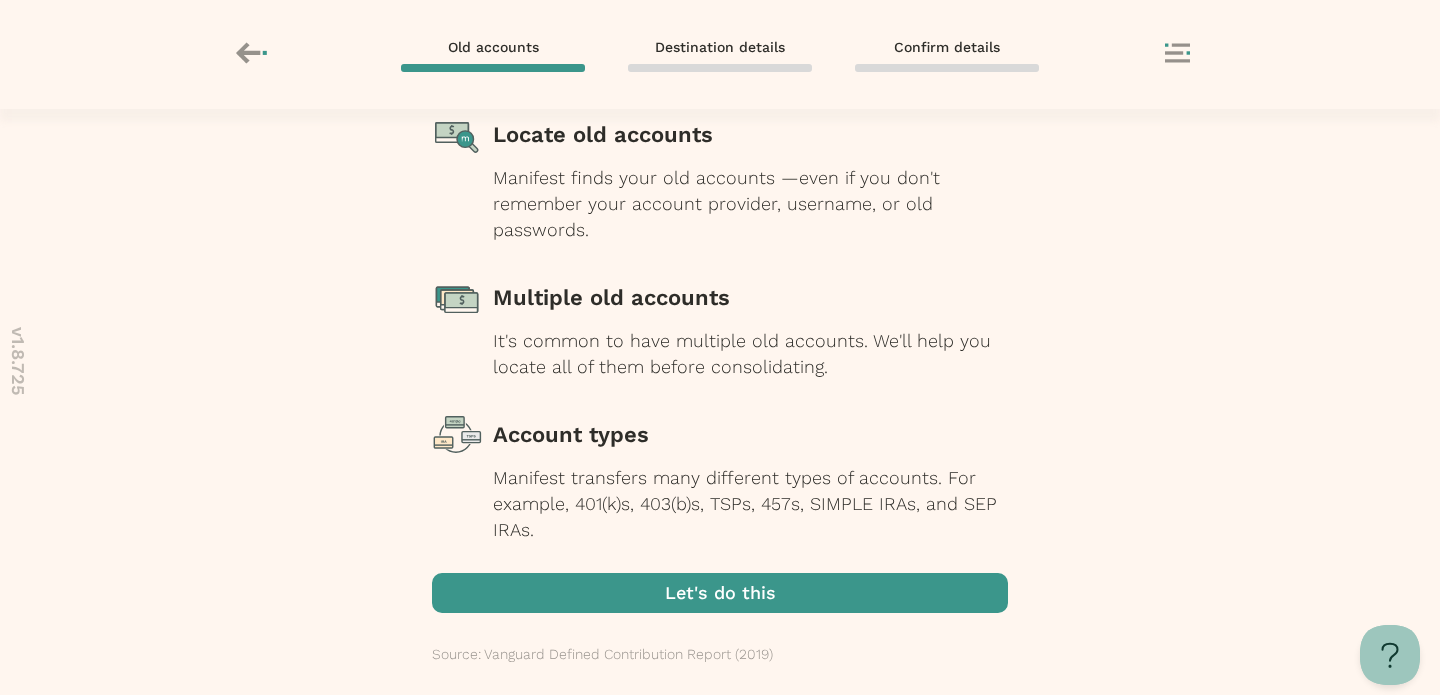 click at bounding box center [720, 593] 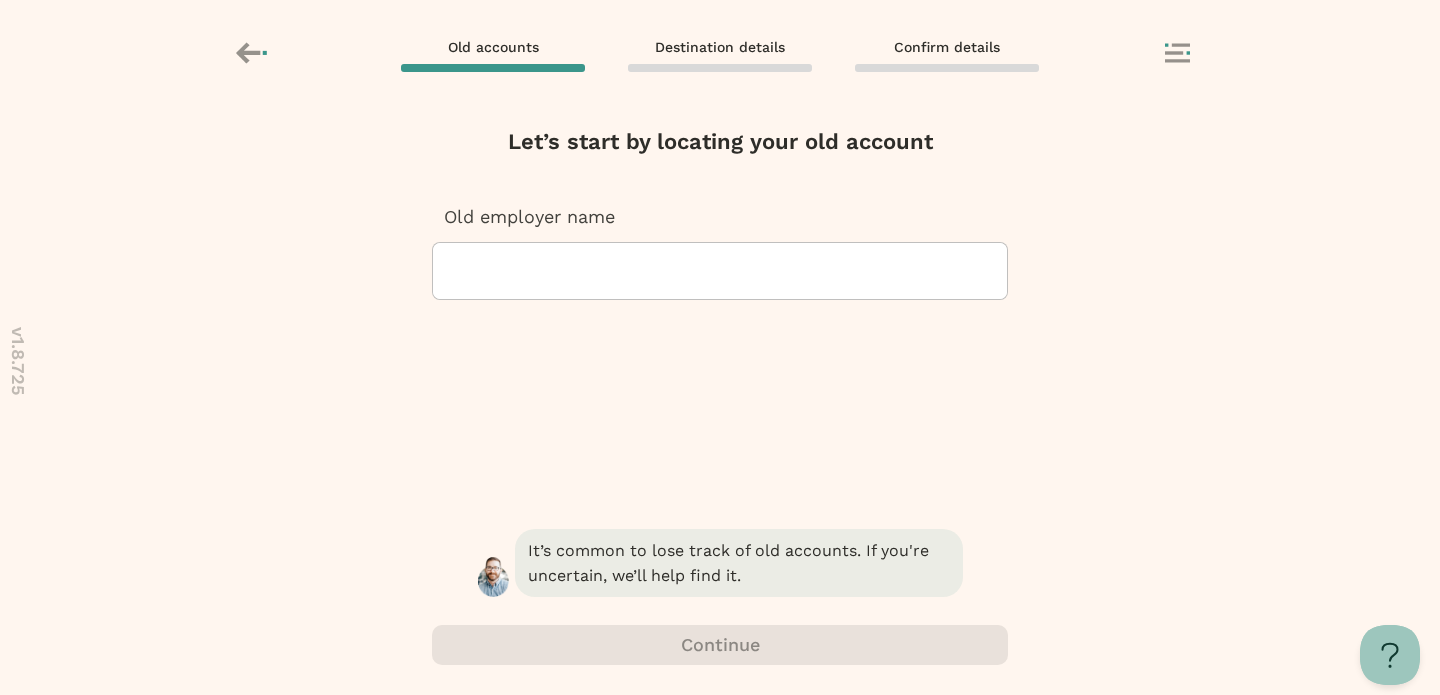click at bounding box center (720, 271) 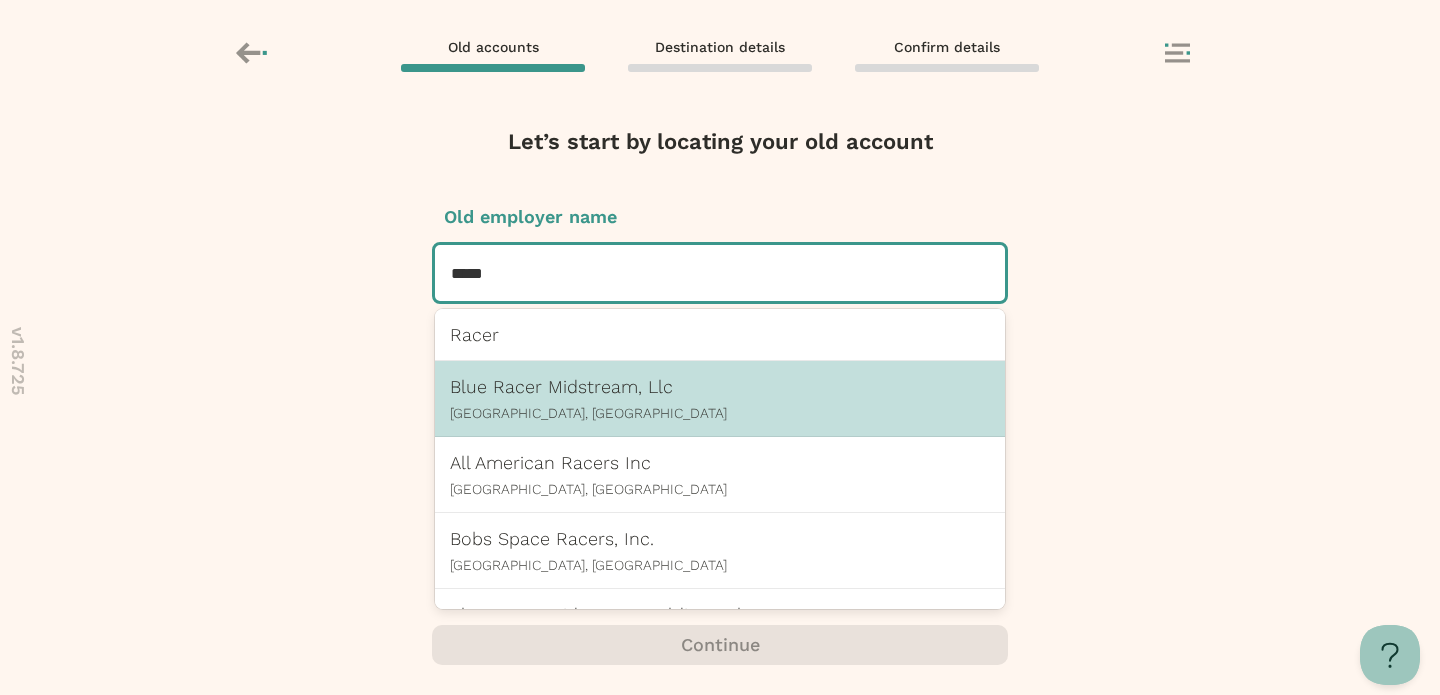 click on "Blue Racer Midstream, Llc Dallas, TX" at bounding box center [720, 398] 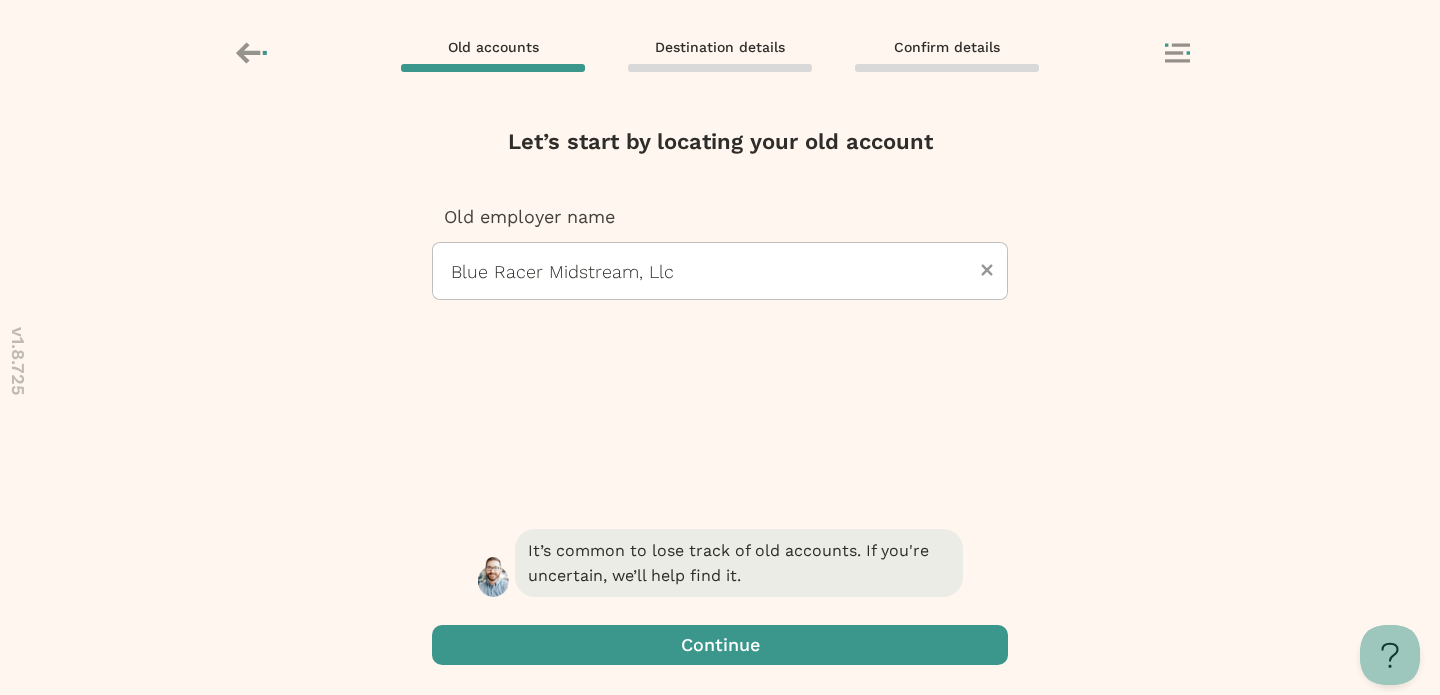 click at bounding box center [720, 645] 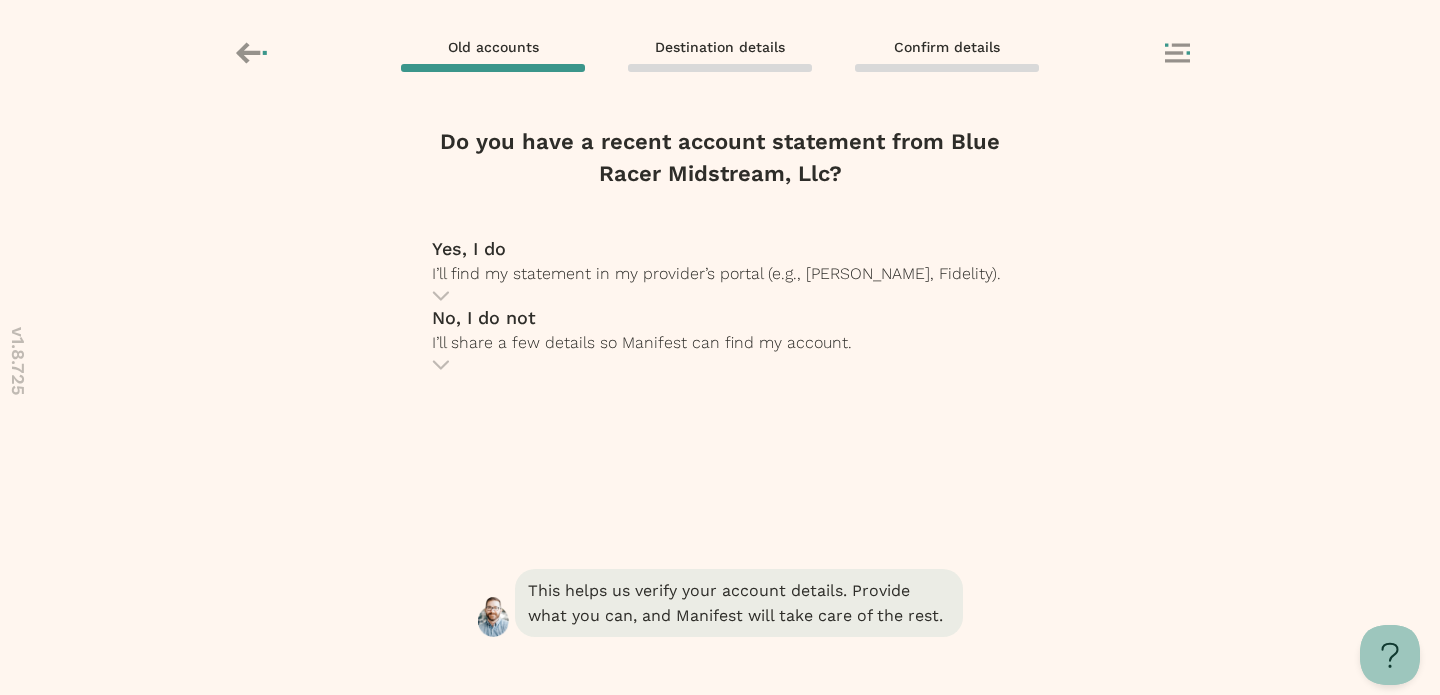 click on "I’ll share a few details so Manifest can find my account." at bounding box center [642, 342] 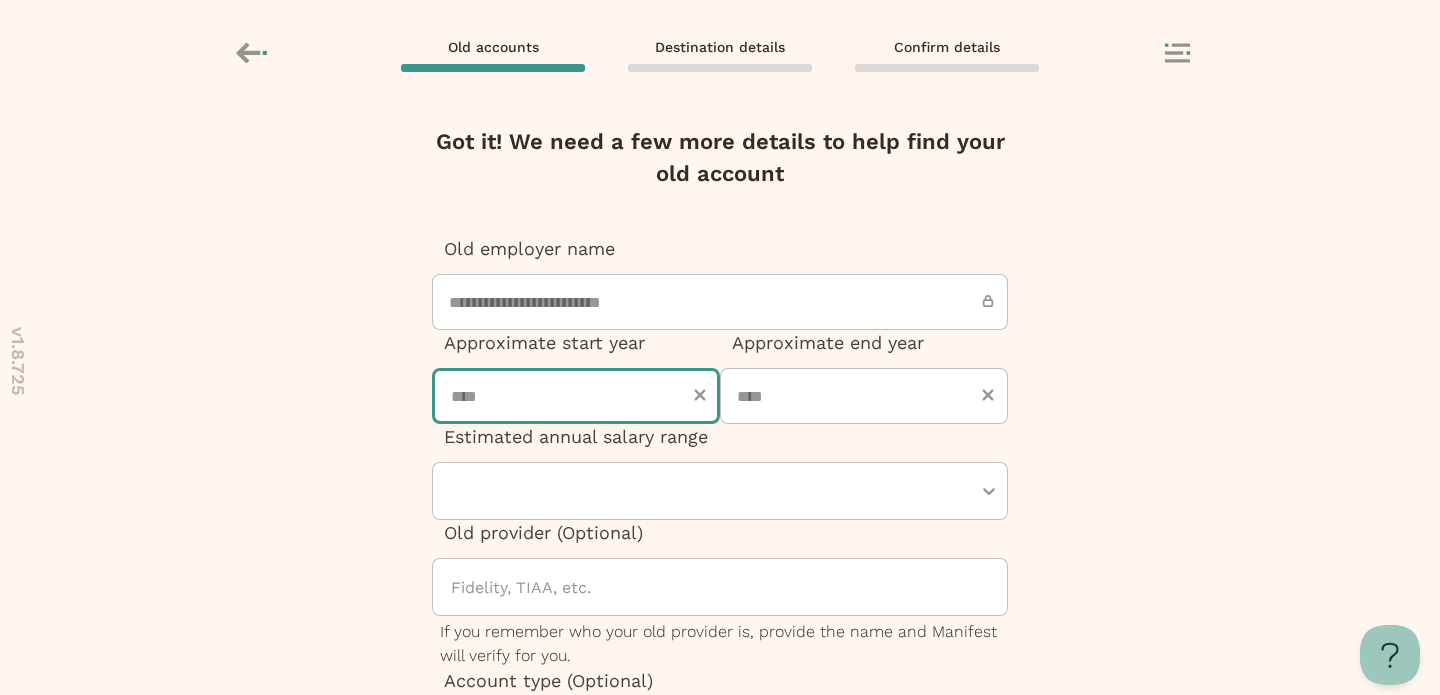 click at bounding box center [576, 396] 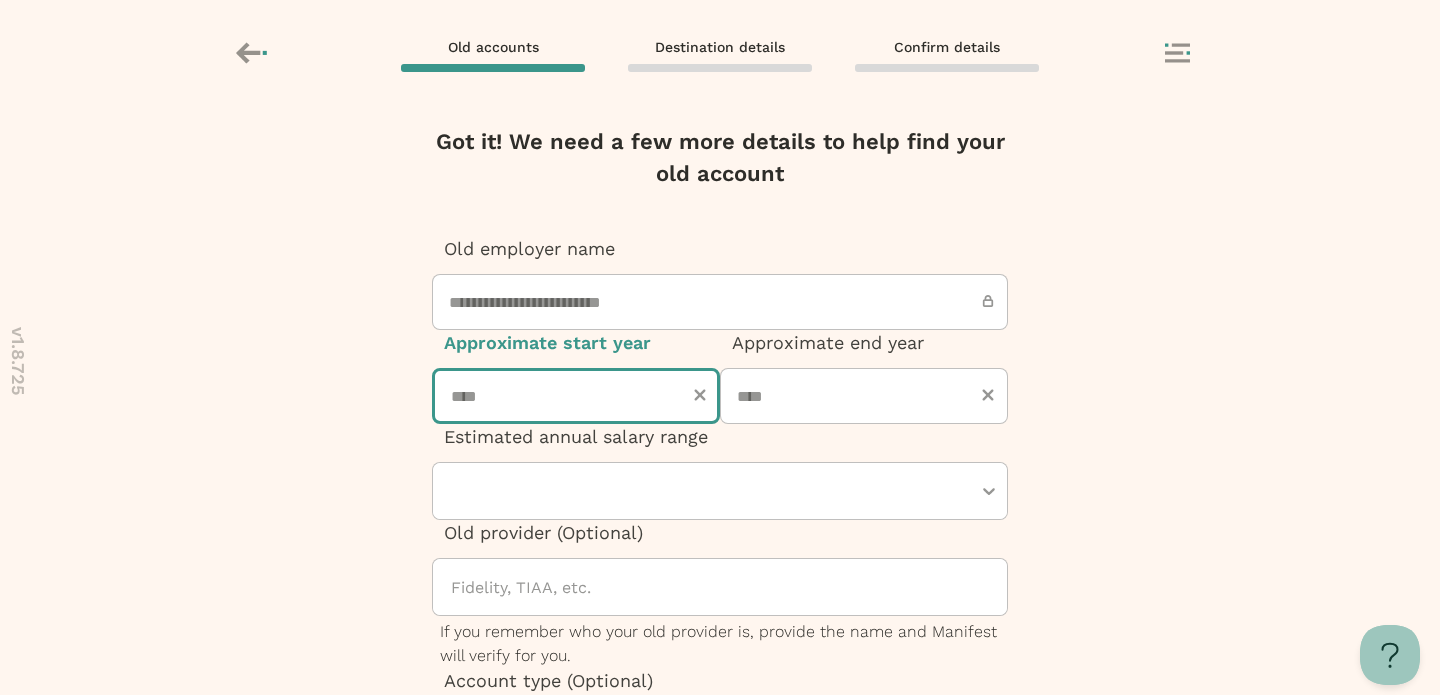 type on "****" 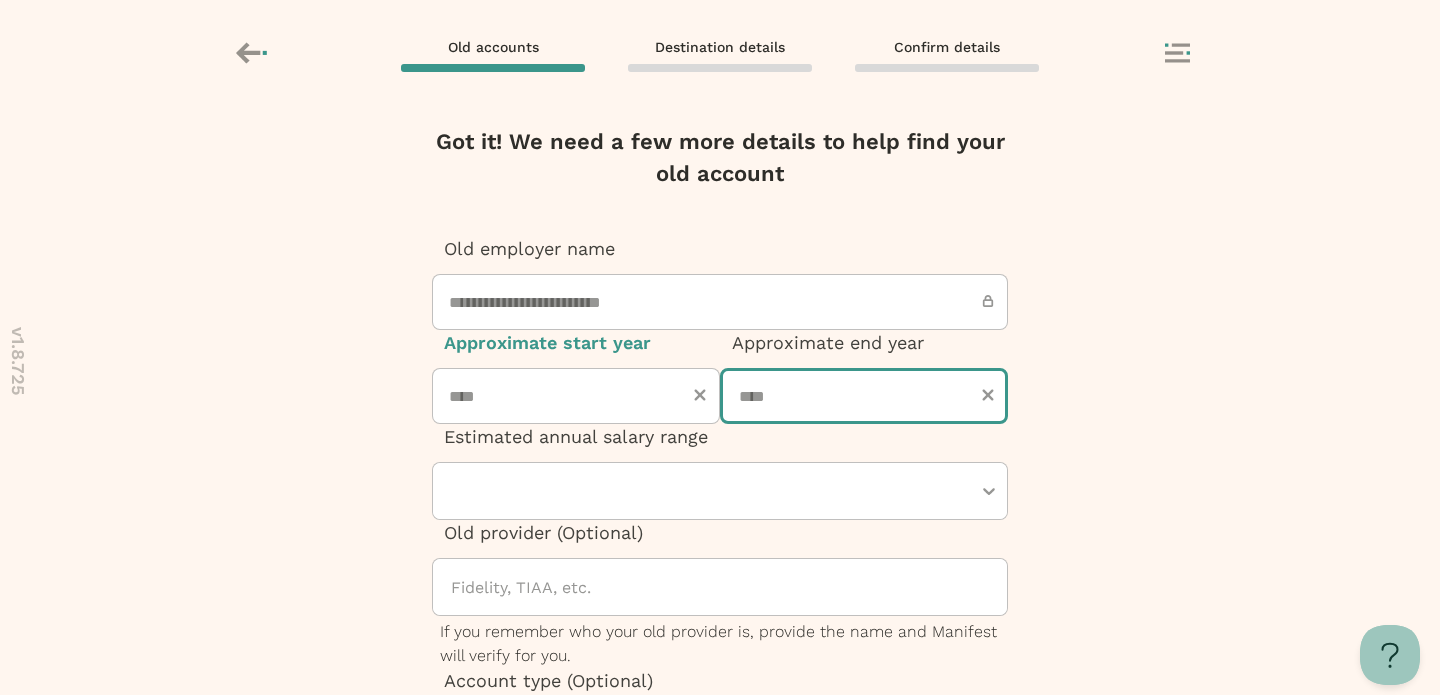 click at bounding box center [864, 396] 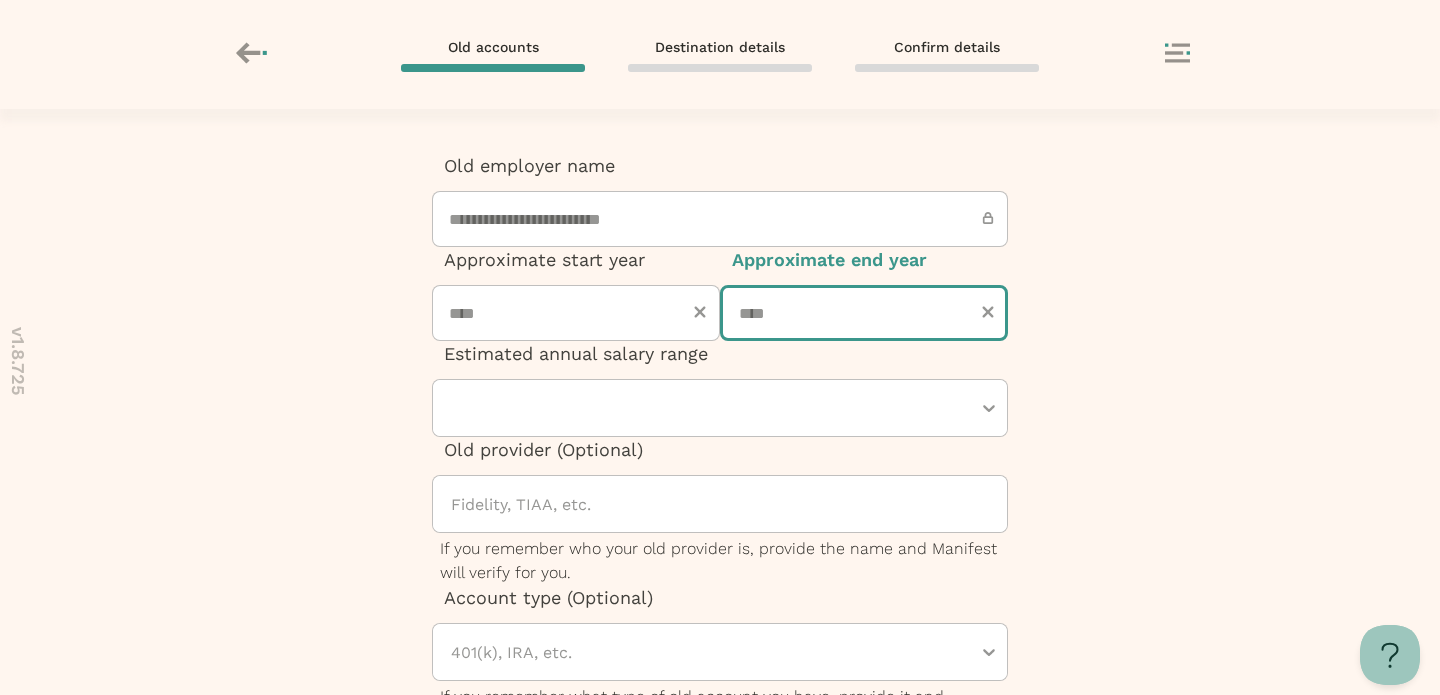 scroll, scrollTop: 129, scrollLeft: 0, axis: vertical 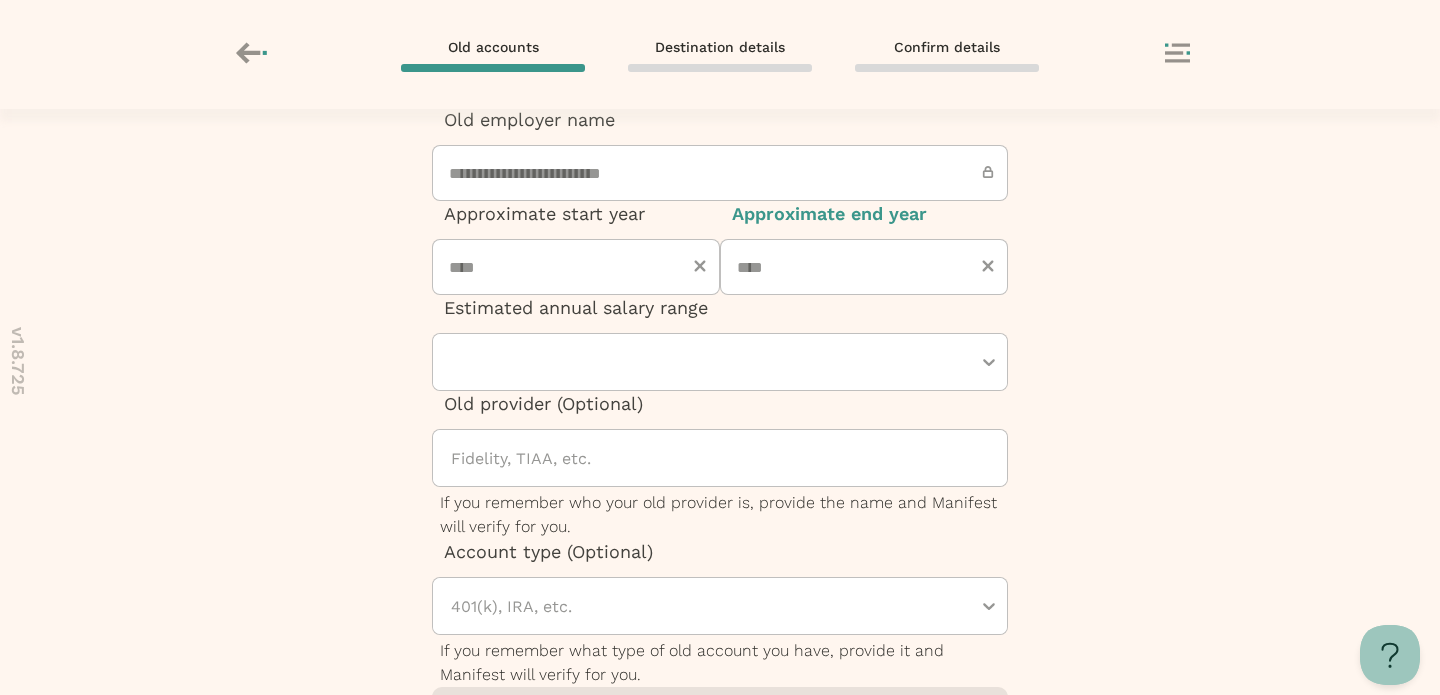 click on "Estimated annual salary range" at bounding box center [720, 343] 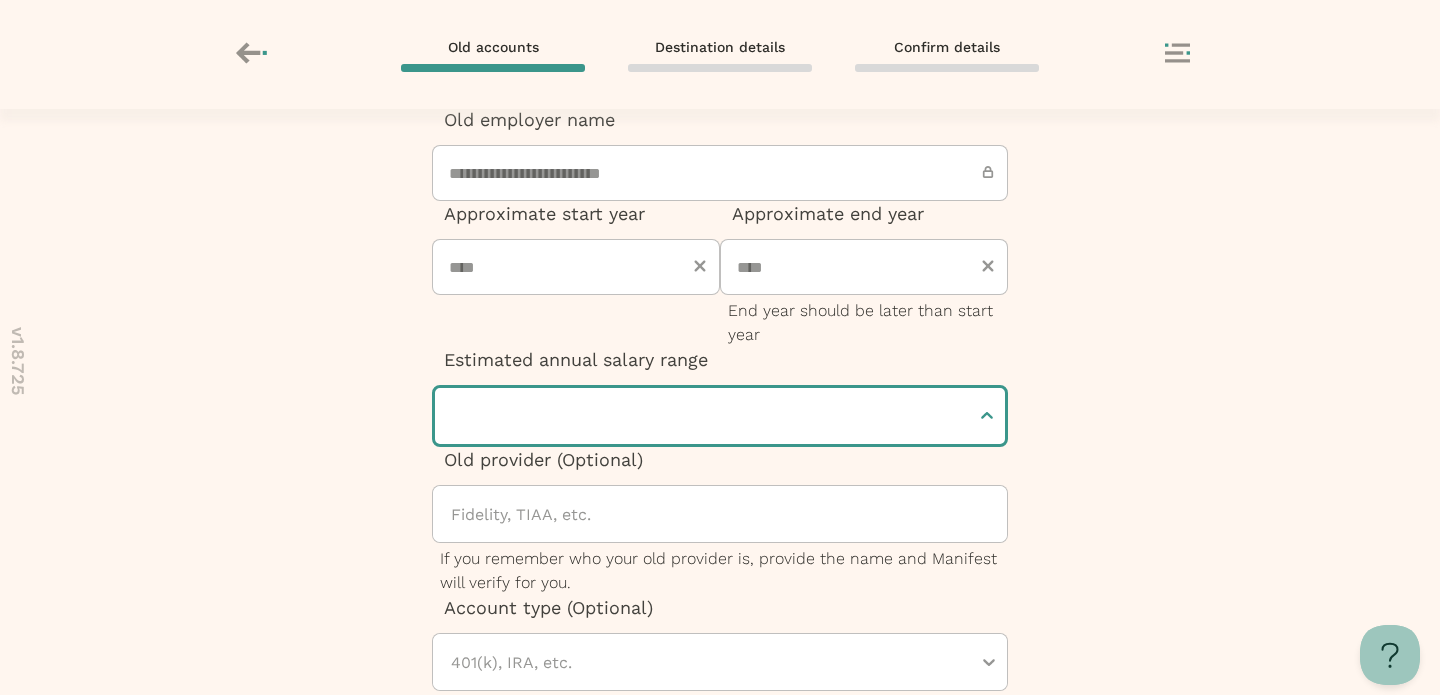 scroll, scrollTop: 124, scrollLeft: 0, axis: vertical 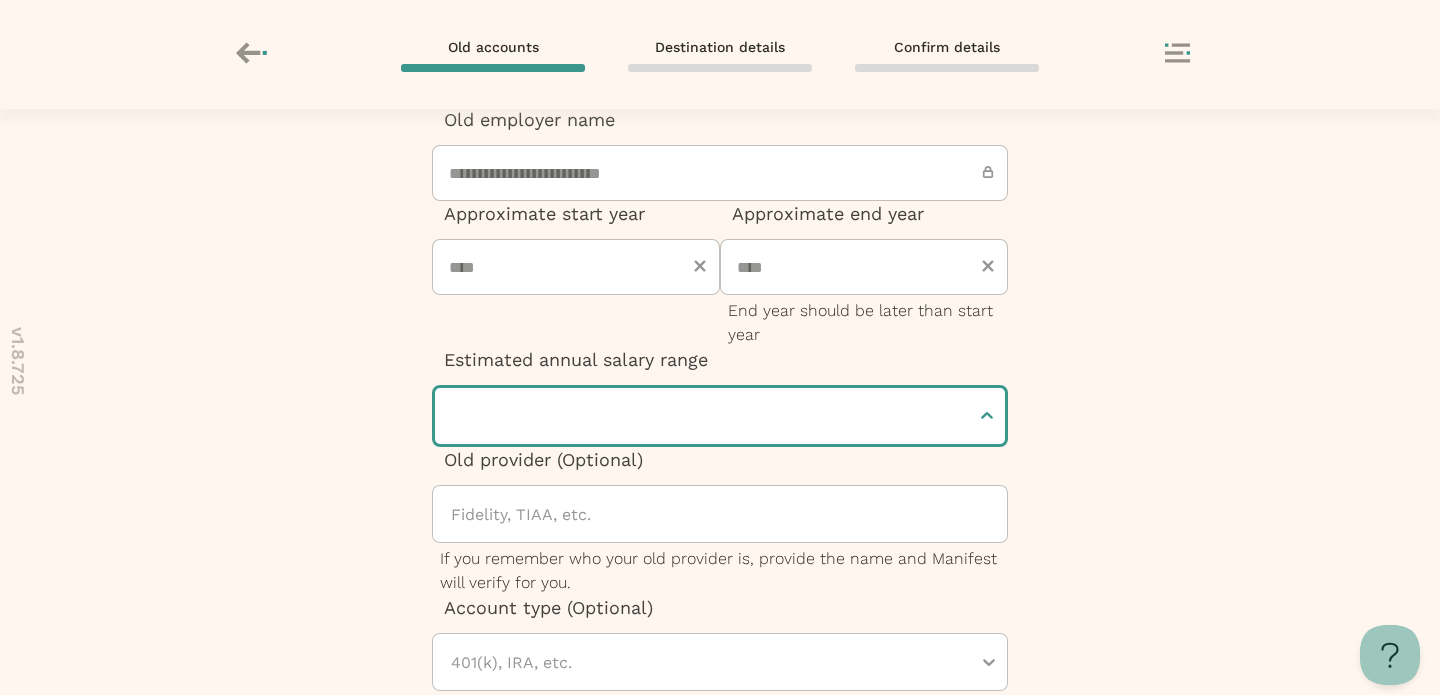 click on "$90,000 to $110,000" at bounding box center (720, 928) 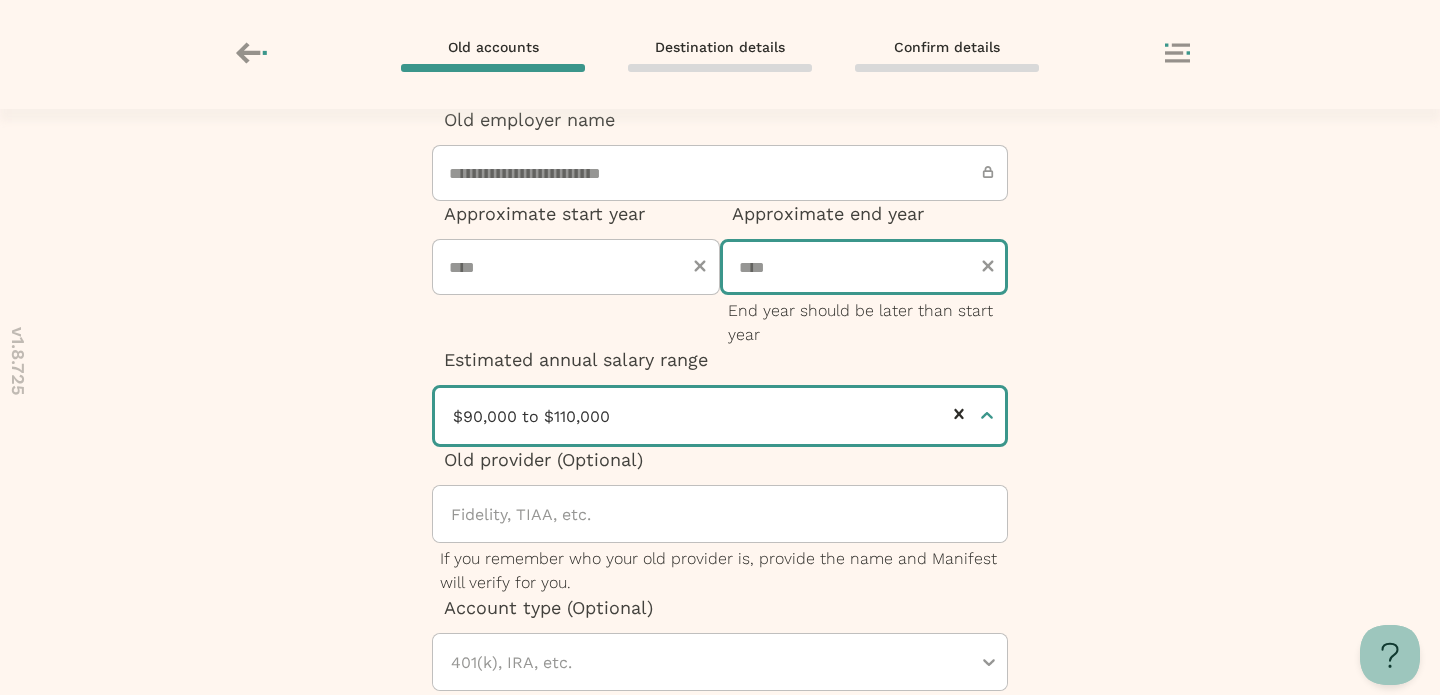 click on "****" at bounding box center [864, 267] 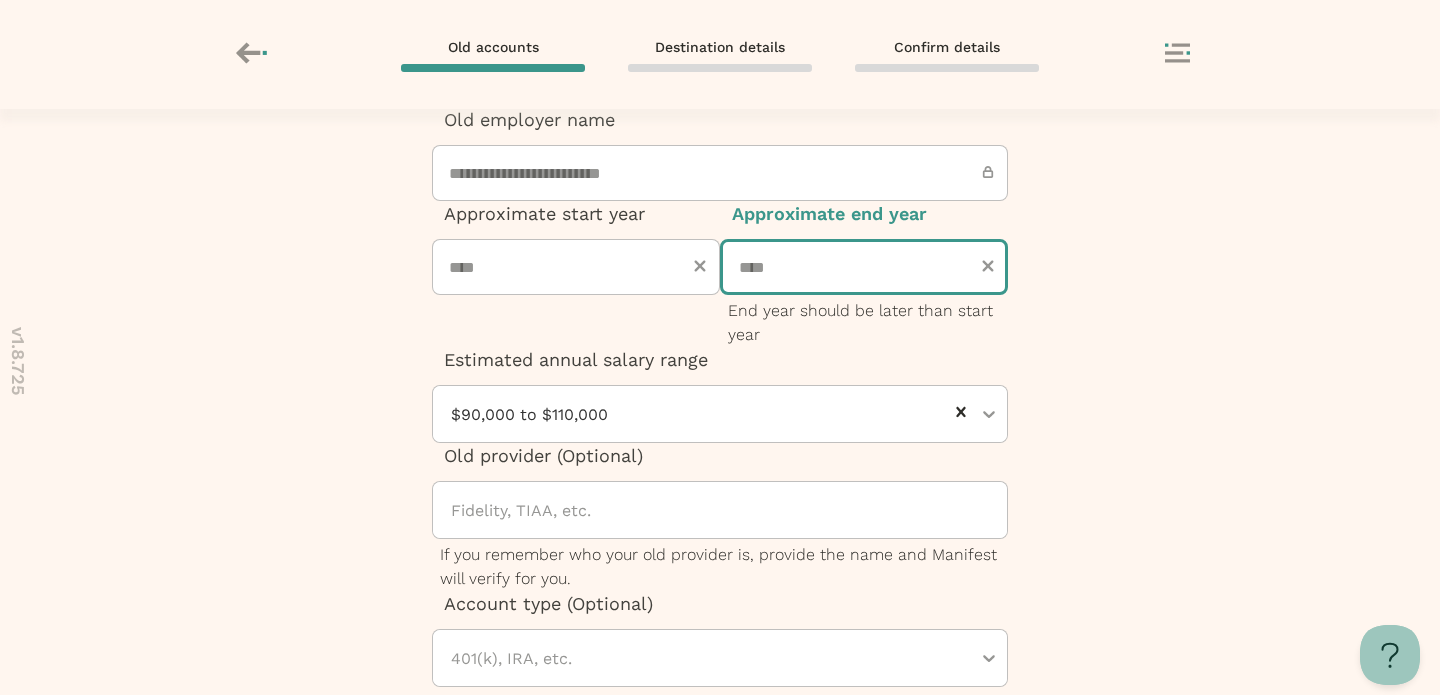 type on "****" 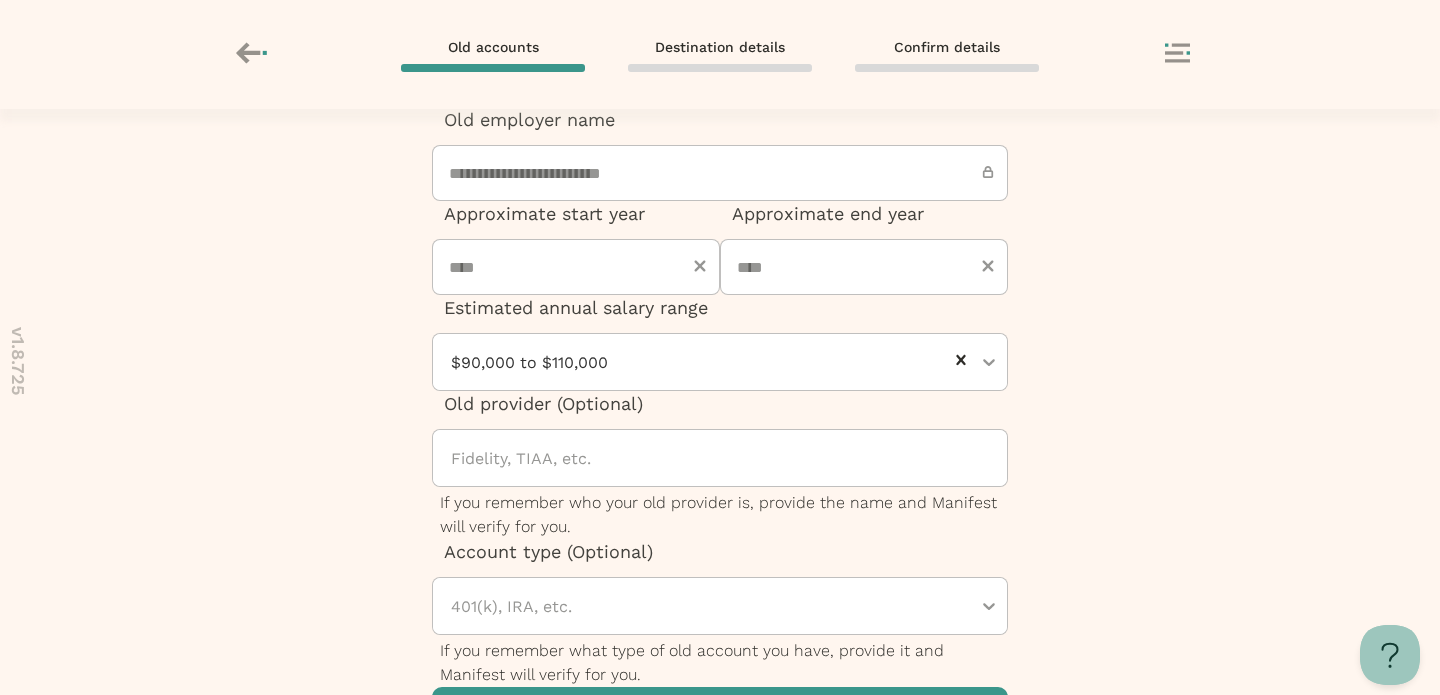 click on "Estimated annual salary range     $90,000 to $110,000" at bounding box center [720, 343] 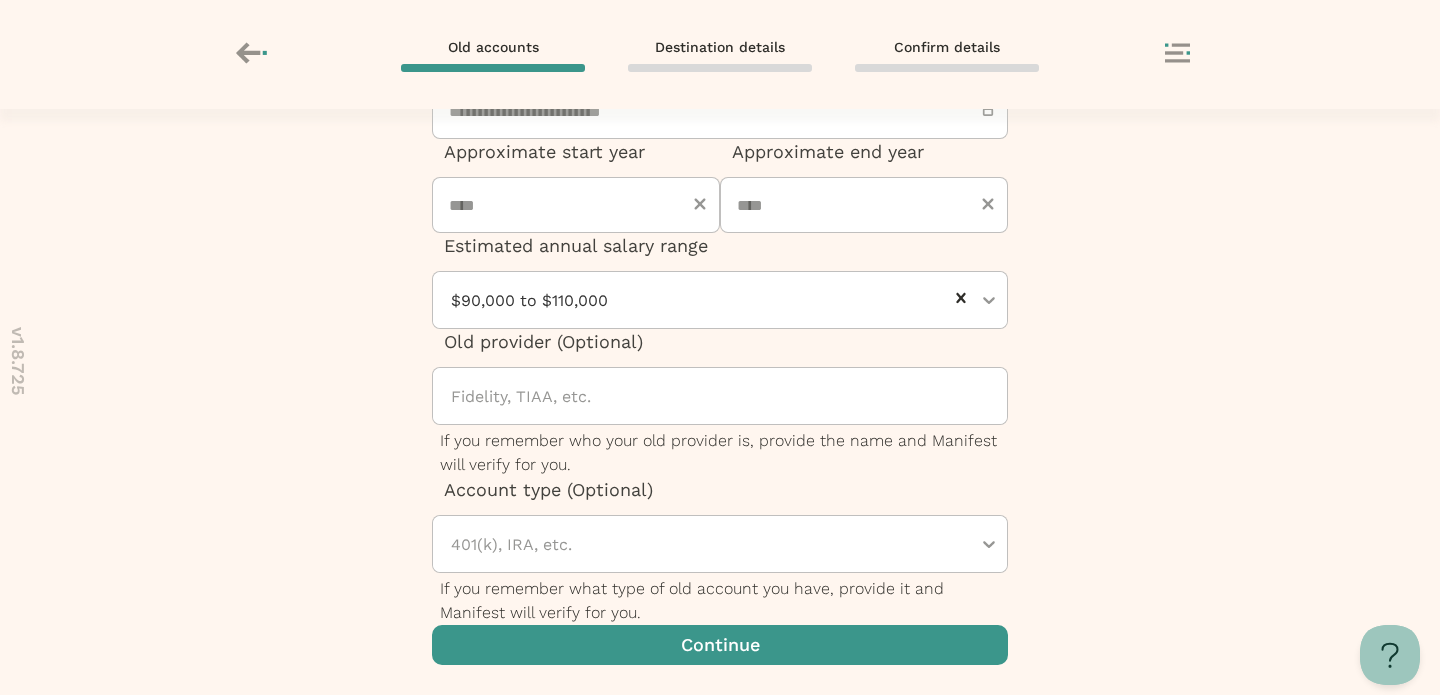 scroll, scrollTop: 341, scrollLeft: 0, axis: vertical 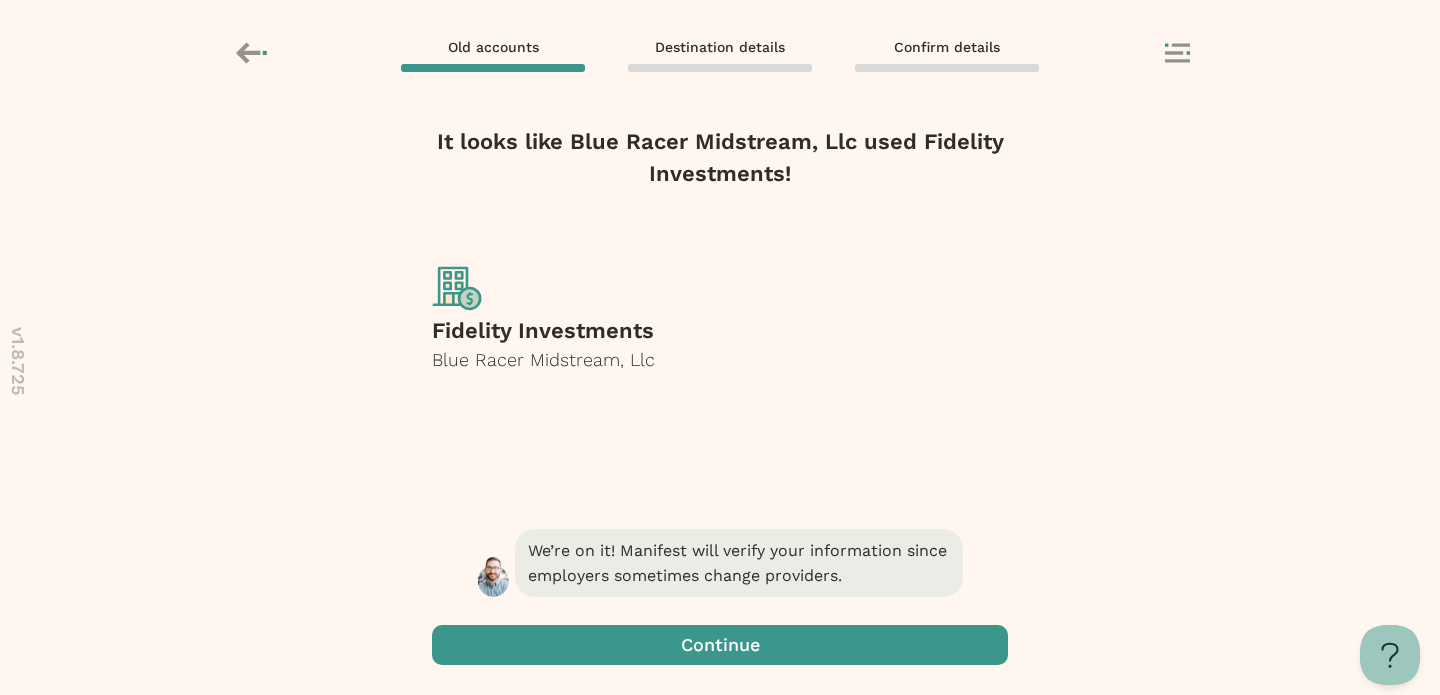 click at bounding box center (720, 645) 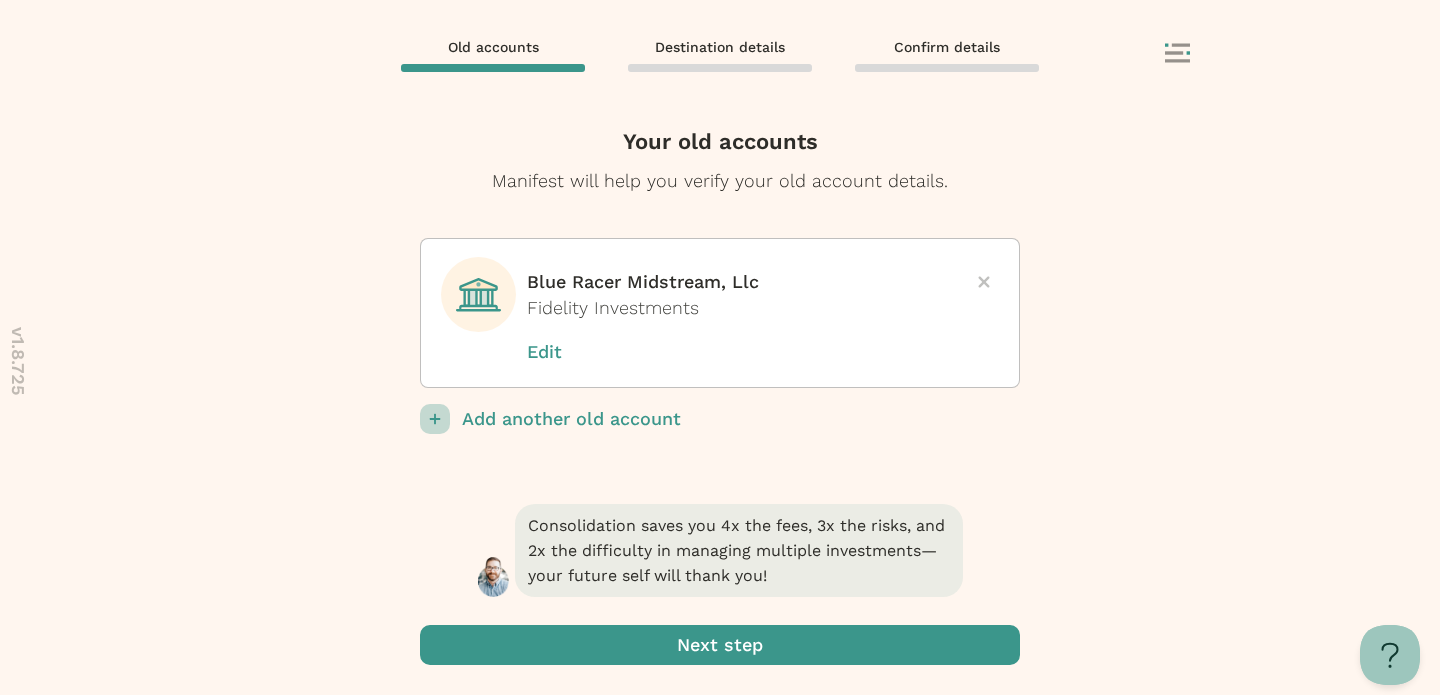 click at bounding box center (720, 645) 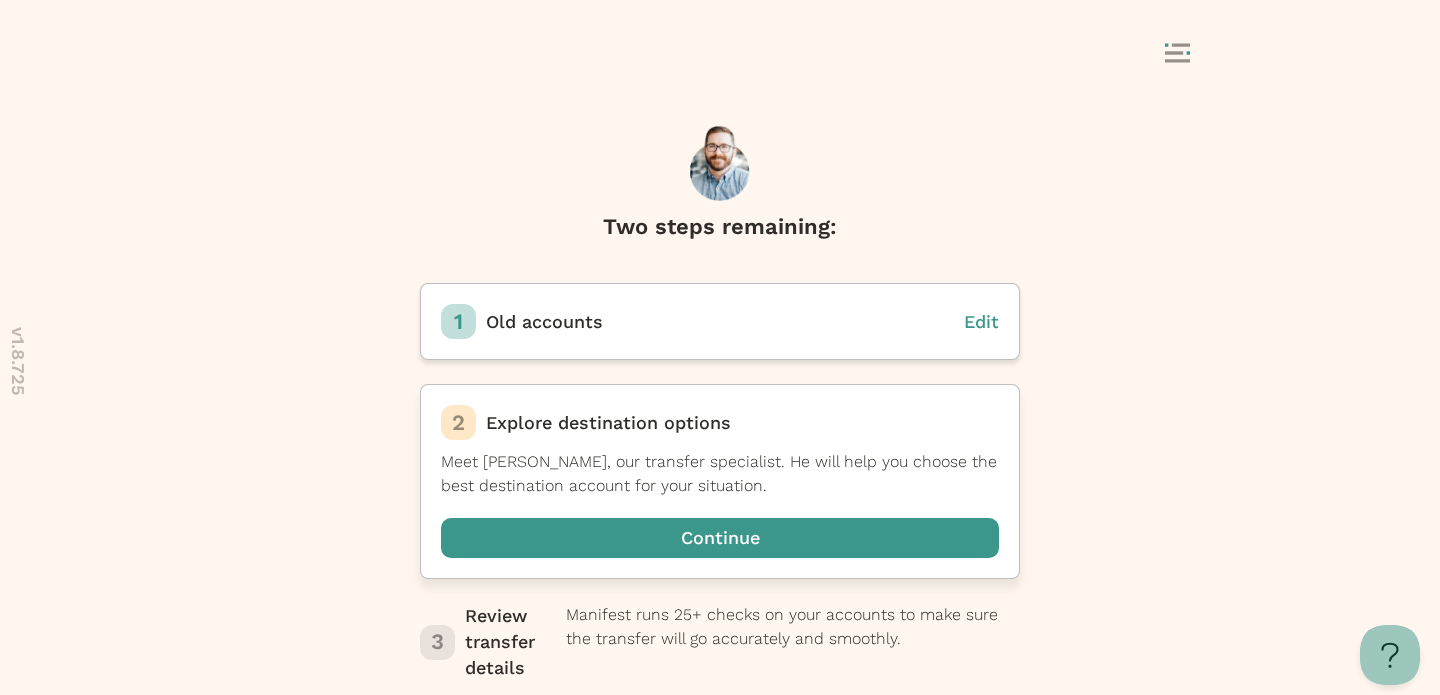 click at bounding box center (720, 538) 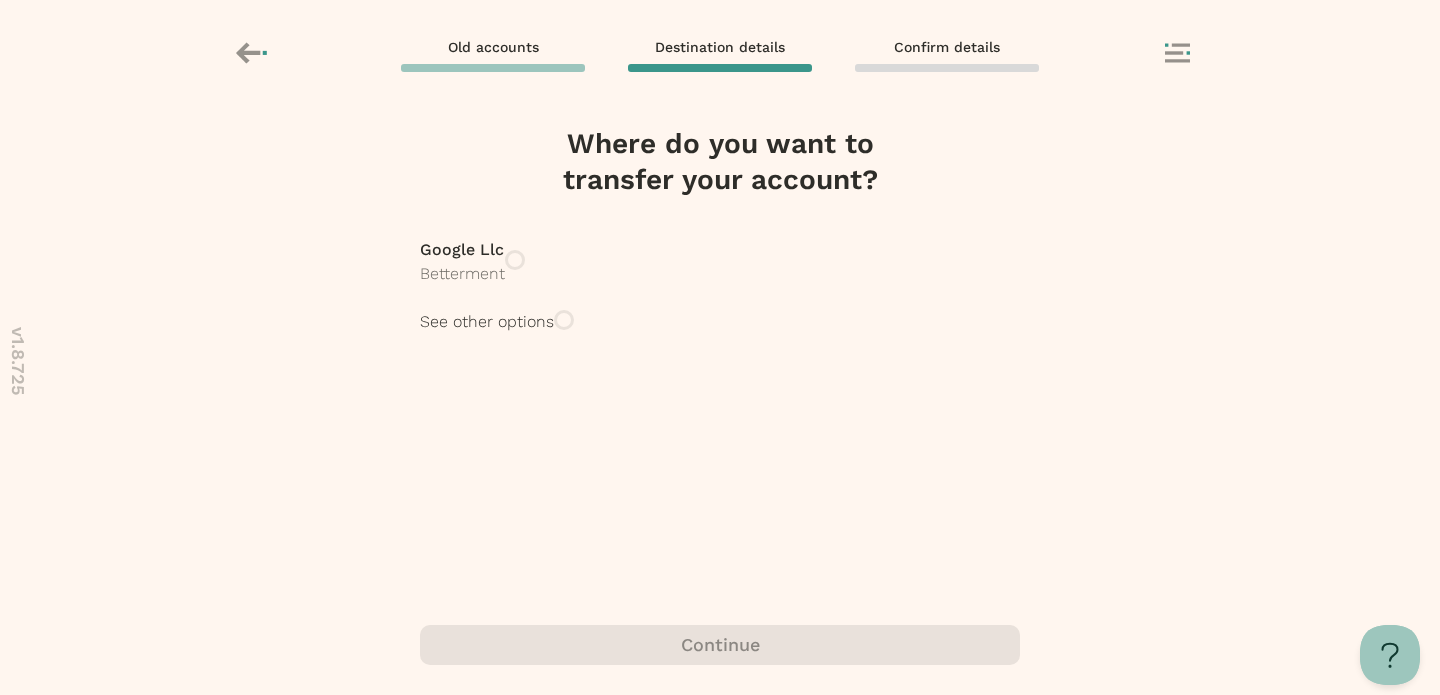 click on "Betterment" at bounding box center [462, 274] 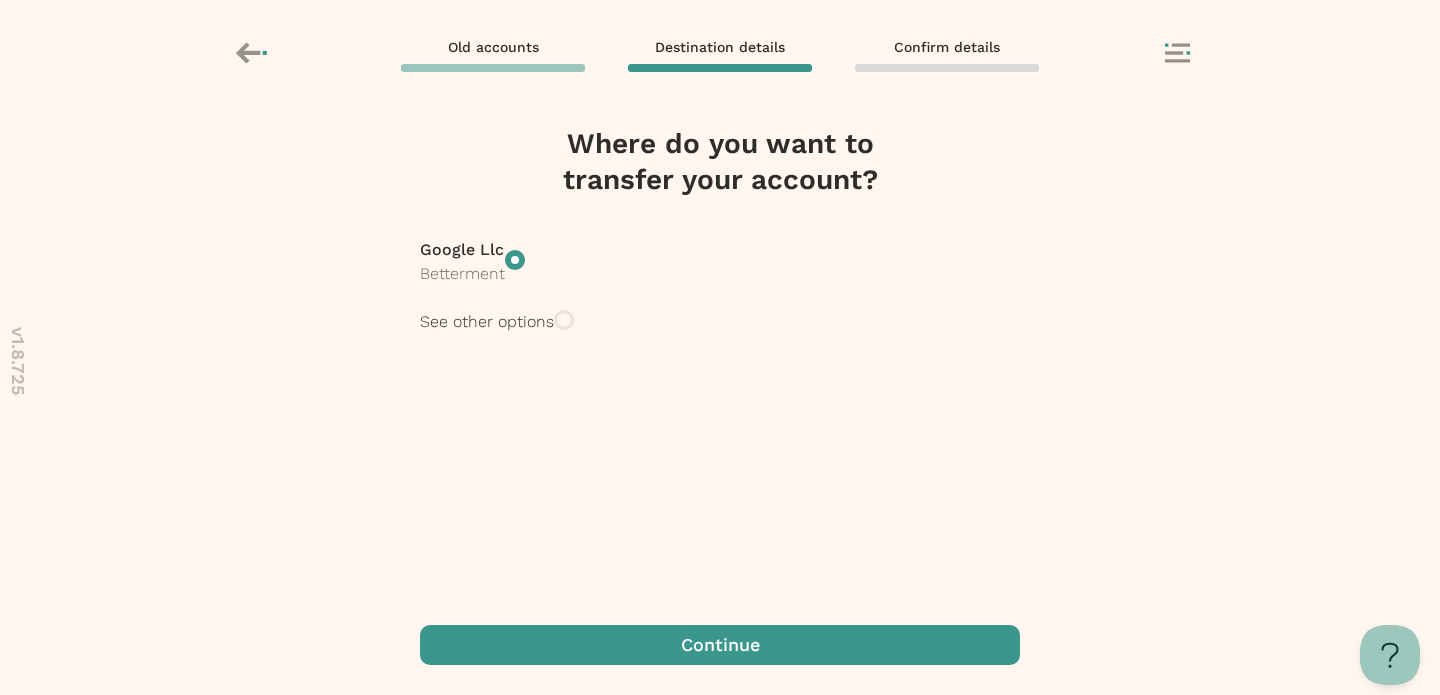 click on "See other options" at bounding box center [487, 322] 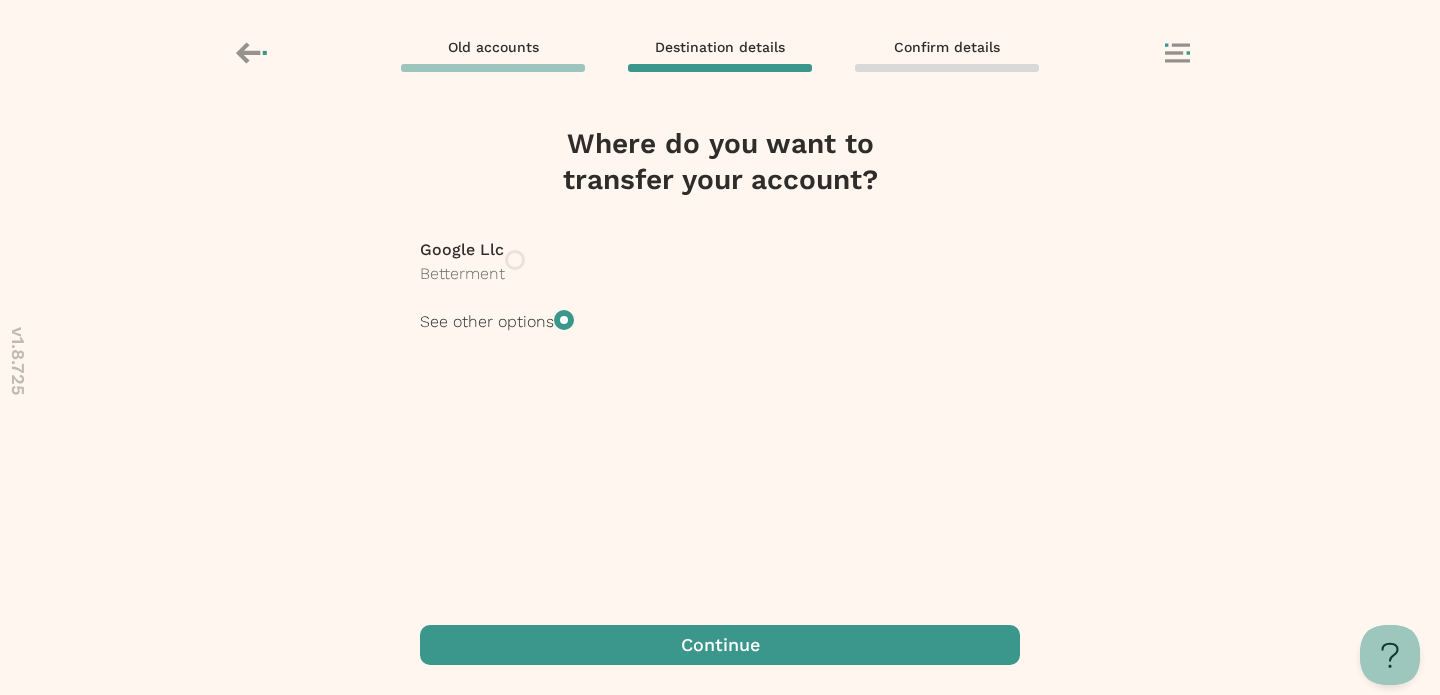 click at bounding box center (720, 645) 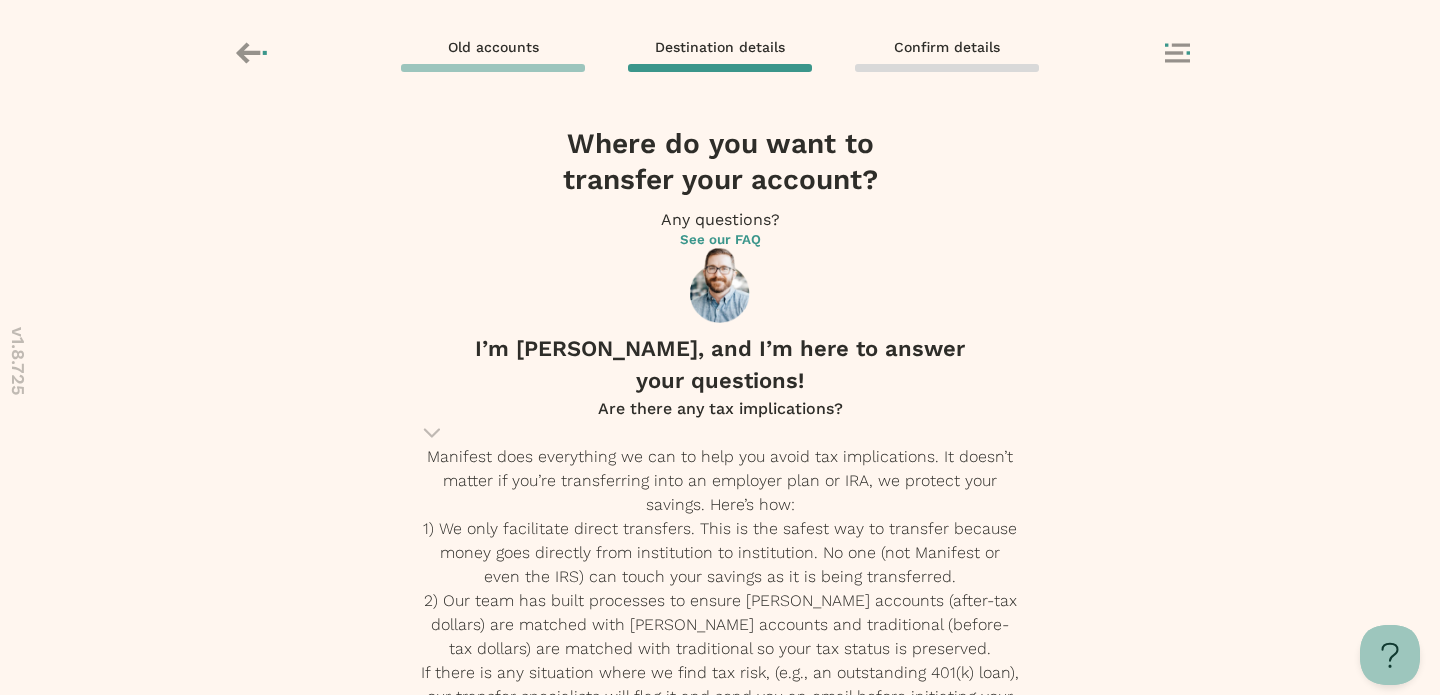 click on "Employer-sponsored plan" at bounding box center (720, 1496) 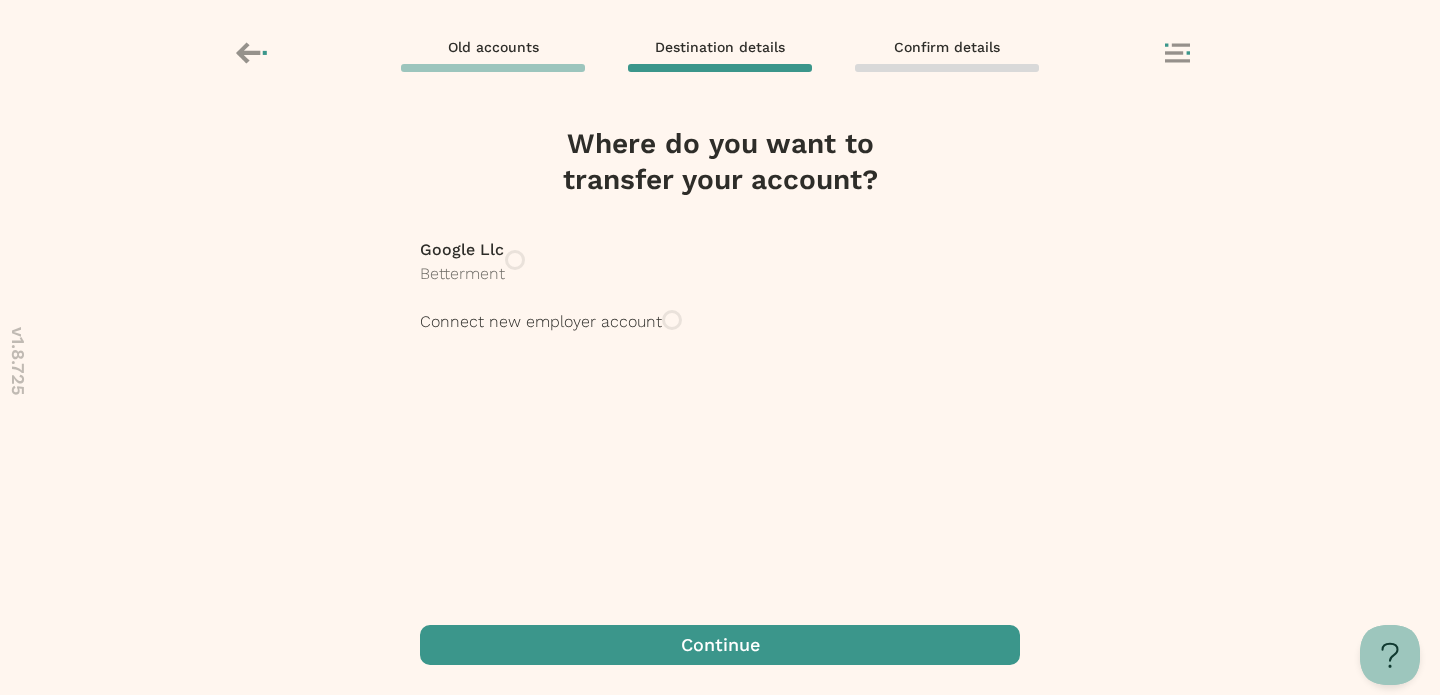 click on "Connect new employer account" at bounding box center (541, 322) 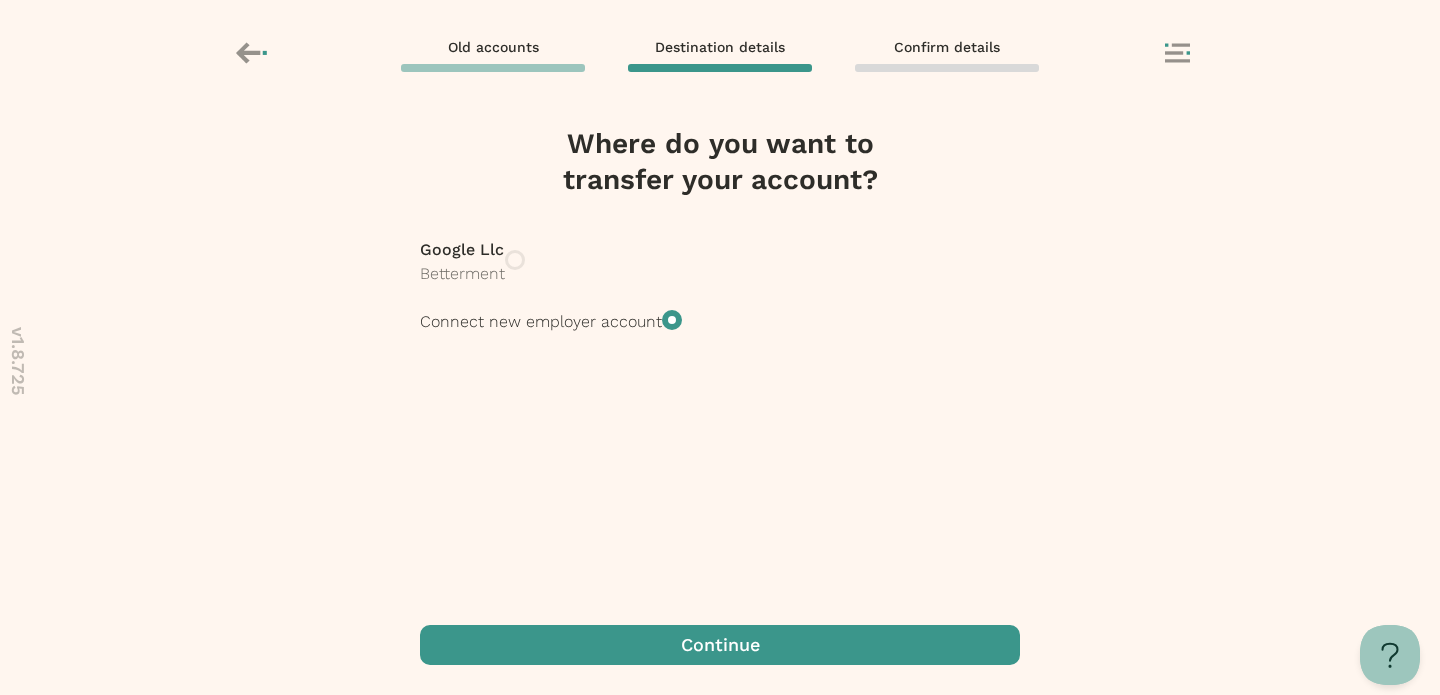 click at bounding box center [720, 645] 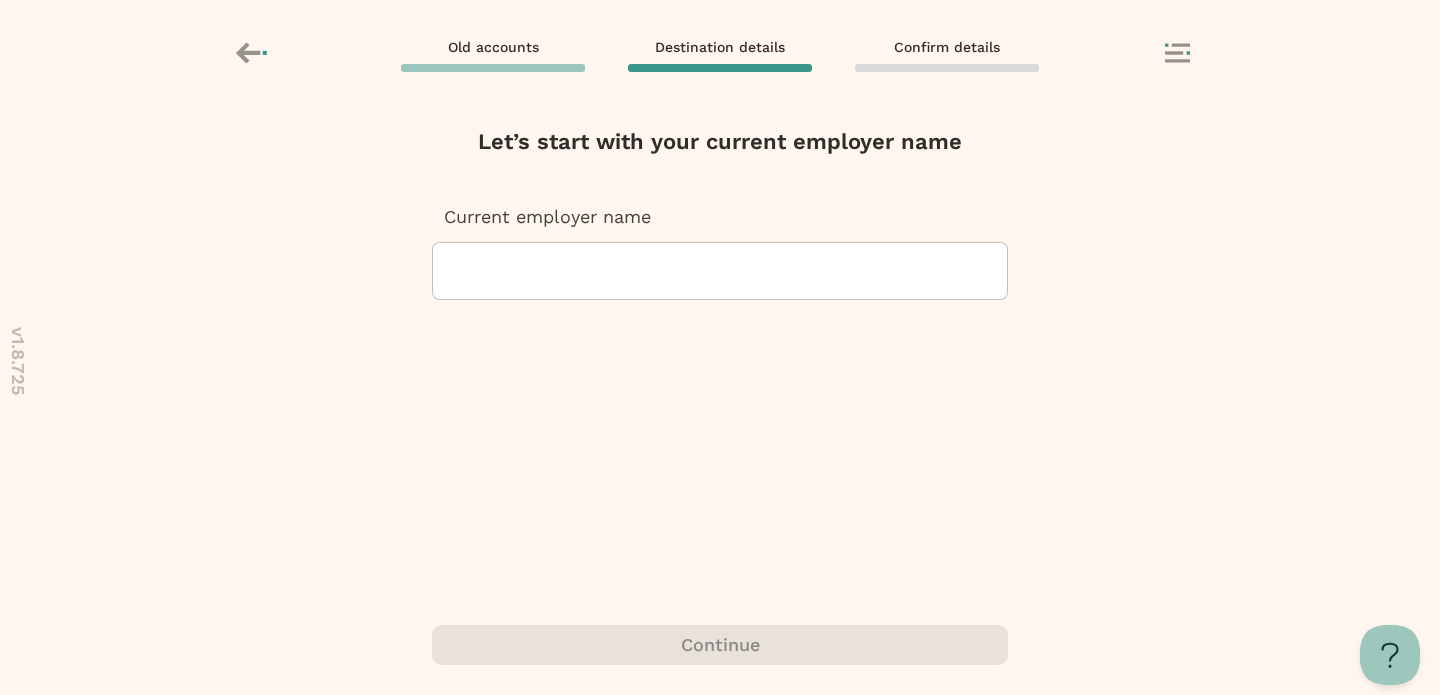 click at bounding box center [720, 271] 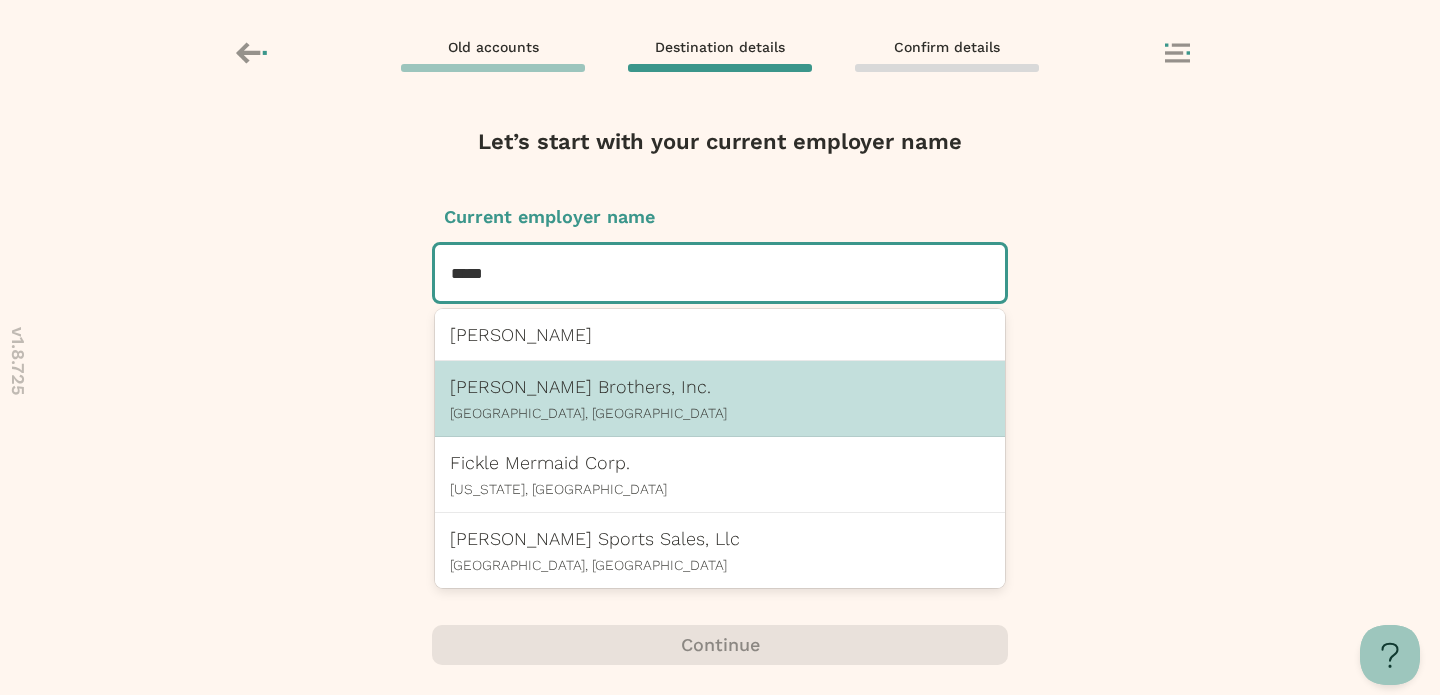 click on "Fickling Brothers, Inc." at bounding box center (720, 386) 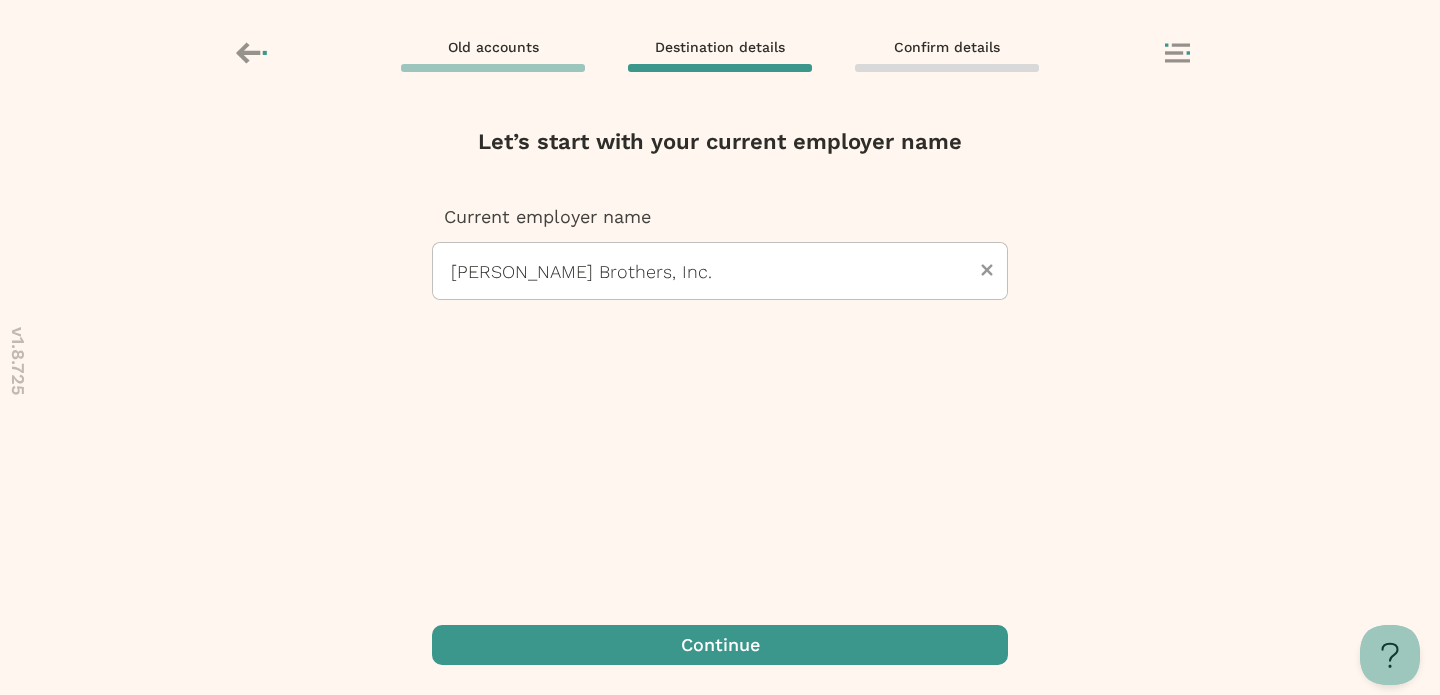 click at bounding box center (720, 645) 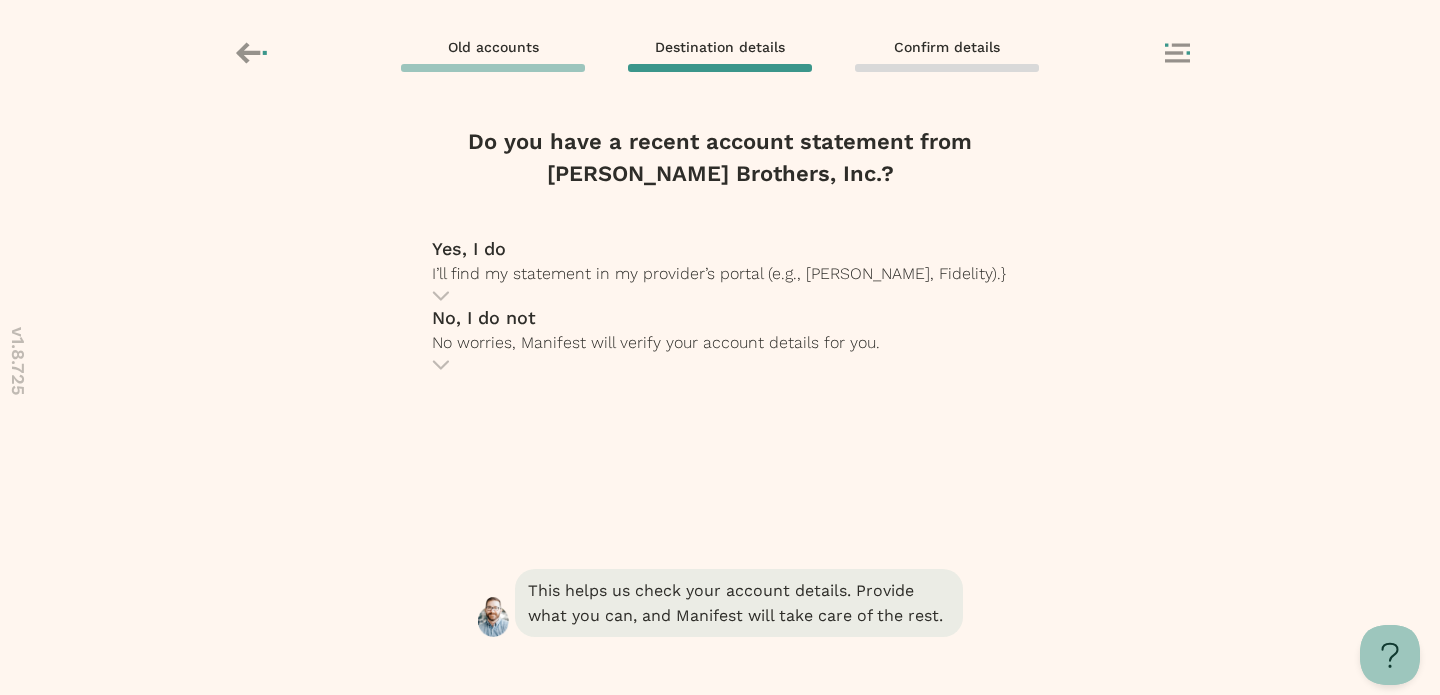 click on "No worries, Manifest will verify your account details for you." at bounding box center (656, 342) 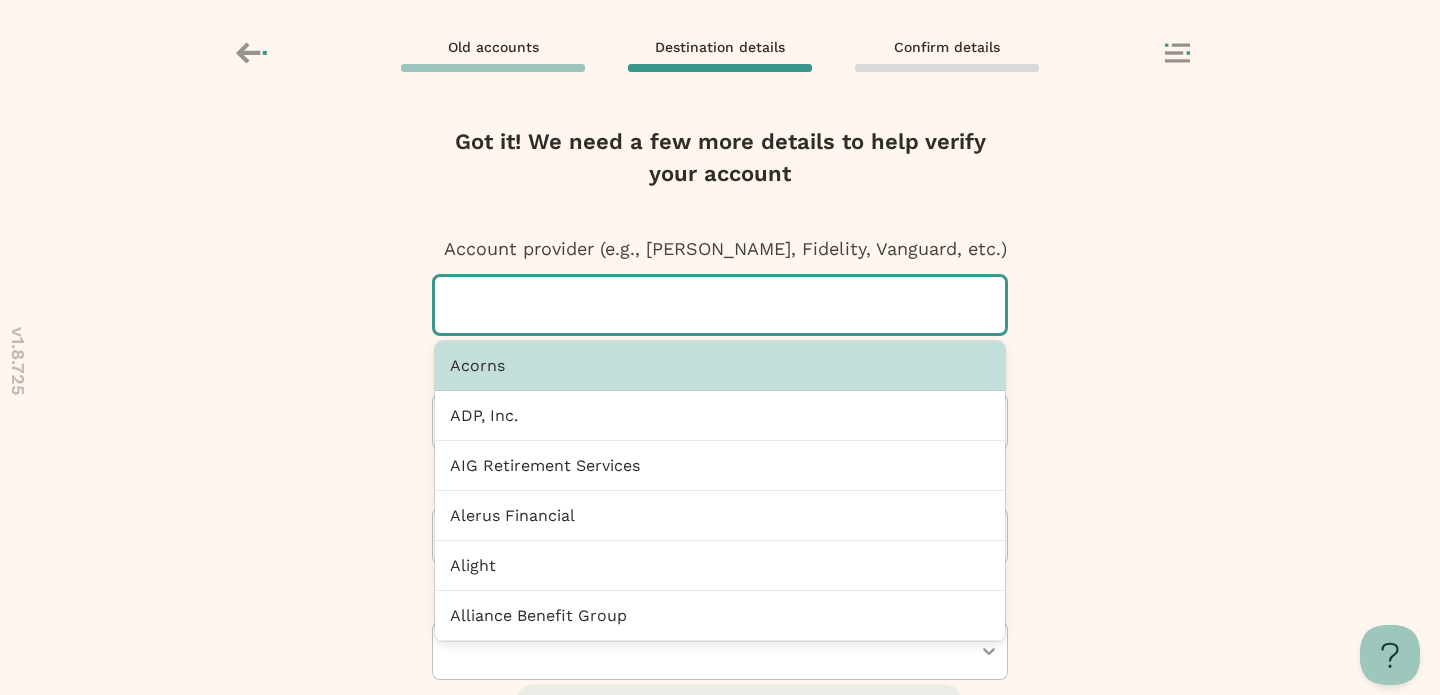 click at bounding box center [728, 305] 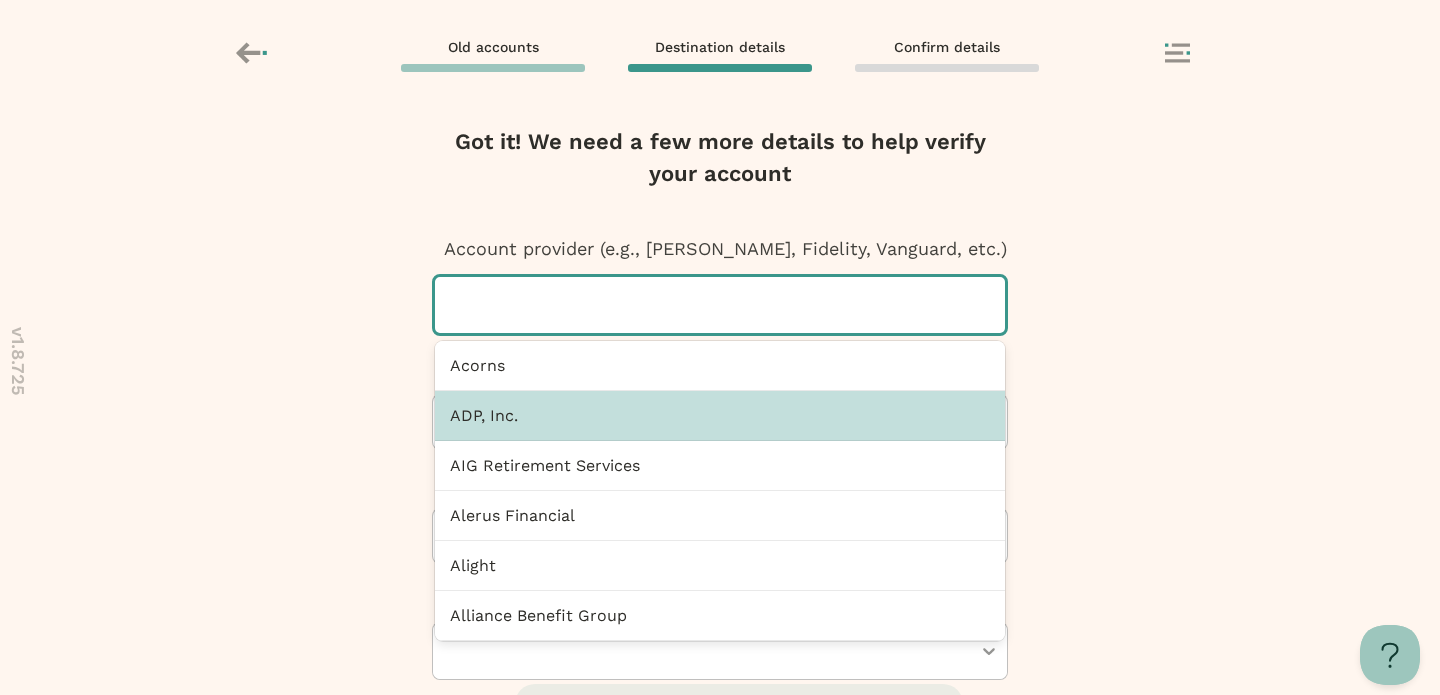 click 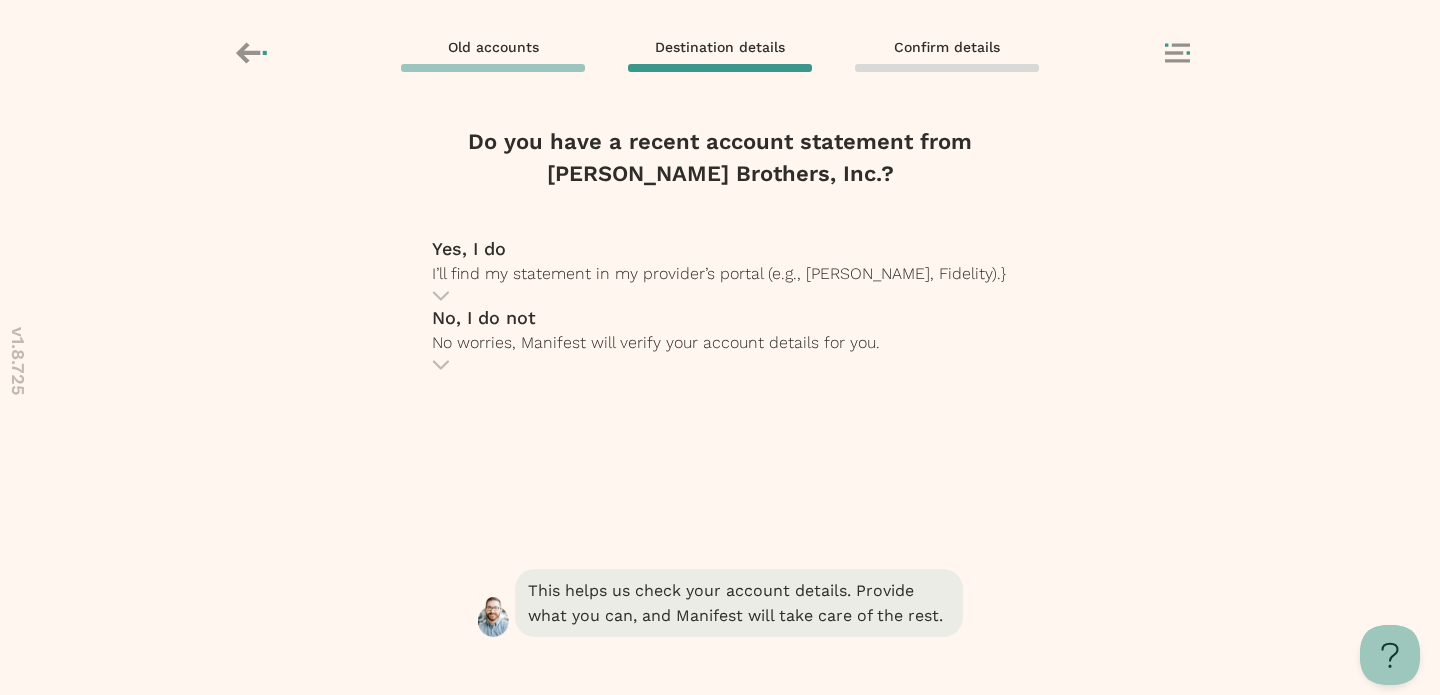 click 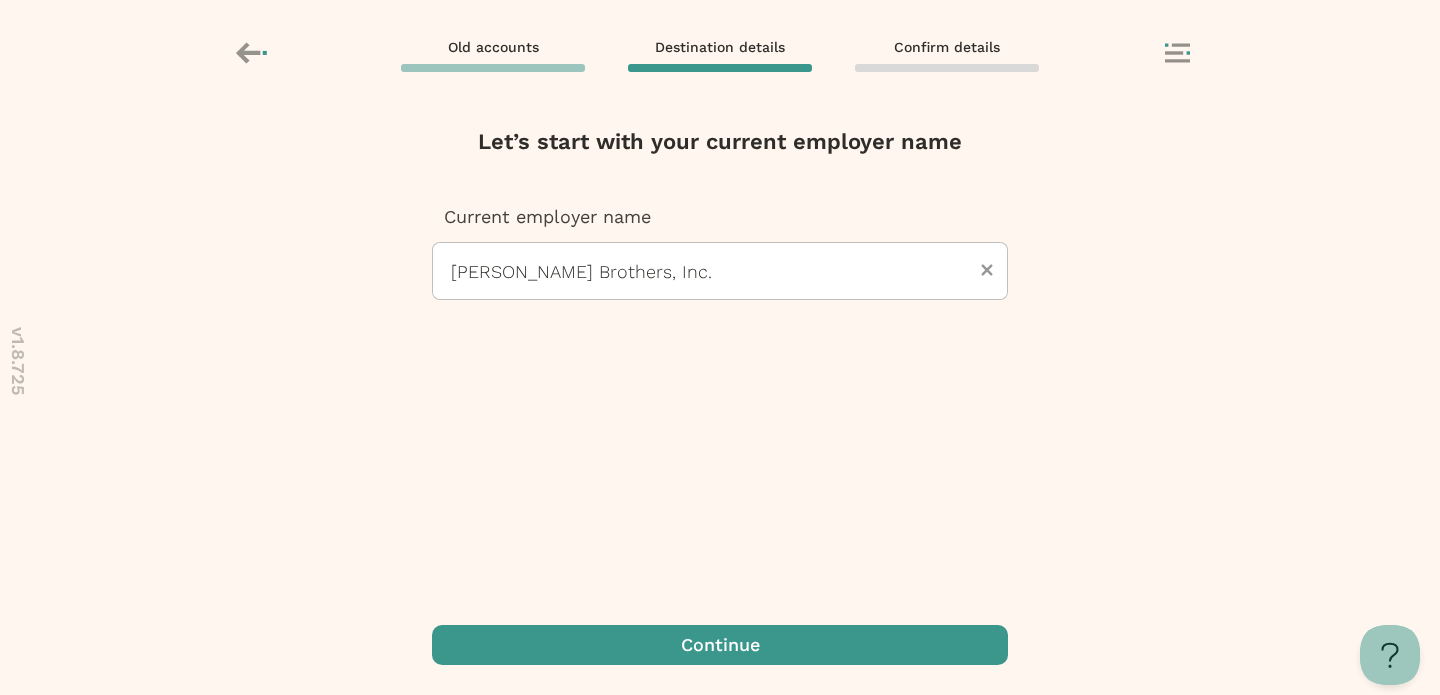 click 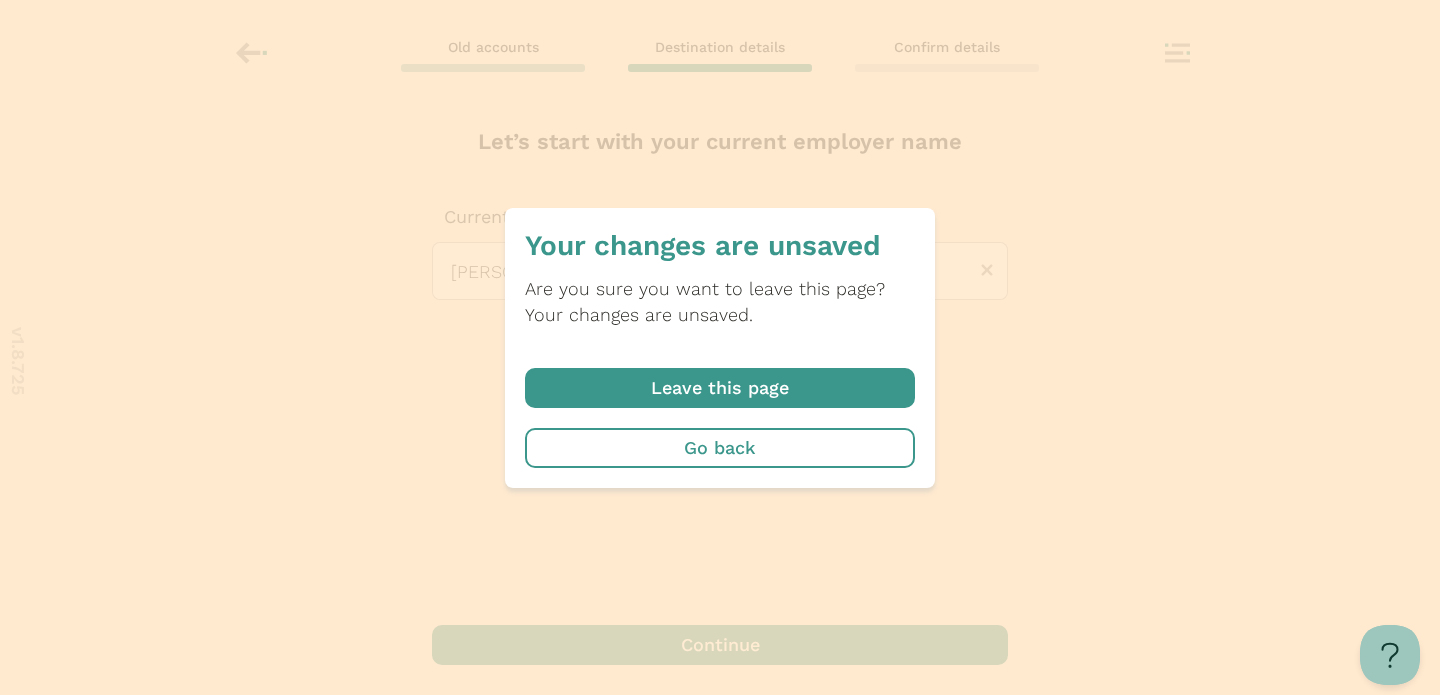 click at bounding box center [720, 347] 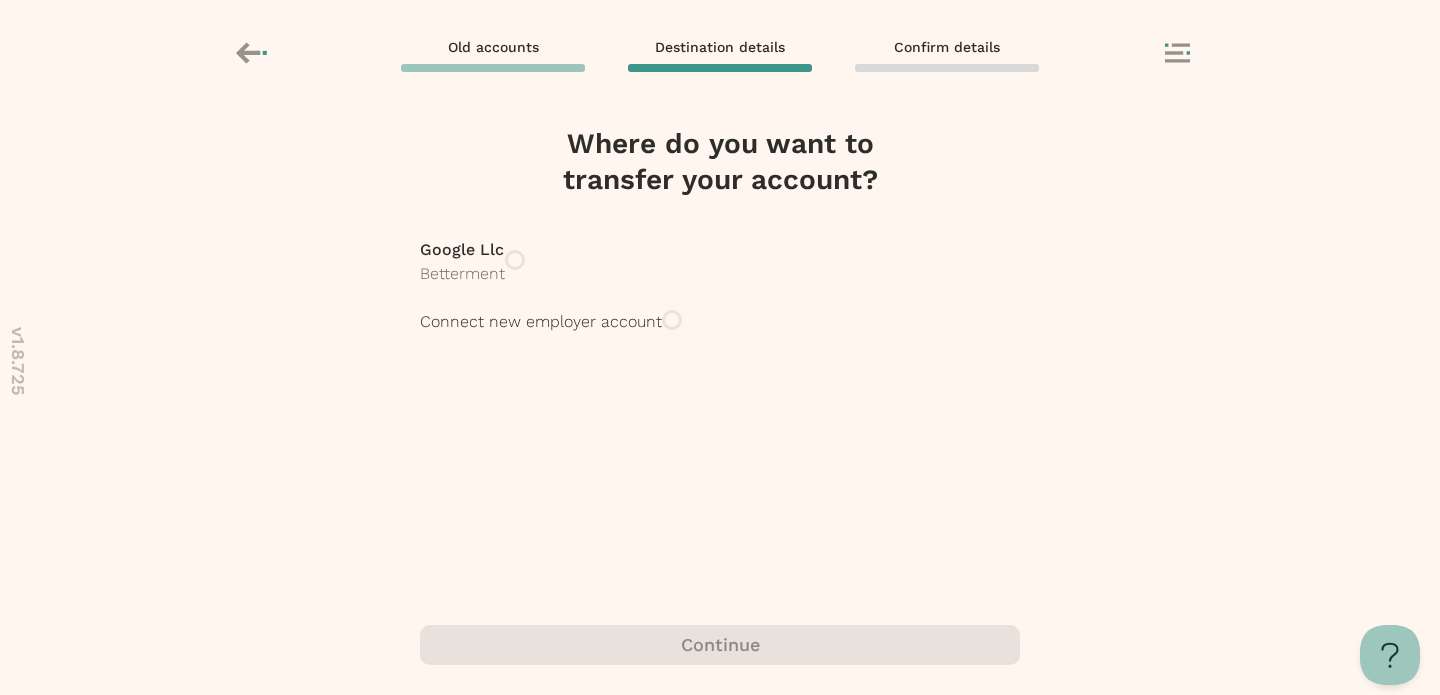 click on "Connect new employer account" at bounding box center [720, 322] 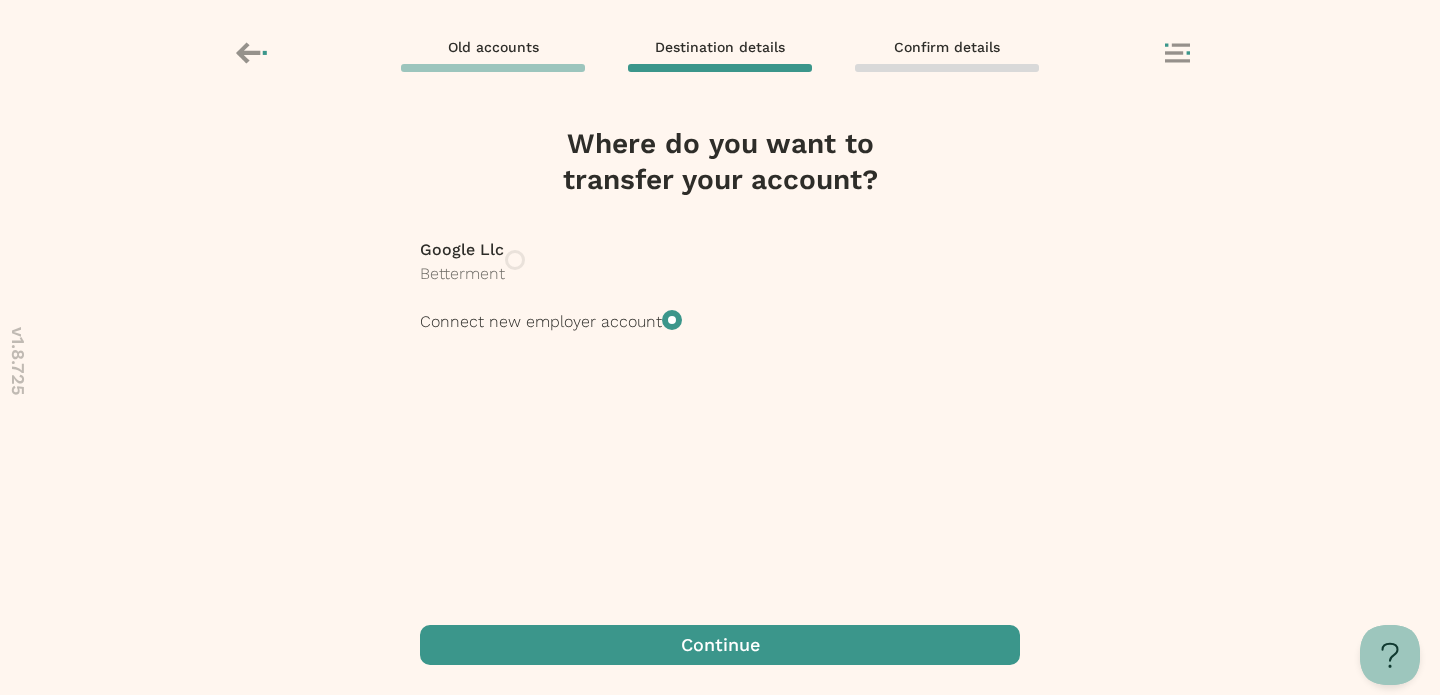 click 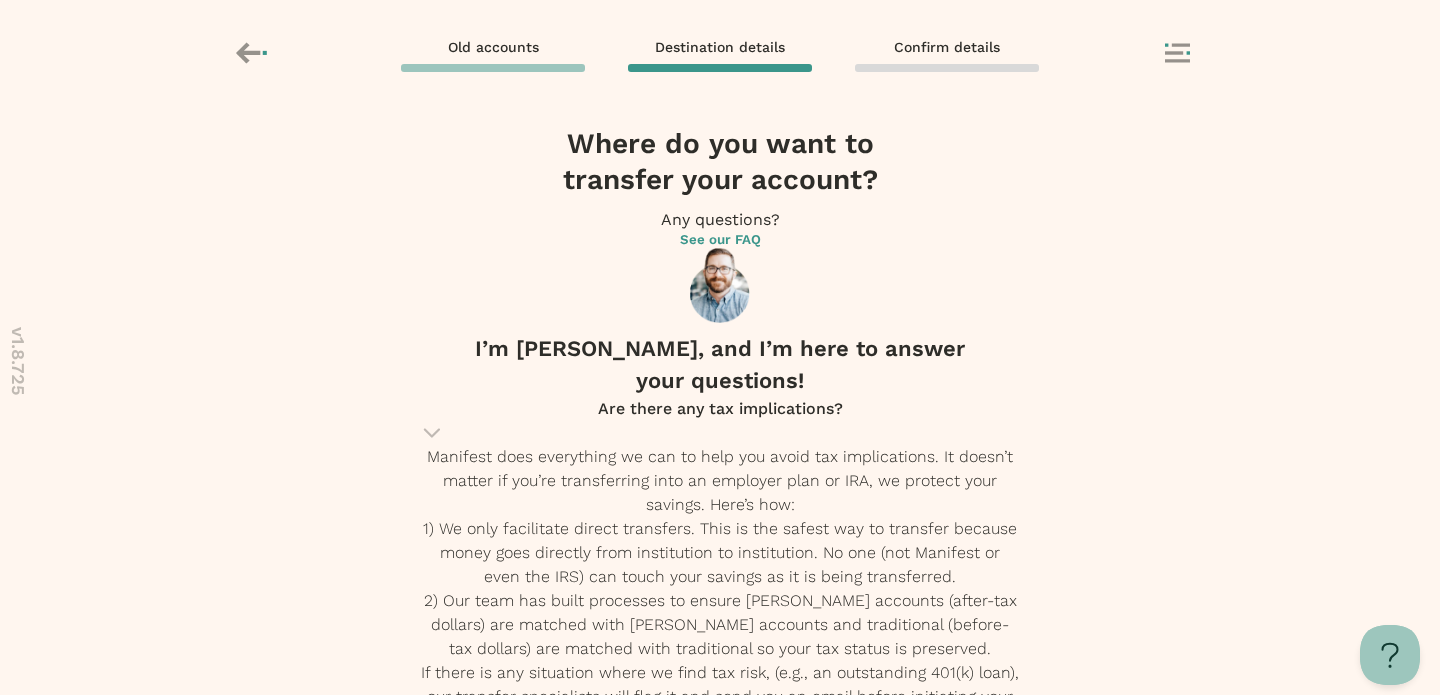 click on "Individual retirement account" at bounding box center (720, 1632) 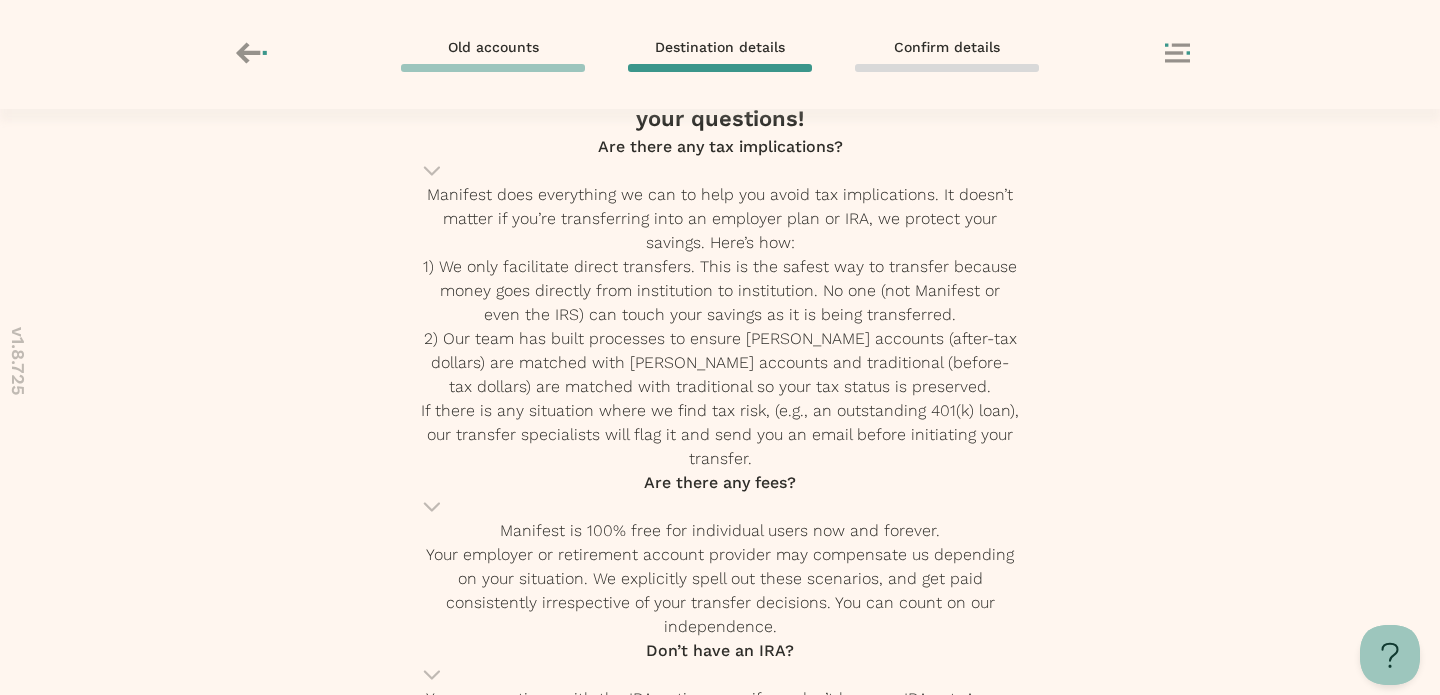 scroll, scrollTop: 267, scrollLeft: 0, axis: vertical 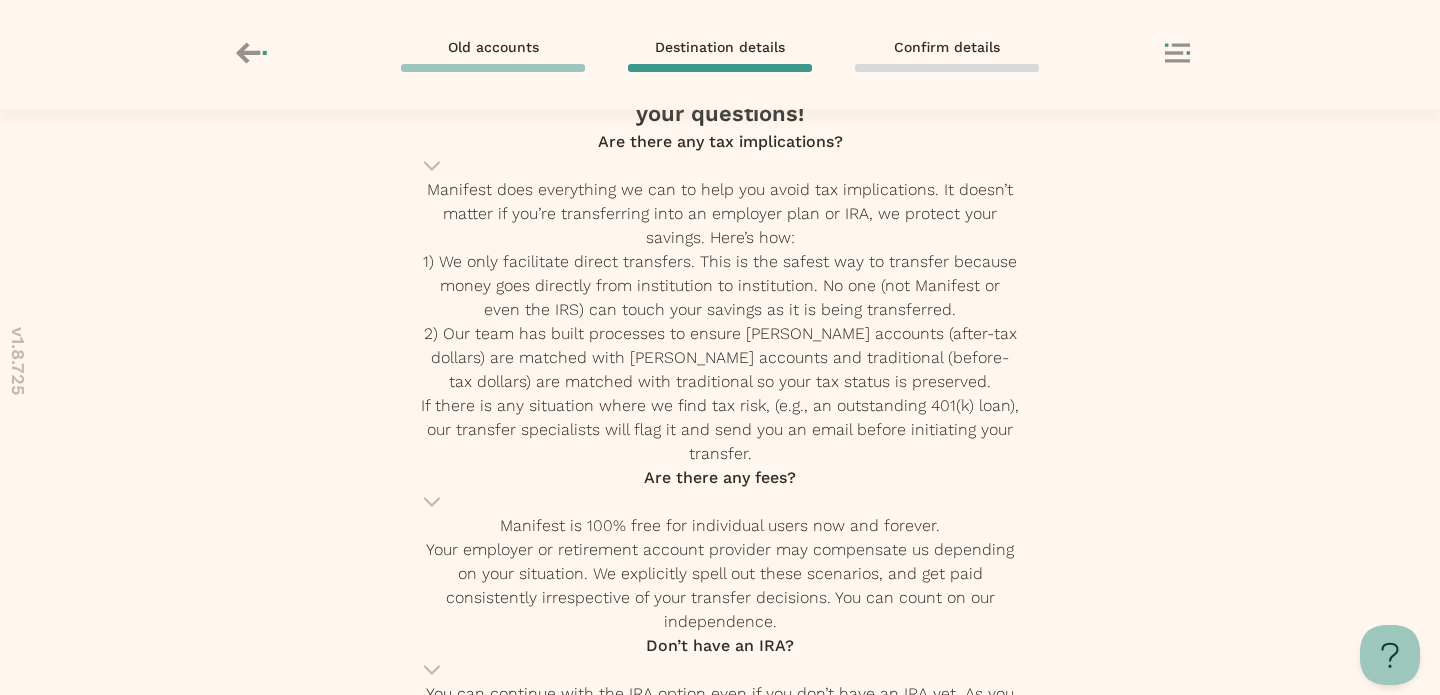 click at bounding box center (720, 1872) 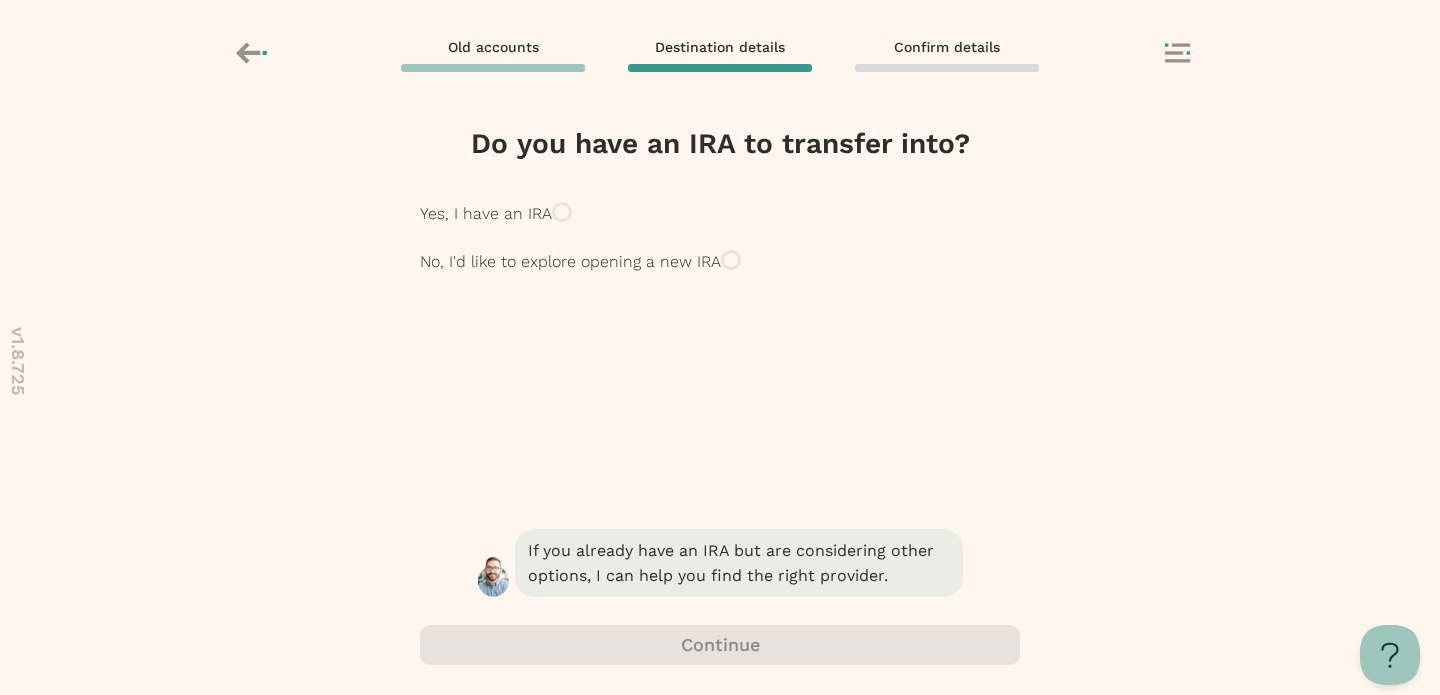 scroll, scrollTop: 0, scrollLeft: 0, axis: both 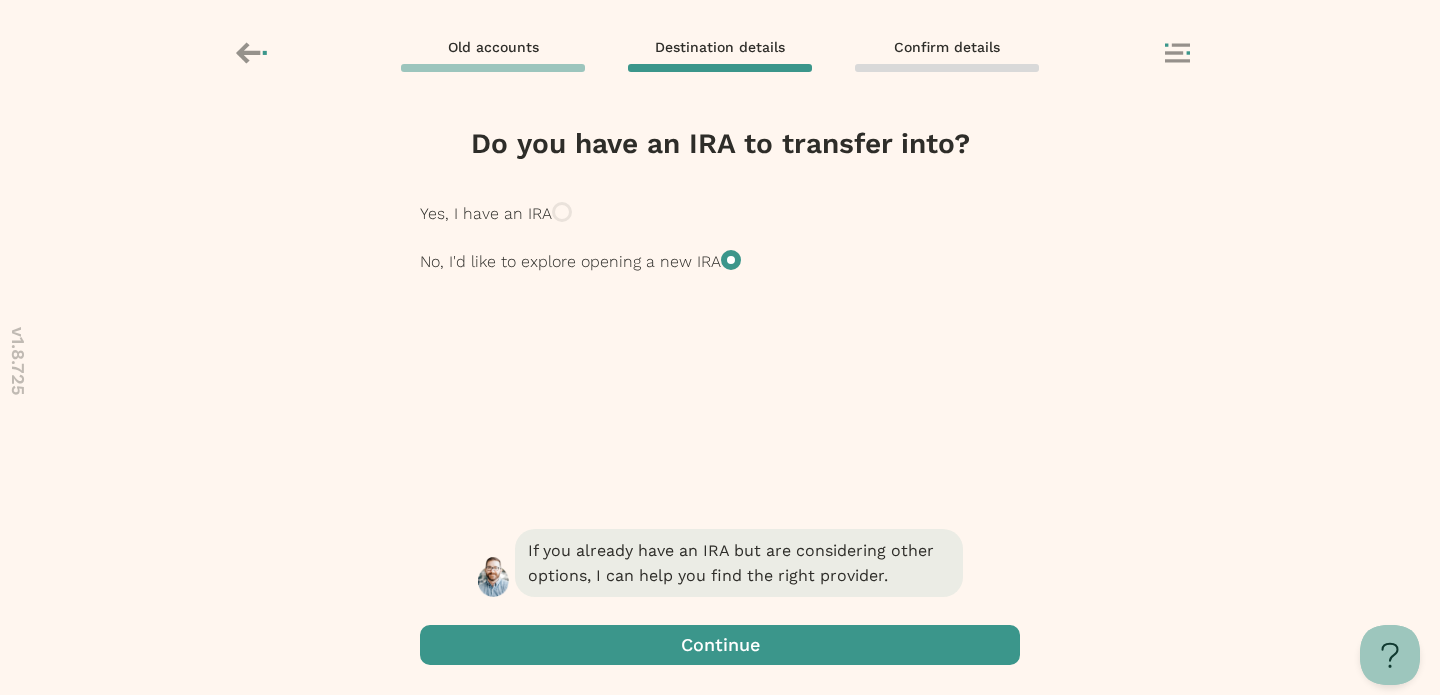 click on "Yes, I have an IRA" at bounding box center [486, 214] 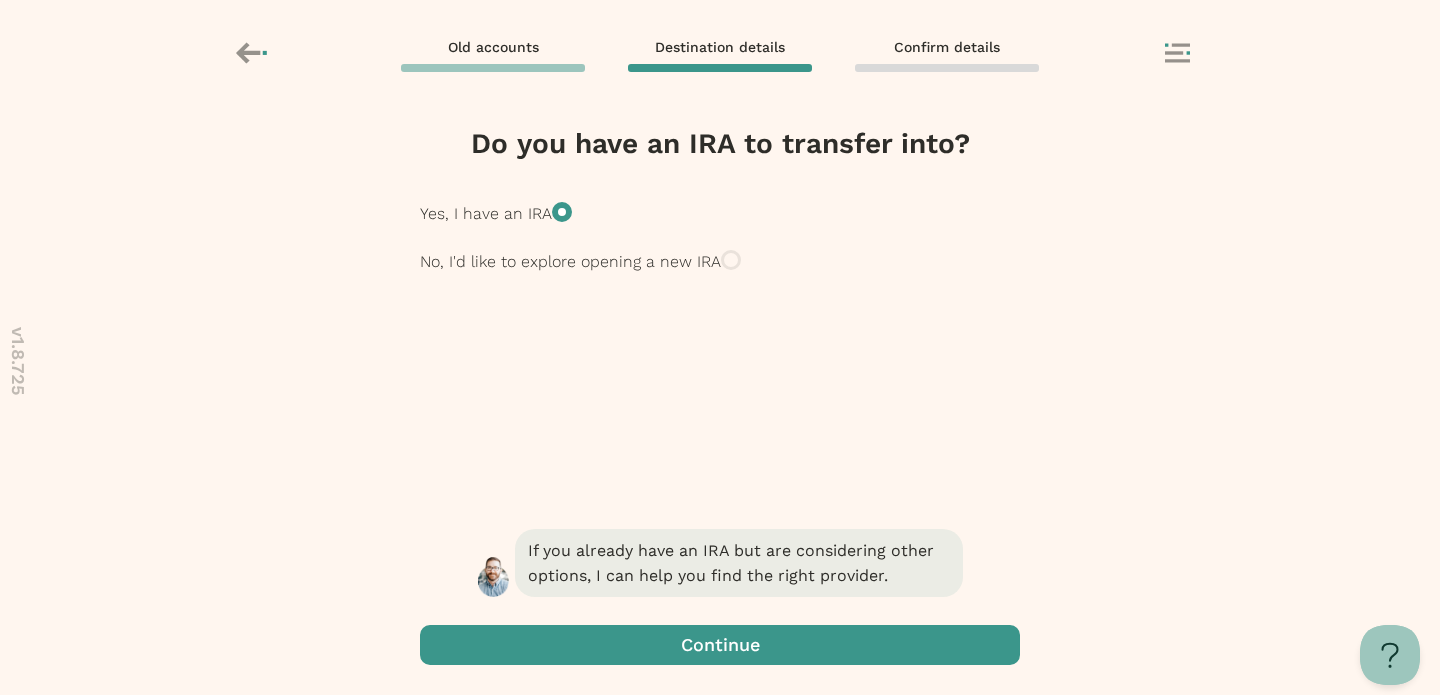 click at bounding box center (720, 645) 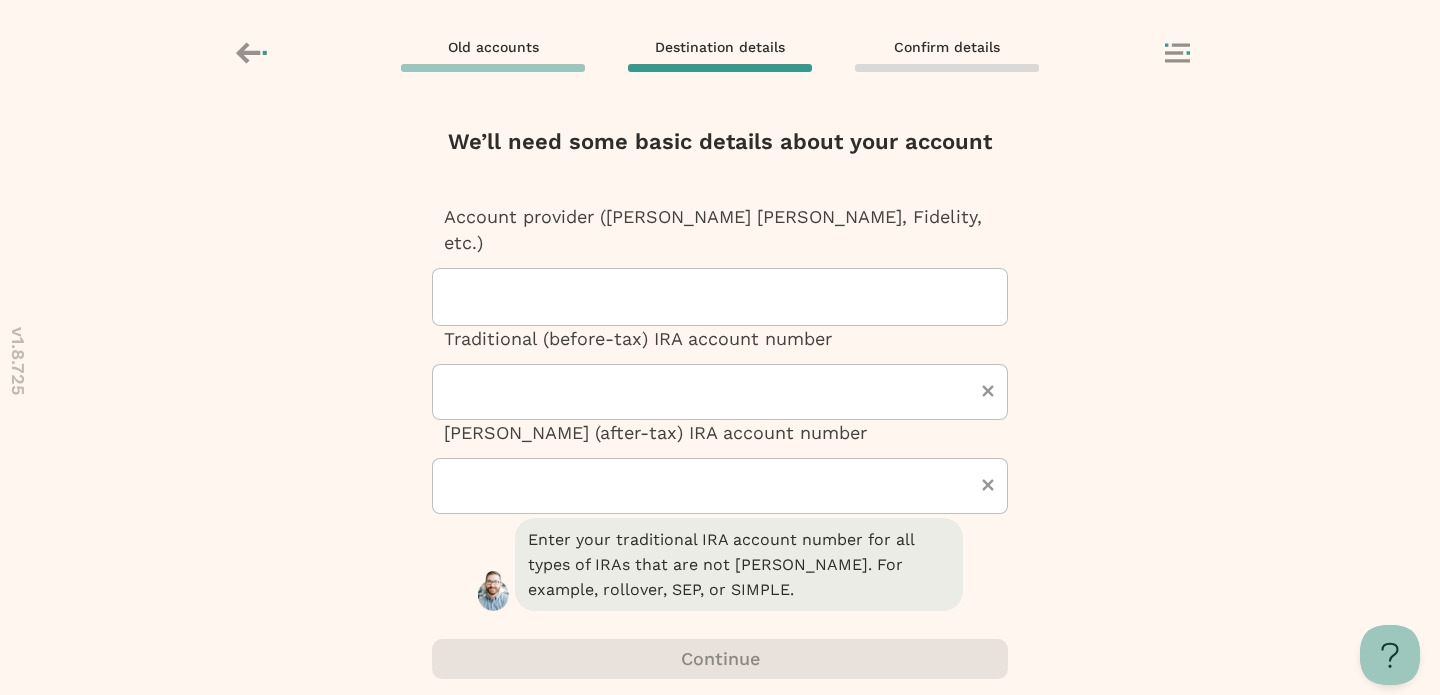 click at bounding box center (728, 297) 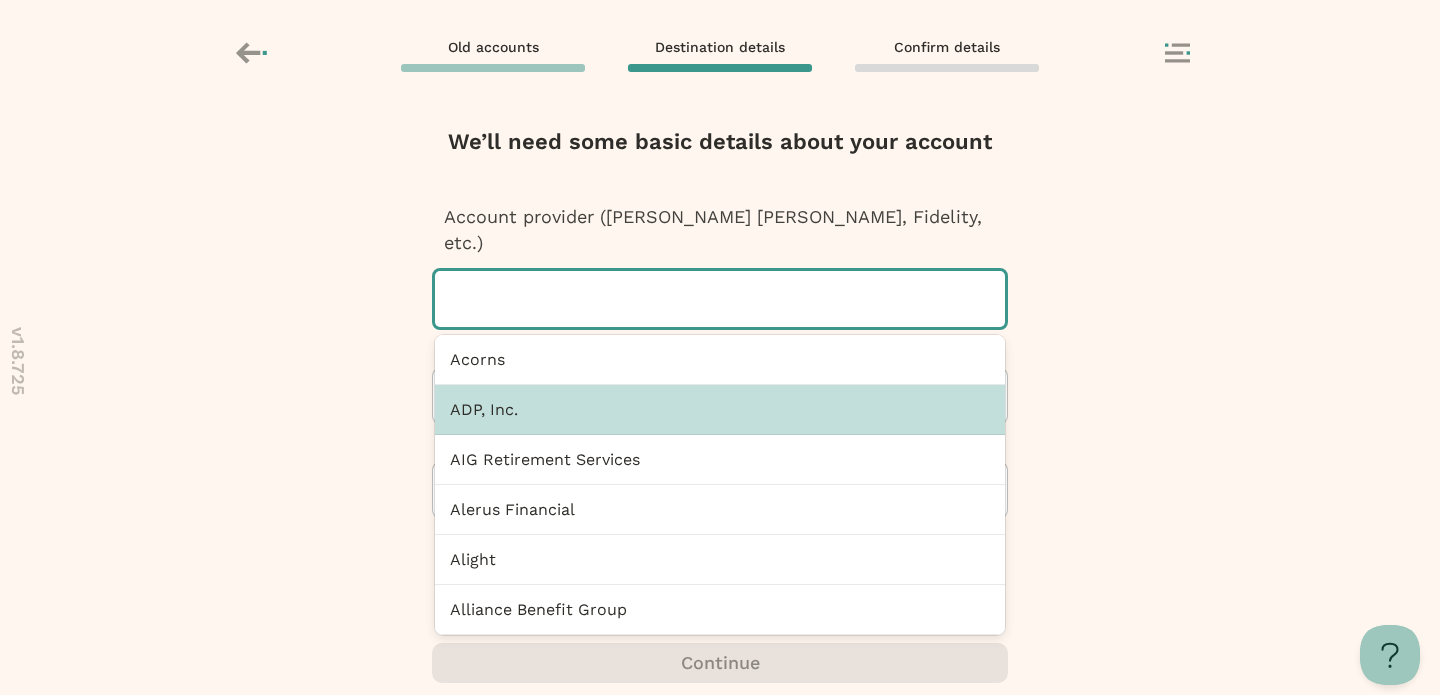 click on "ADP, Inc." at bounding box center (720, 410) 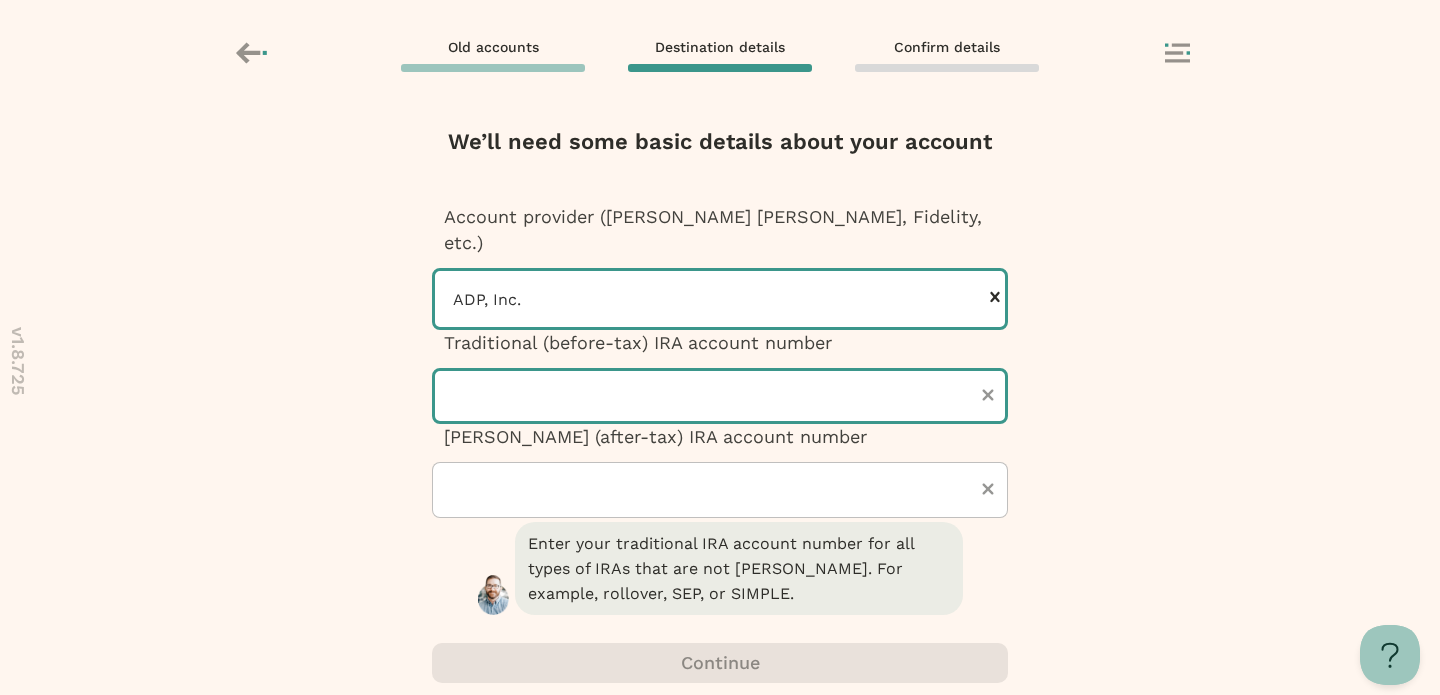 click at bounding box center (720, 396) 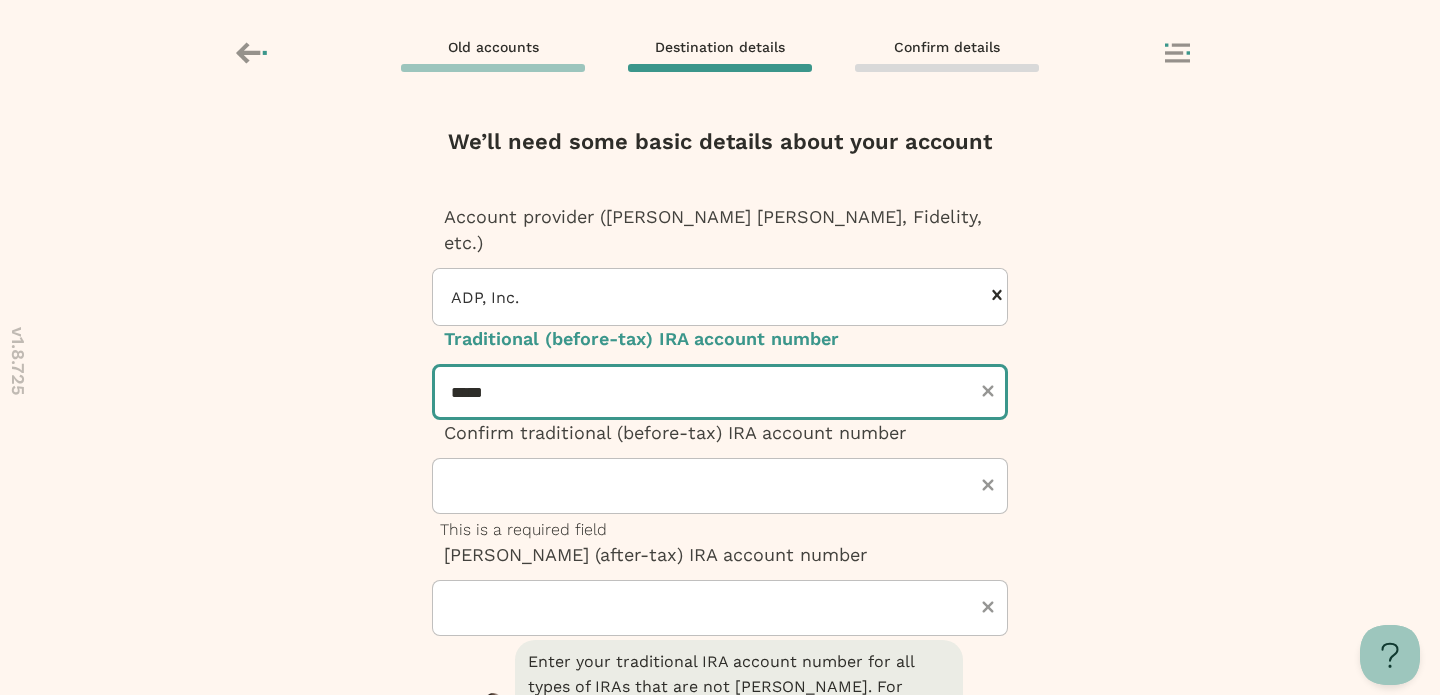 type on "*****" 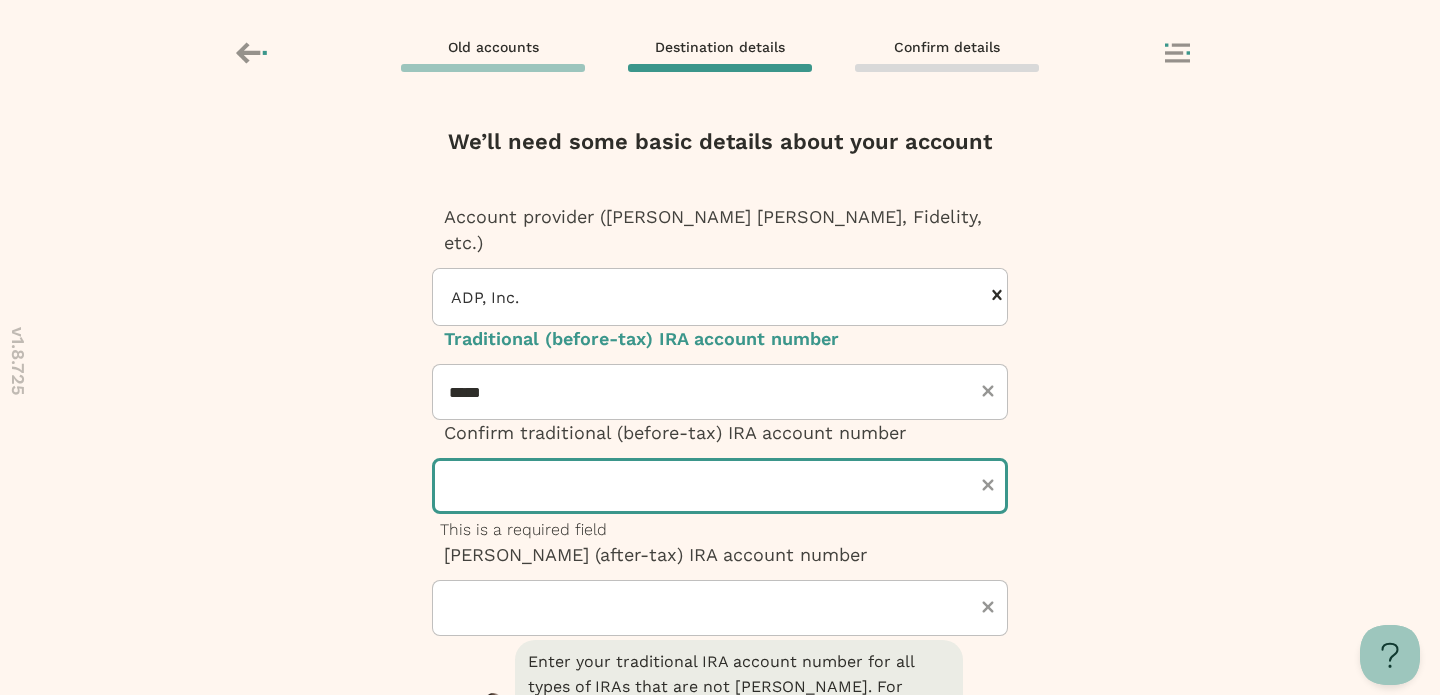 click at bounding box center [720, 486] 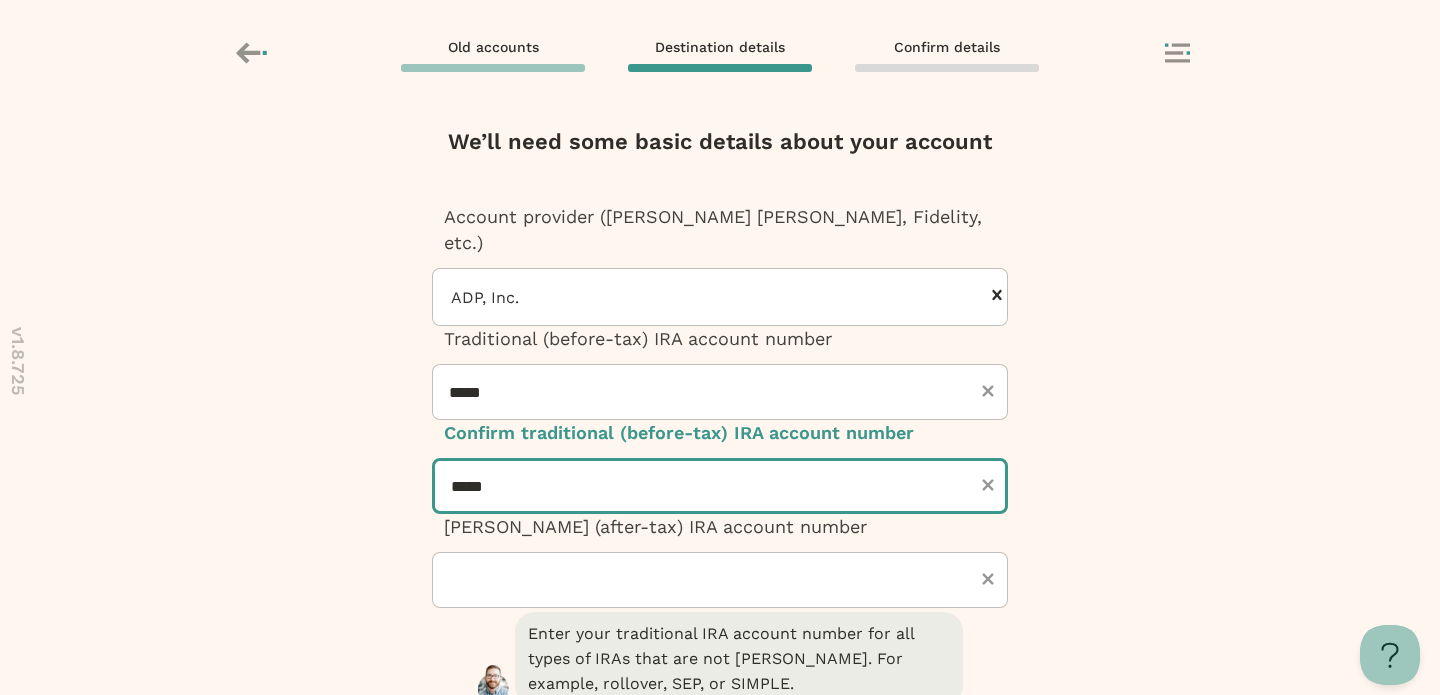 scroll, scrollTop: 190, scrollLeft: 0, axis: vertical 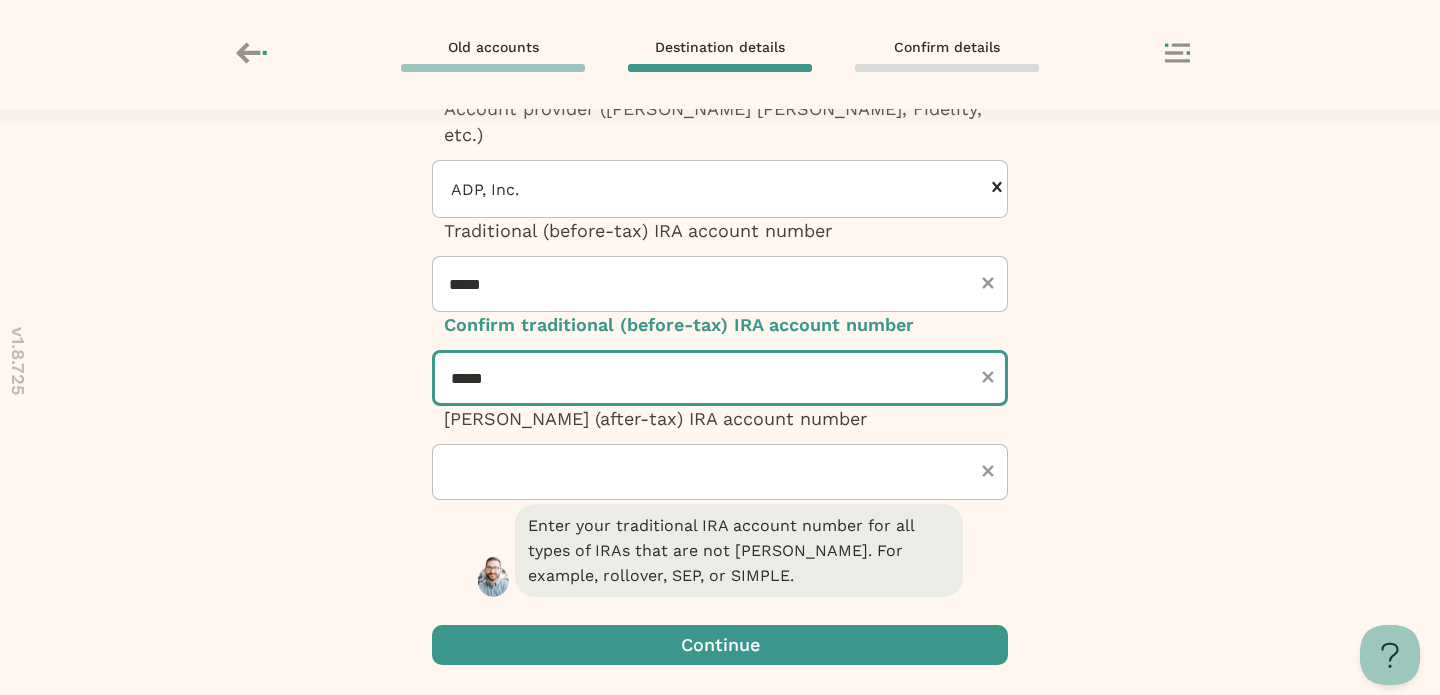 type on "*****" 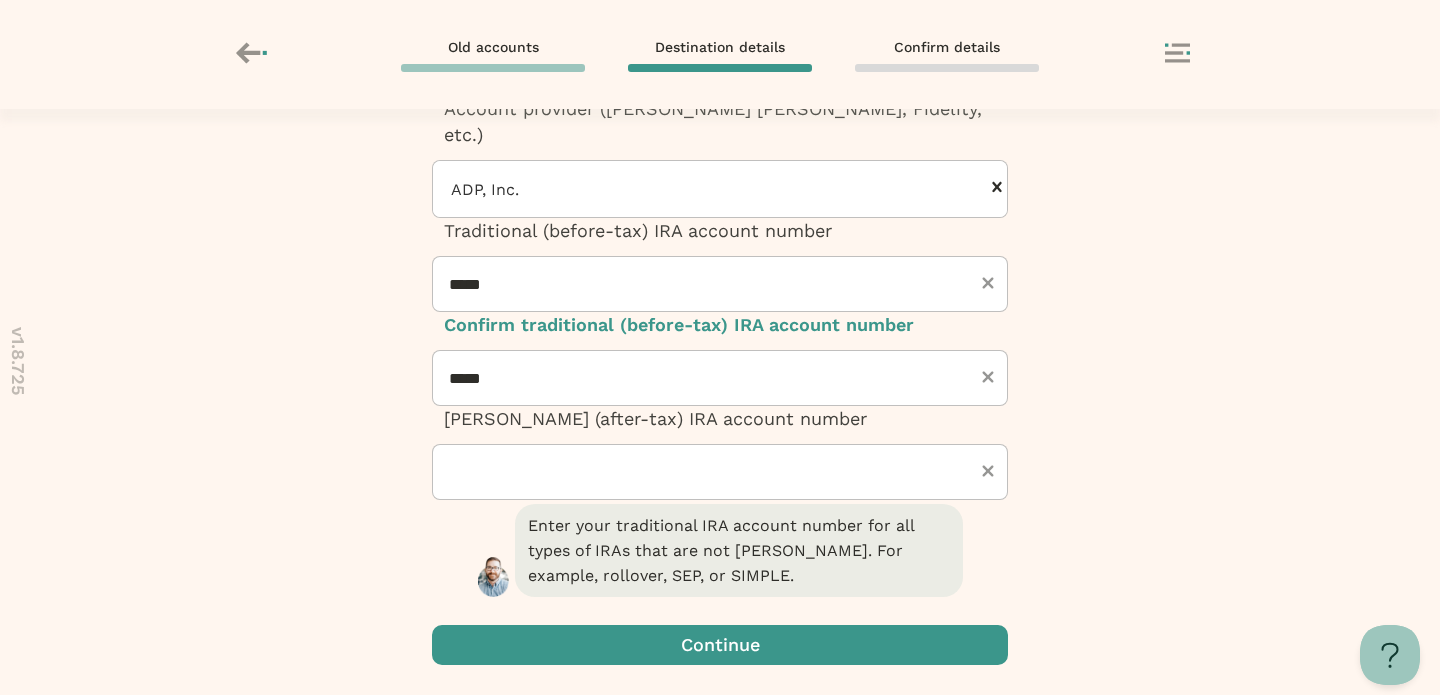 click at bounding box center [720, 645] 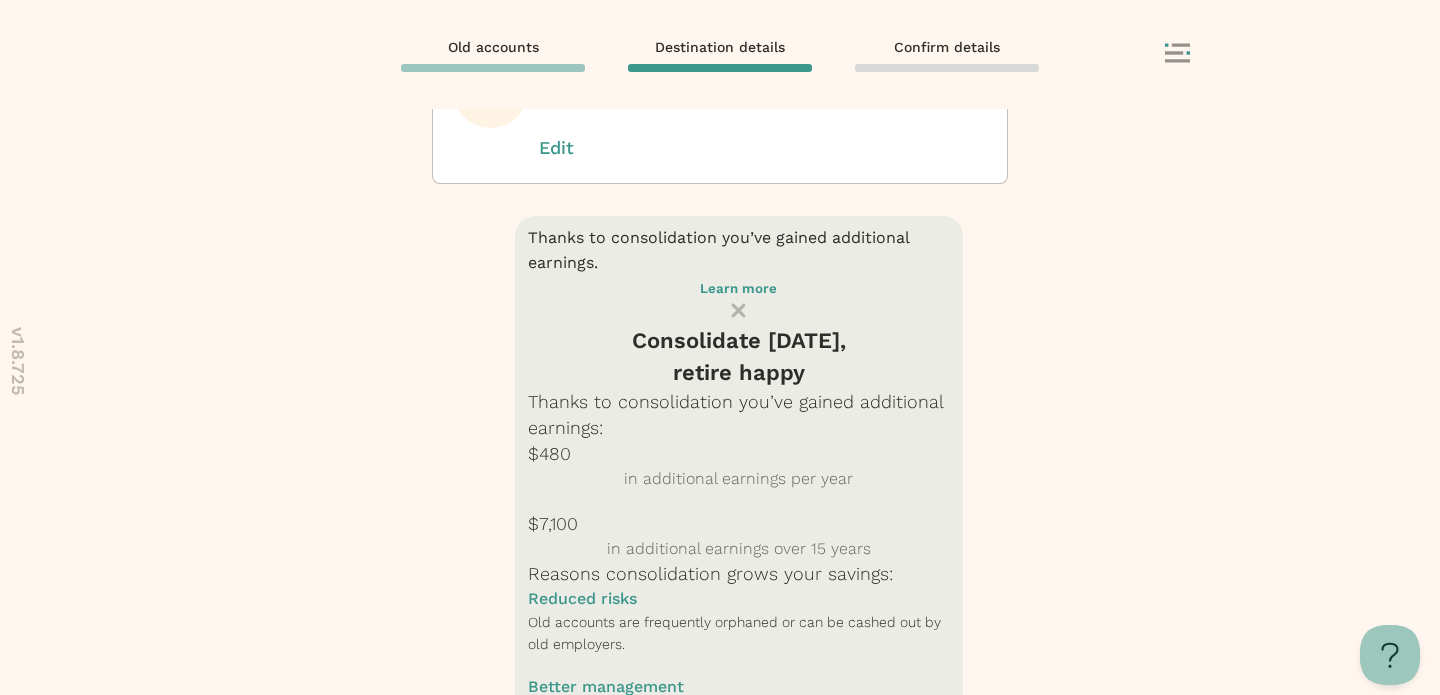 scroll, scrollTop: 0, scrollLeft: 0, axis: both 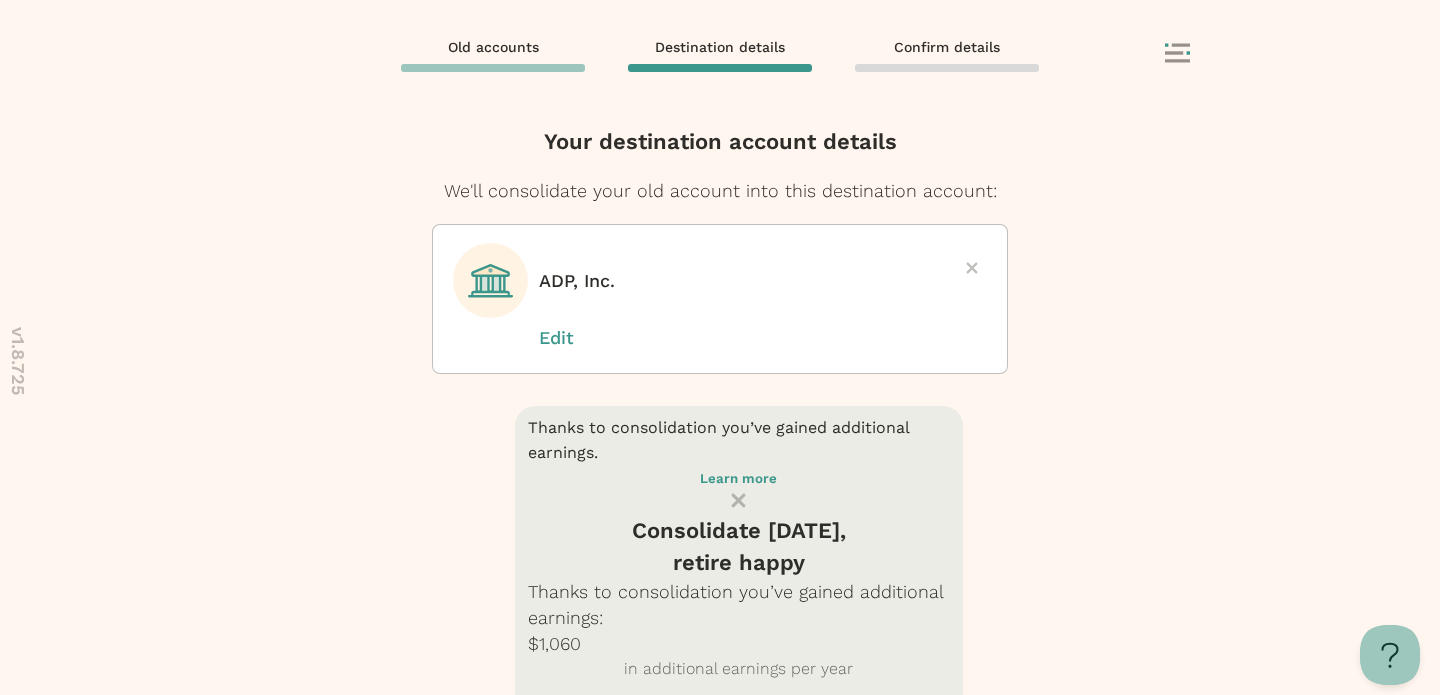click at bounding box center (720, 1206) 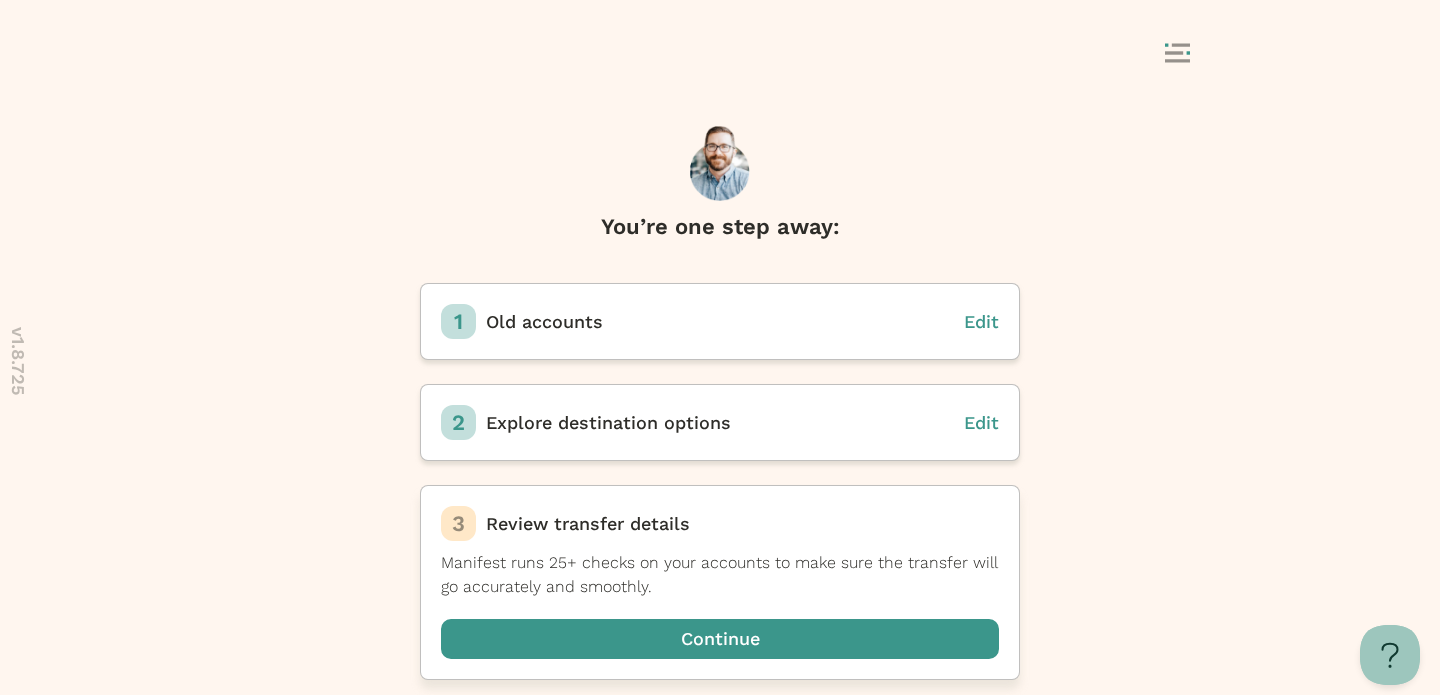 click at bounding box center (720, 639) 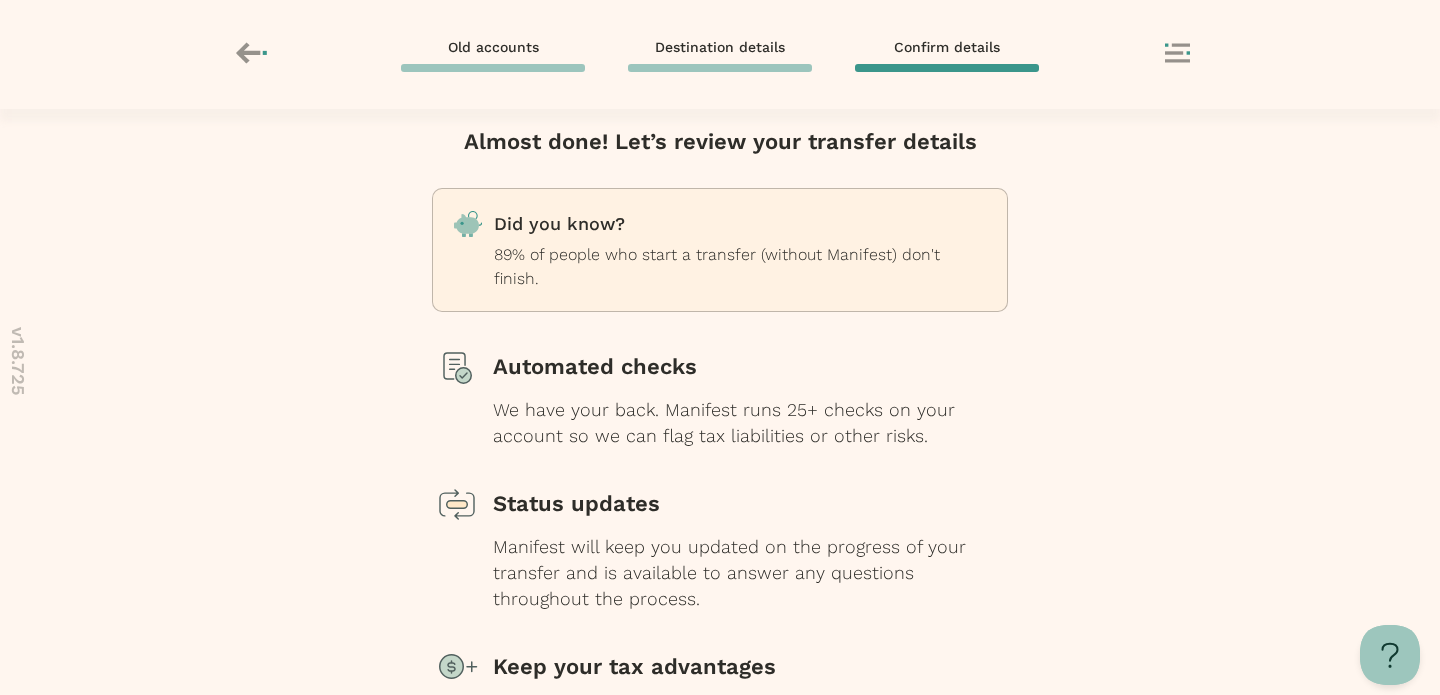 scroll, scrollTop: 228, scrollLeft: 0, axis: vertical 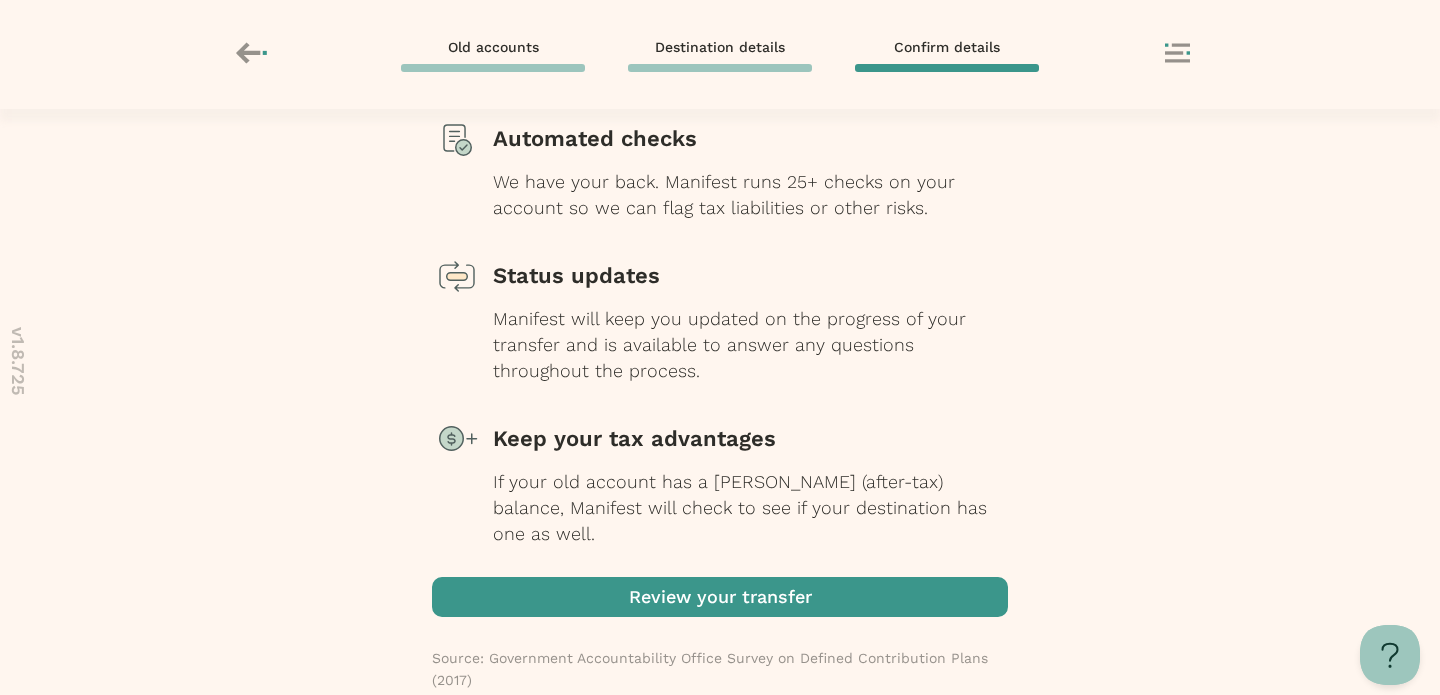 click at bounding box center [720, 597] 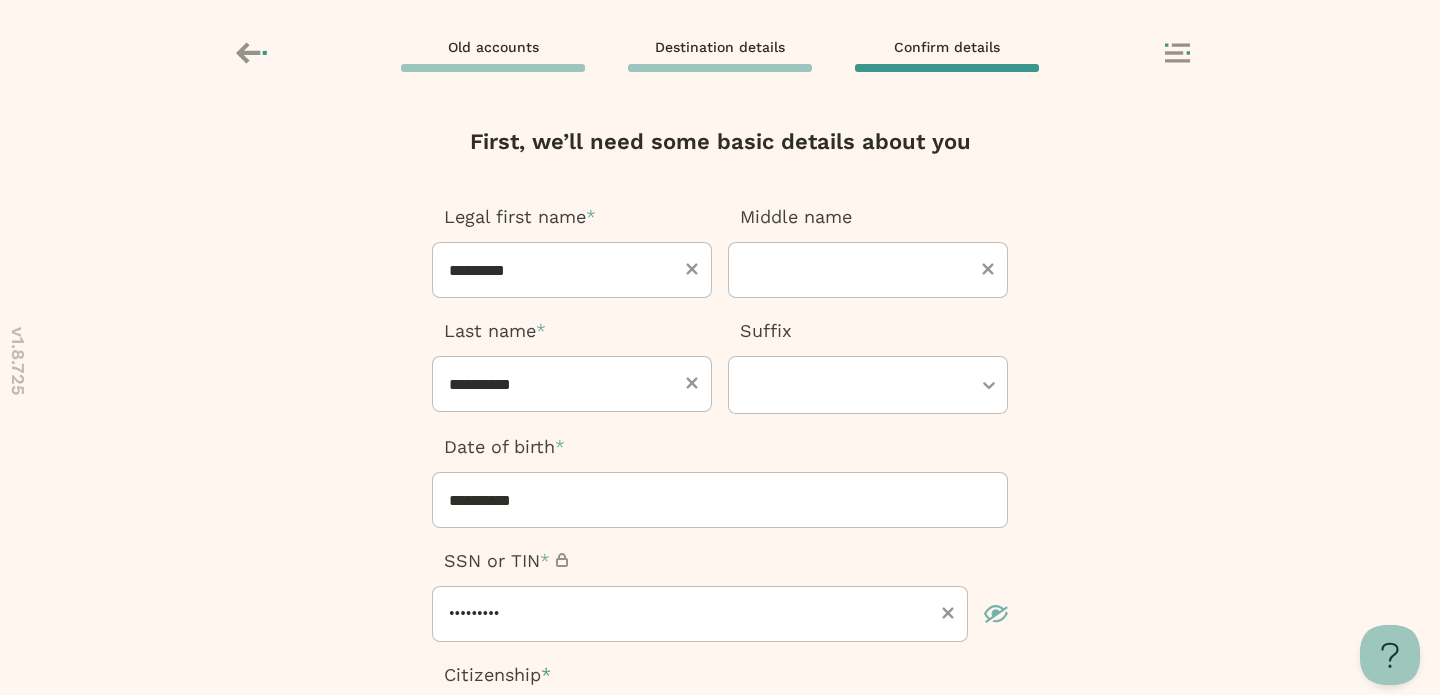scroll, scrollTop: 395, scrollLeft: 0, axis: vertical 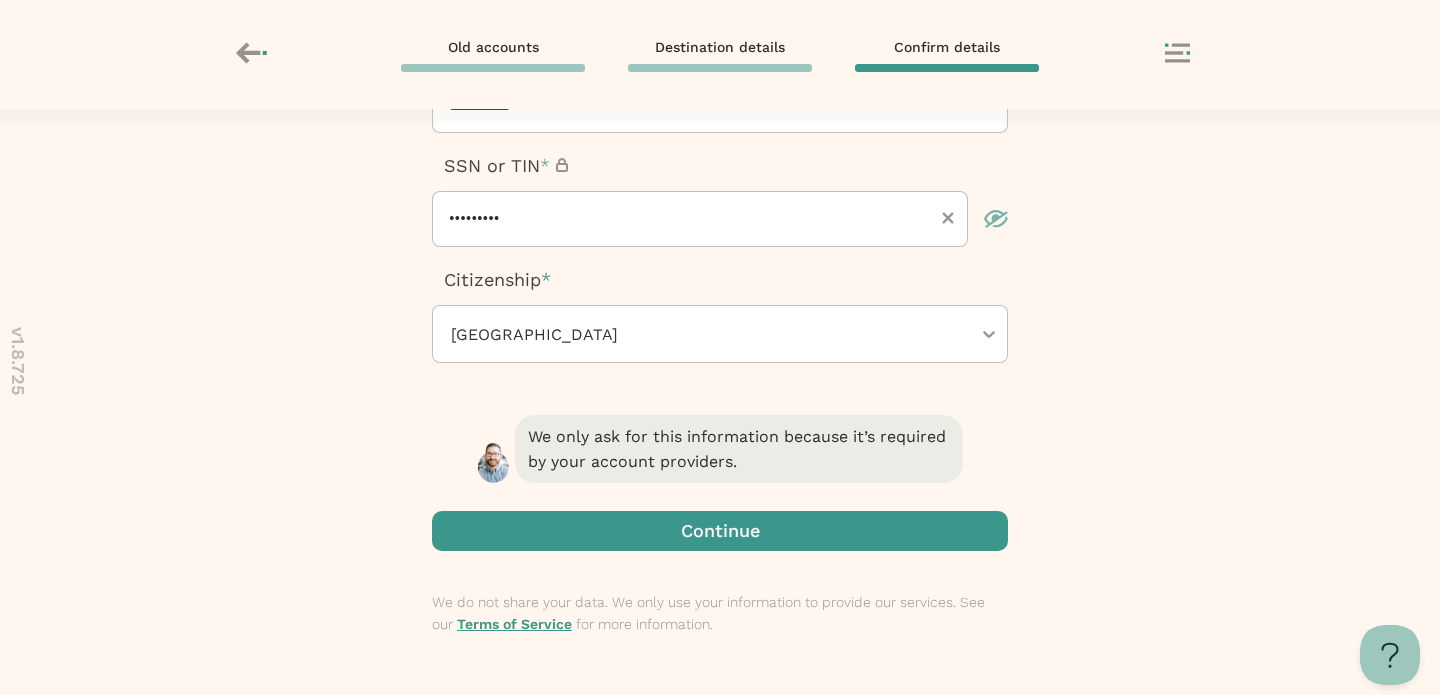 click at bounding box center (720, 531) 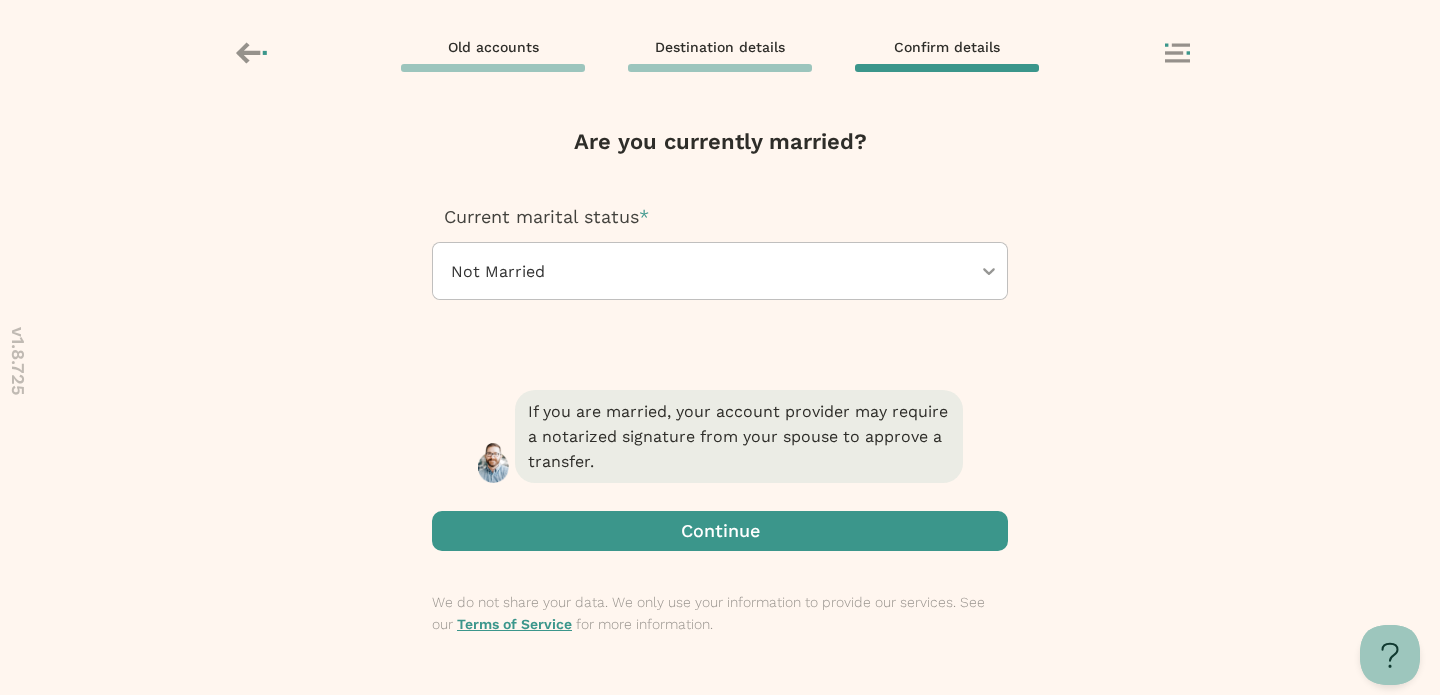 click at bounding box center [720, 531] 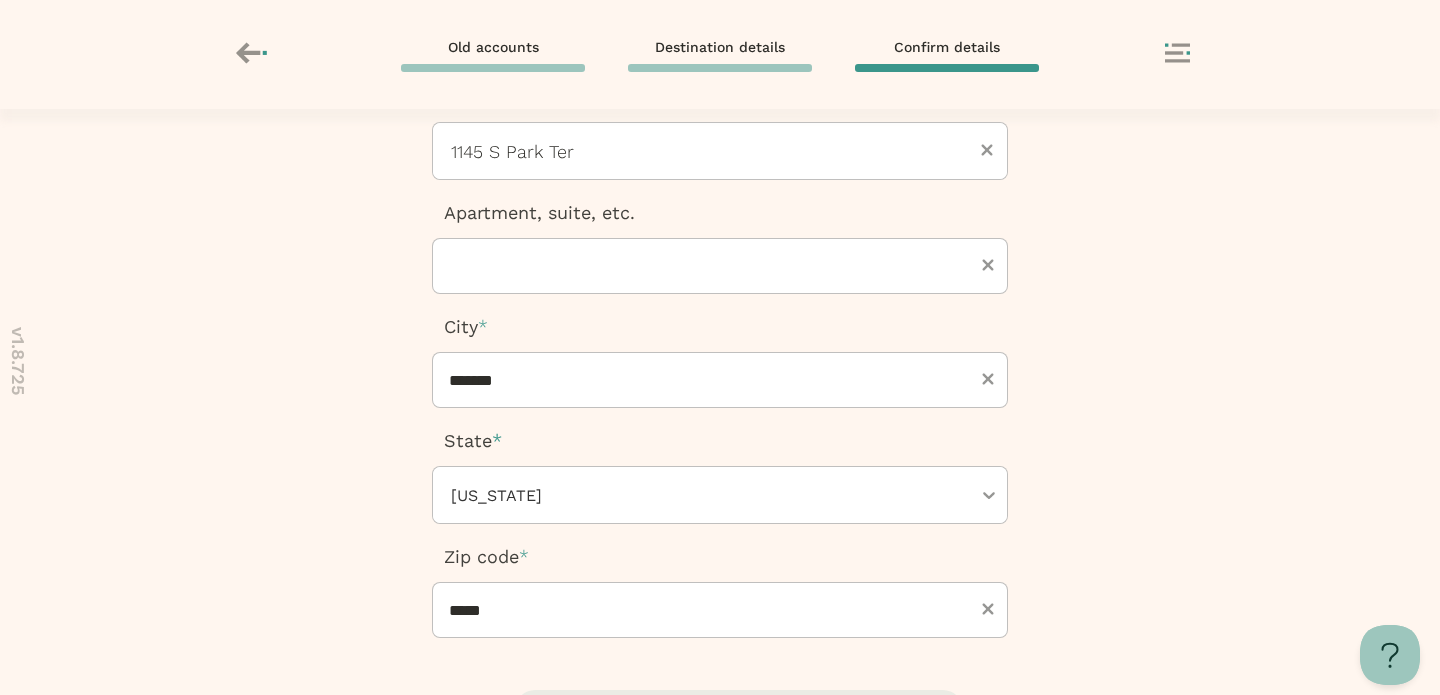scroll, scrollTop: 394, scrollLeft: 0, axis: vertical 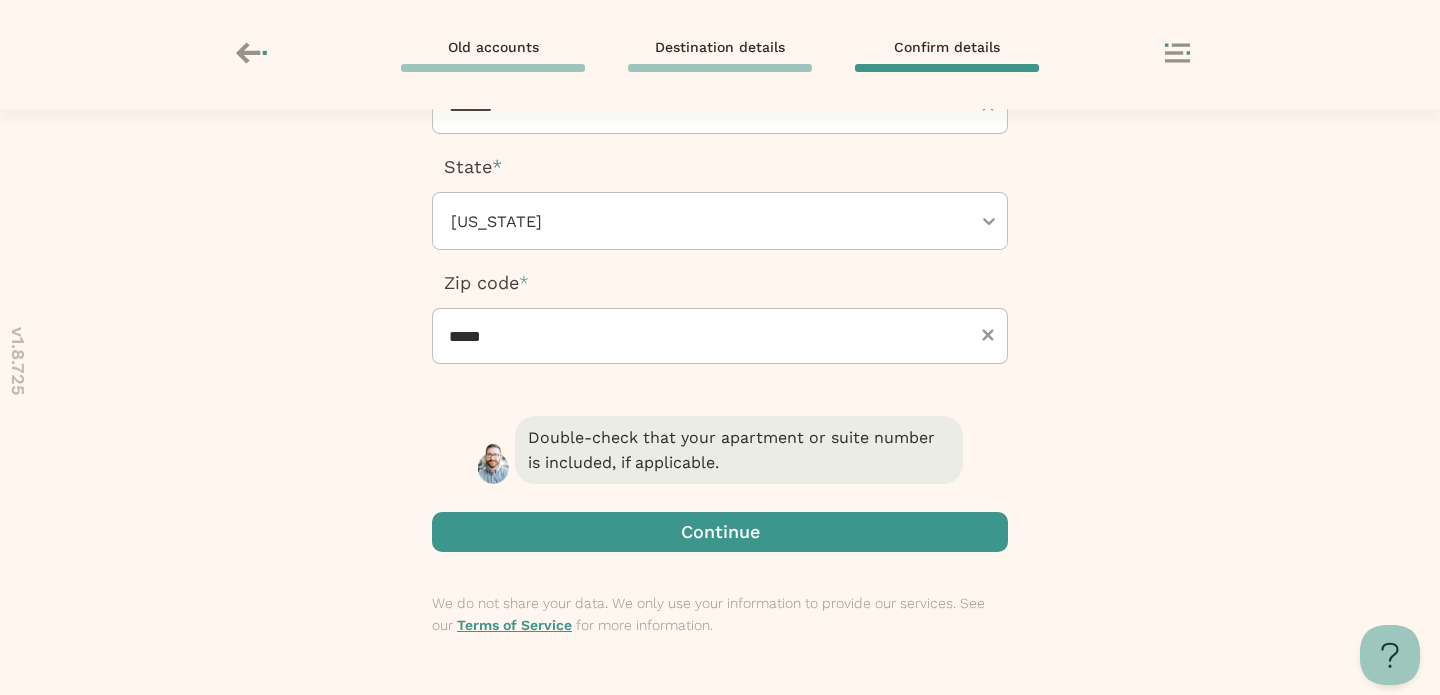 click on "Double-check that your apartment or suite number is included, if applicable. Continue We do not share your data. We only use your information to provide our services. See our   Terms of Service   for more information." at bounding box center [720, 554] 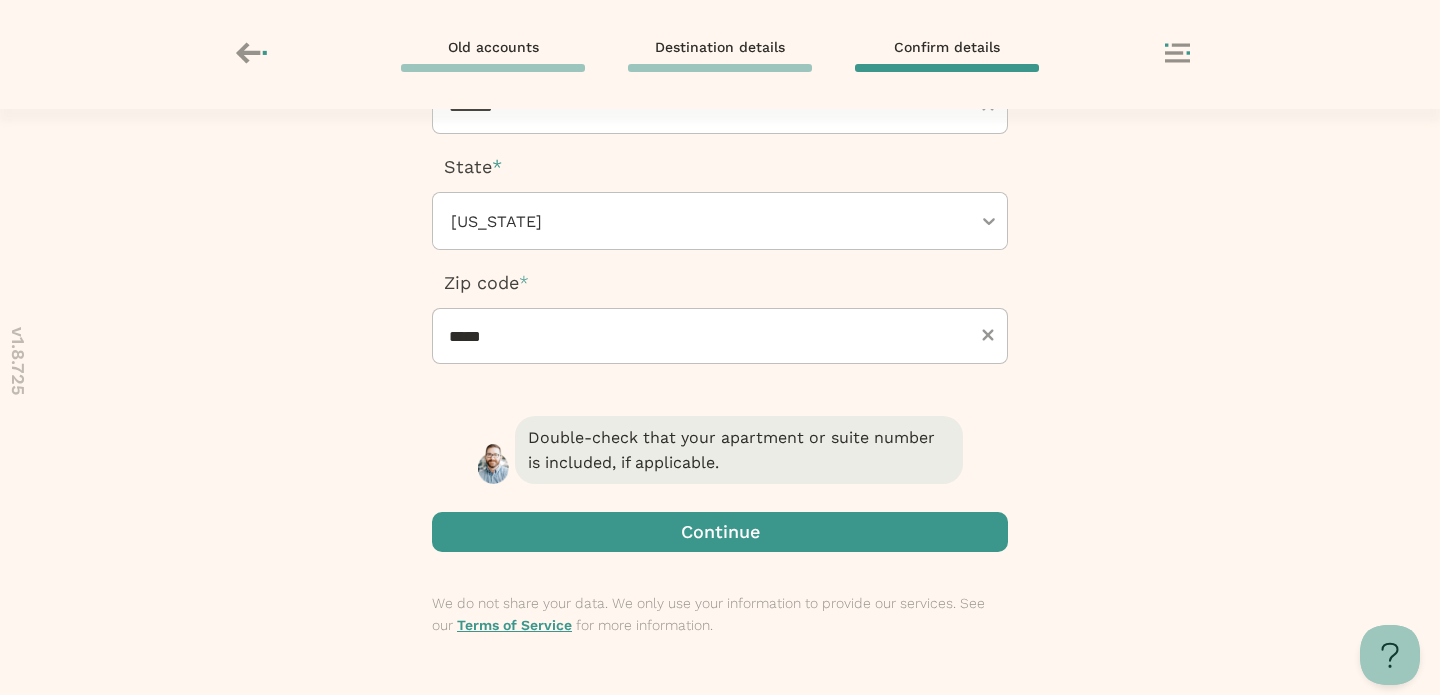 click at bounding box center [720, 532] 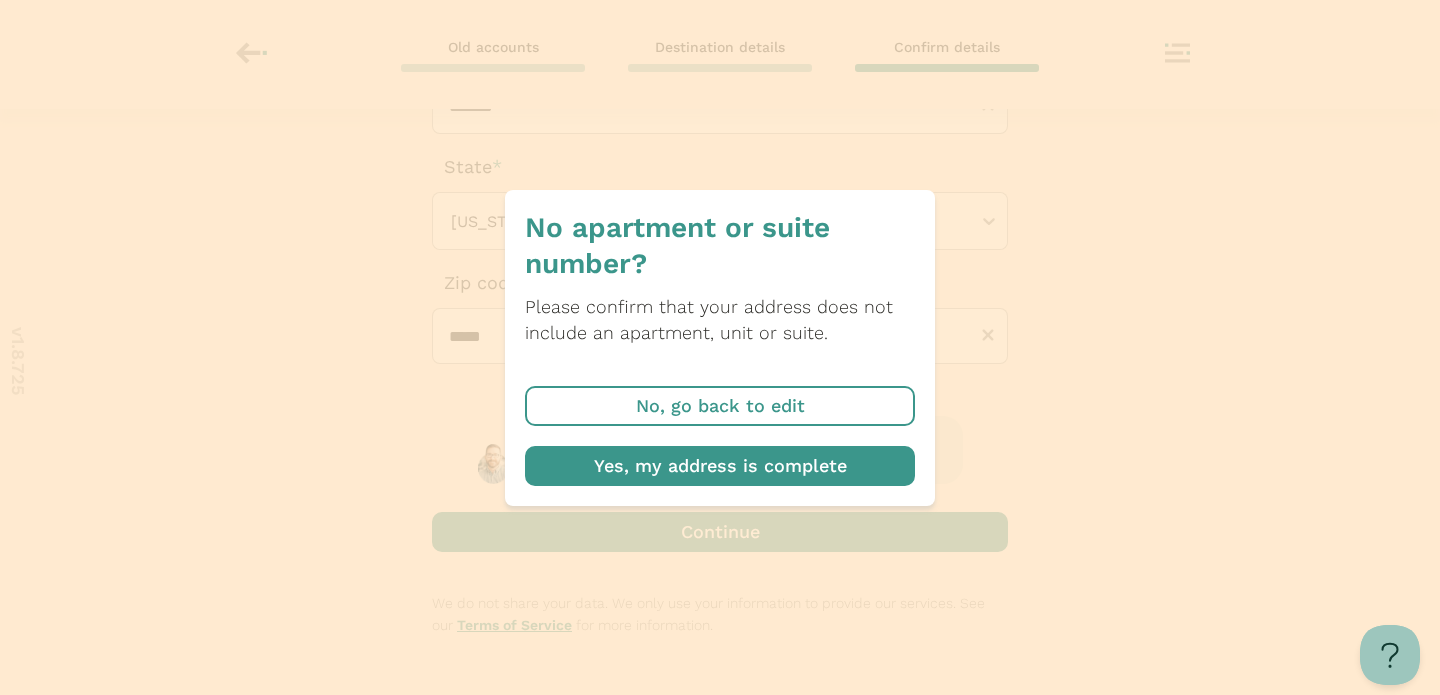 click at bounding box center [720, 466] 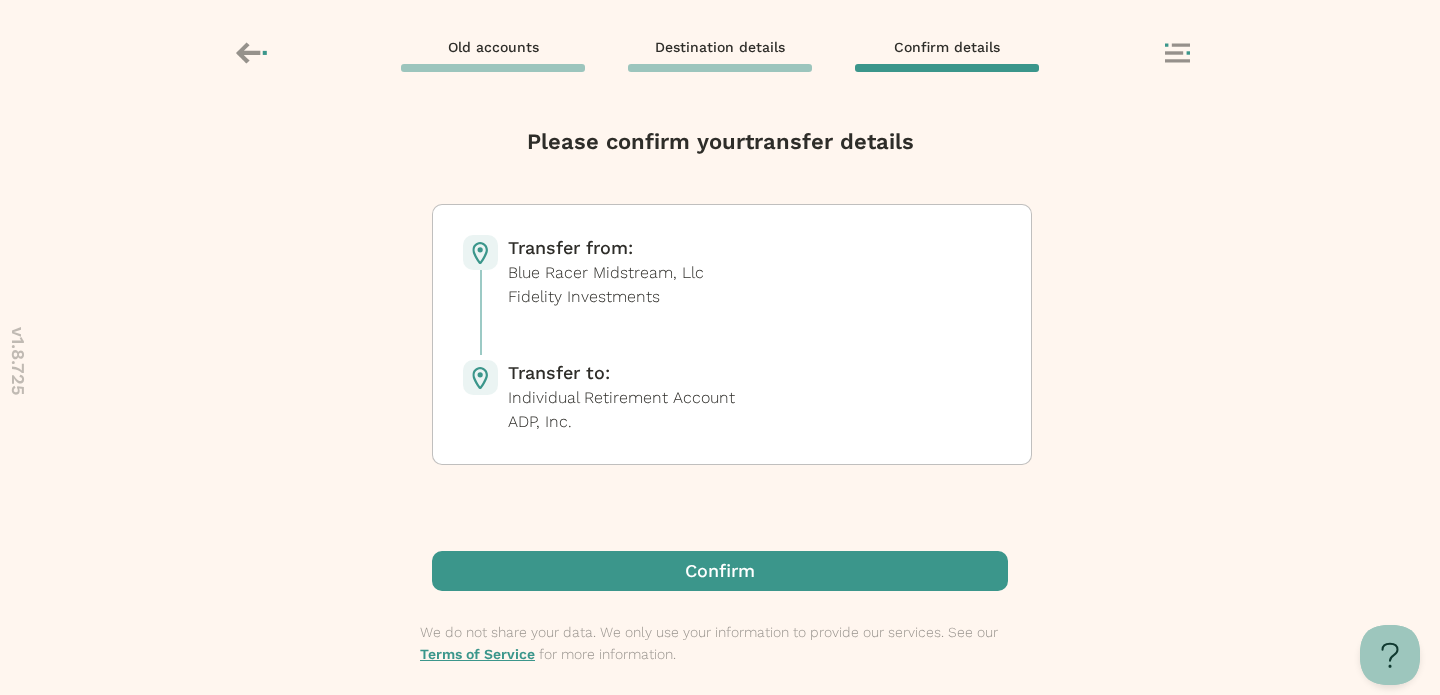 scroll, scrollTop: 0, scrollLeft: 0, axis: both 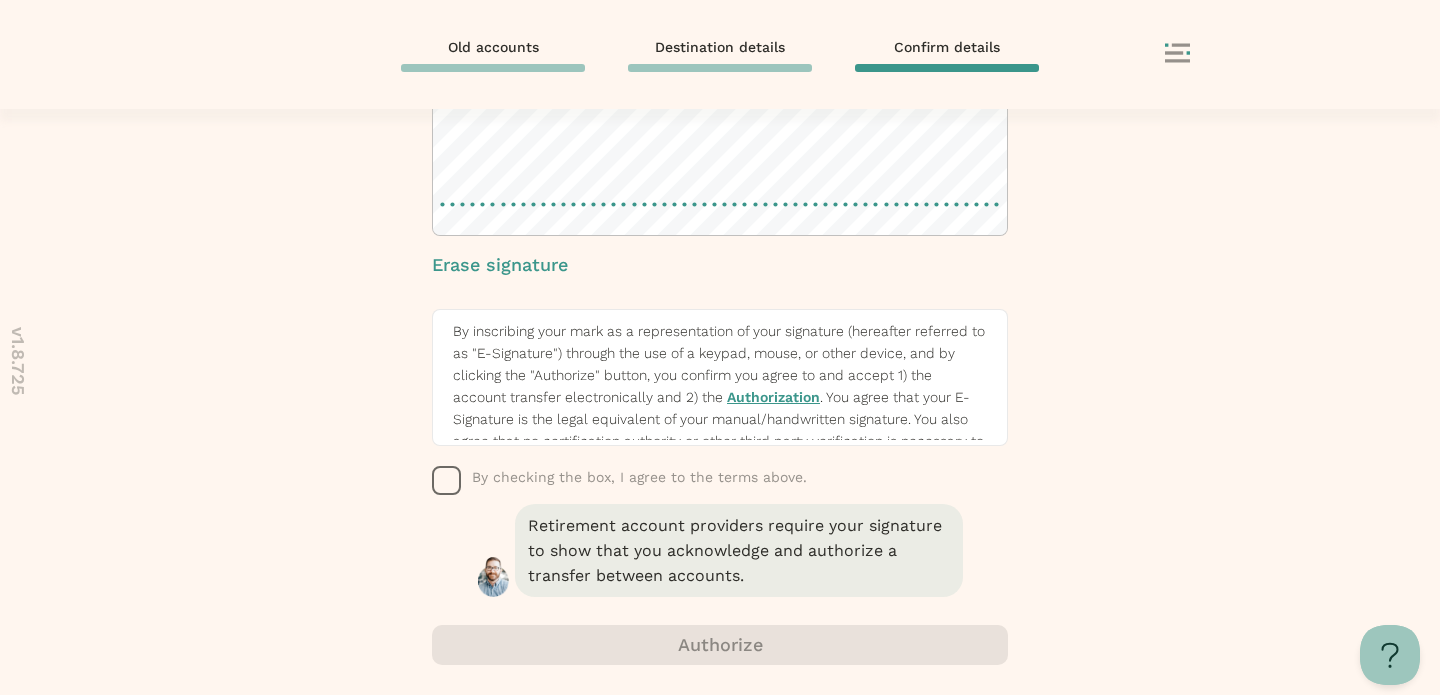 click 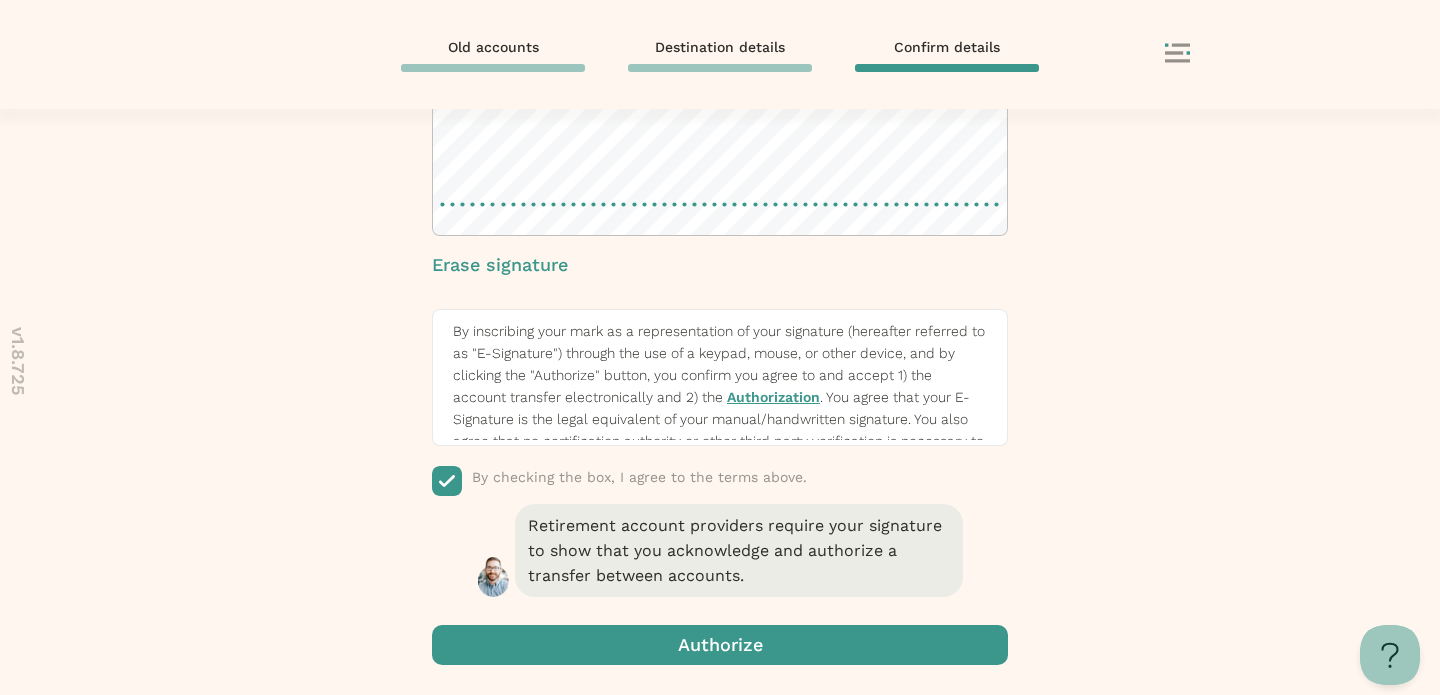click at bounding box center [720, 645] 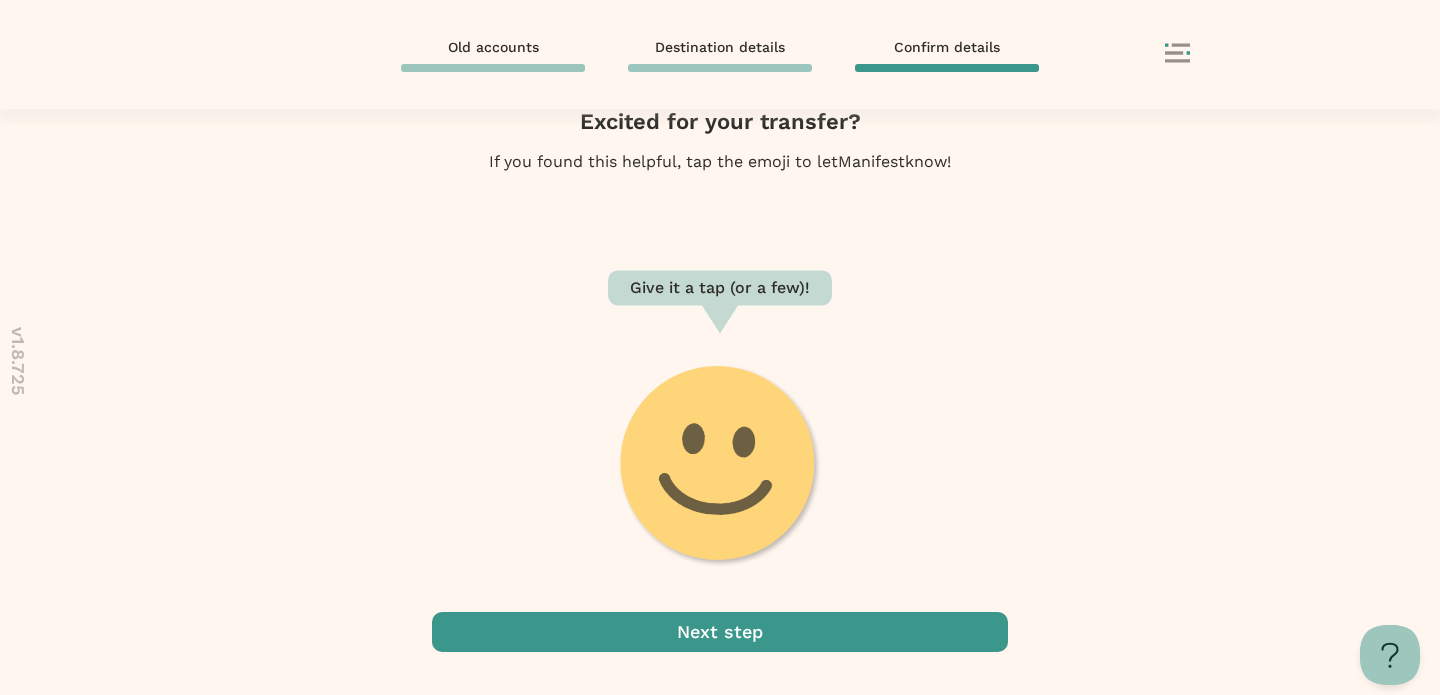 scroll, scrollTop: 119, scrollLeft: 0, axis: vertical 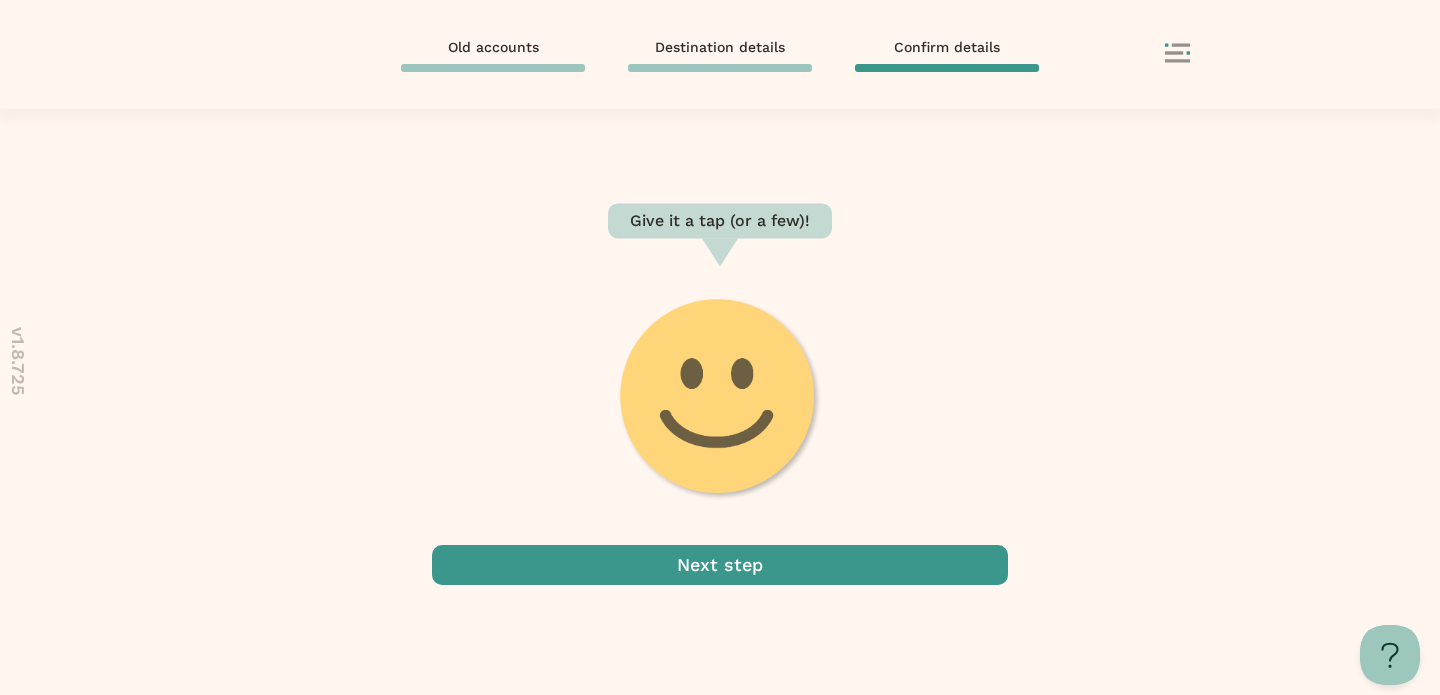 click at bounding box center (720, 565) 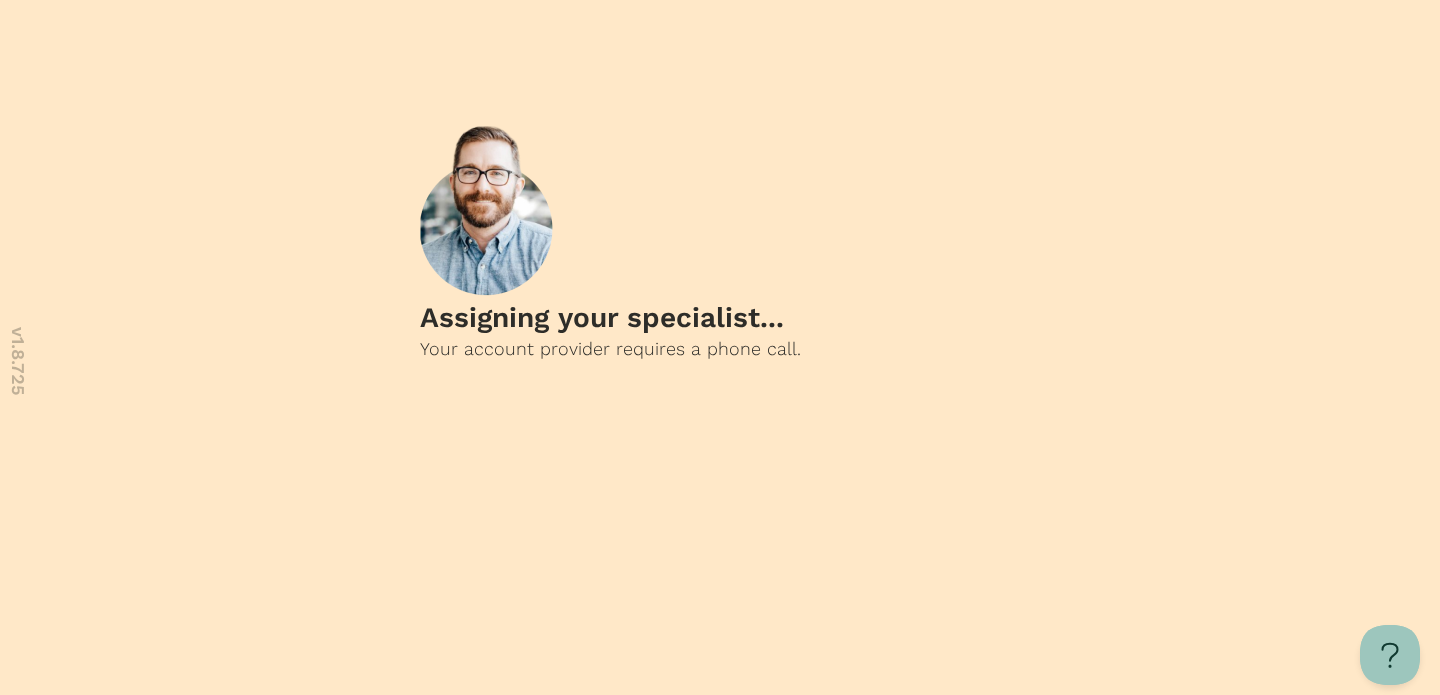 scroll, scrollTop: 0, scrollLeft: 0, axis: both 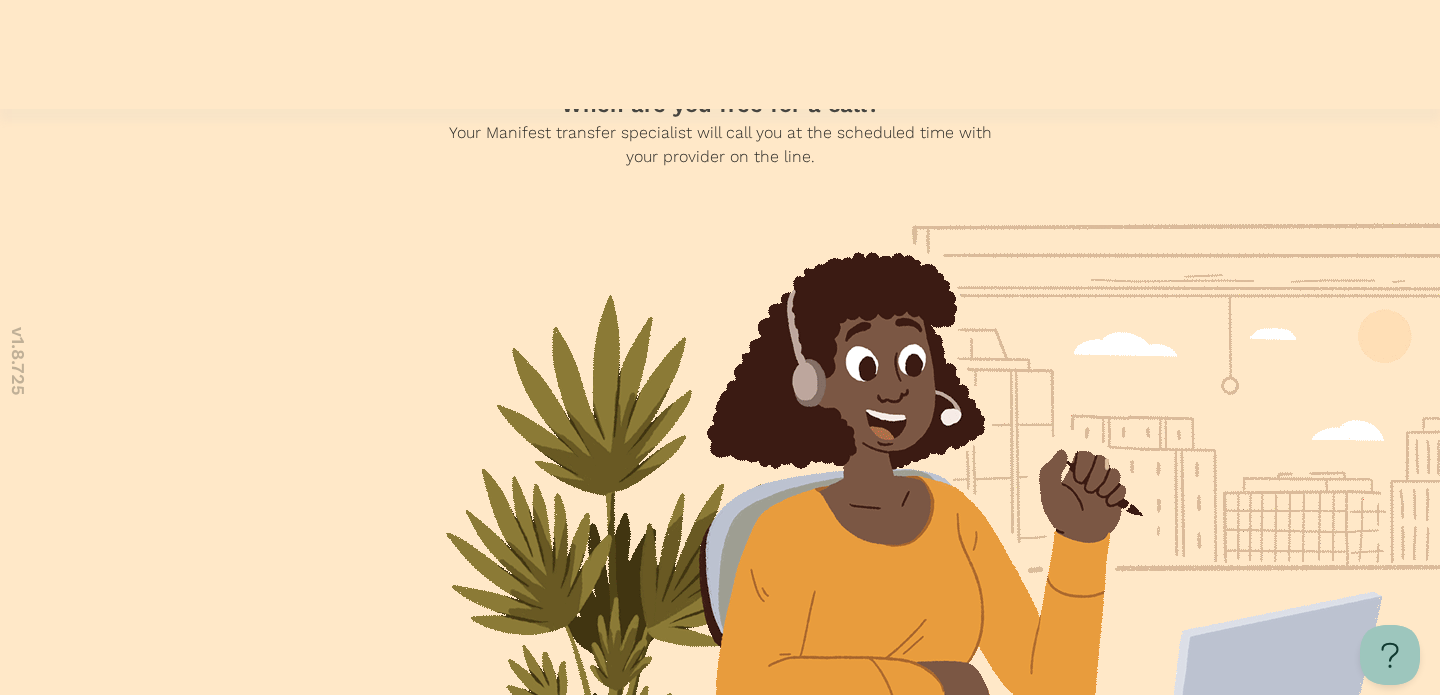 click at bounding box center [720, 939] 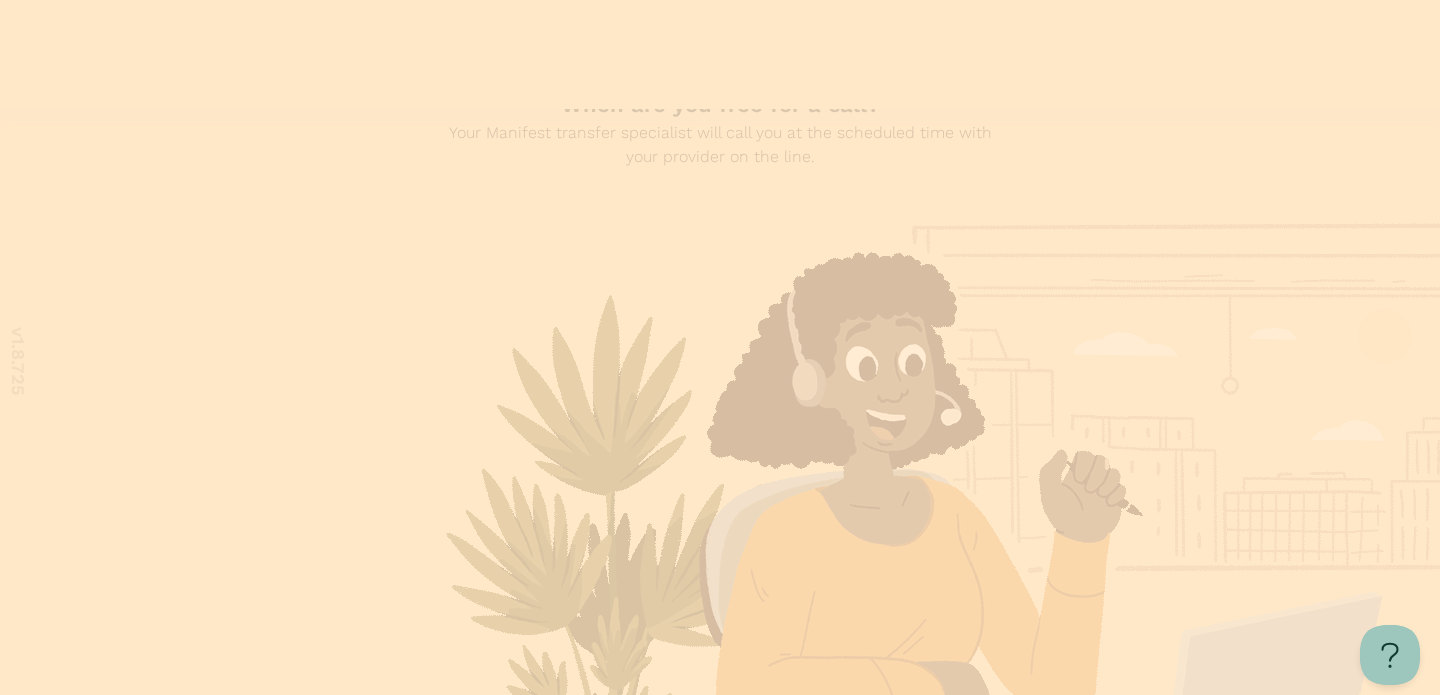 click on "Exit Booking" at bounding box center (150, 705) 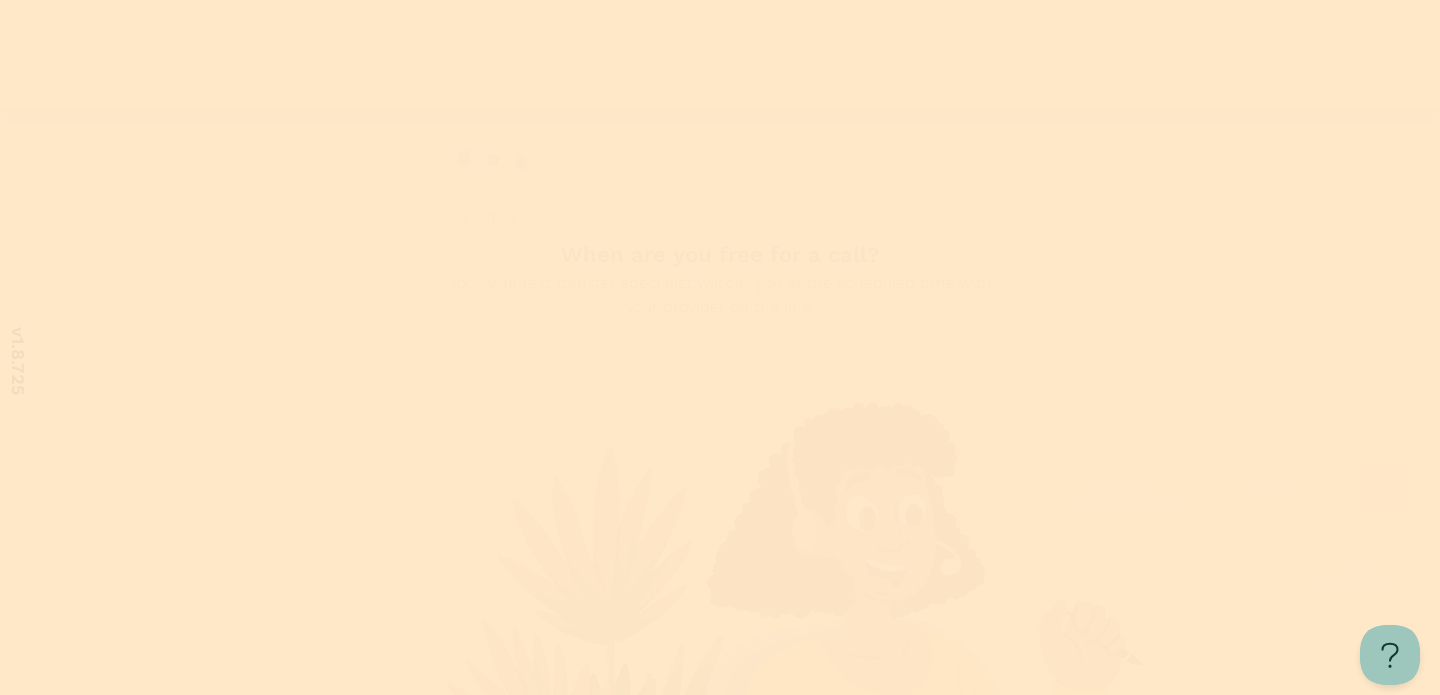 scroll, scrollTop: 0, scrollLeft: 0, axis: both 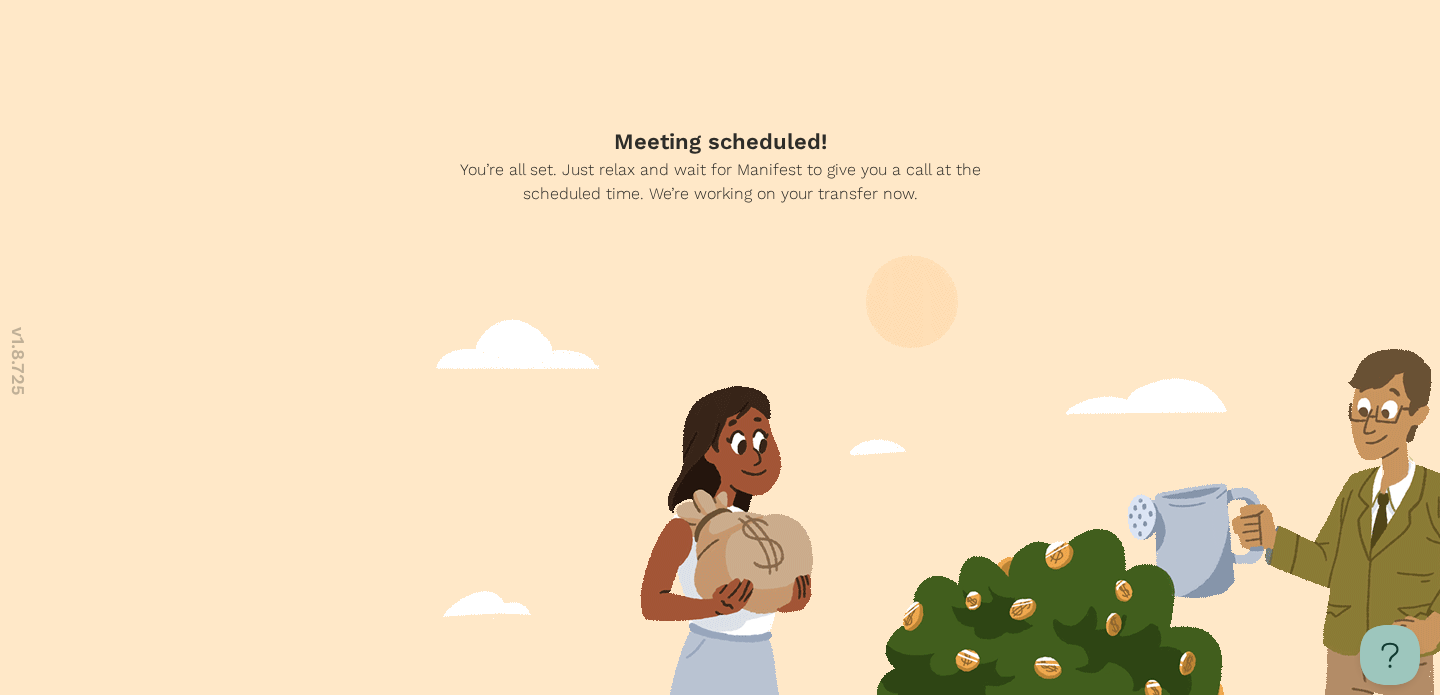 click at bounding box center [720, 996] 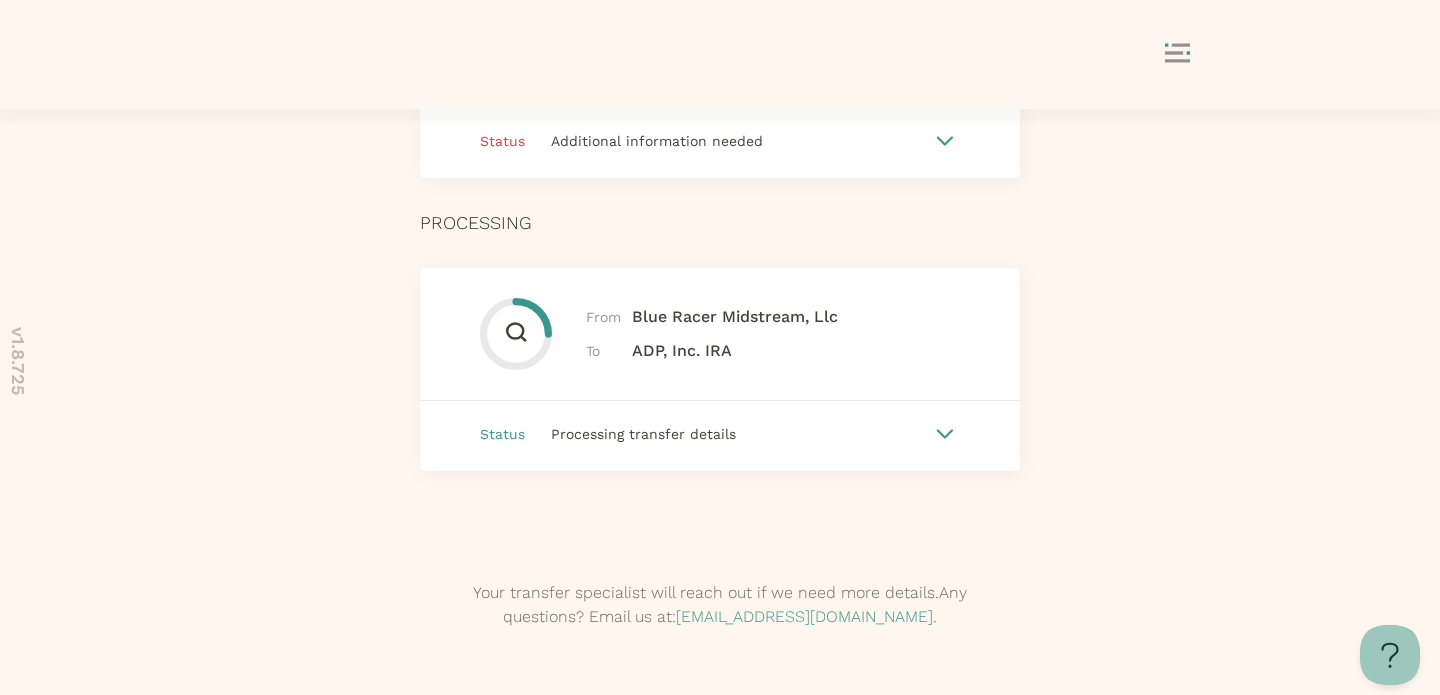 scroll, scrollTop: 885, scrollLeft: 0, axis: vertical 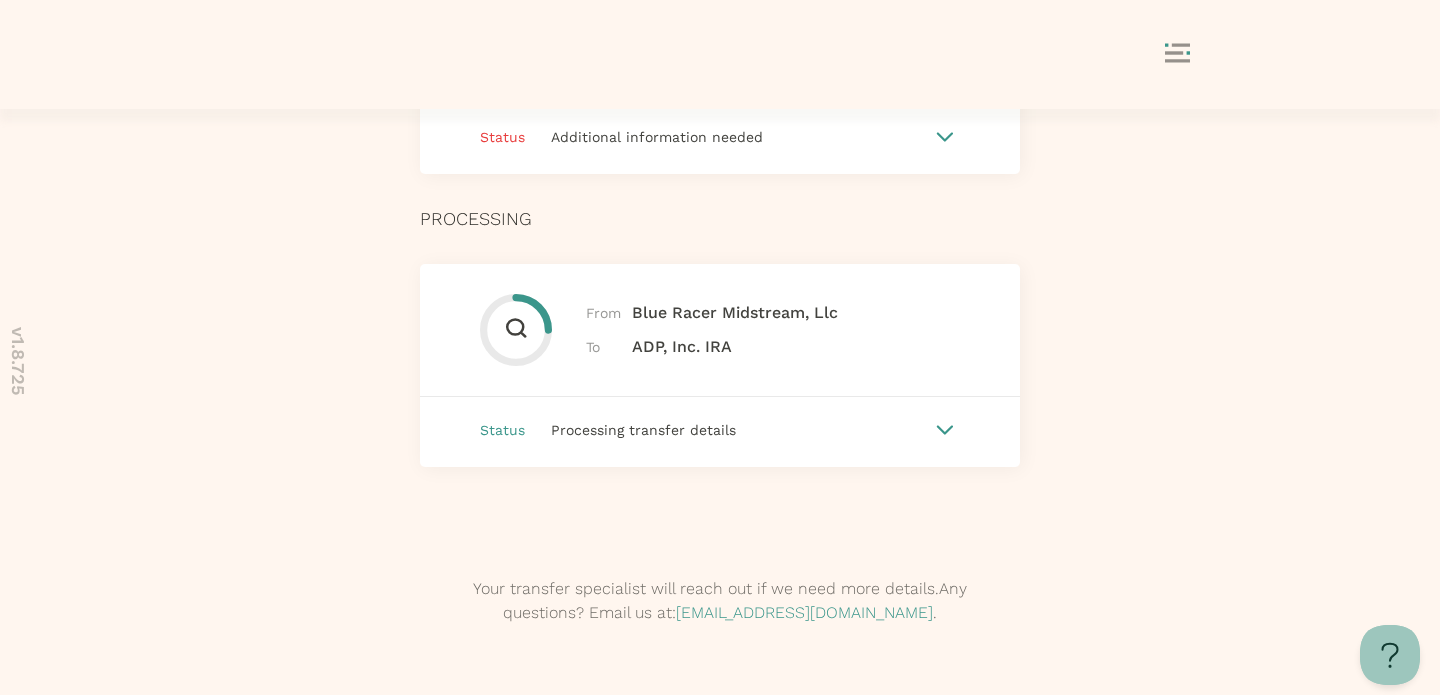 click 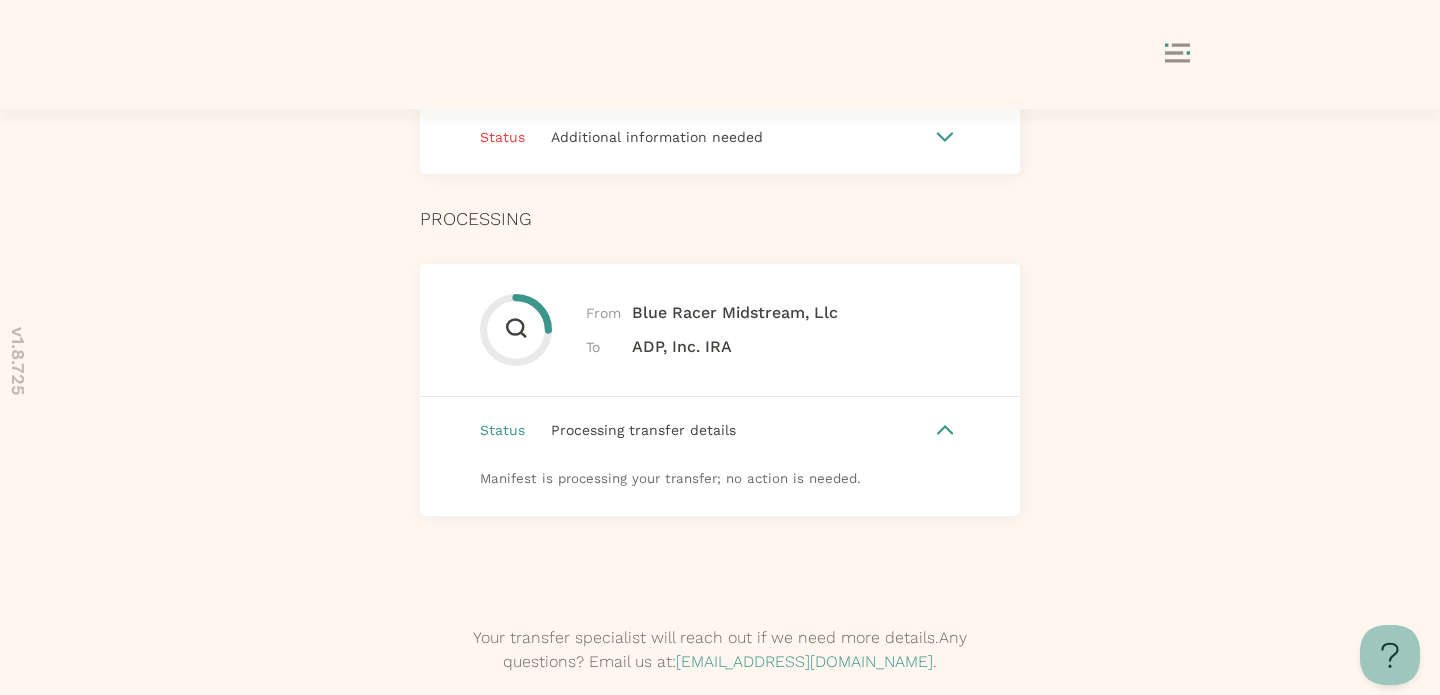 click 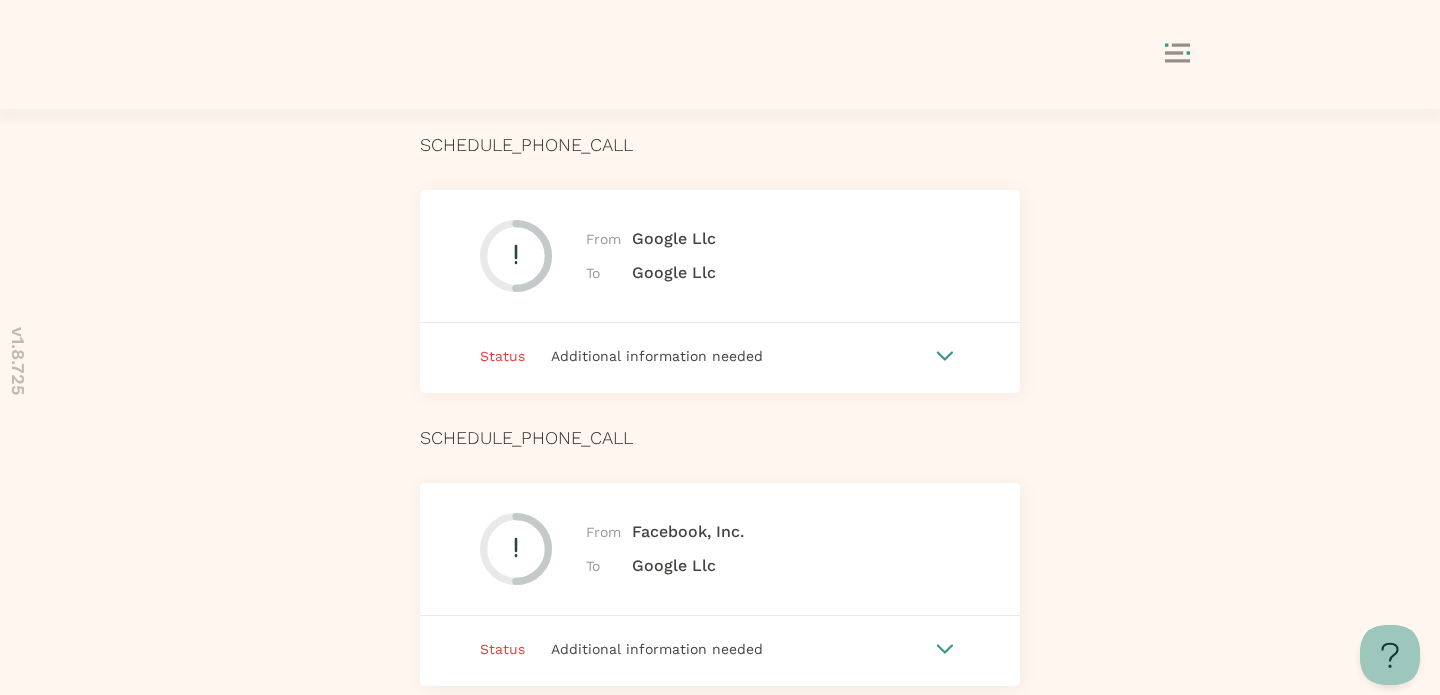 scroll, scrollTop: 469, scrollLeft: 0, axis: vertical 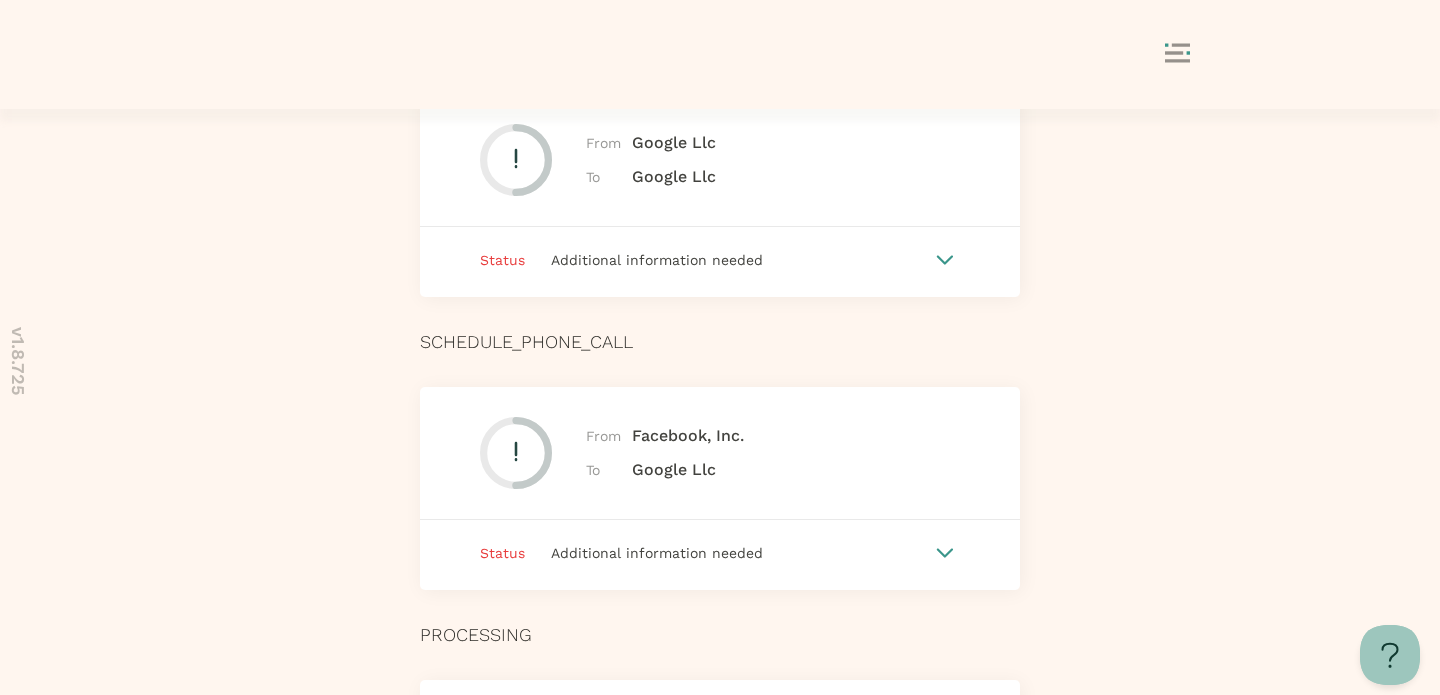 click on "Additional information needed" at bounding box center [657, 260] 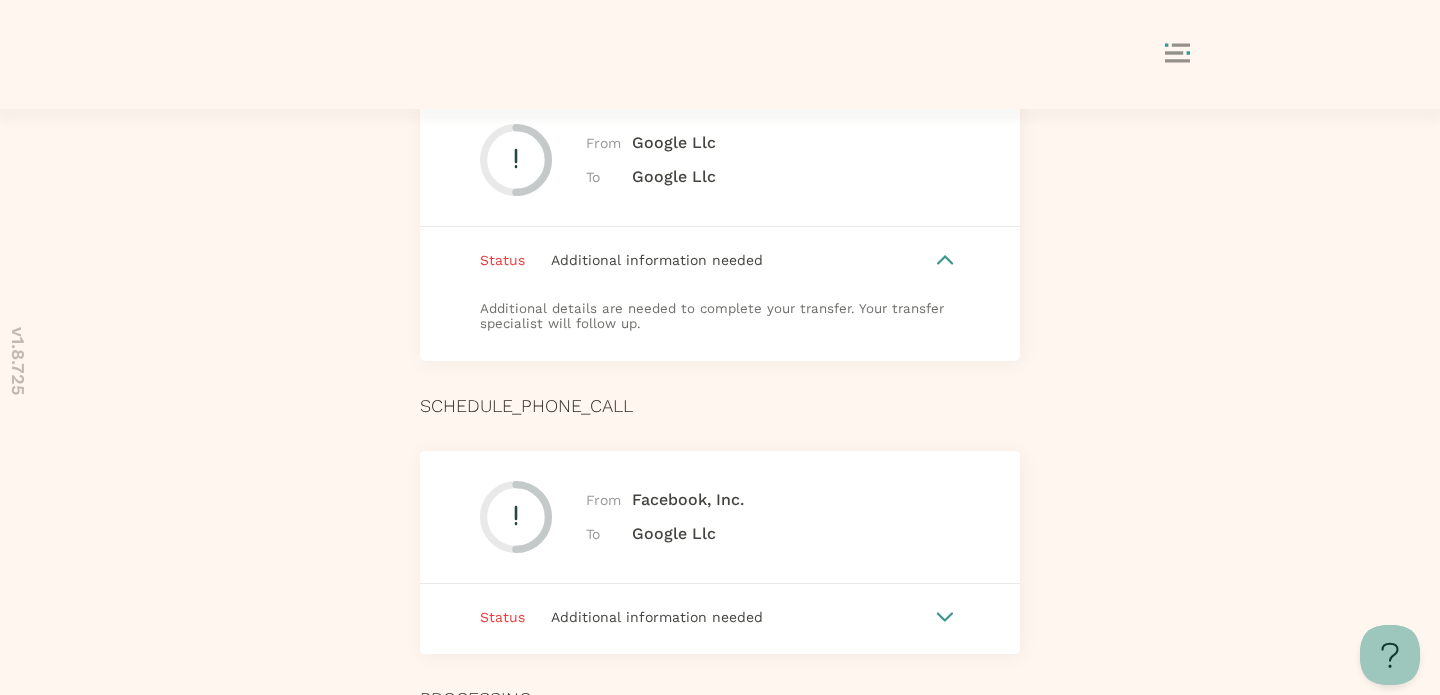 click on "Additional information needed" at bounding box center (657, 260) 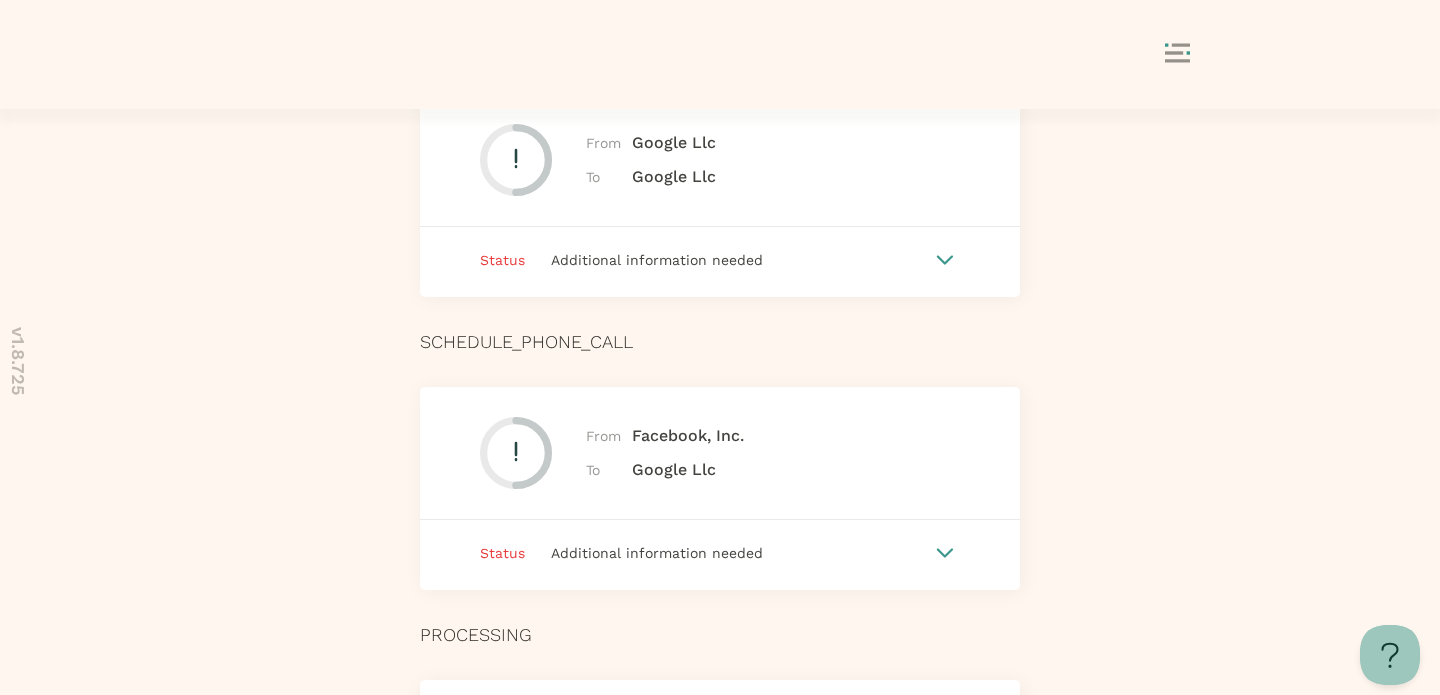 click on "Additional information needed" at bounding box center (657, 553) 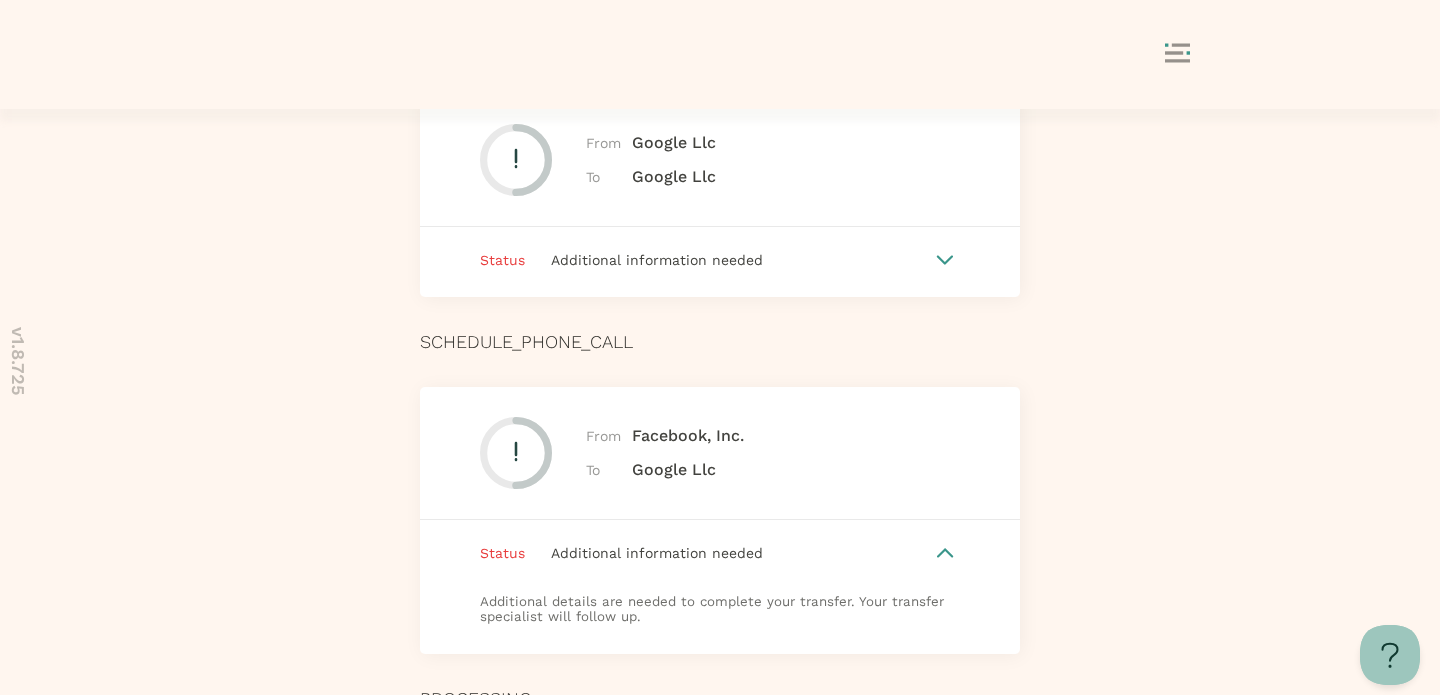 click on "Additional information needed" at bounding box center [657, 553] 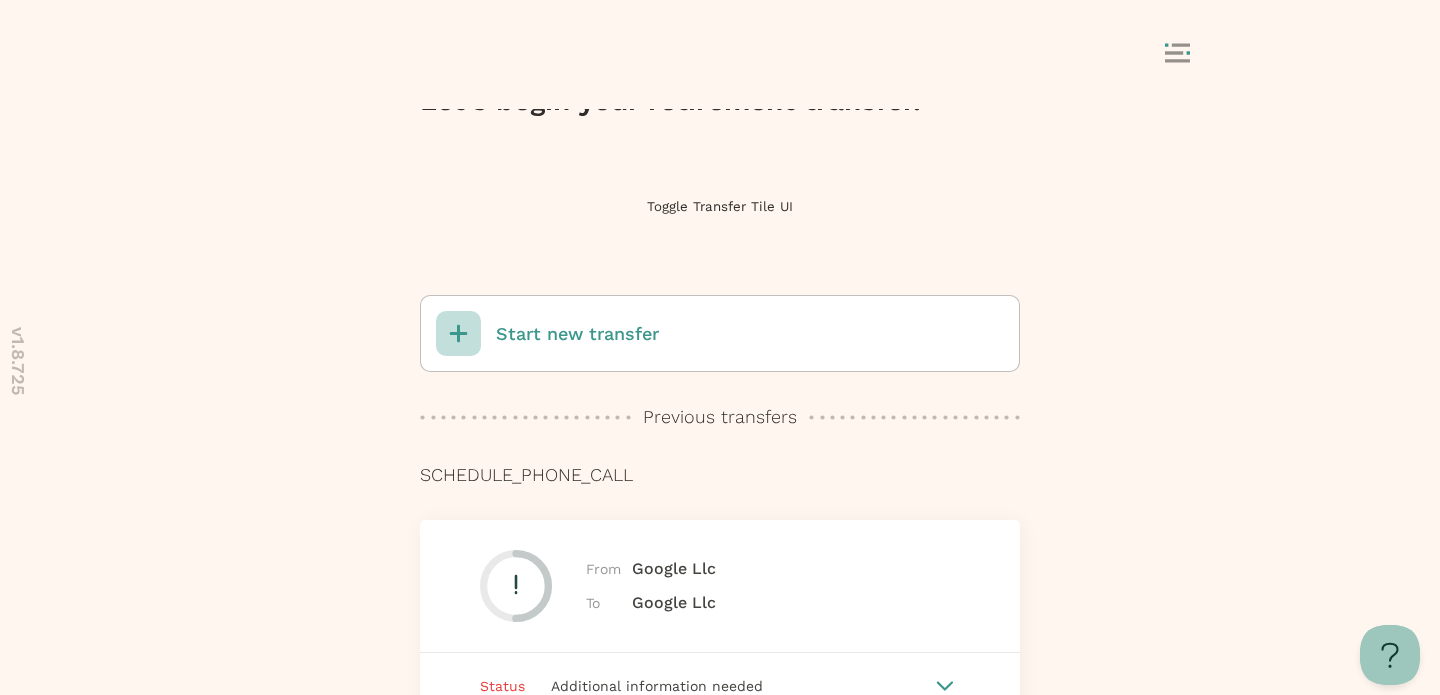 scroll, scrollTop: 0, scrollLeft: 0, axis: both 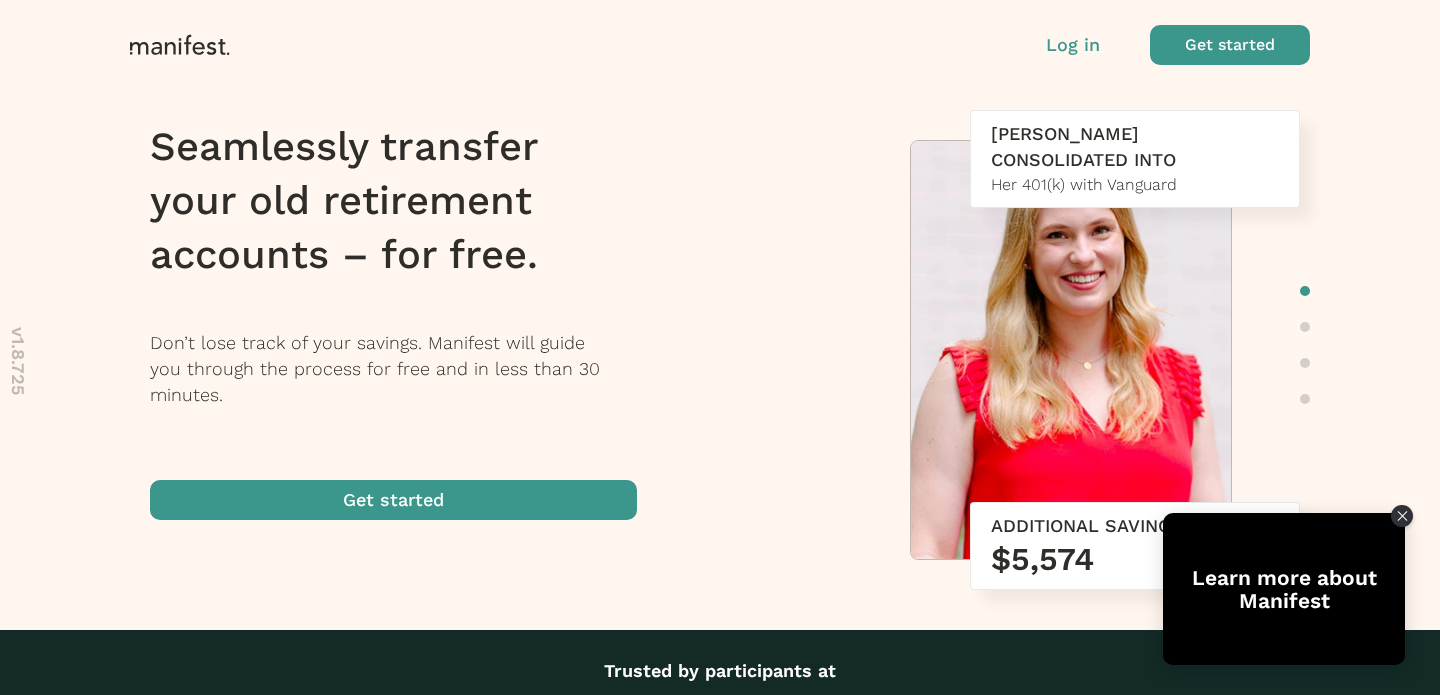 click on "Log in" at bounding box center (1073, 45) 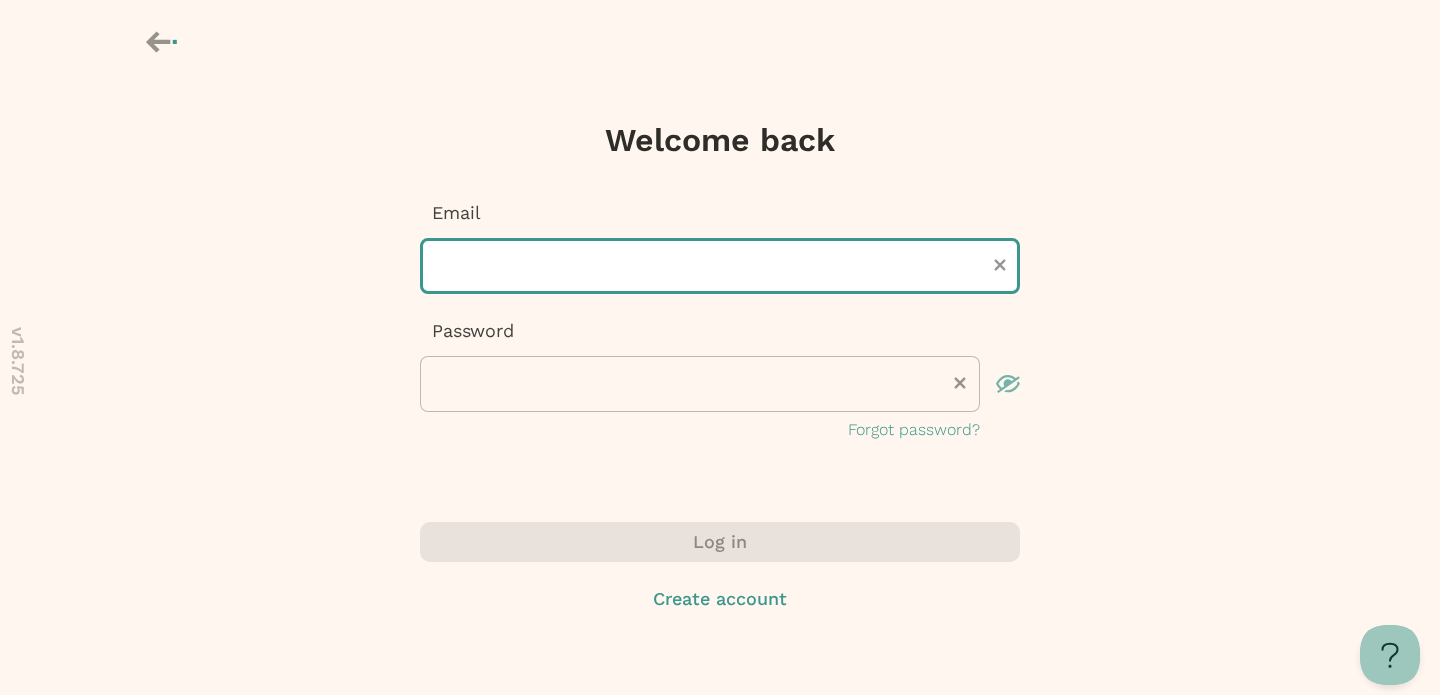 click at bounding box center (720, 266) 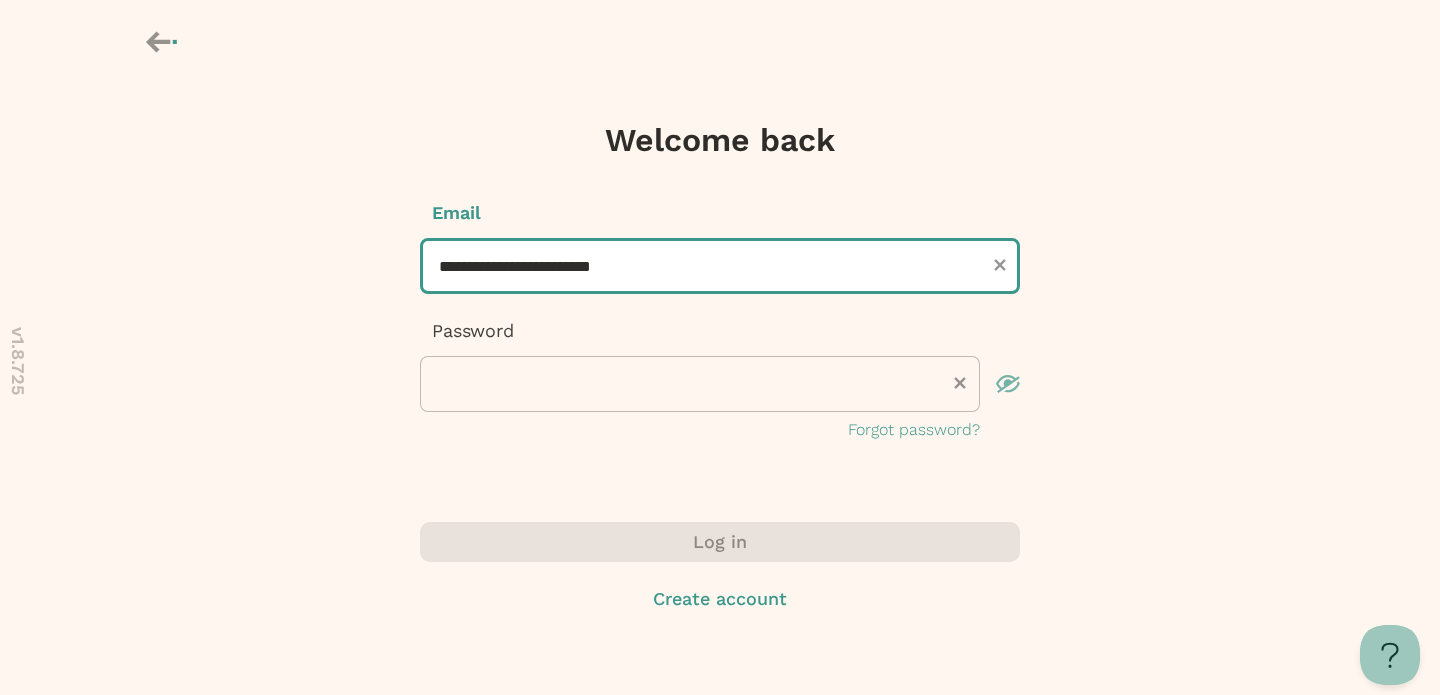 type on "**********" 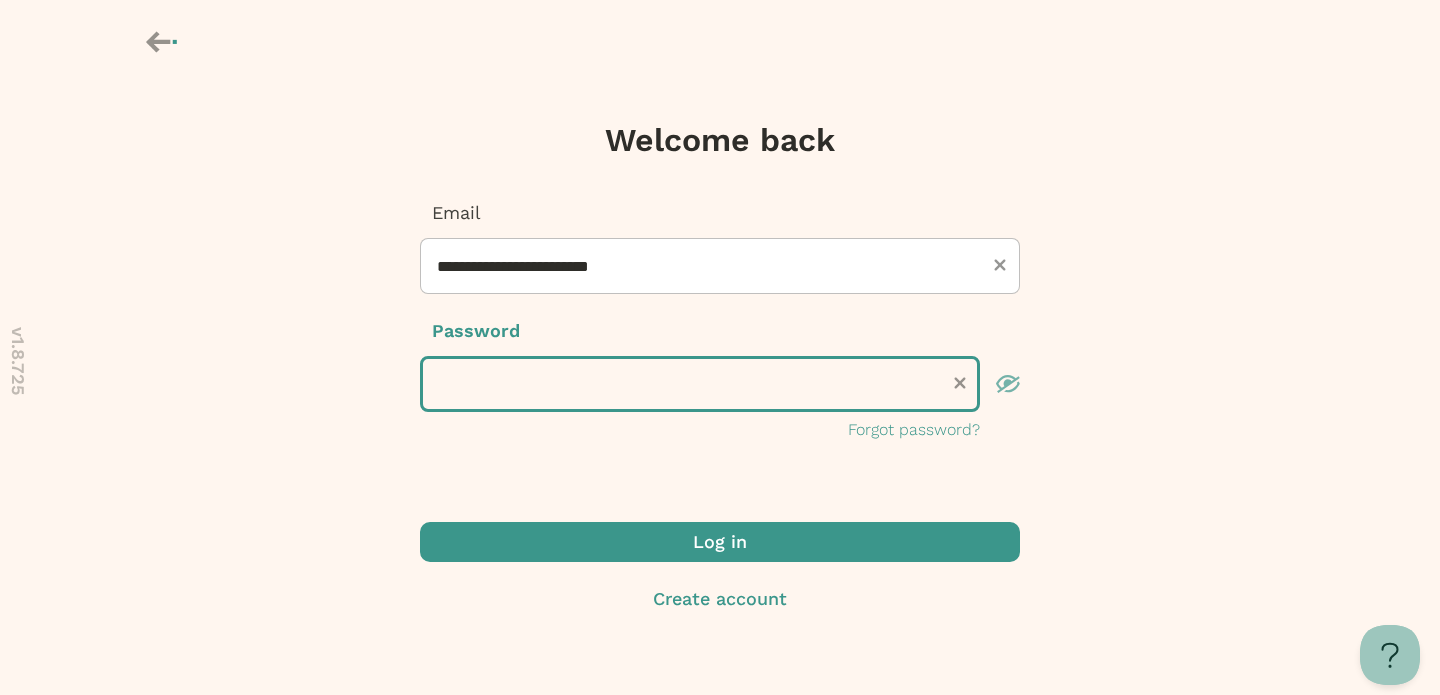click on "Log in" at bounding box center [720, 542] 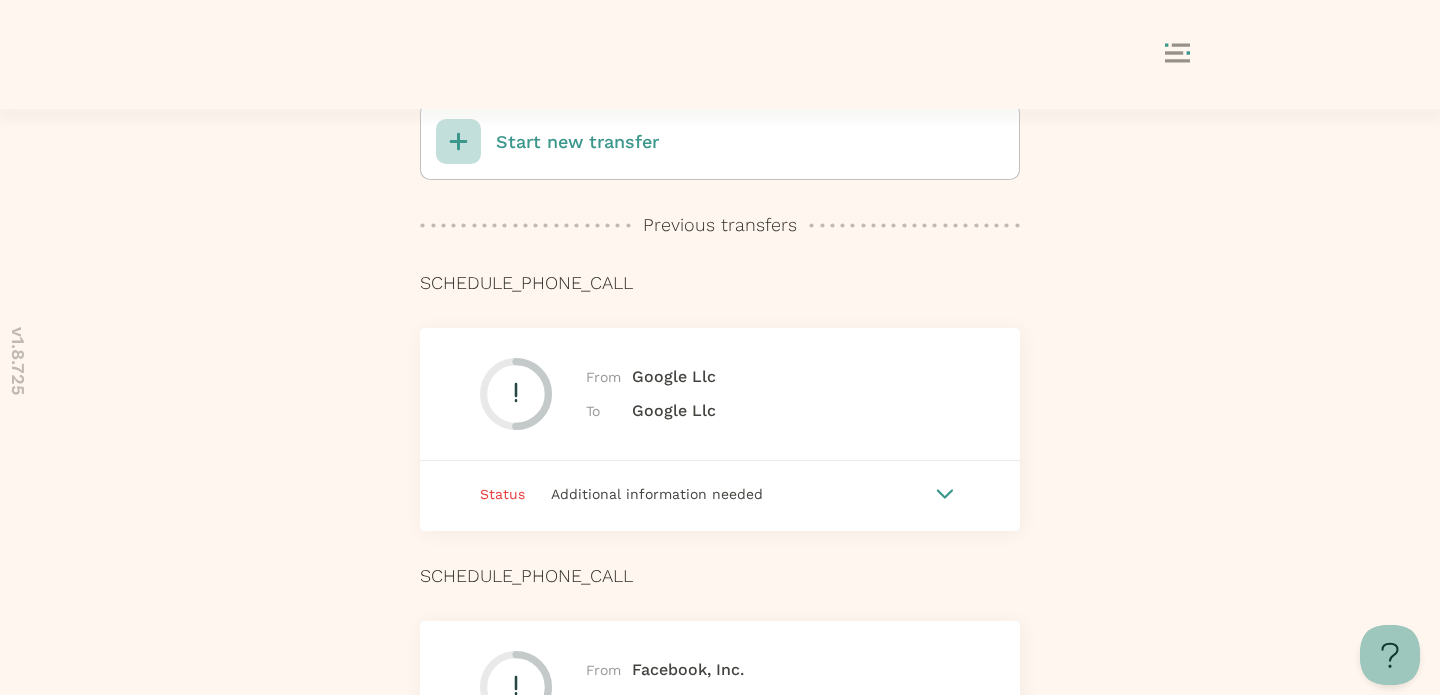 scroll, scrollTop: 0, scrollLeft: 0, axis: both 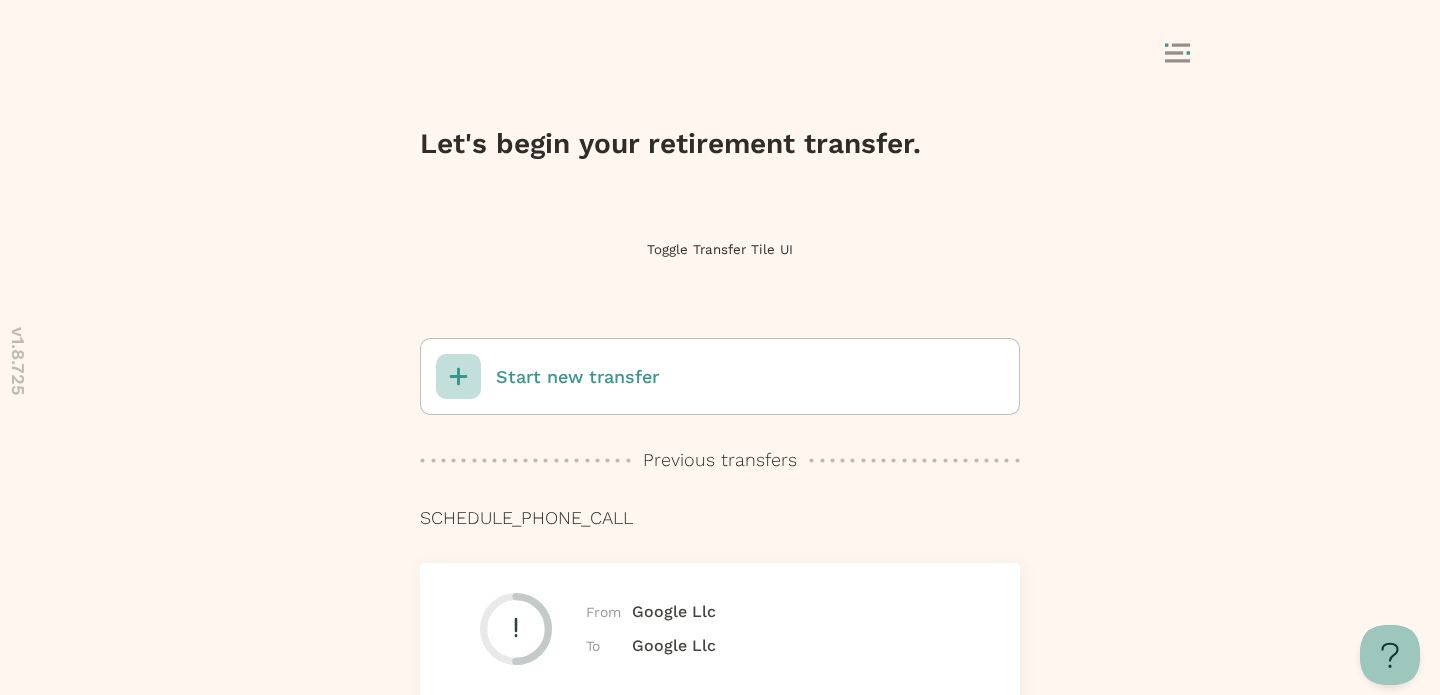 click on "Start new transfer" at bounding box center [720, 376] 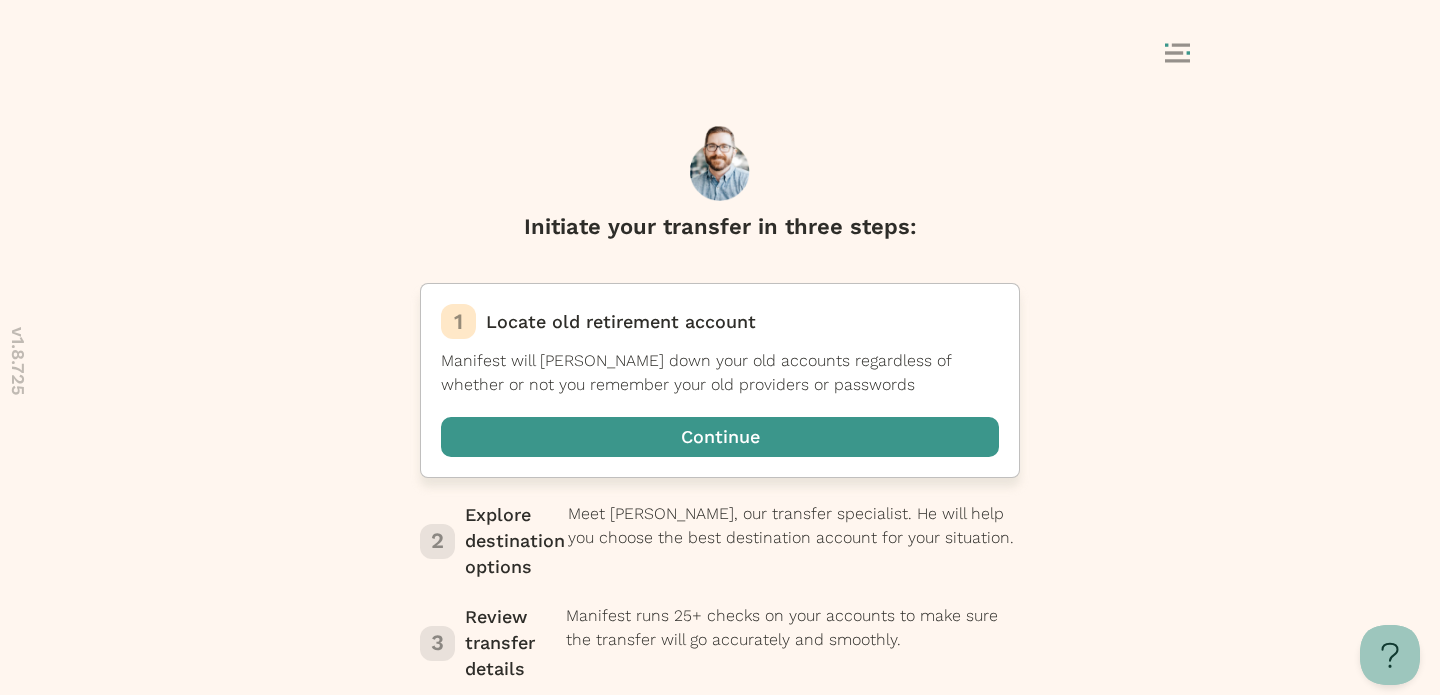 click at bounding box center (720, 437) 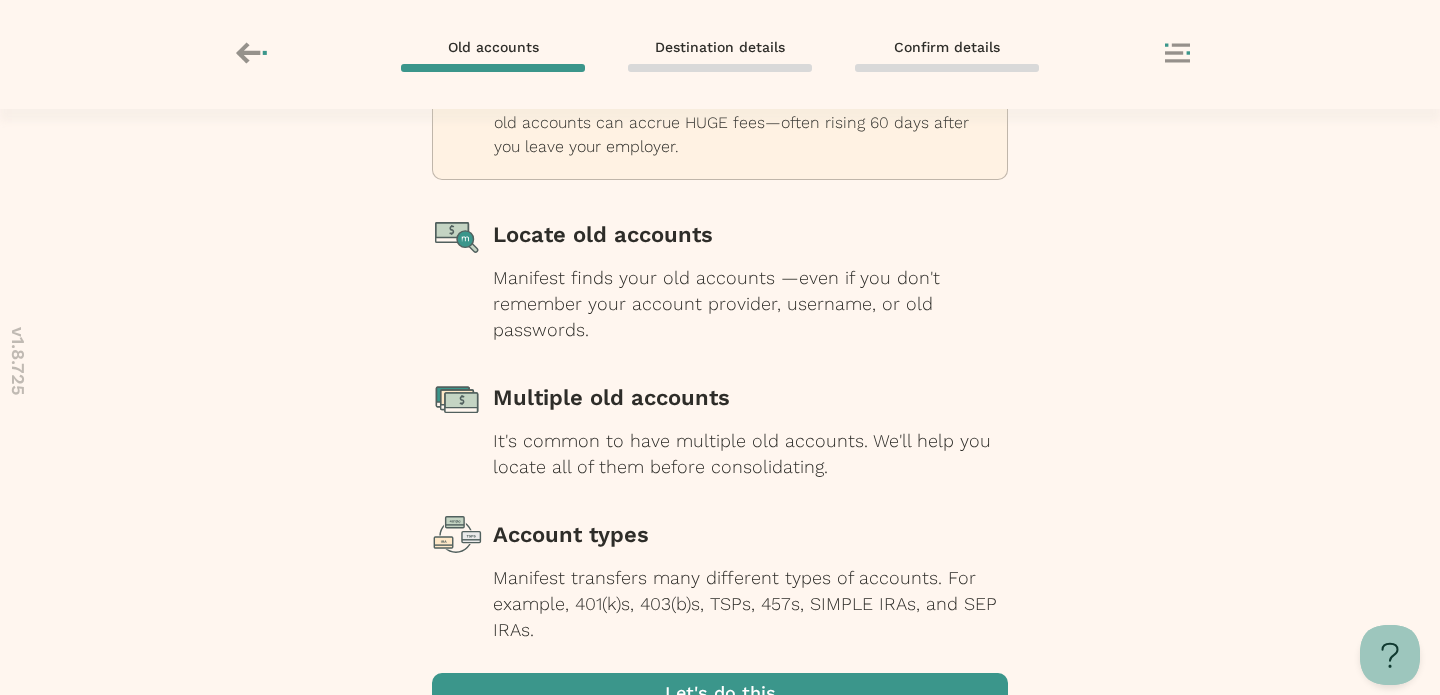 scroll, scrollTop: 256, scrollLeft: 0, axis: vertical 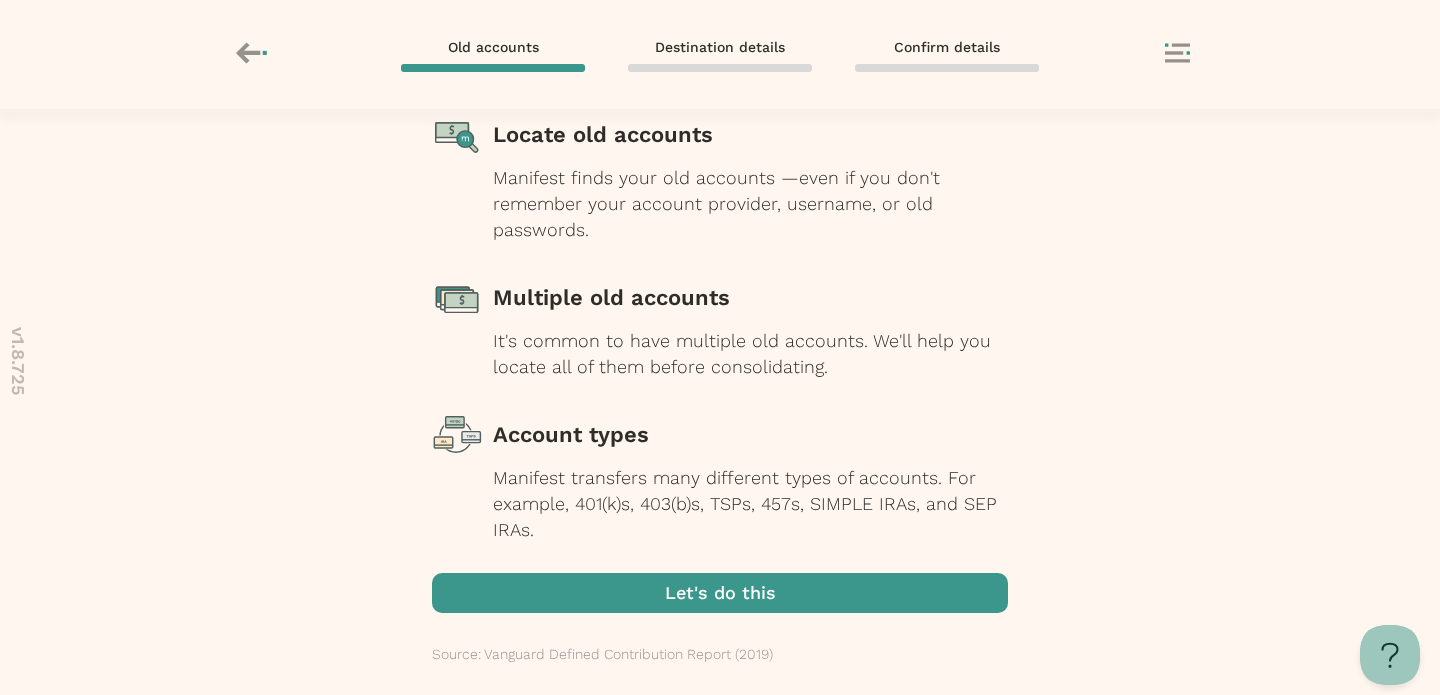 click at bounding box center [720, 593] 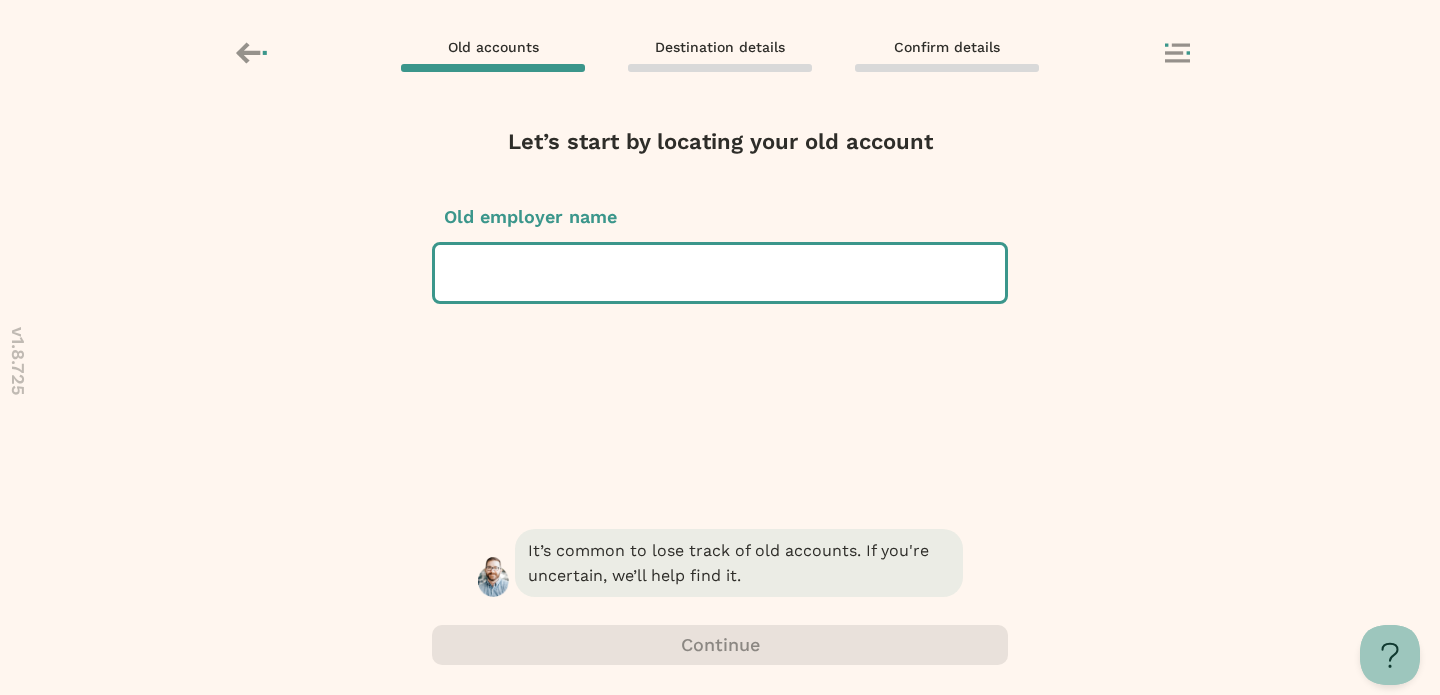 click at bounding box center [720, 273] 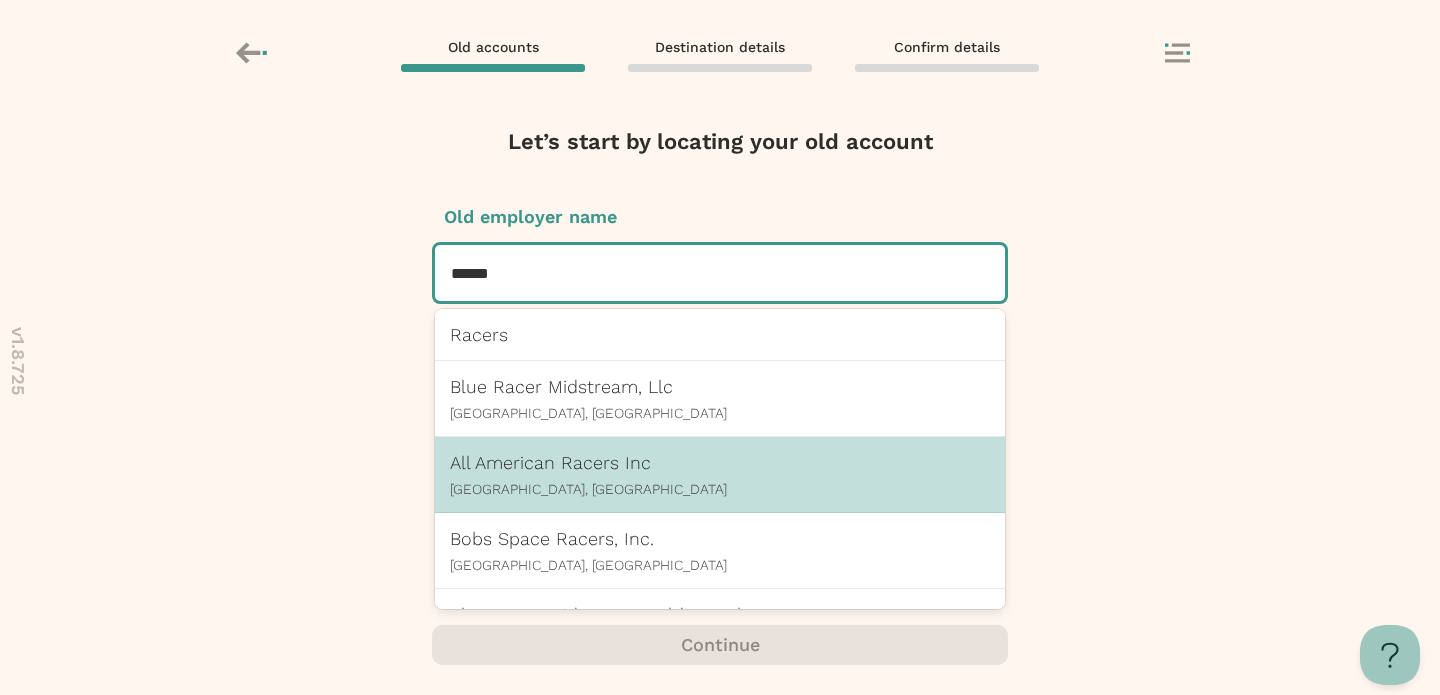 click on "Santa Ana, CA" at bounding box center (720, 489) 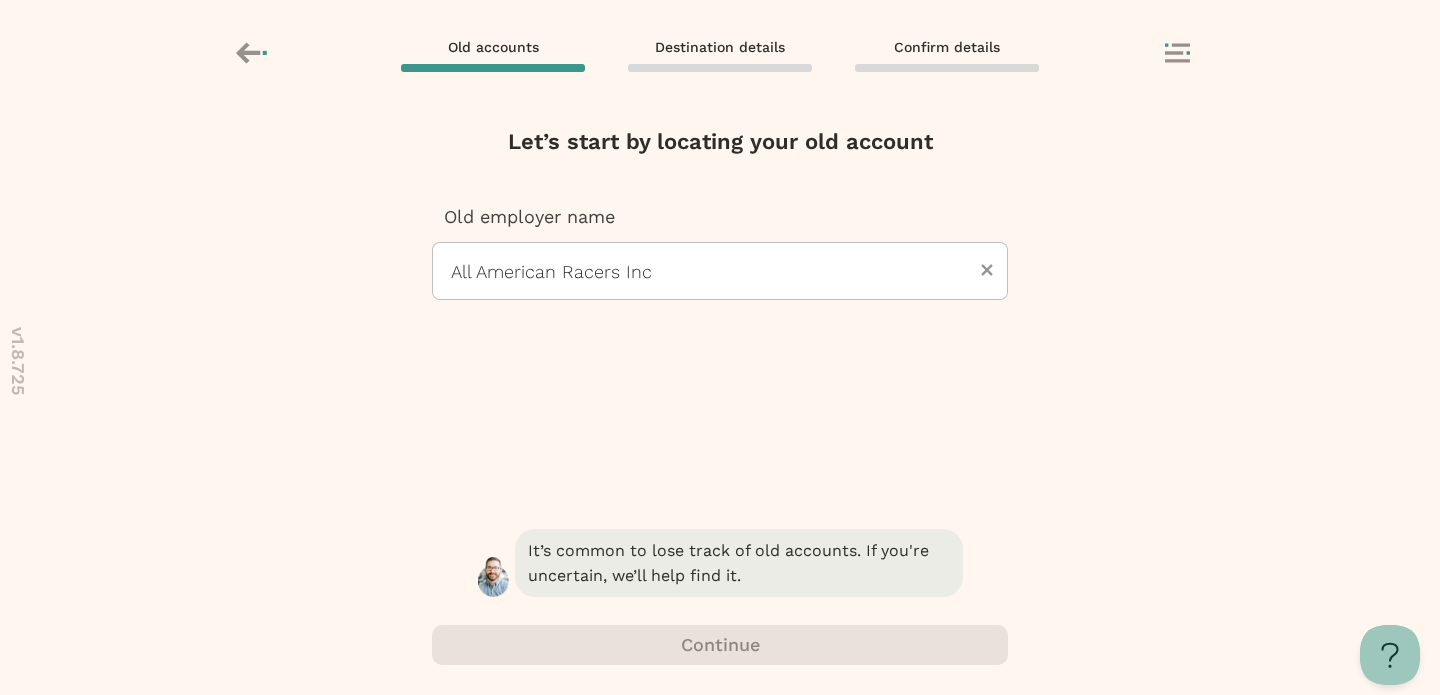 type 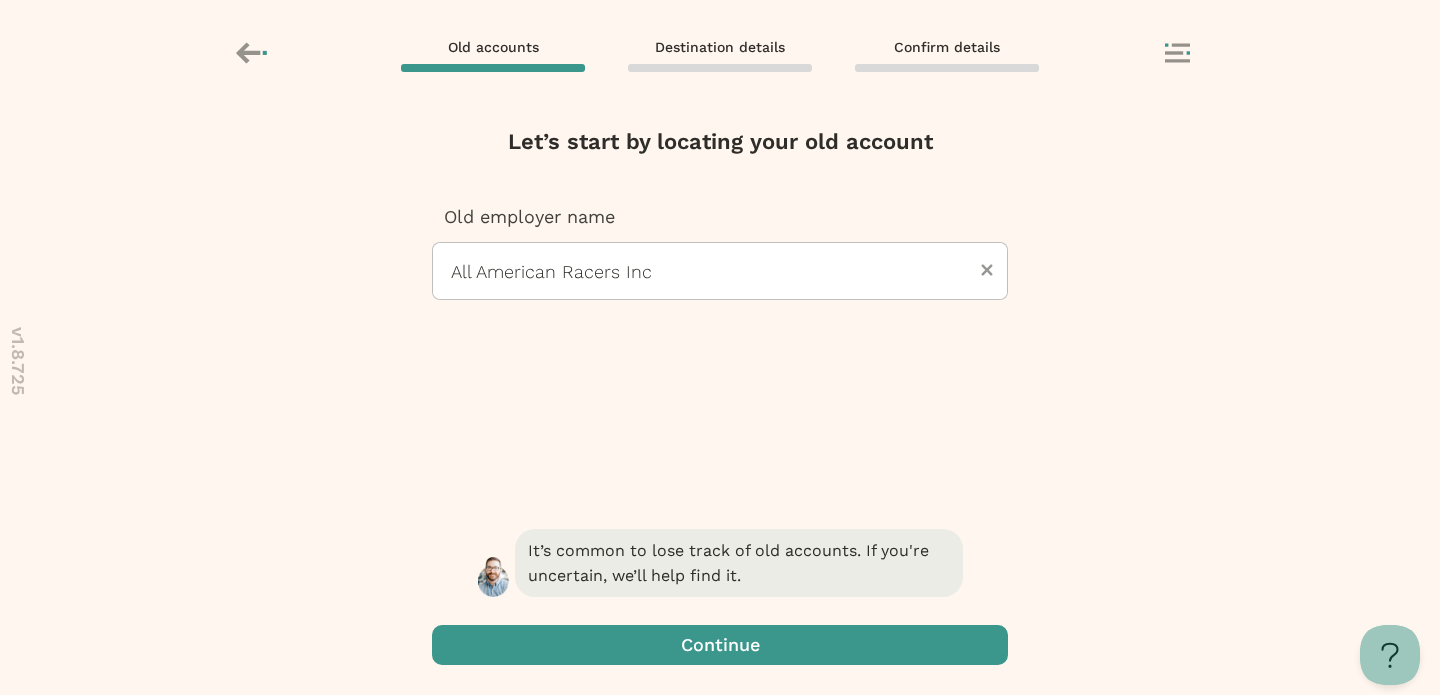 click at bounding box center [720, 645] 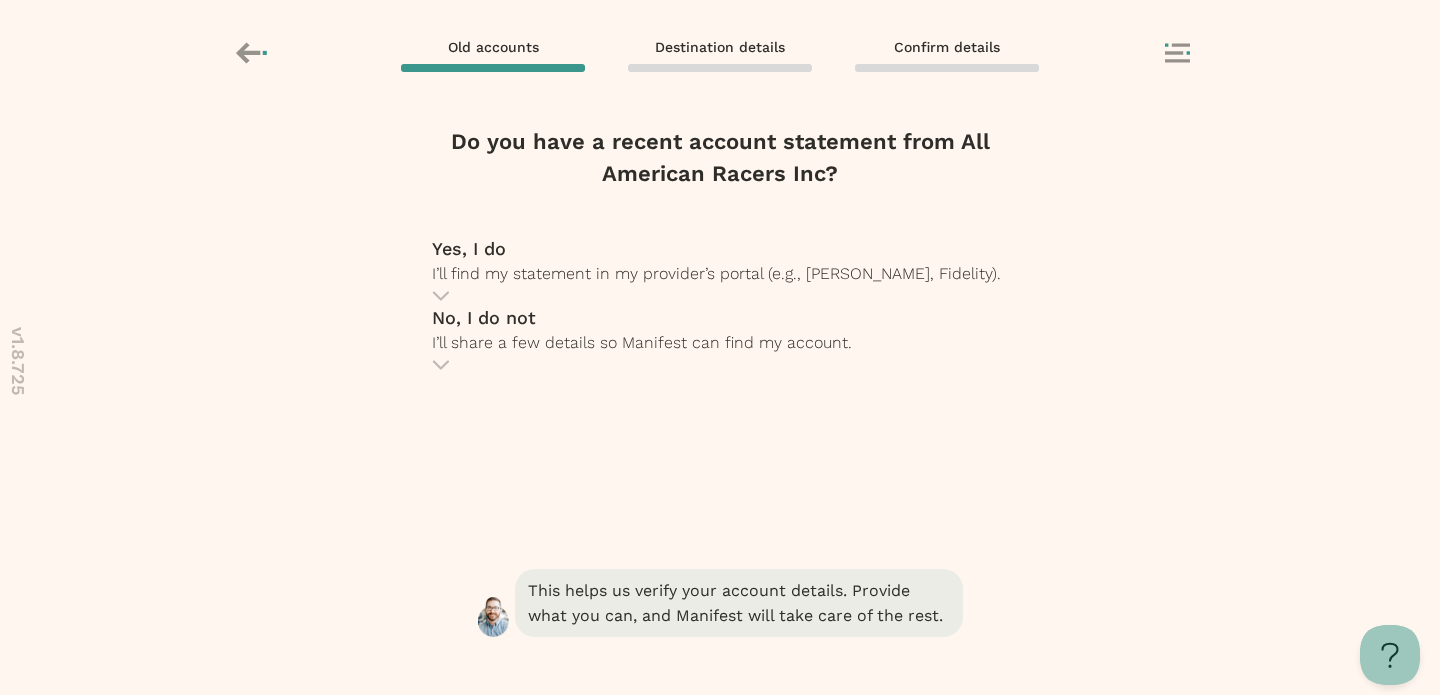 click on "No, I do not I’ll share a few details so Manifest can find my account." at bounding box center [720, 330] 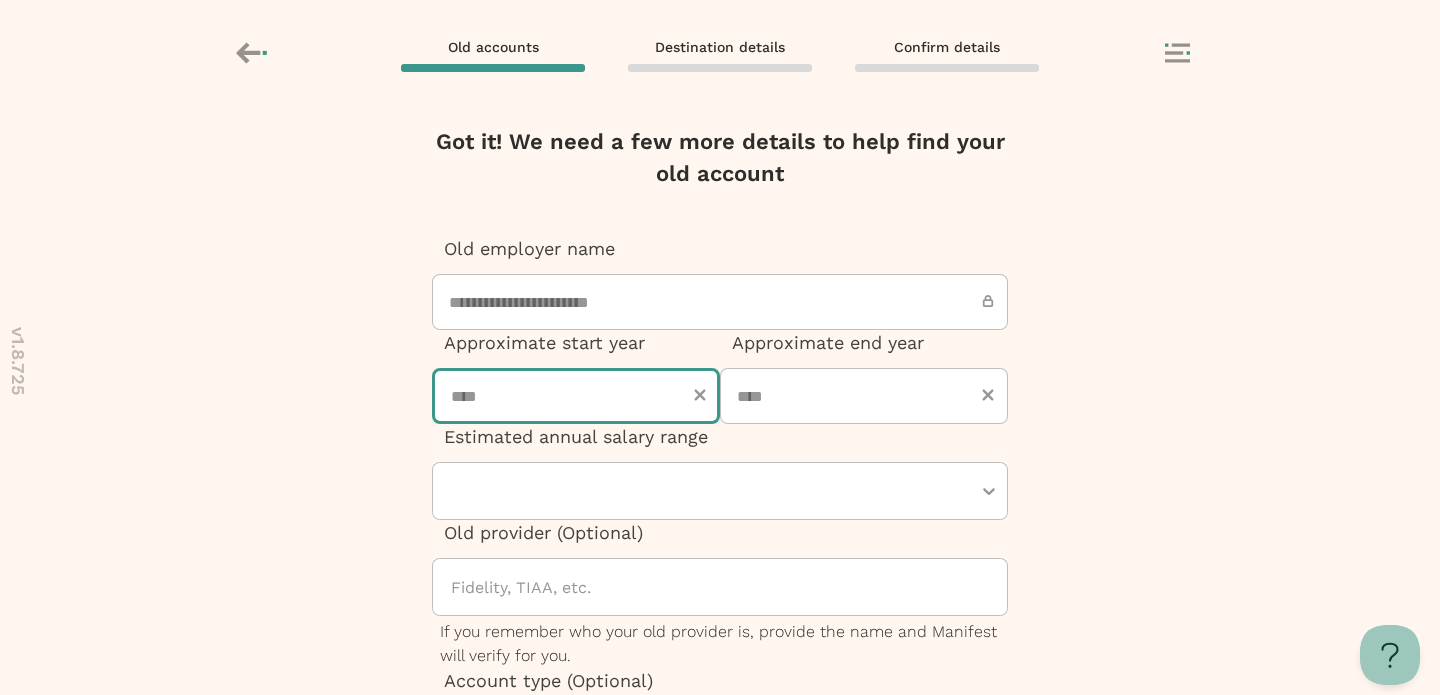 click at bounding box center [576, 396] 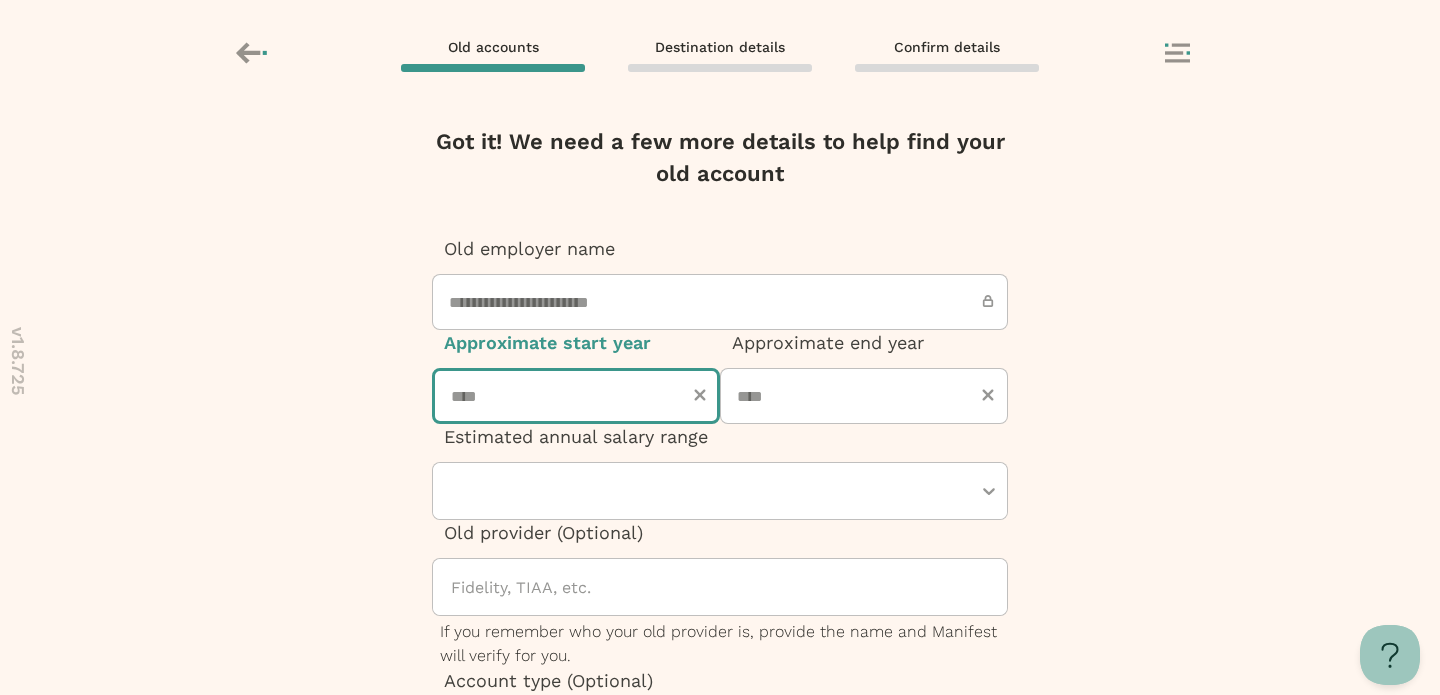 type on "****" 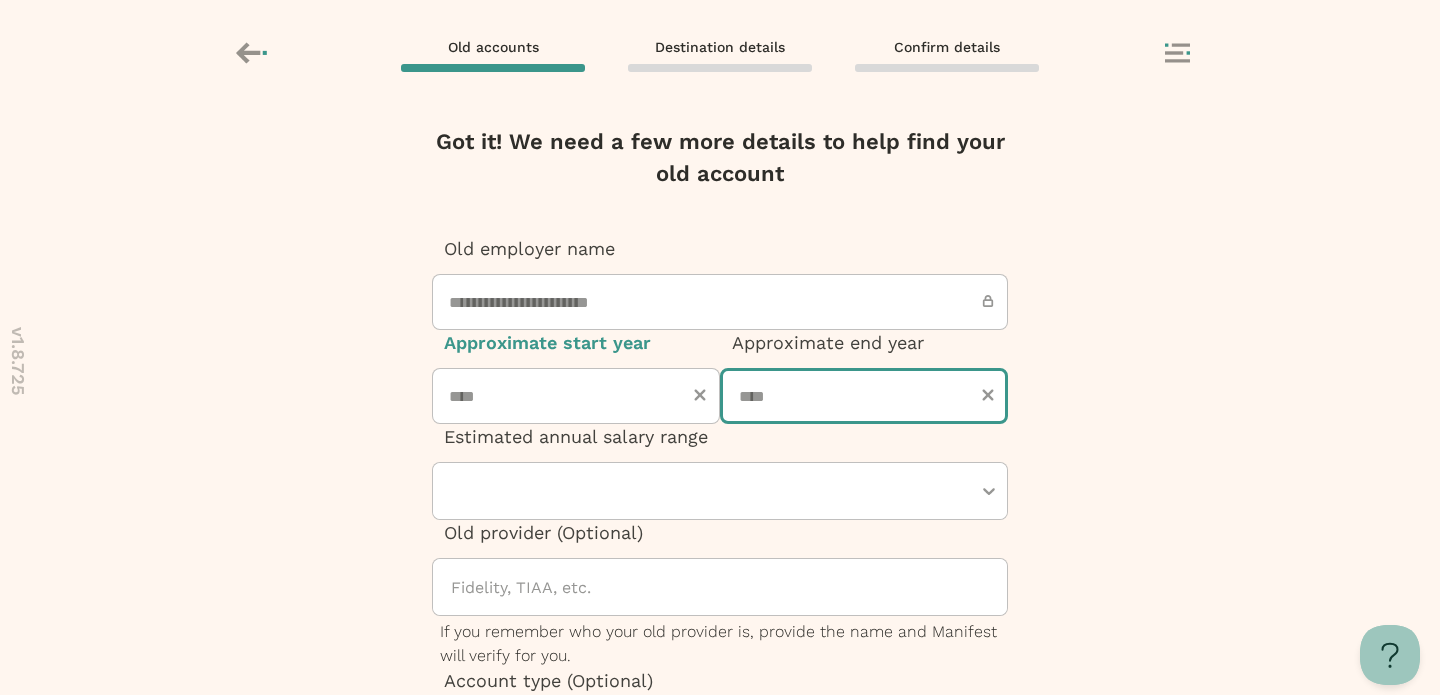 click at bounding box center (864, 396) 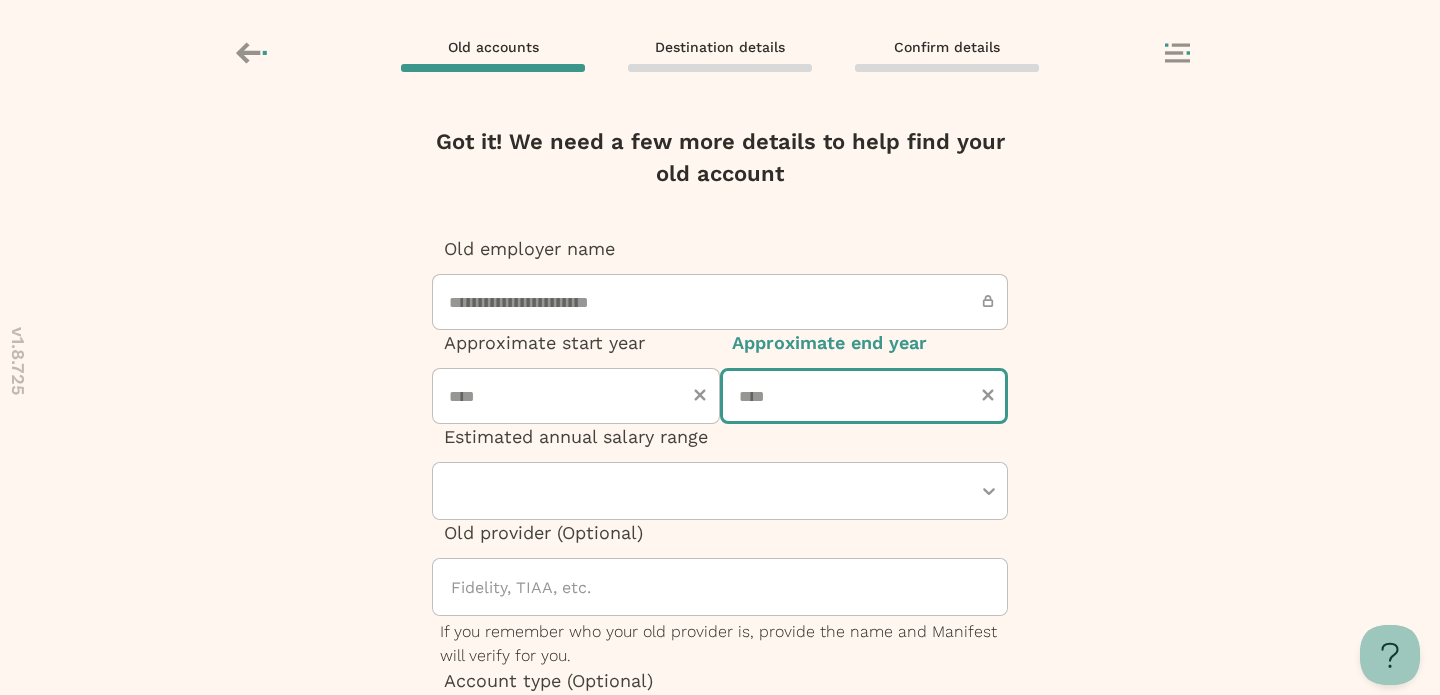 type on "****" 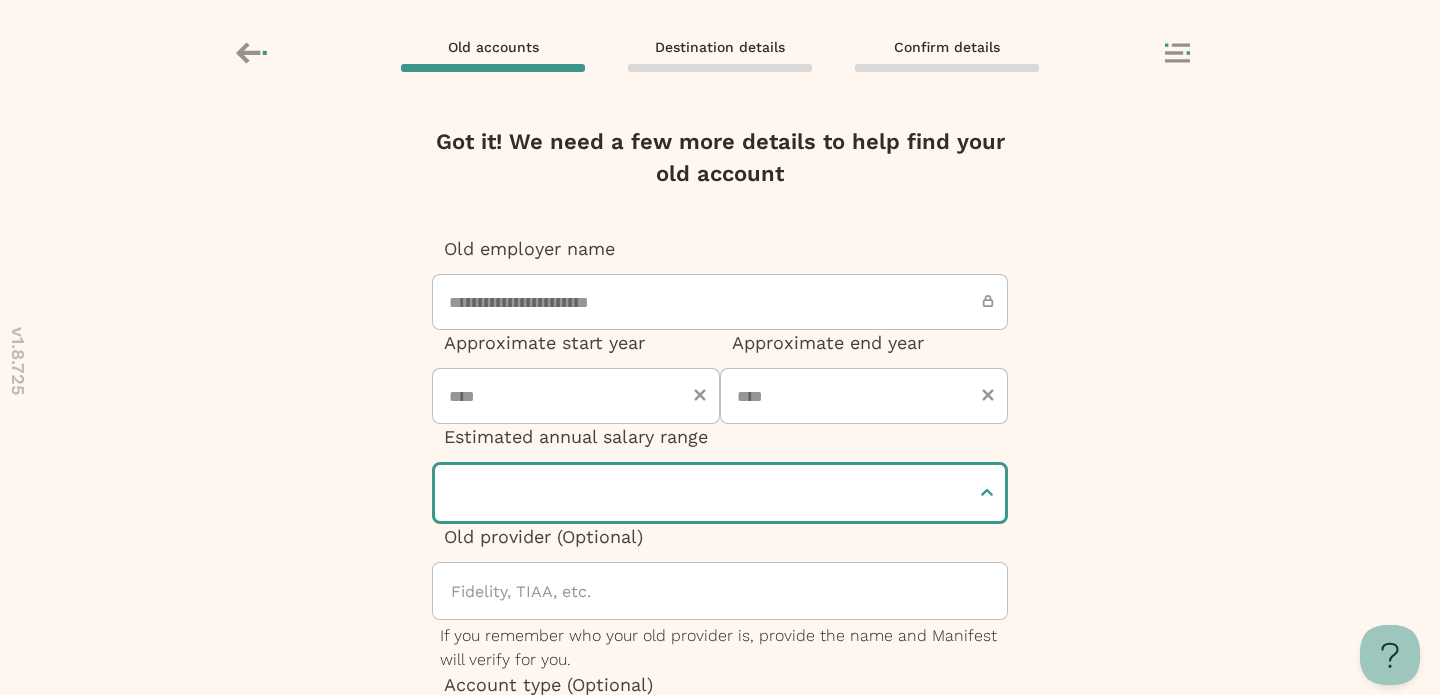 click at bounding box center (710, 493) 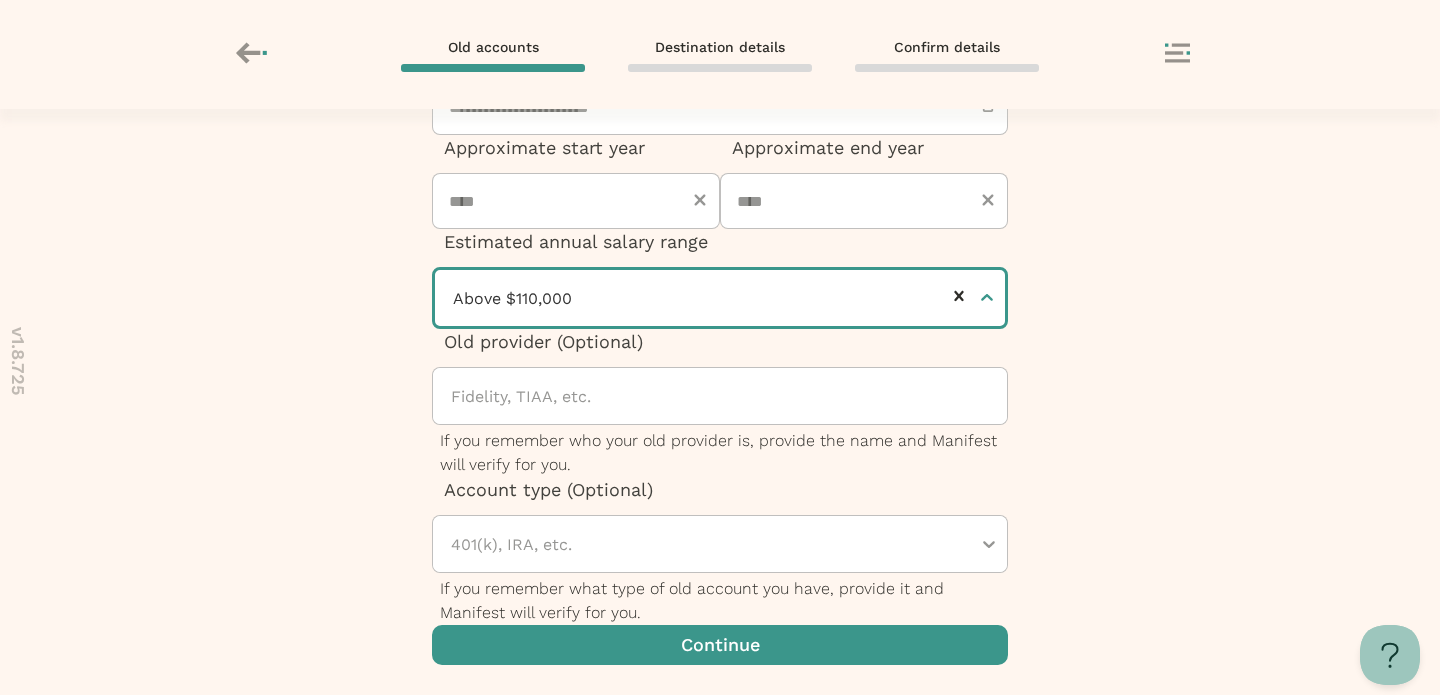 click at bounding box center [720, 645] 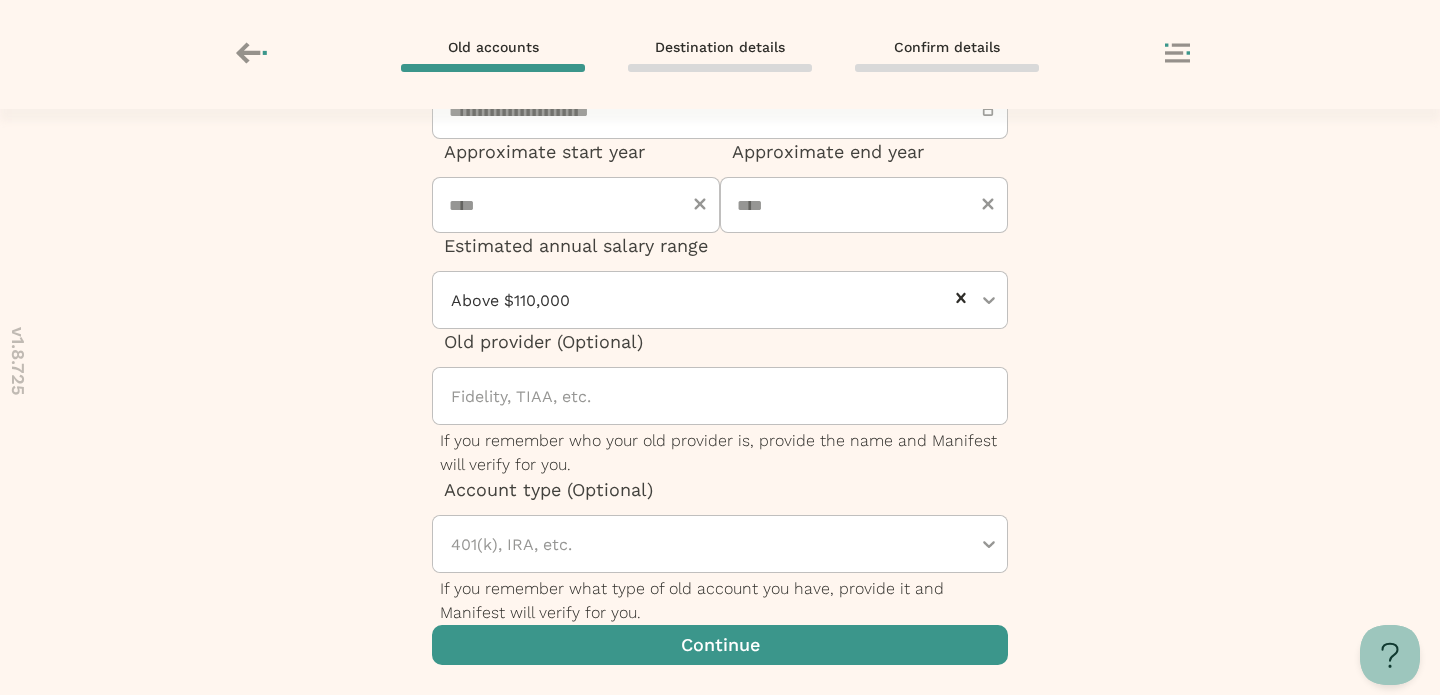 scroll, scrollTop: 0, scrollLeft: 0, axis: both 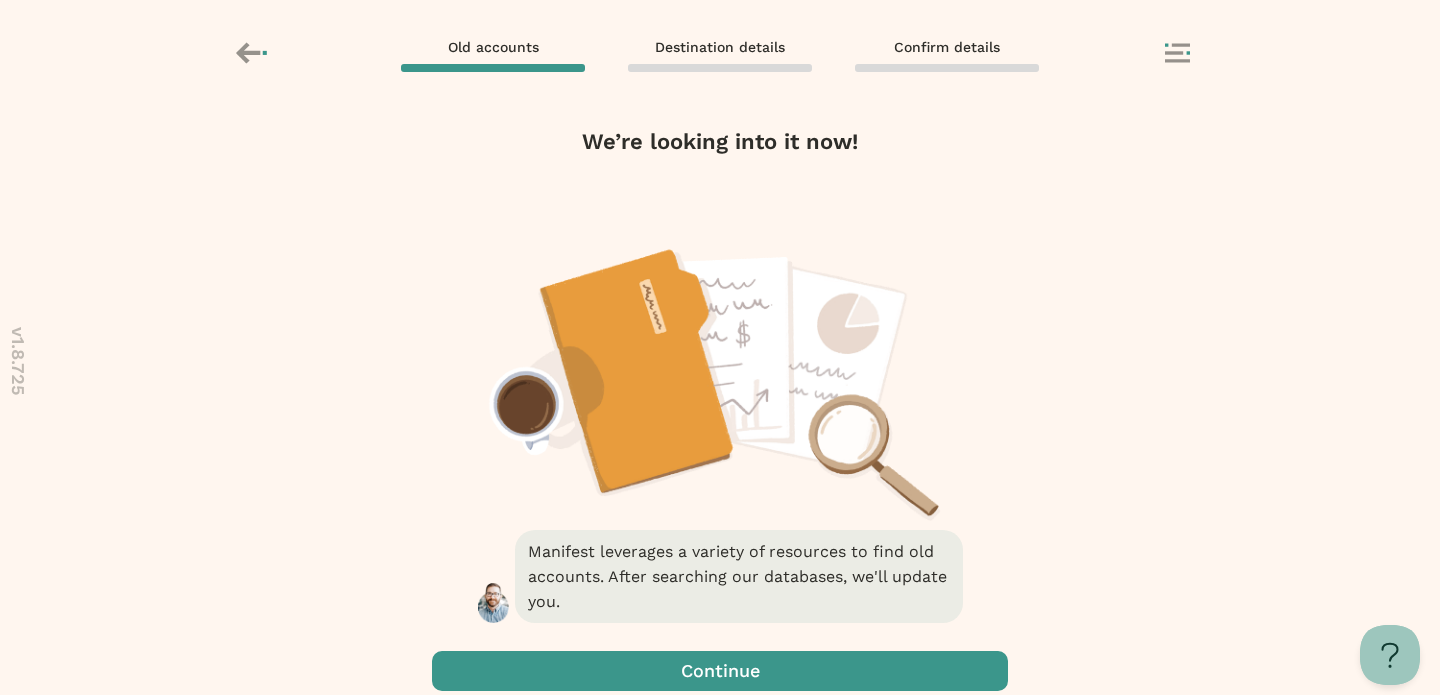 click on "Manifest leverages a variety of resources to find old accounts. After searching our databases, we'll update you. Continue" at bounding box center [720, 623] 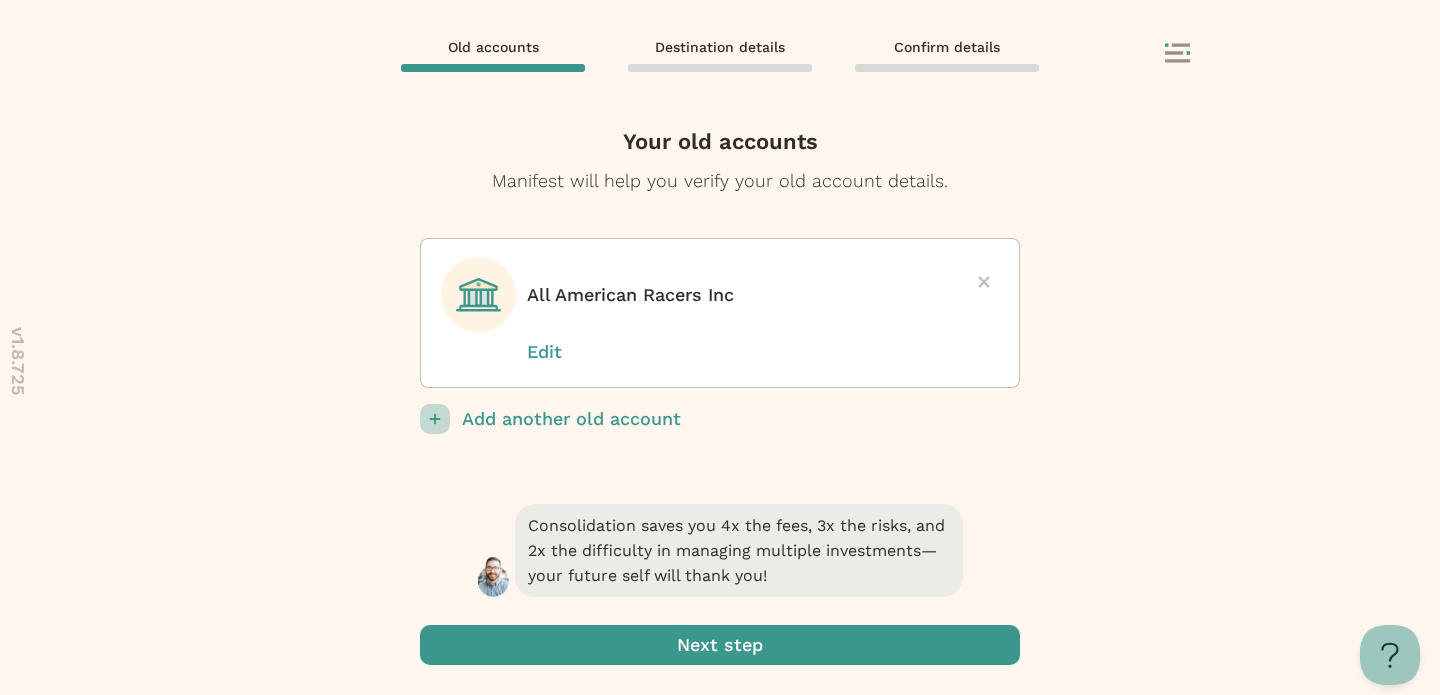 click at bounding box center (720, 645) 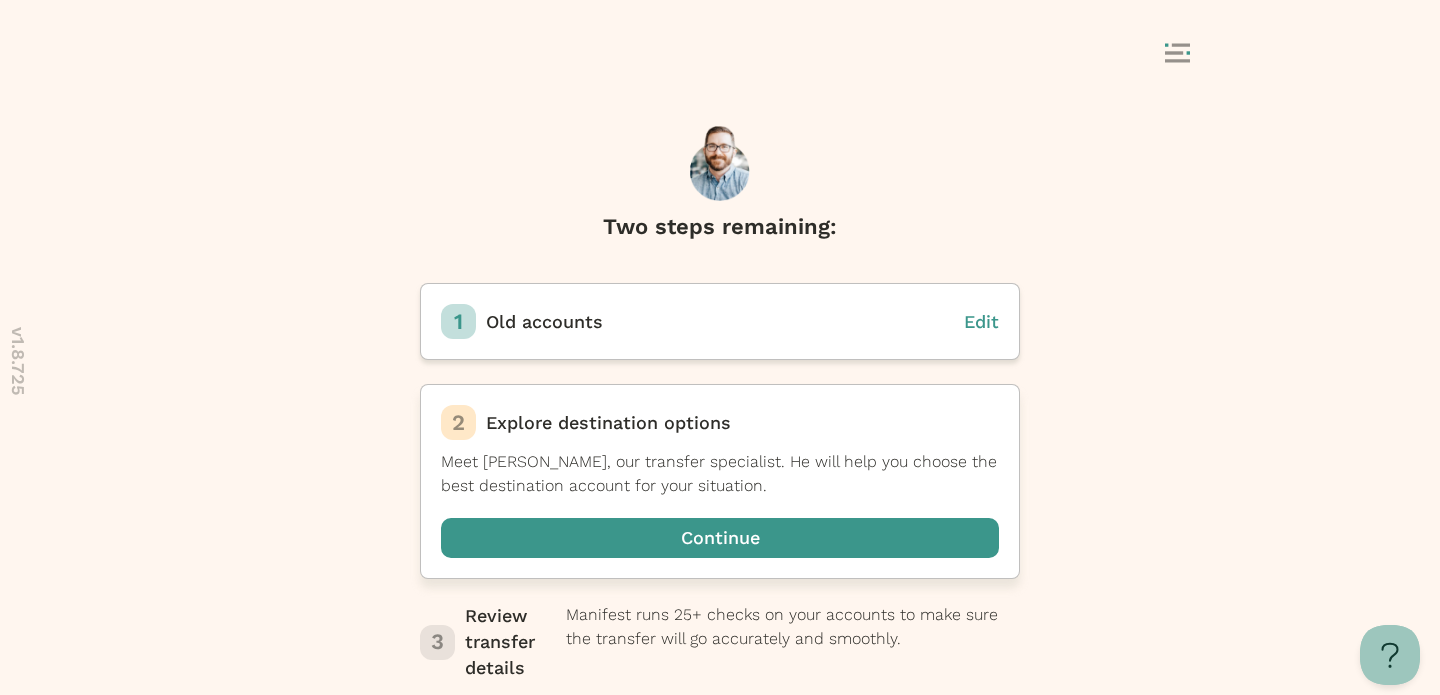 click at bounding box center (720, 538) 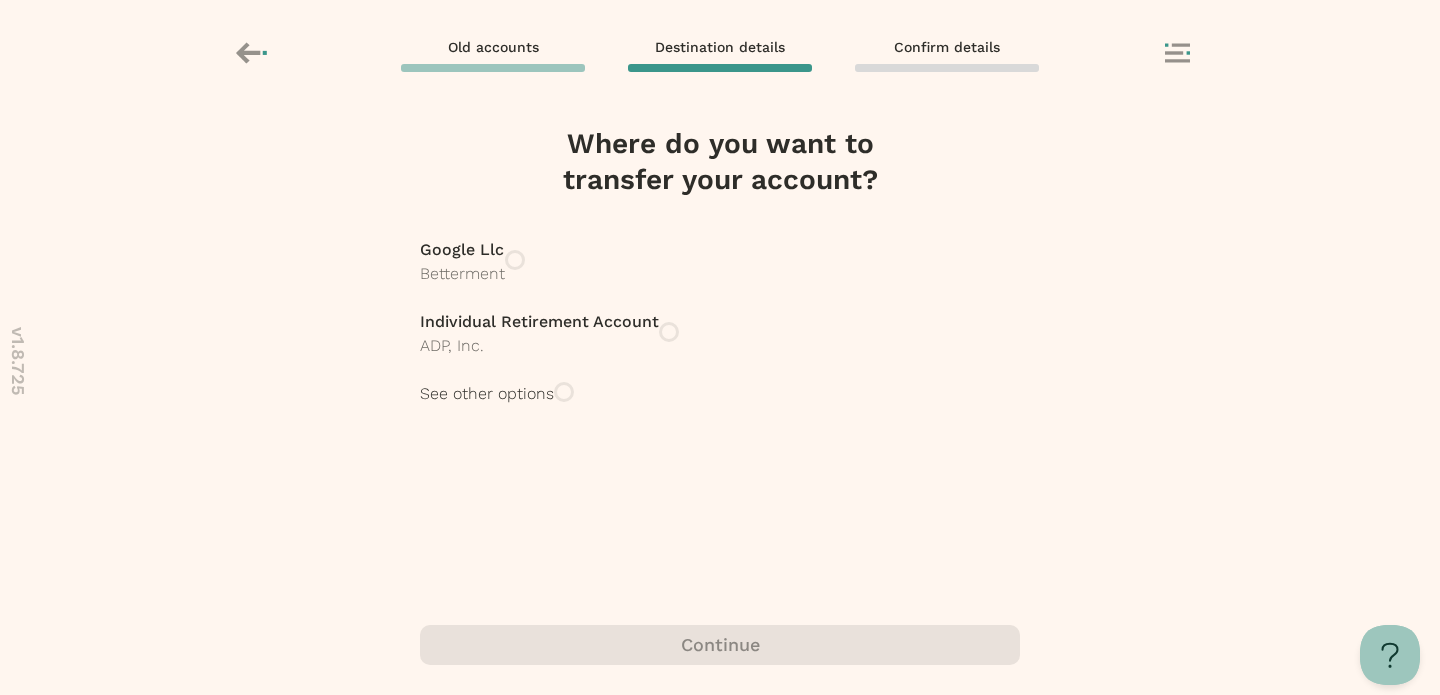 click on "See other options" at bounding box center (487, 394) 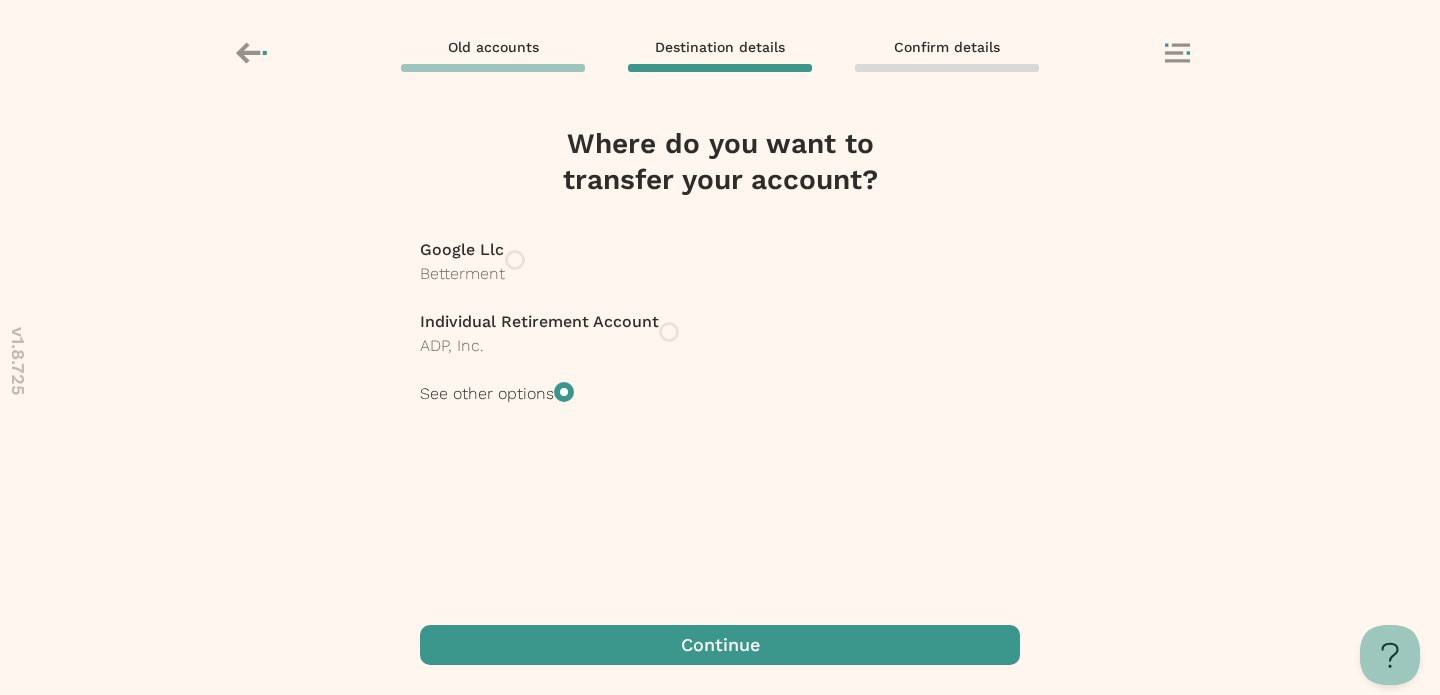 click at bounding box center [720, 645] 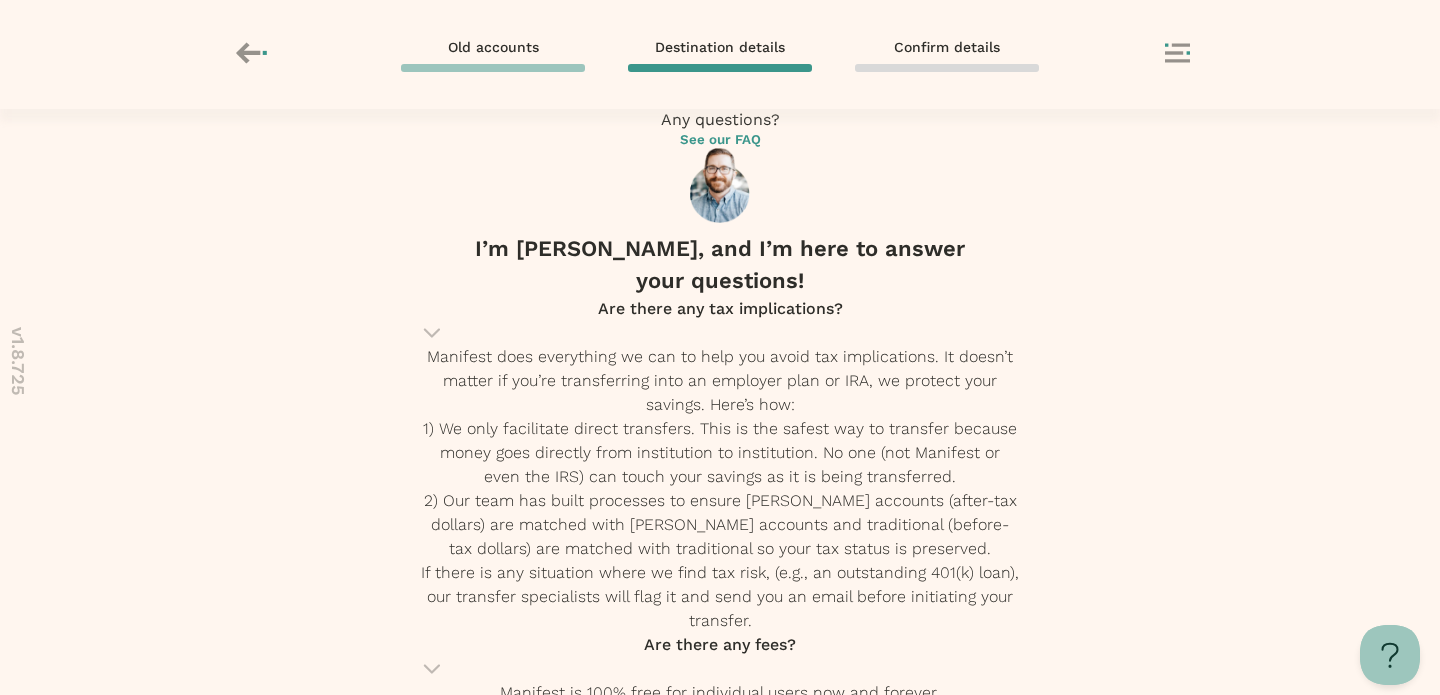 scroll, scrollTop: 127, scrollLeft: 0, axis: vertical 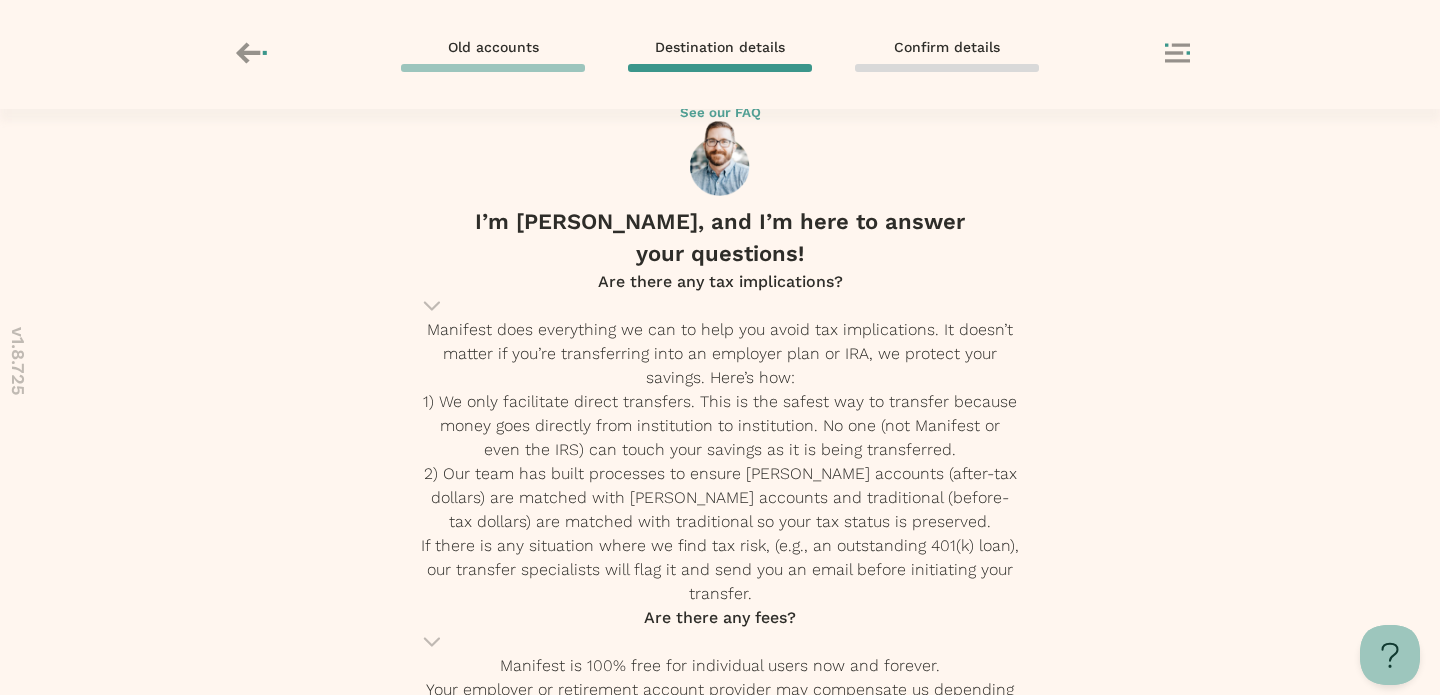 click on "Individual retirement account" at bounding box center [720, 1505] 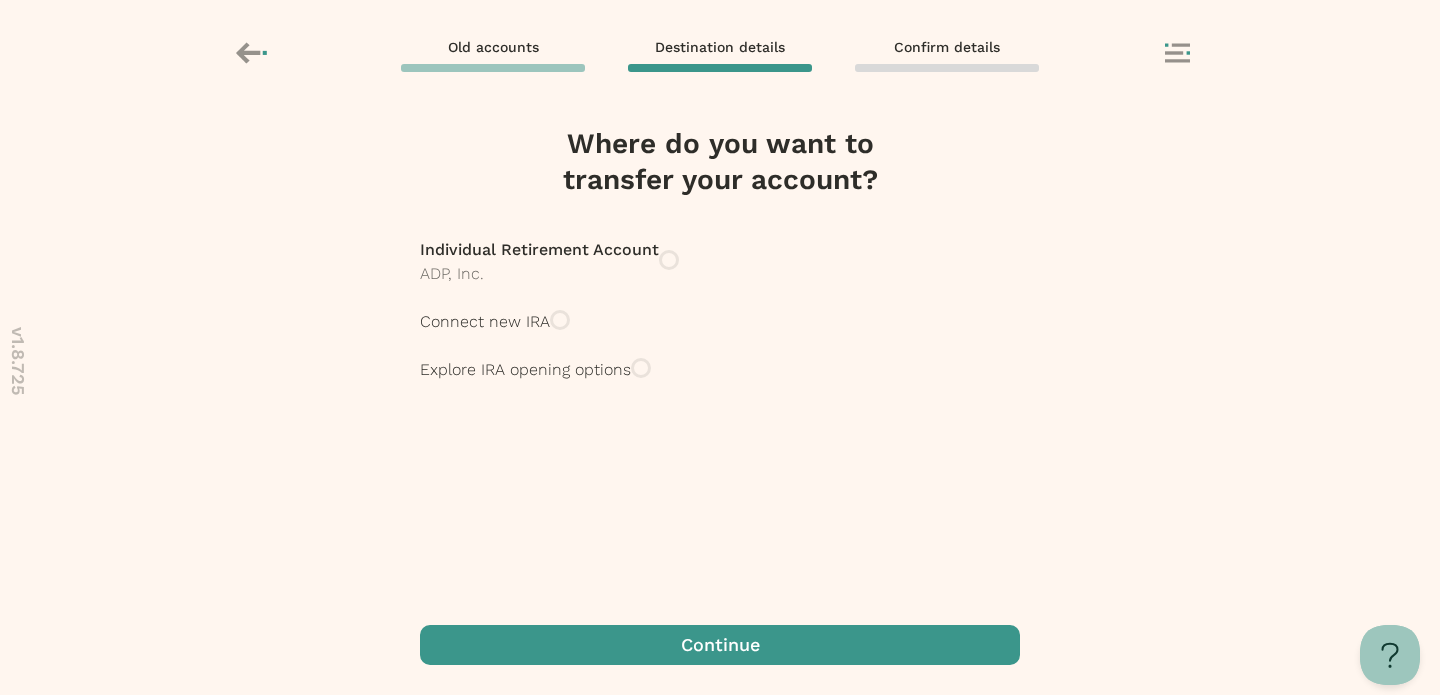 scroll, scrollTop: 0, scrollLeft: 0, axis: both 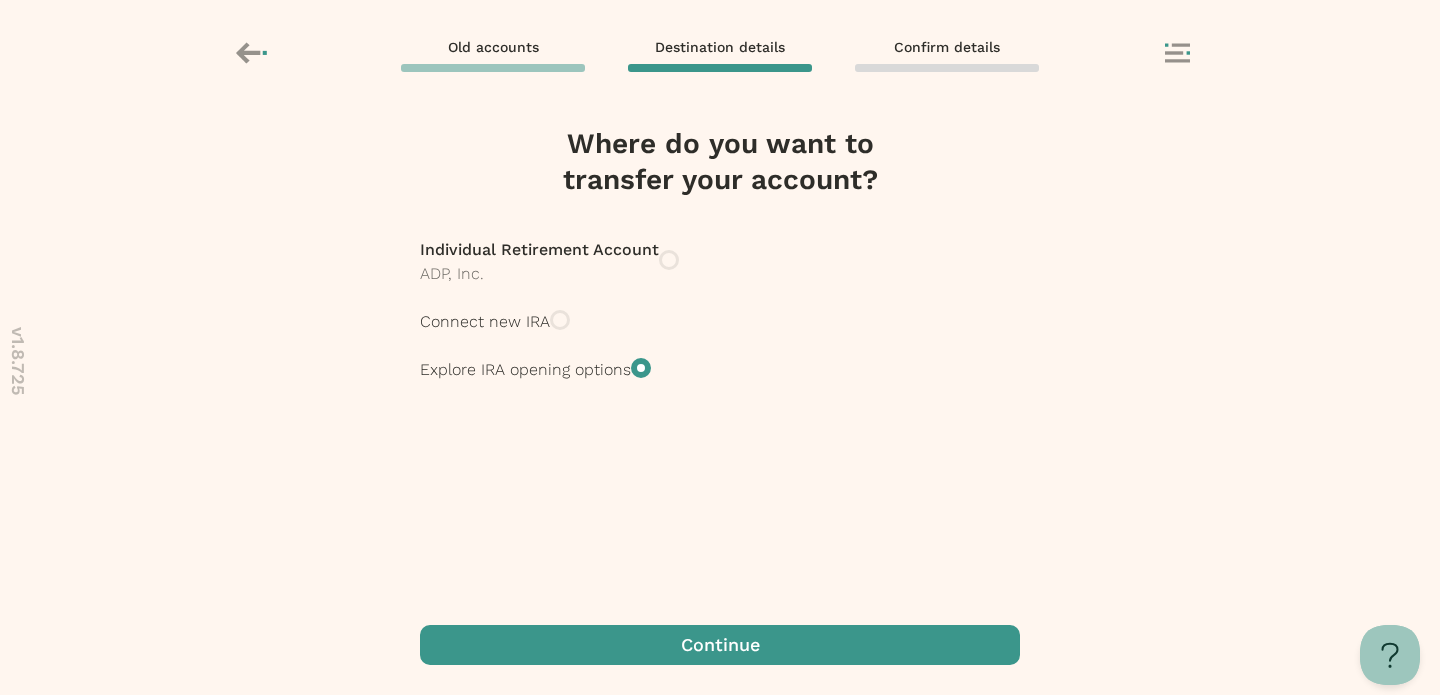 click at bounding box center (720, 645) 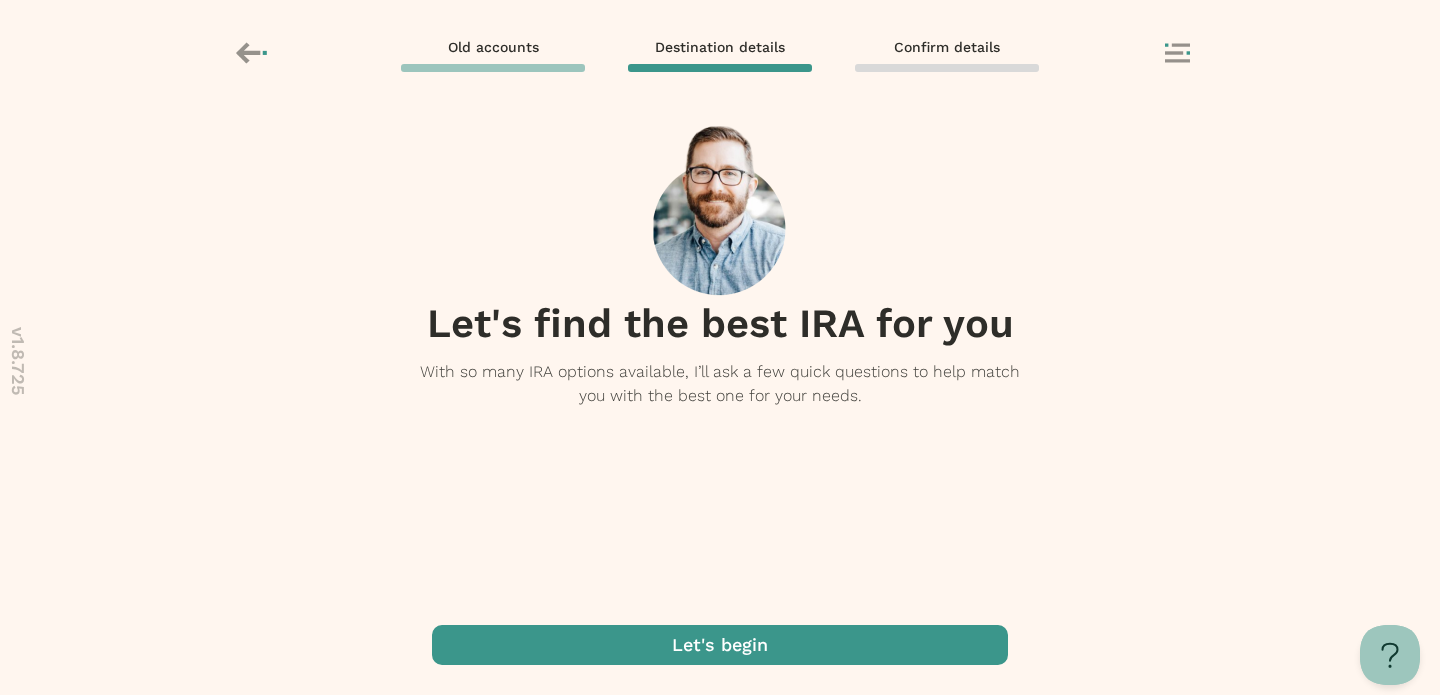 click at bounding box center (720, 645) 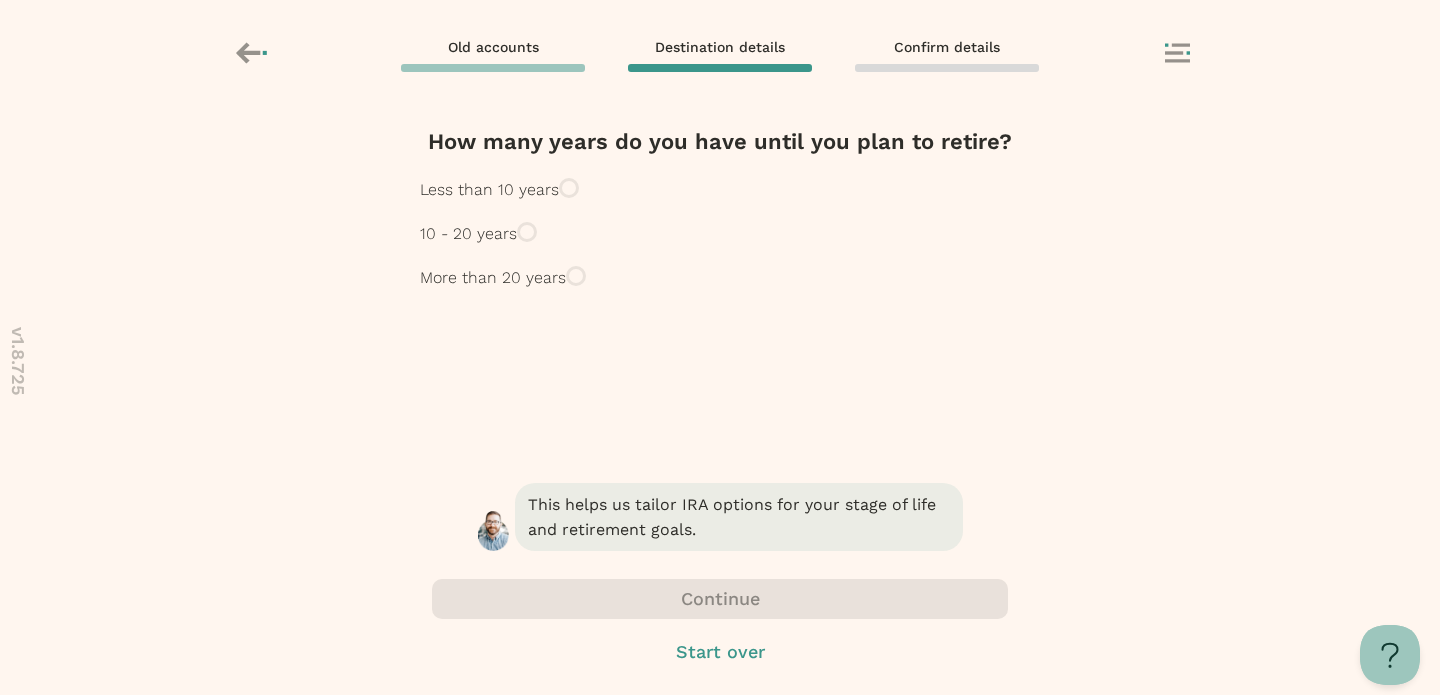 click on "More than 20 years" at bounding box center (493, 278) 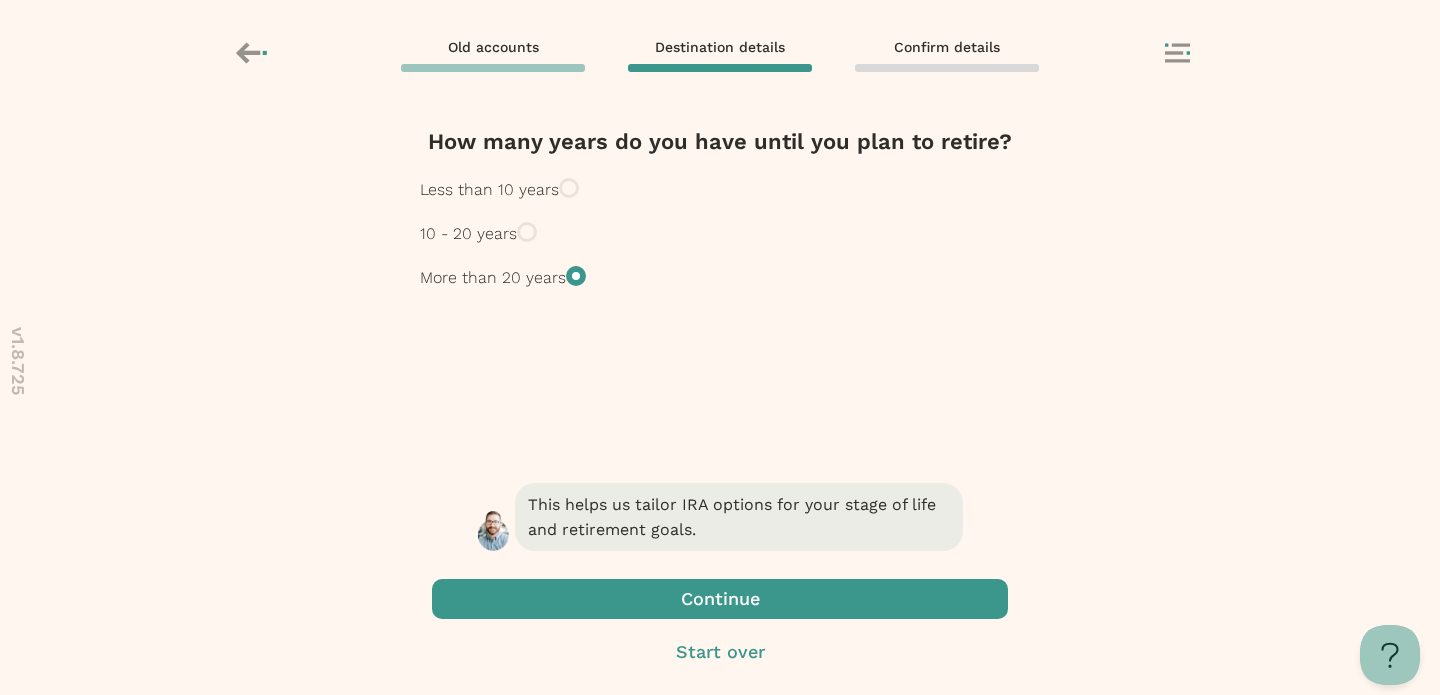 click at bounding box center (720, 599) 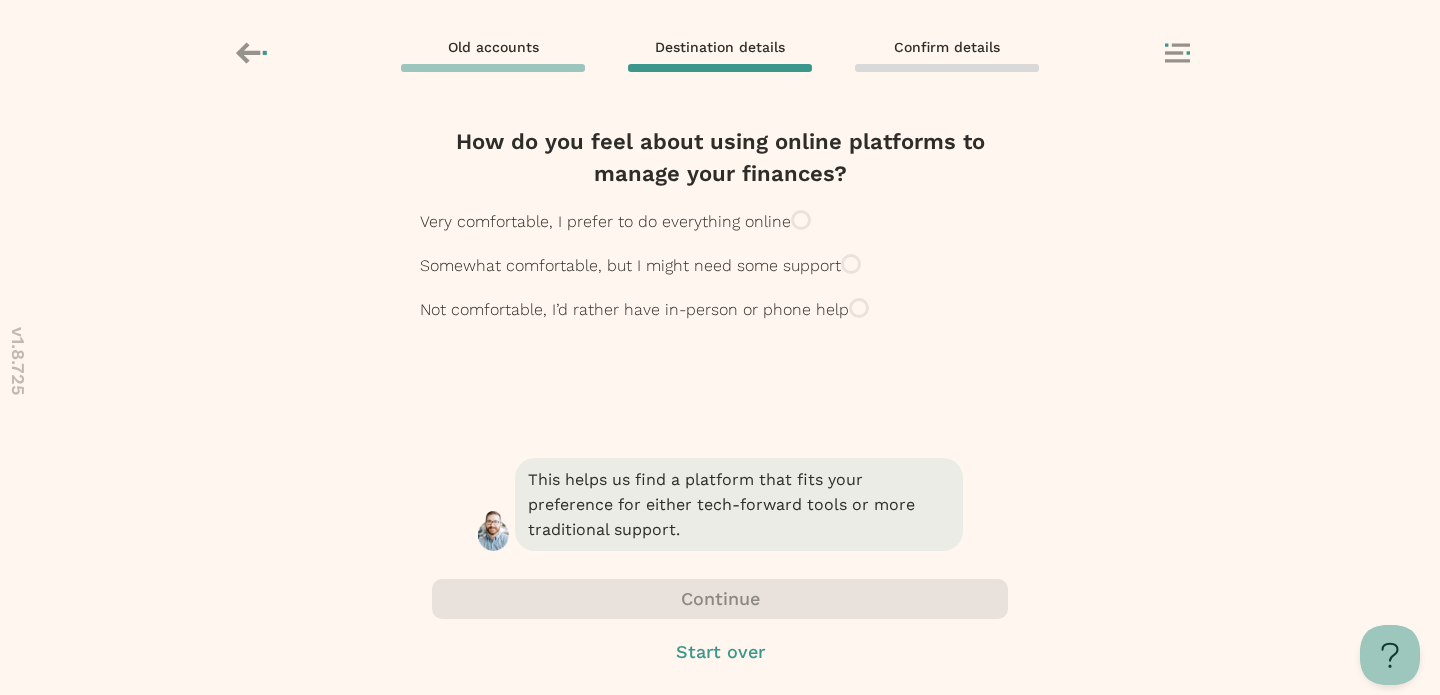 click on "Very comfortable, I prefer to do everything online" at bounding box center [605, 222] 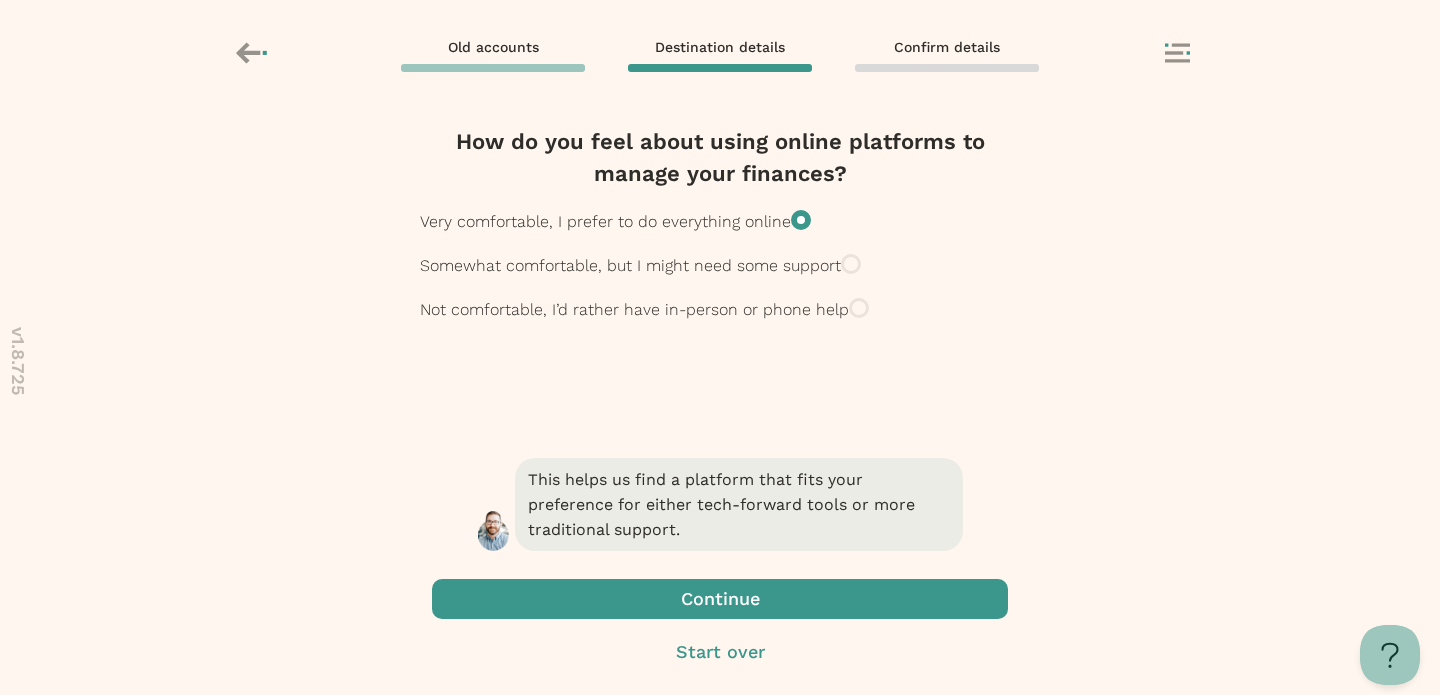 click at bounding box center (720, 599) 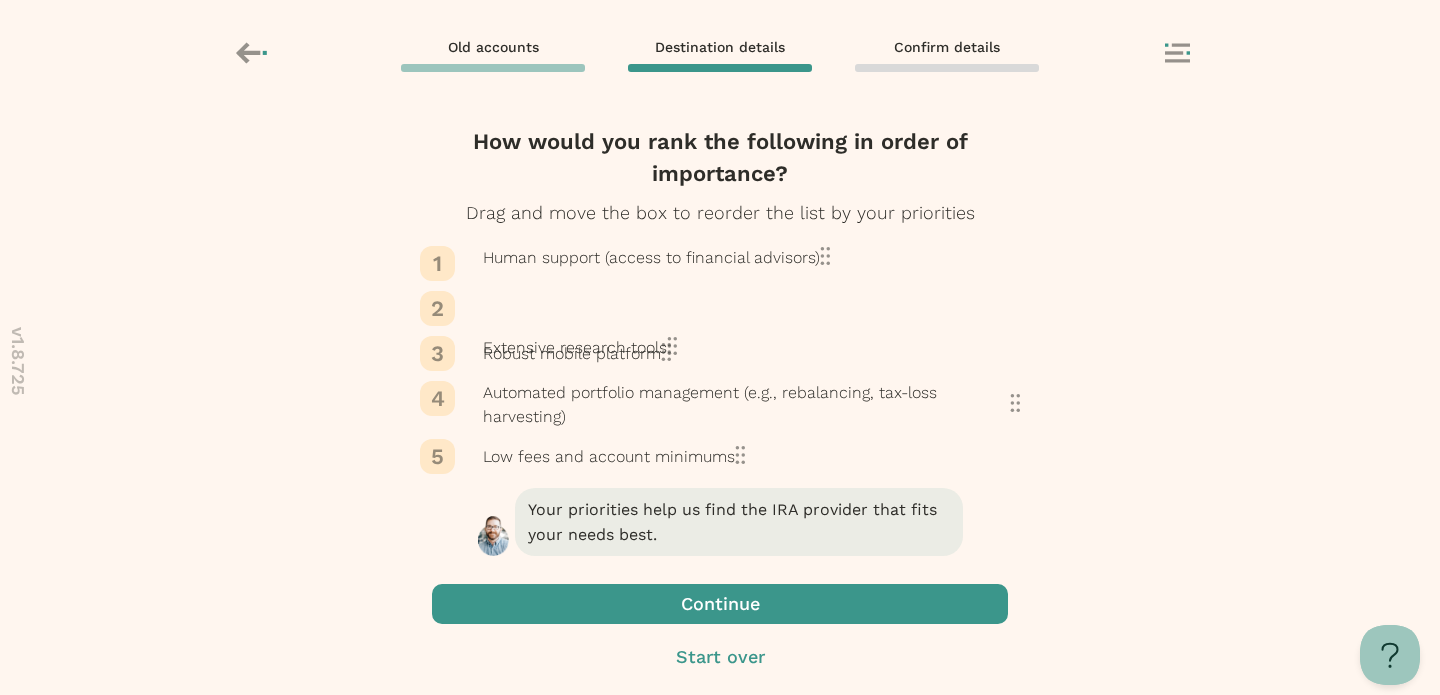 drag, startPoint x: 674, startPoint y: 412, endPoint x: 674, endPoint y: 346, distance: 66 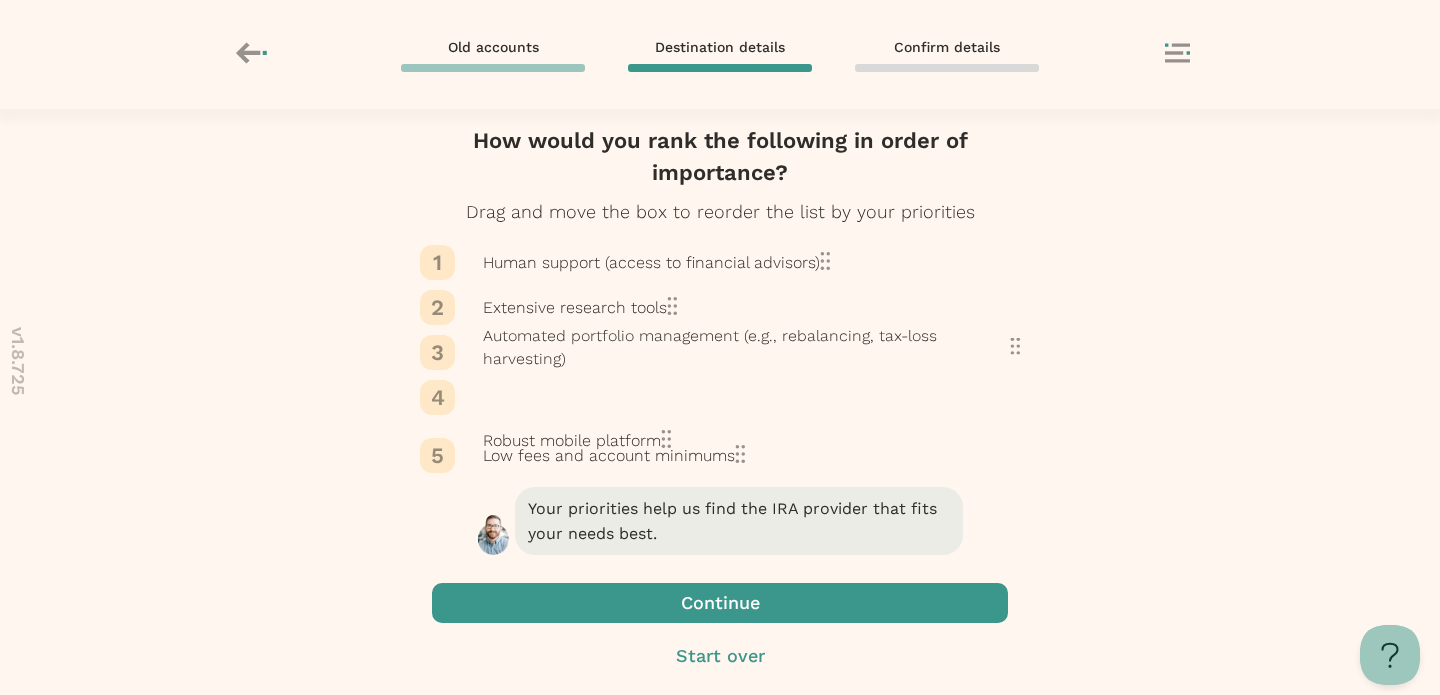 drag, startPoint x: 665, startPoint y: 566, endPoint x: 666, endPoint y: 372, distance: 194.00258 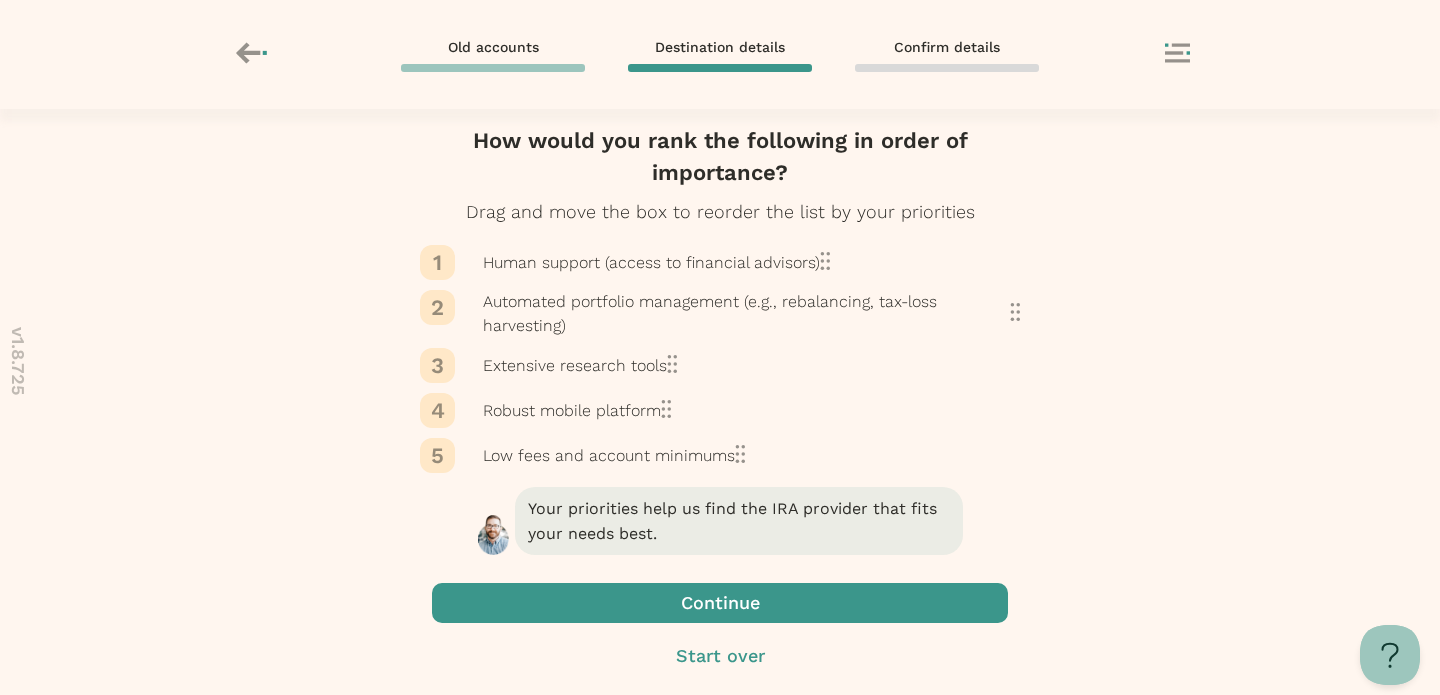 scroll, scrollTop: 257, scrollLeft: 0, axis: vertical 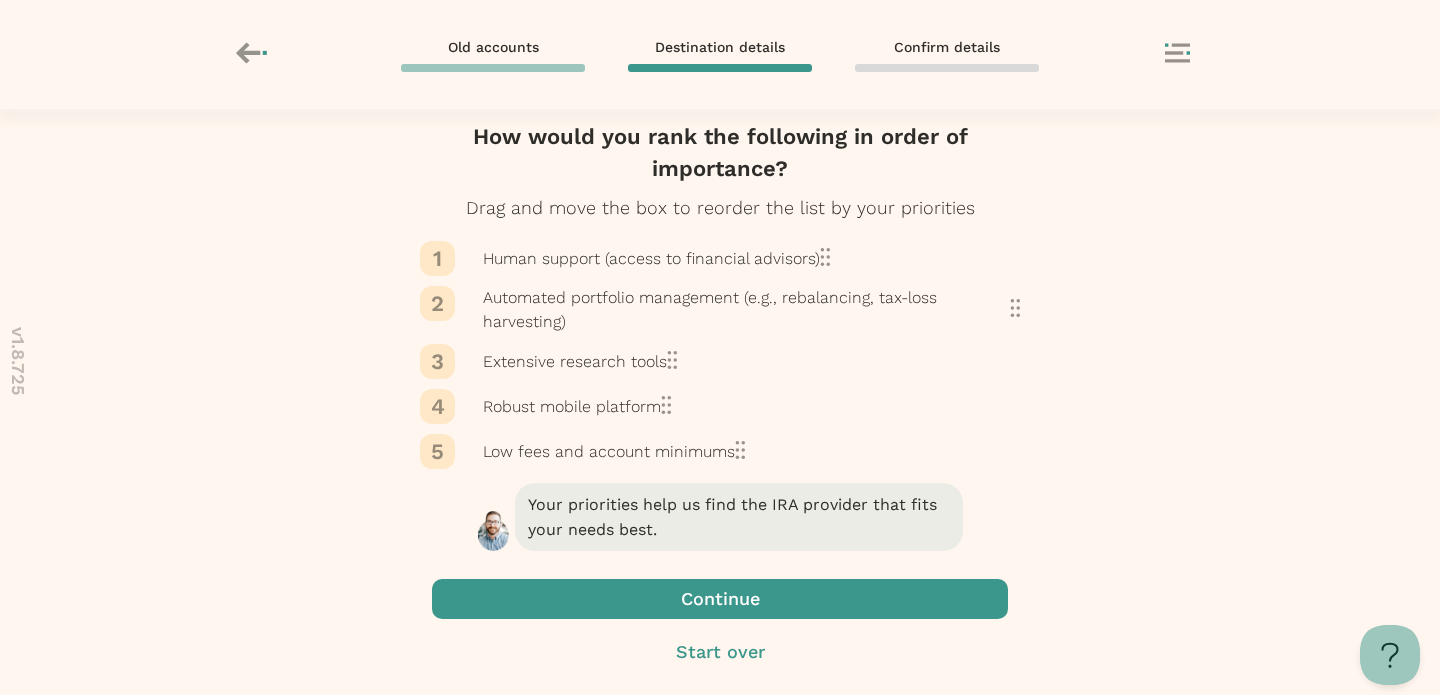 click at bounding box center [720, 599] 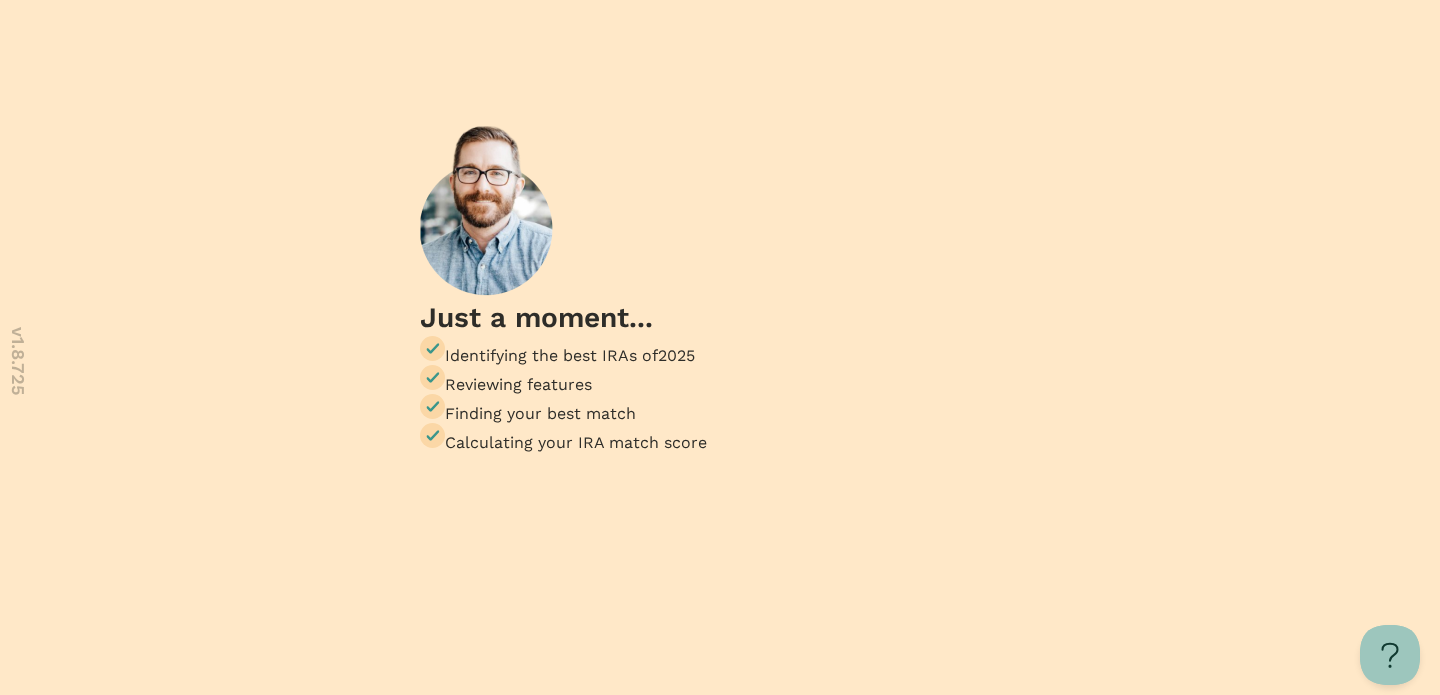 scroll, scrollTop: 0, scrollLeft: 0, axis: both 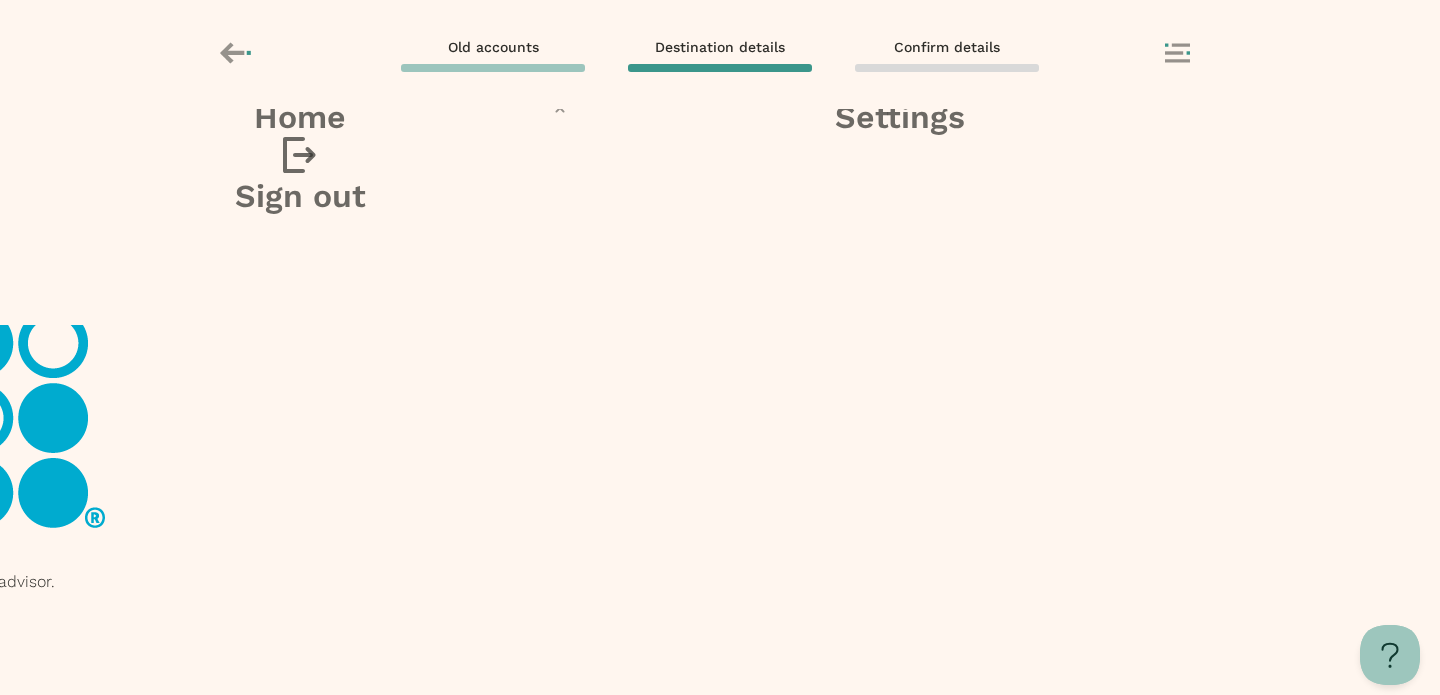 click on "See other options" at bounding box center (-528, 711) 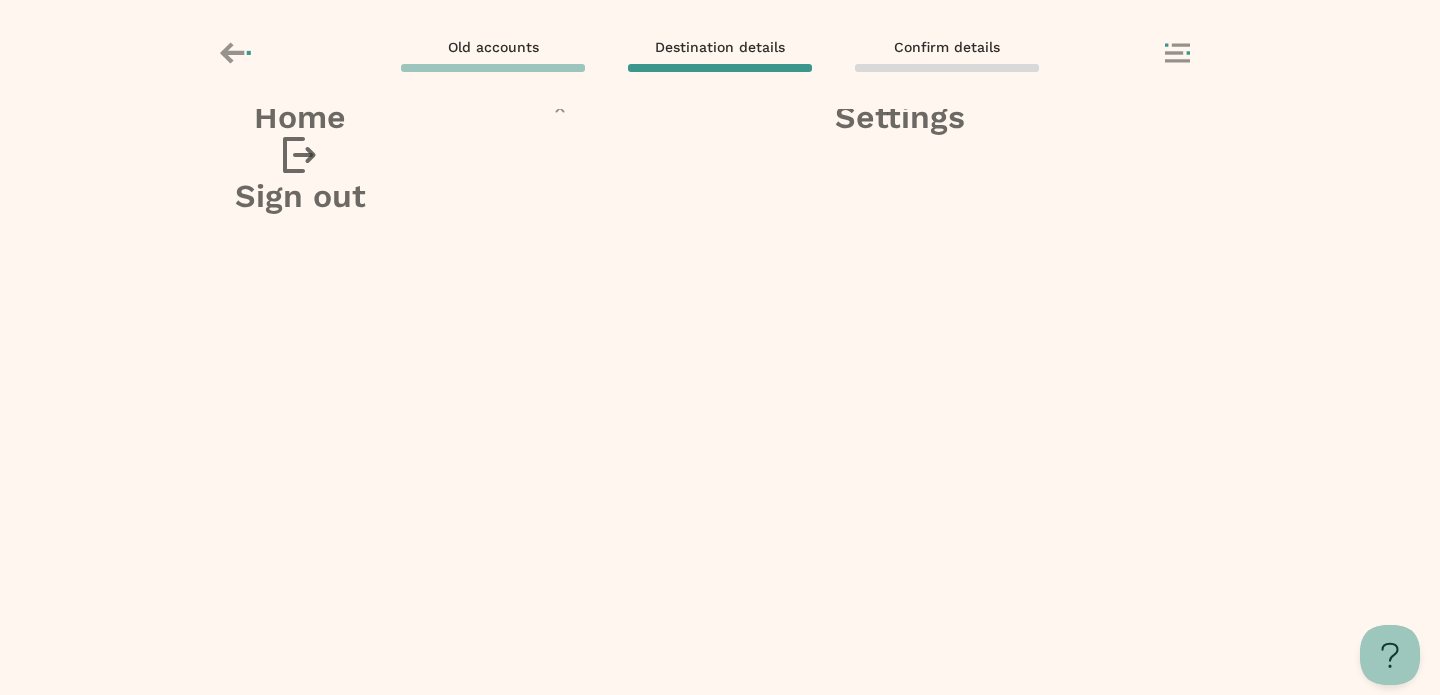 scroll, scrollTop: 147, scrollLeft: 0, axis: vertical 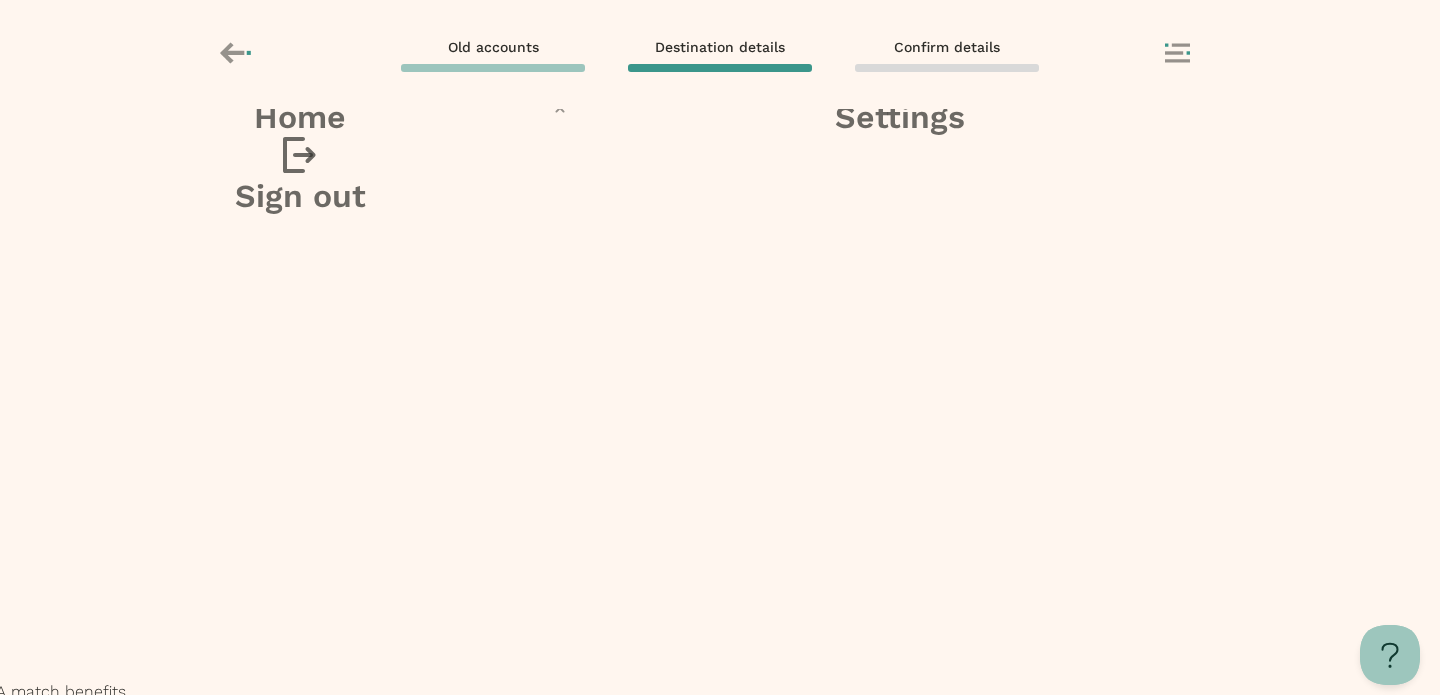 click 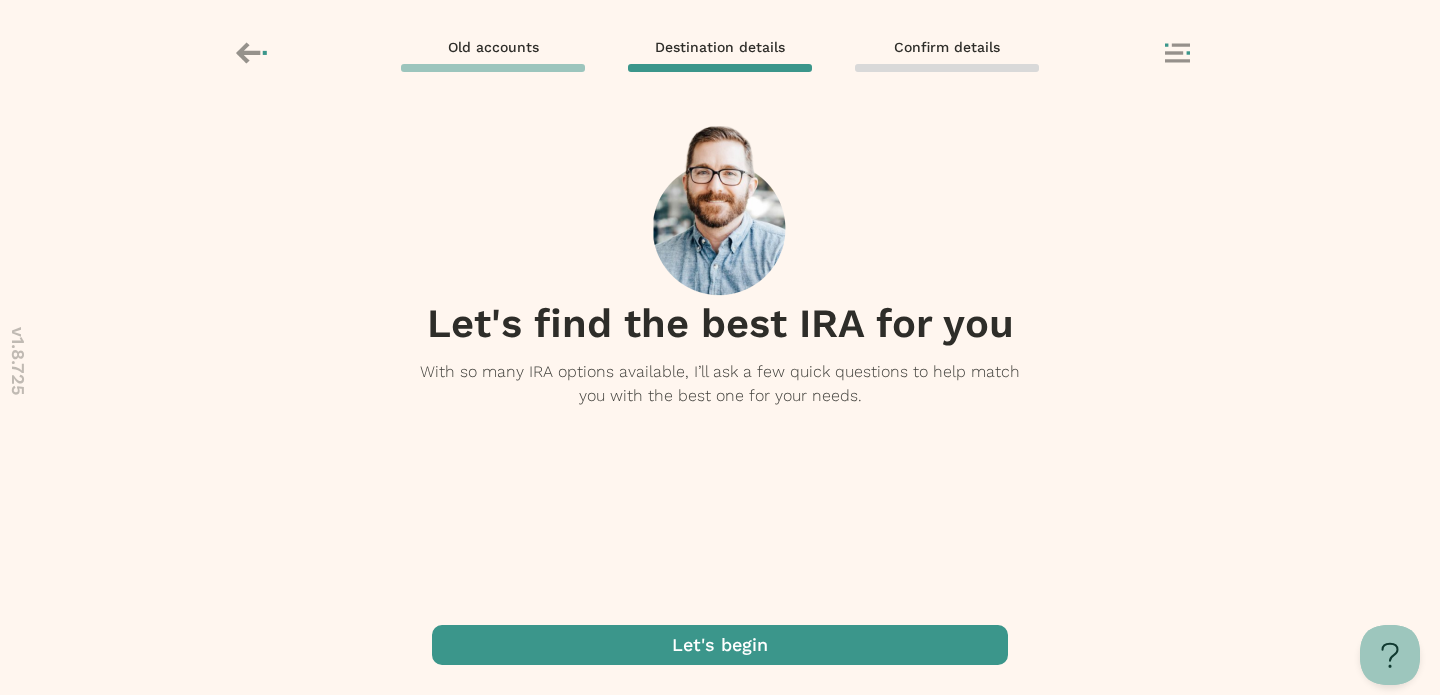 scroll, scrollTop: 0, scrollLeft: 0, axis: both 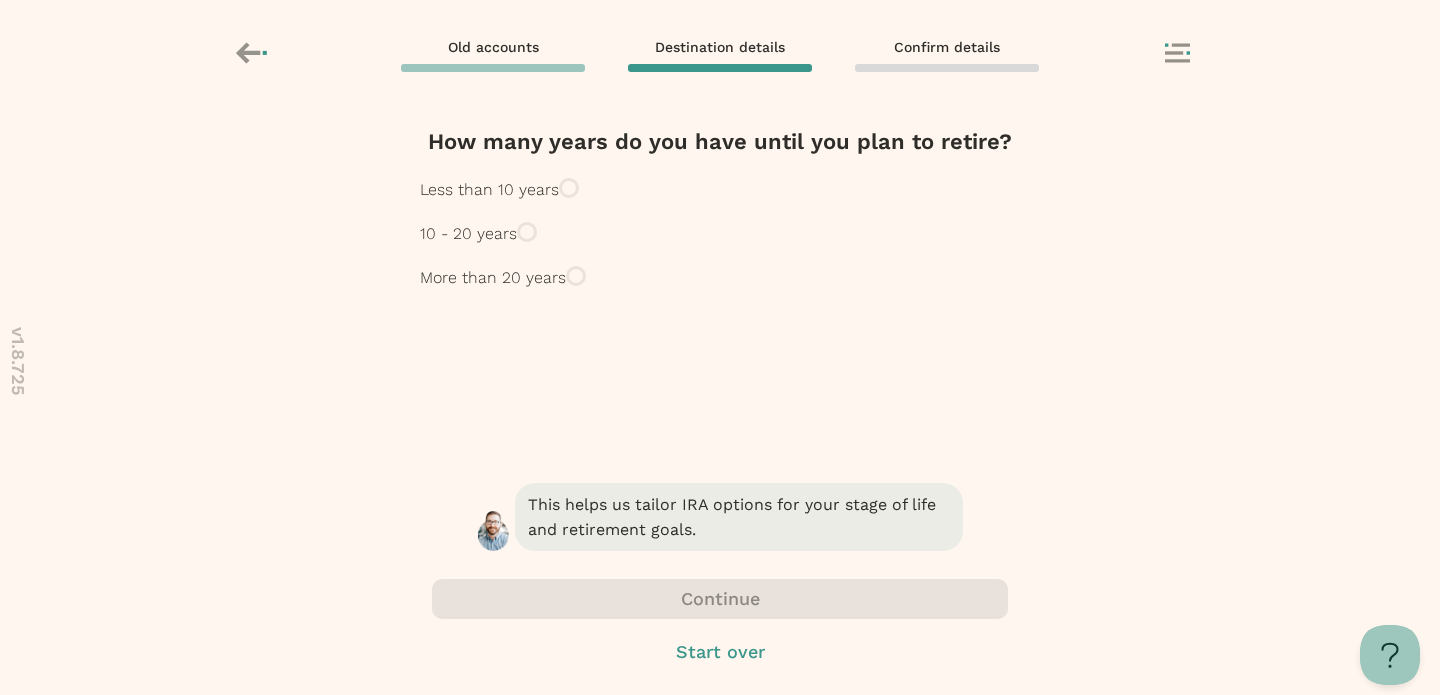 click on "More than 20 years" at bounding box center (493, 278) 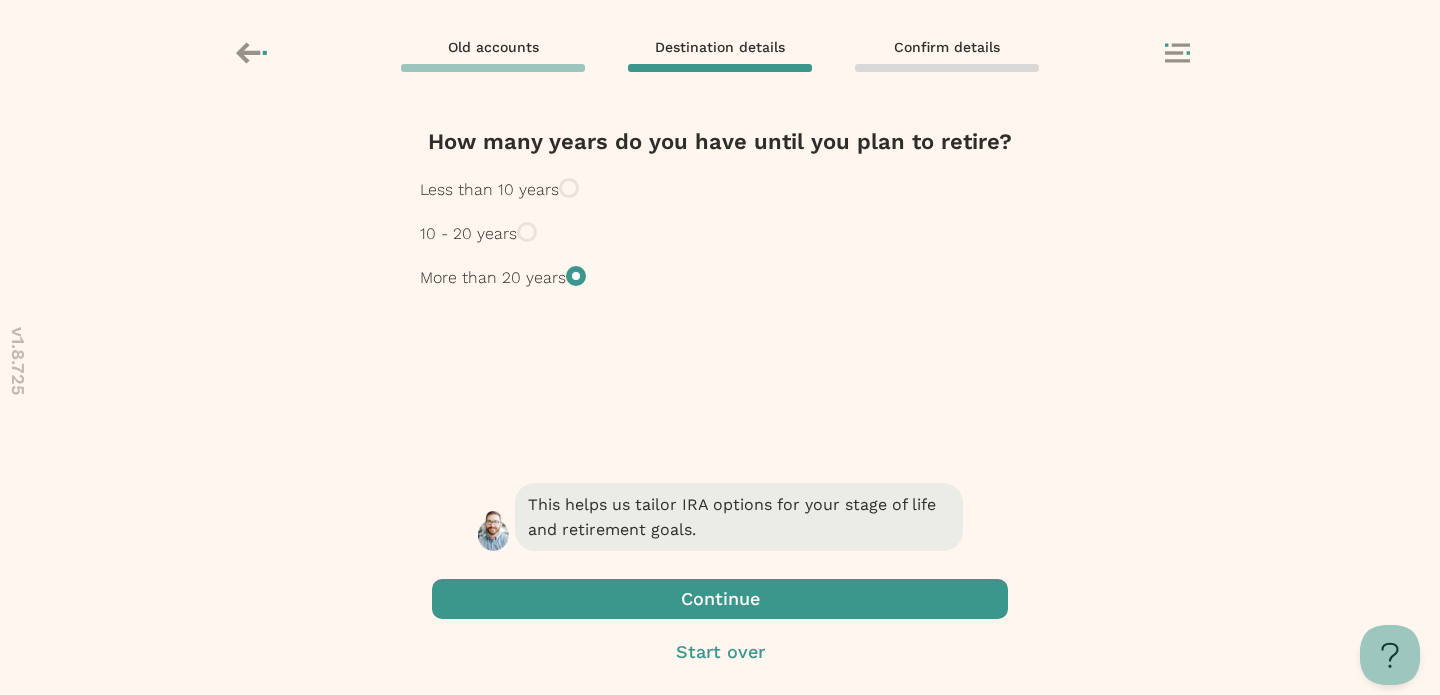 click at bounding box center [720, 599] 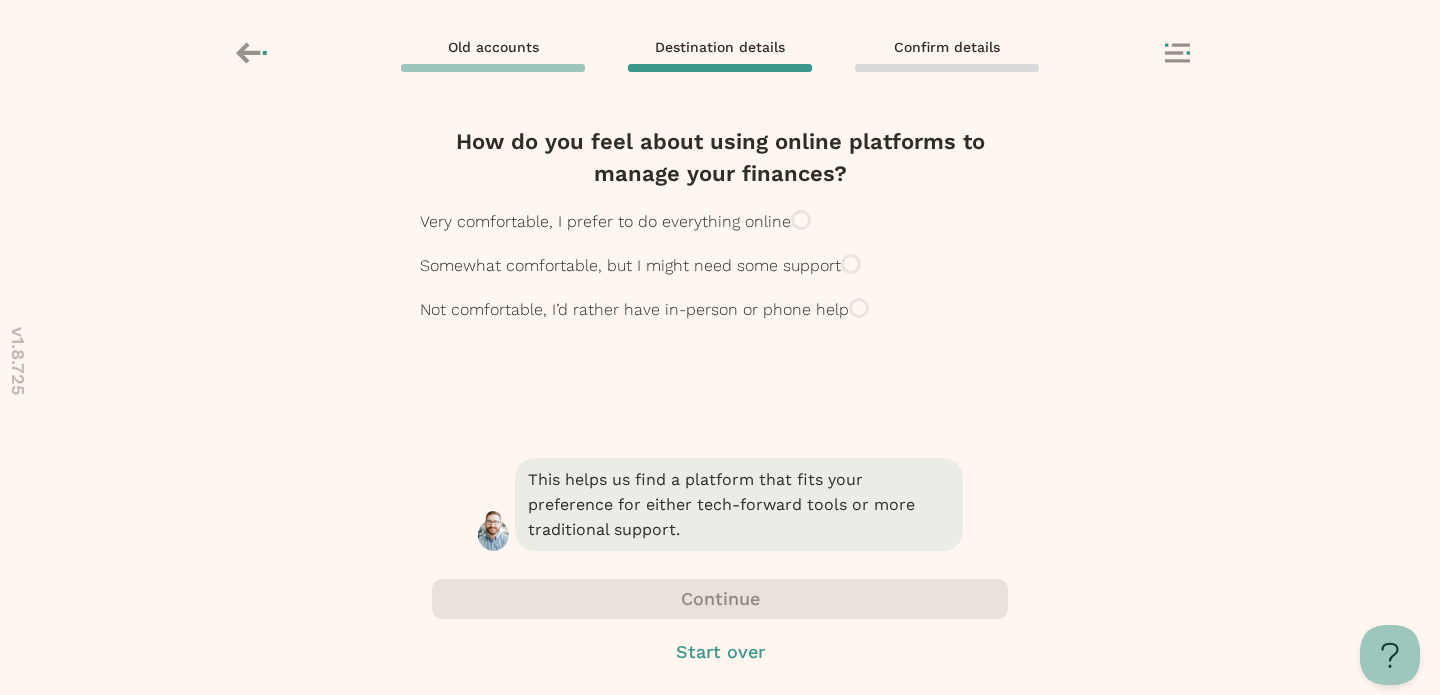 click 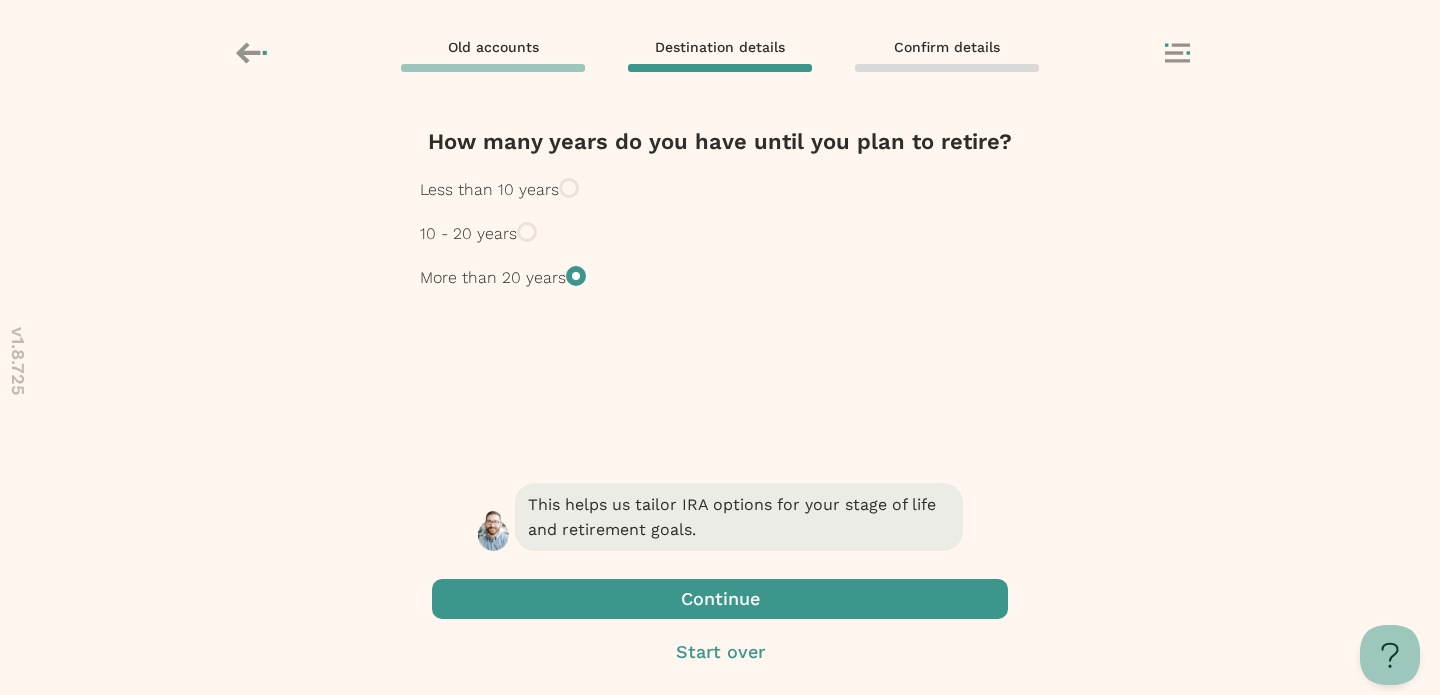 click 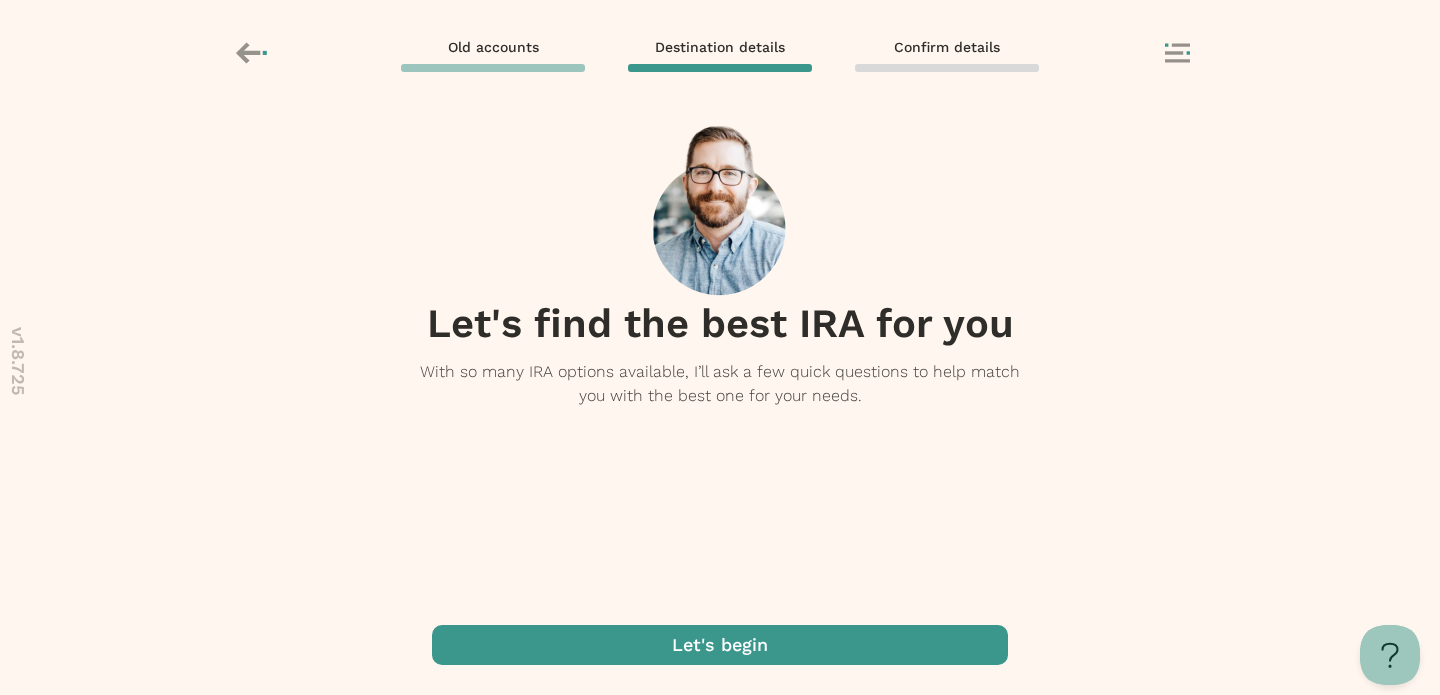 click 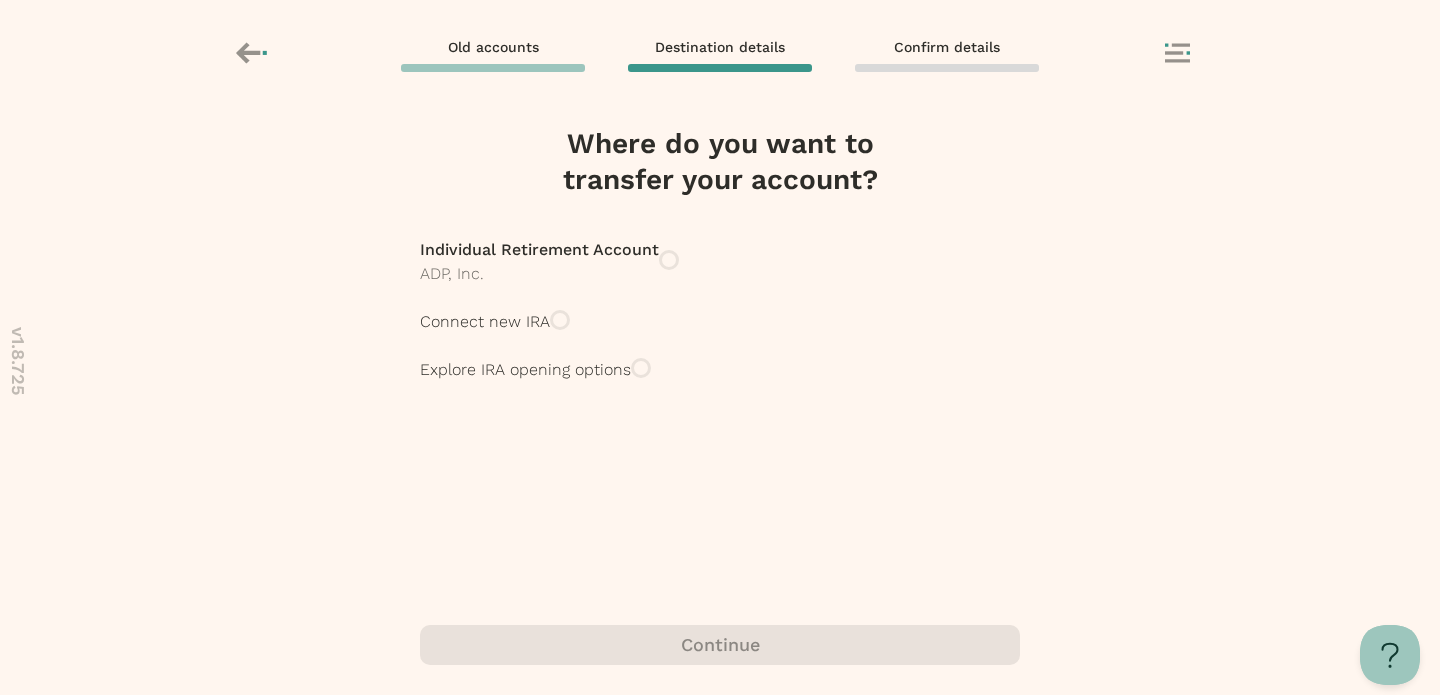 click on "Explore IRA opening options" at bounding box center (525, 370) 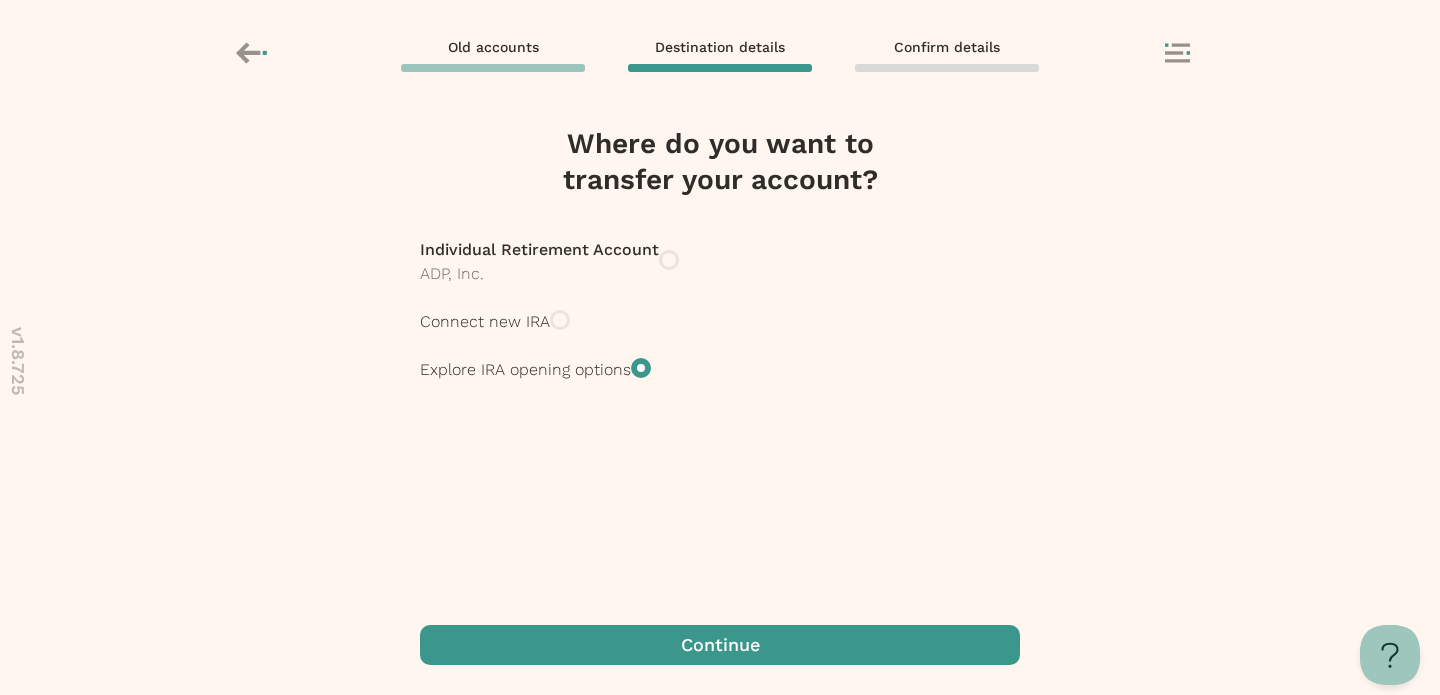 click 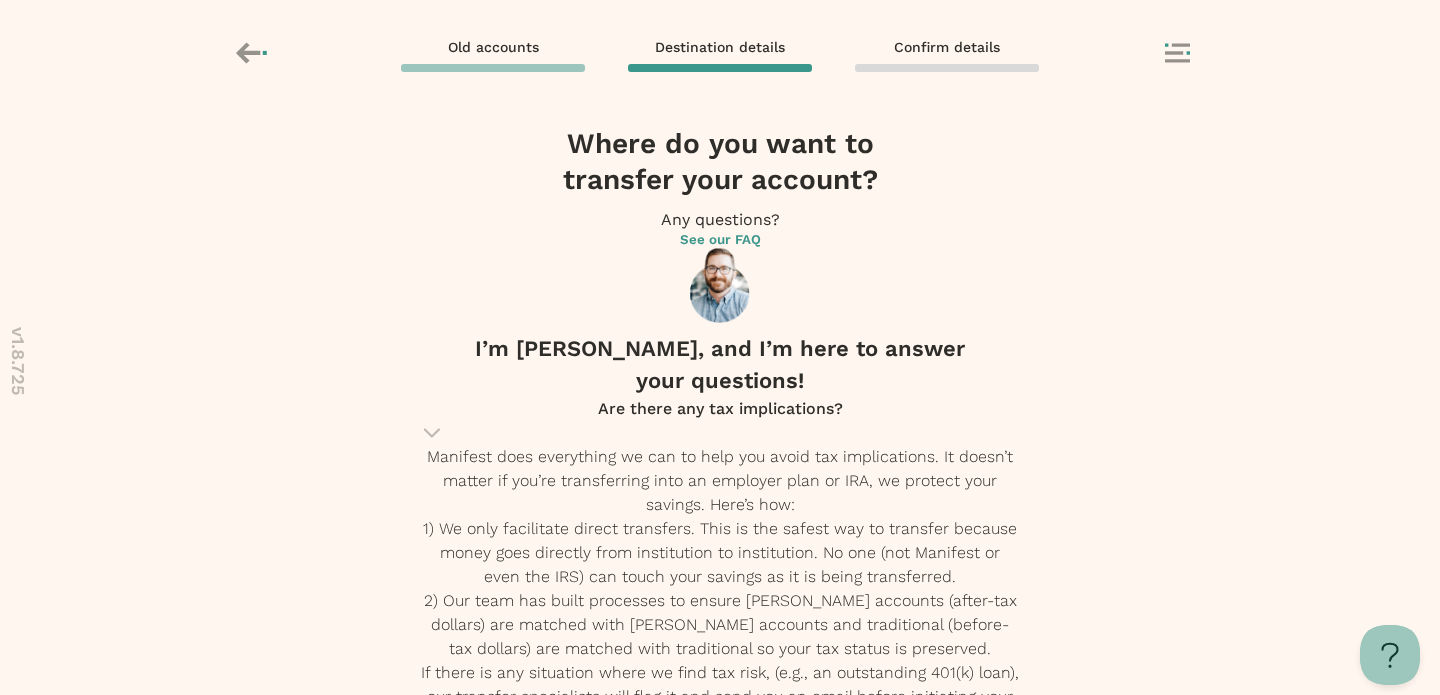 click at bounding box center [720, 2139] 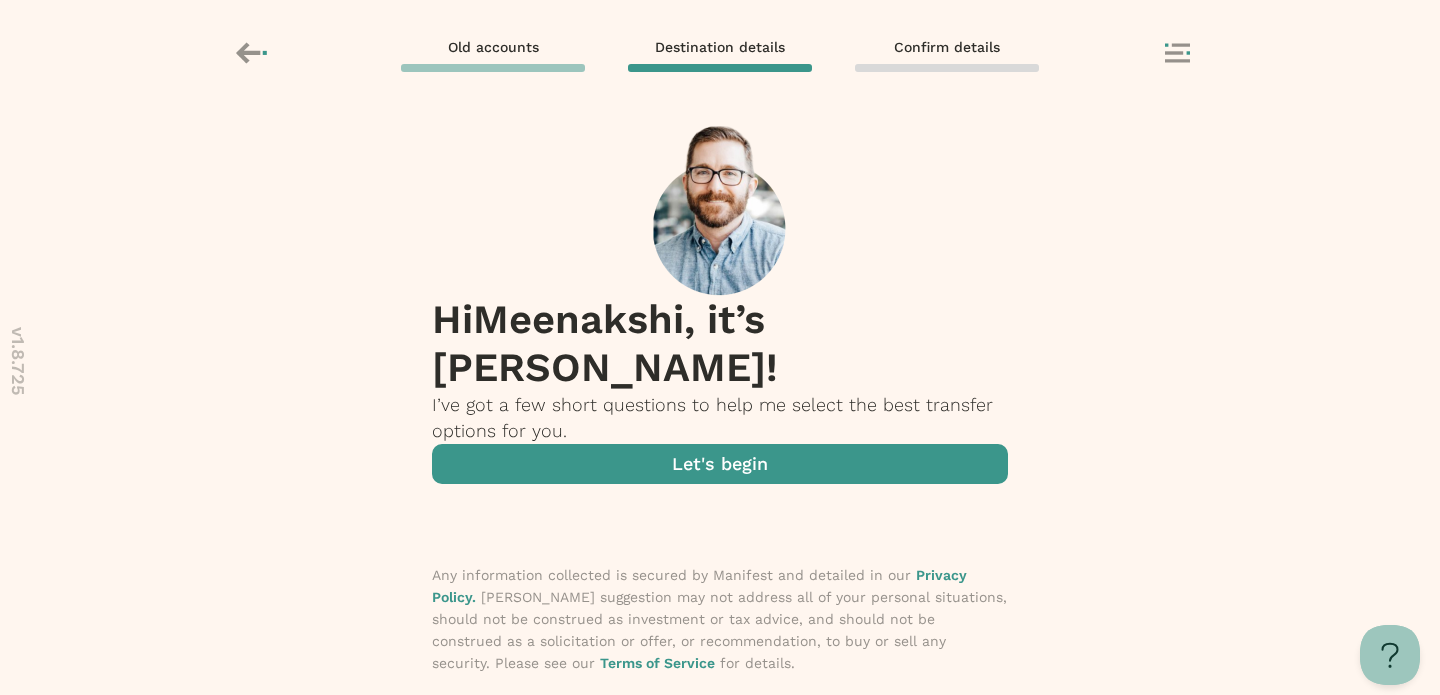 click at bounding box center (720, 464) 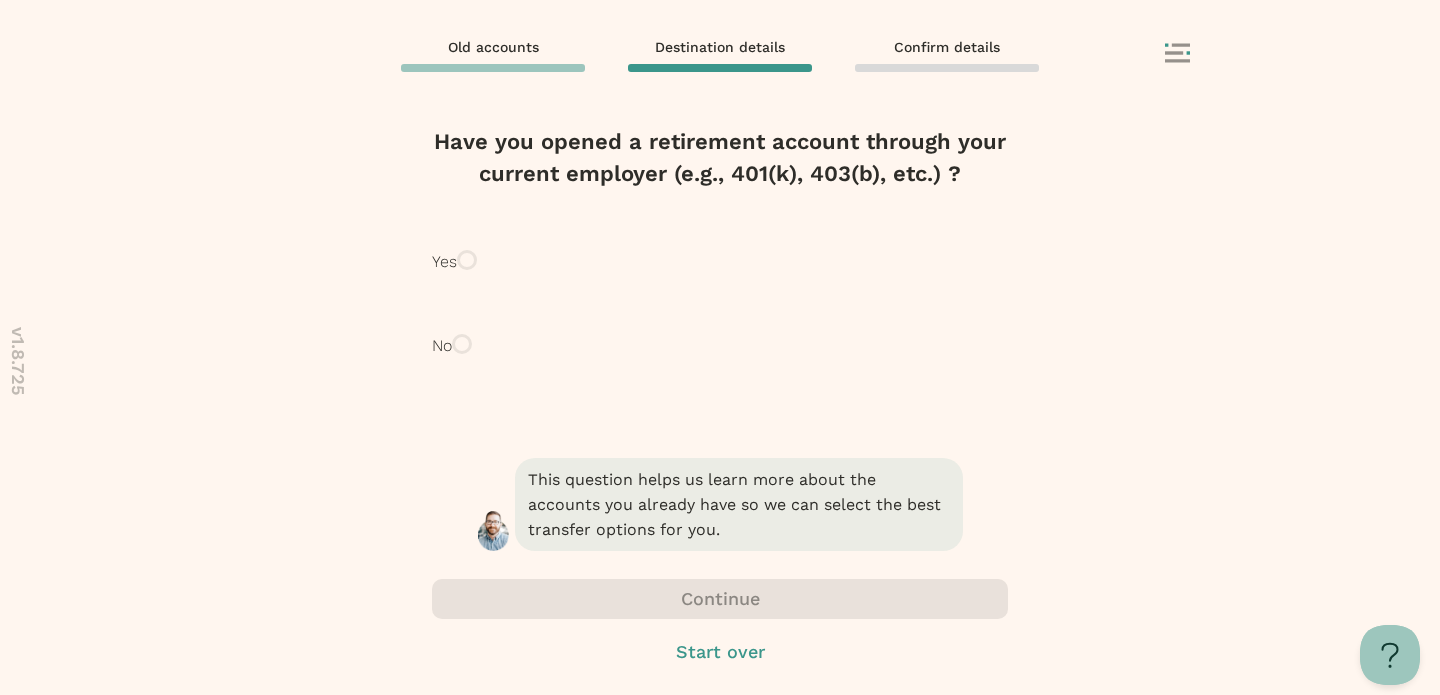 click on "Yes" at bounding box center [444, 262] 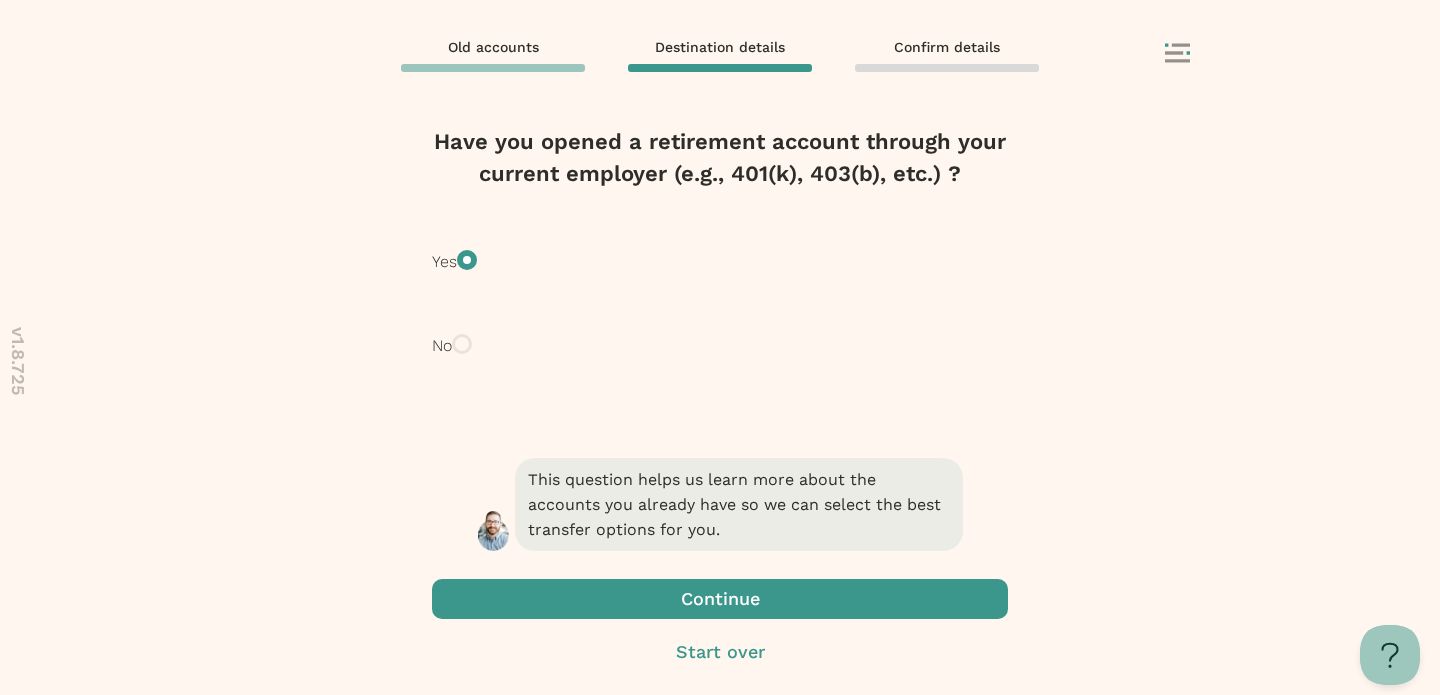 click at bounding box center (720, 599) 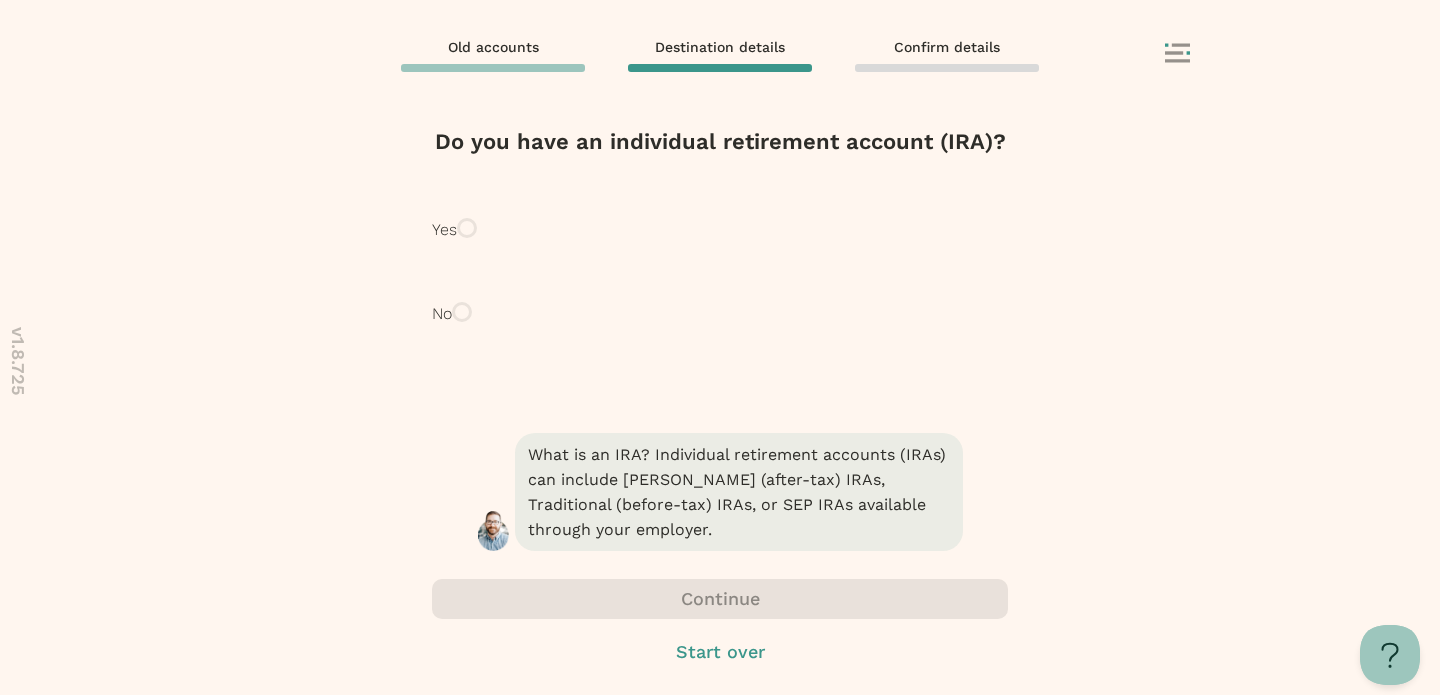 click on "No" at bounding box center (442, 314) 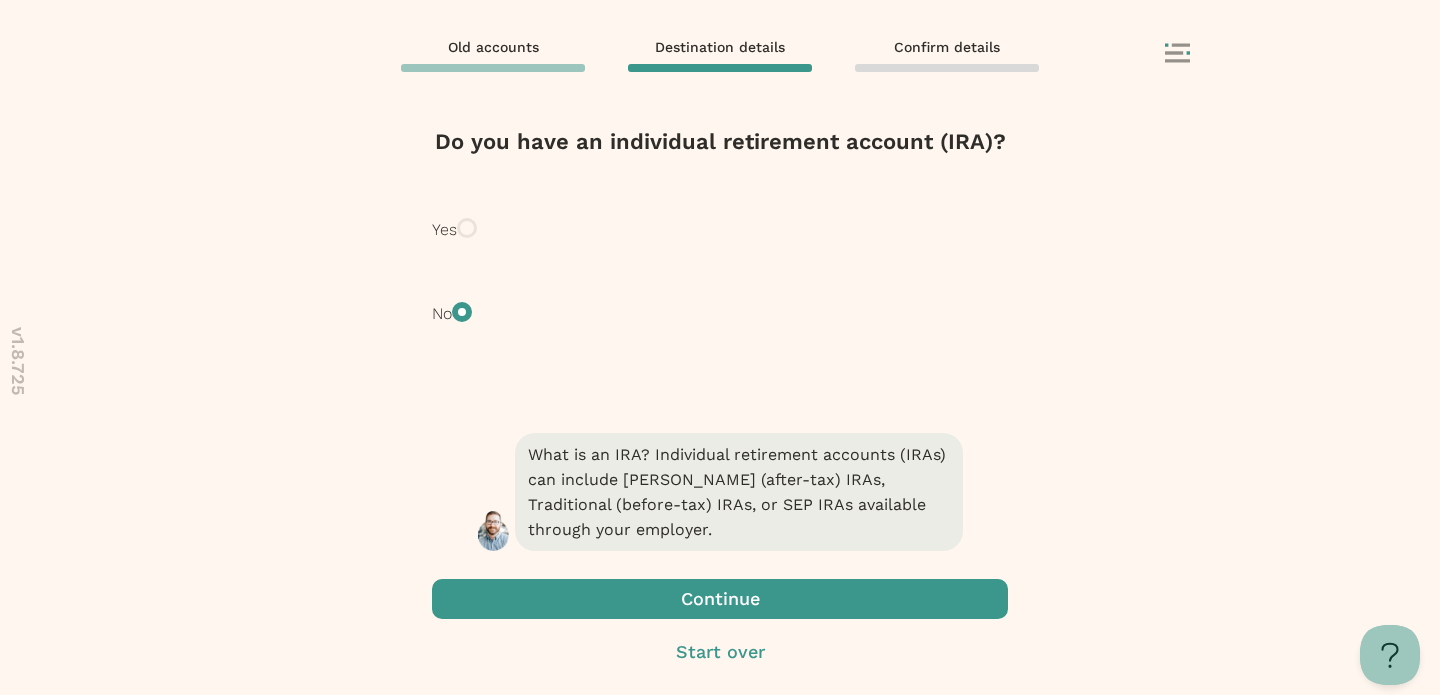 click at bounding box center (720, 599) 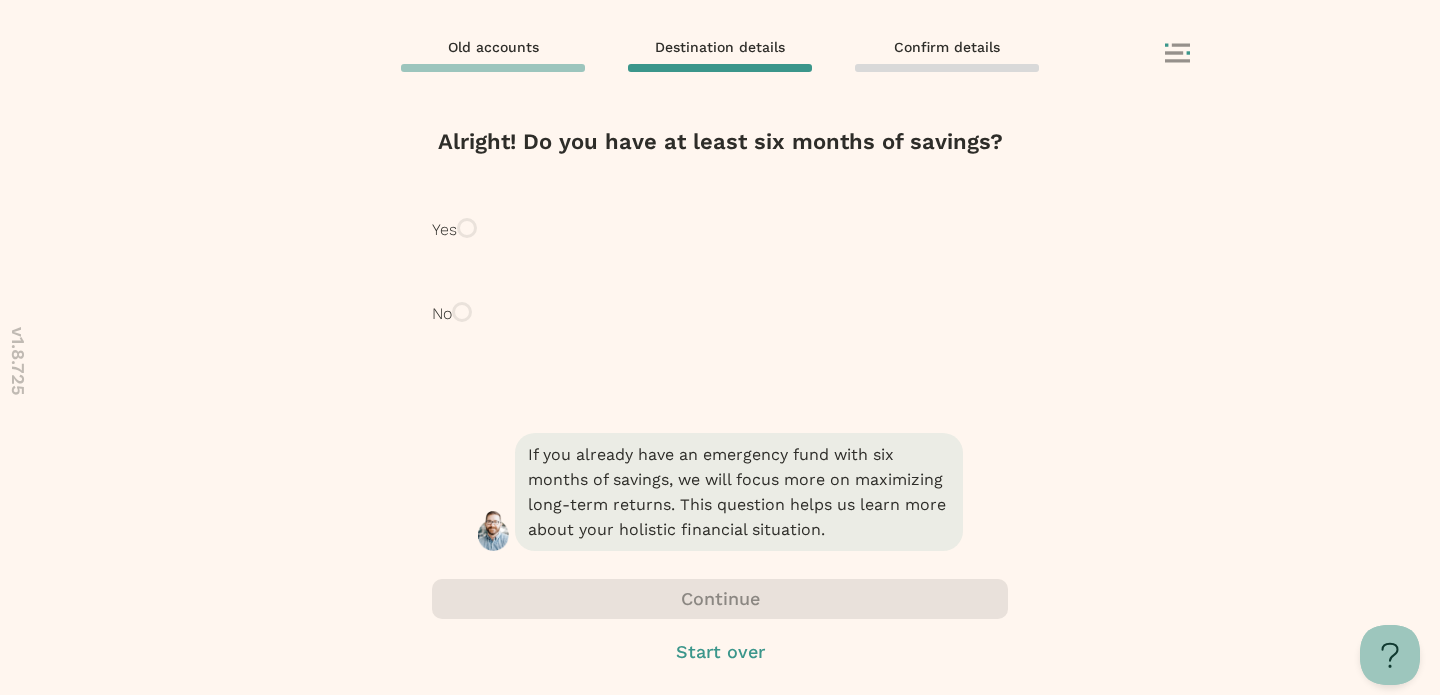 click on "Yes" at bounding box center [720, 230] 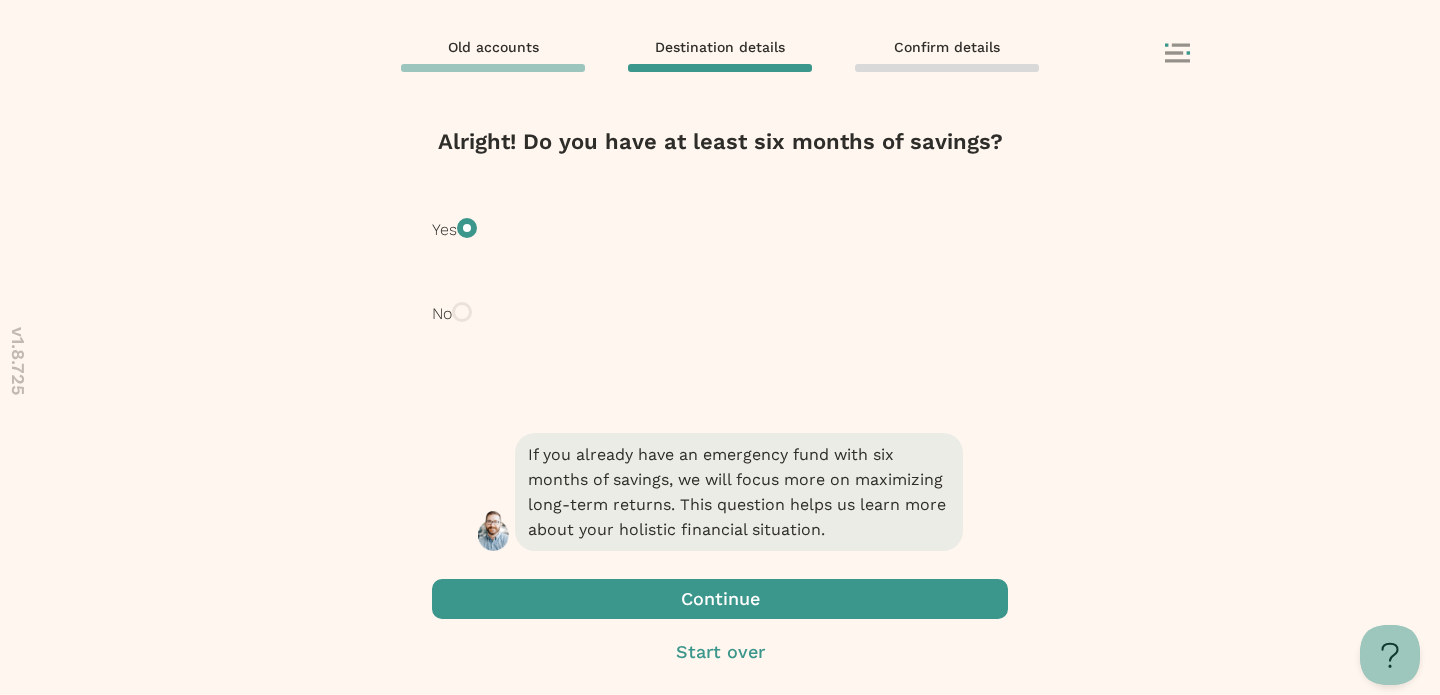click at bounding box center [720, 599] 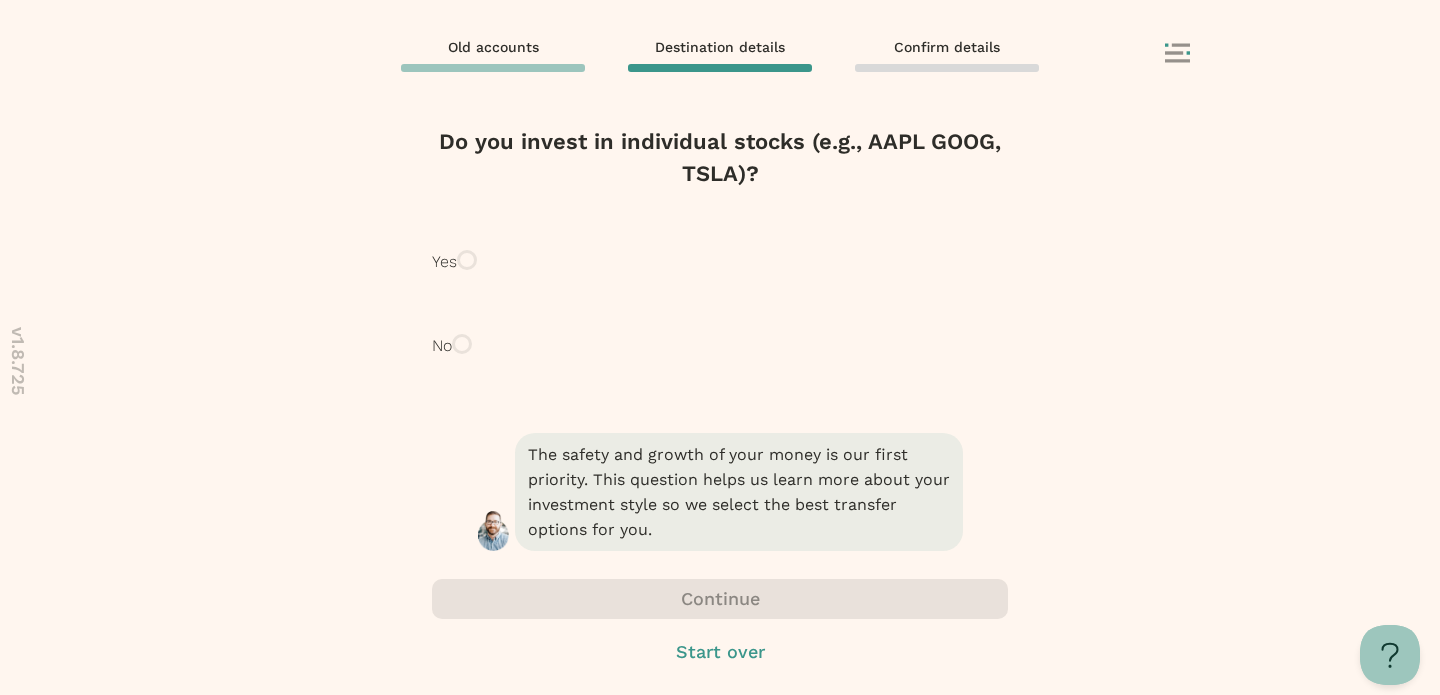 click on "No" at bounding box center (442, 346) 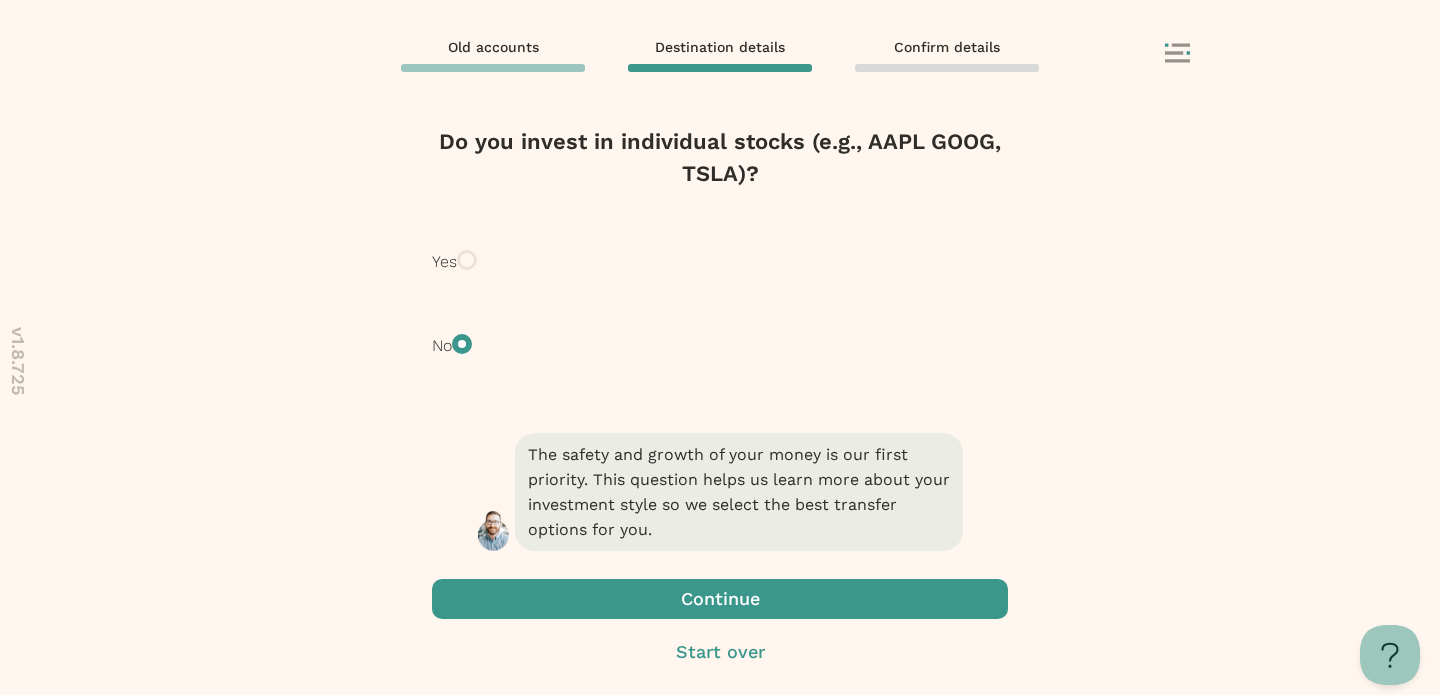 click at bounding box center (720, 599) 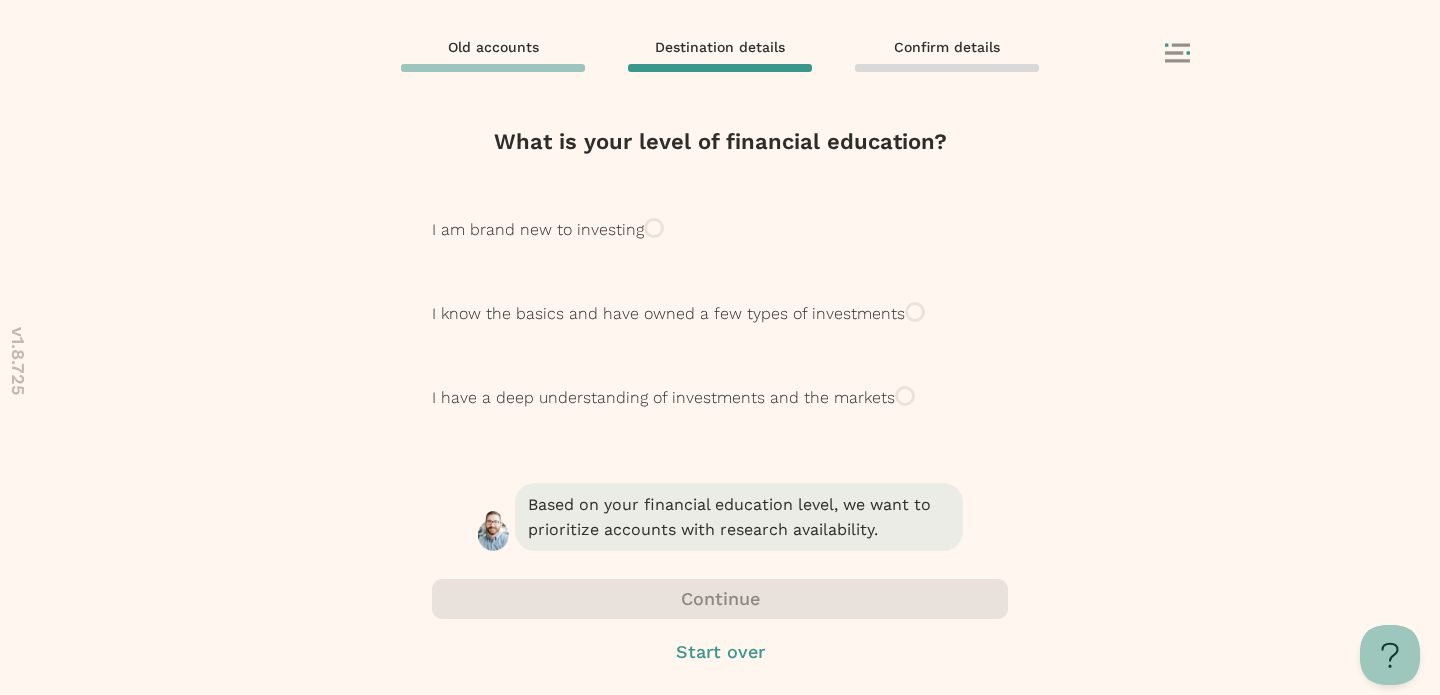 click on "I am brand new to investing" at bounding box center (538, 230) 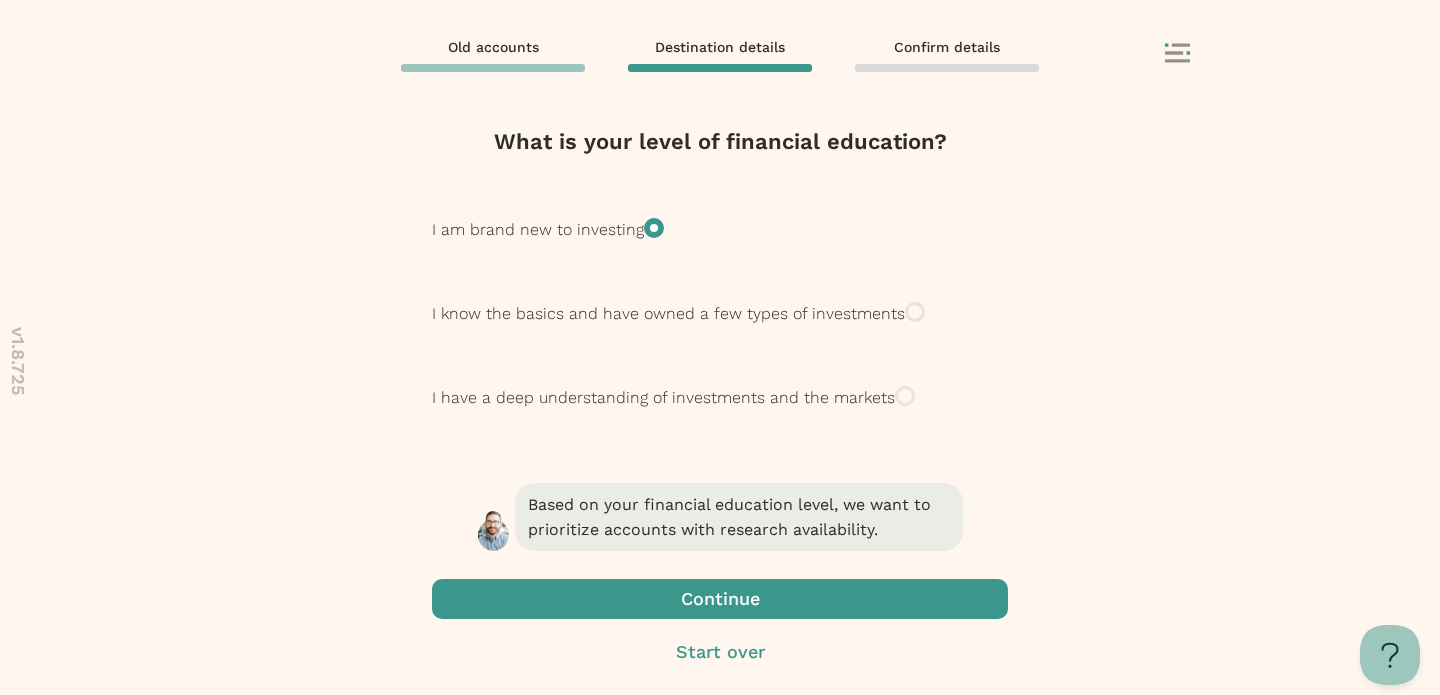 click at bounding box center [720, 599] 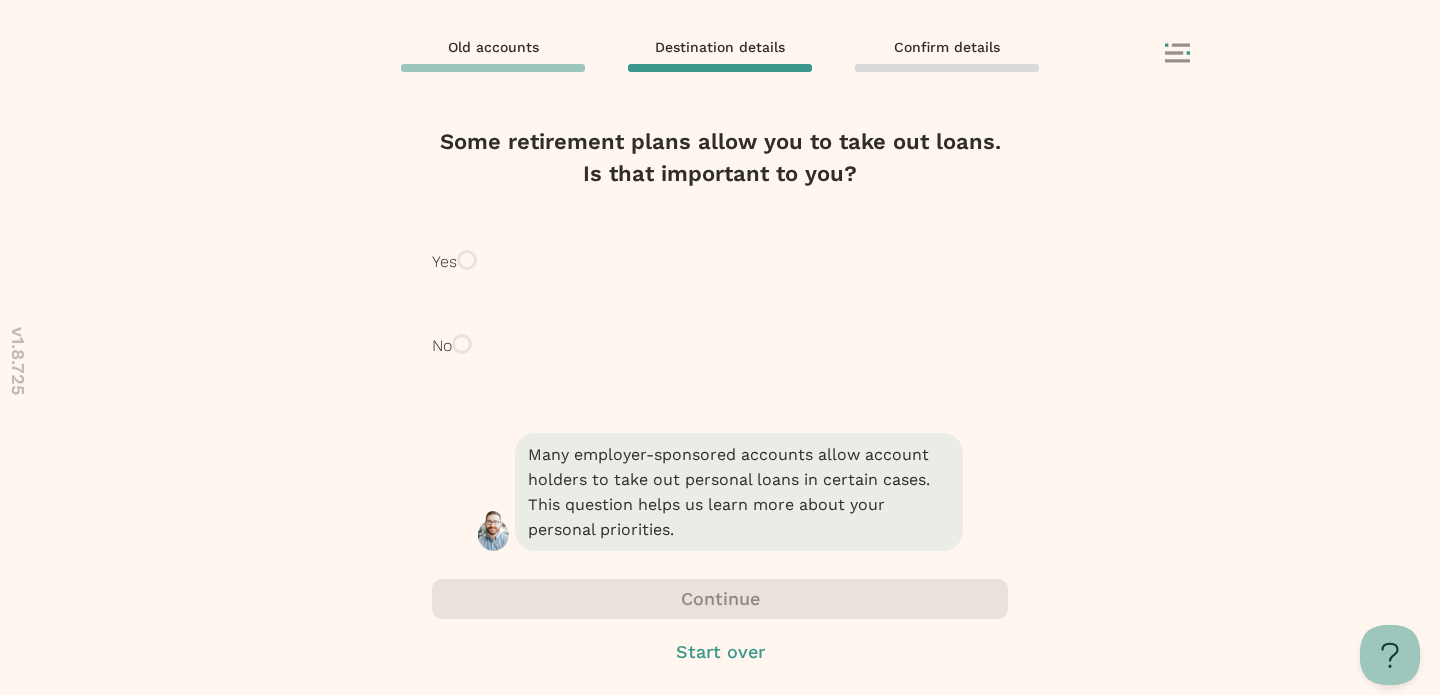 click on "No" at bounding box center [442, 346] 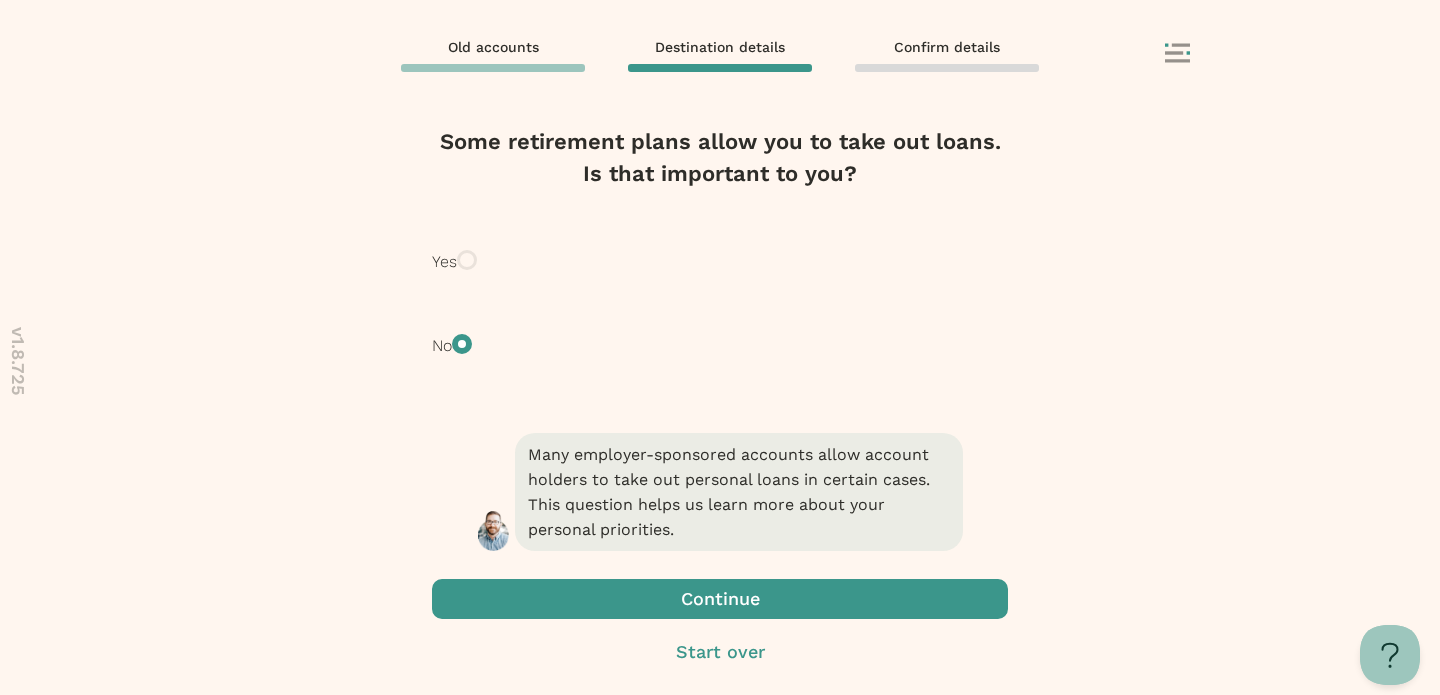 click at bounding box center (720, 599) 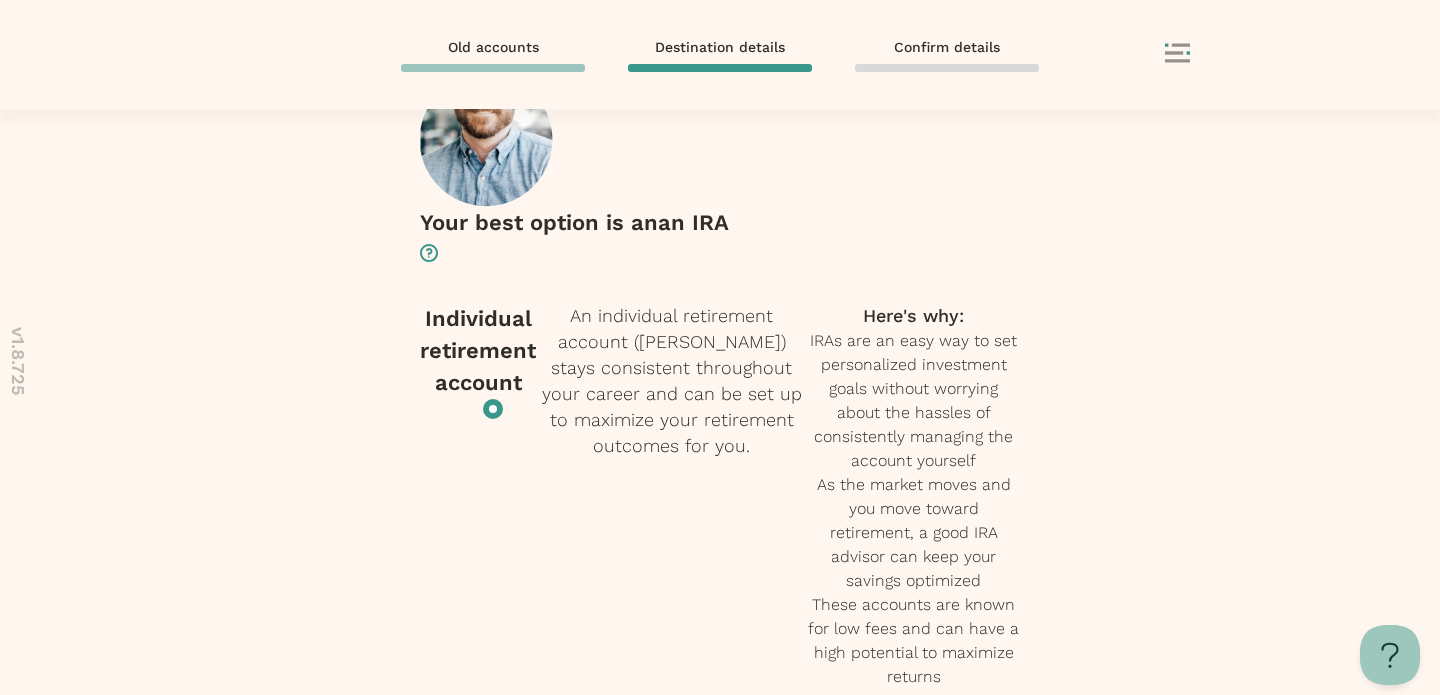 scroll, scrollTop: 118, scrollLeft: 0, axis: vertical 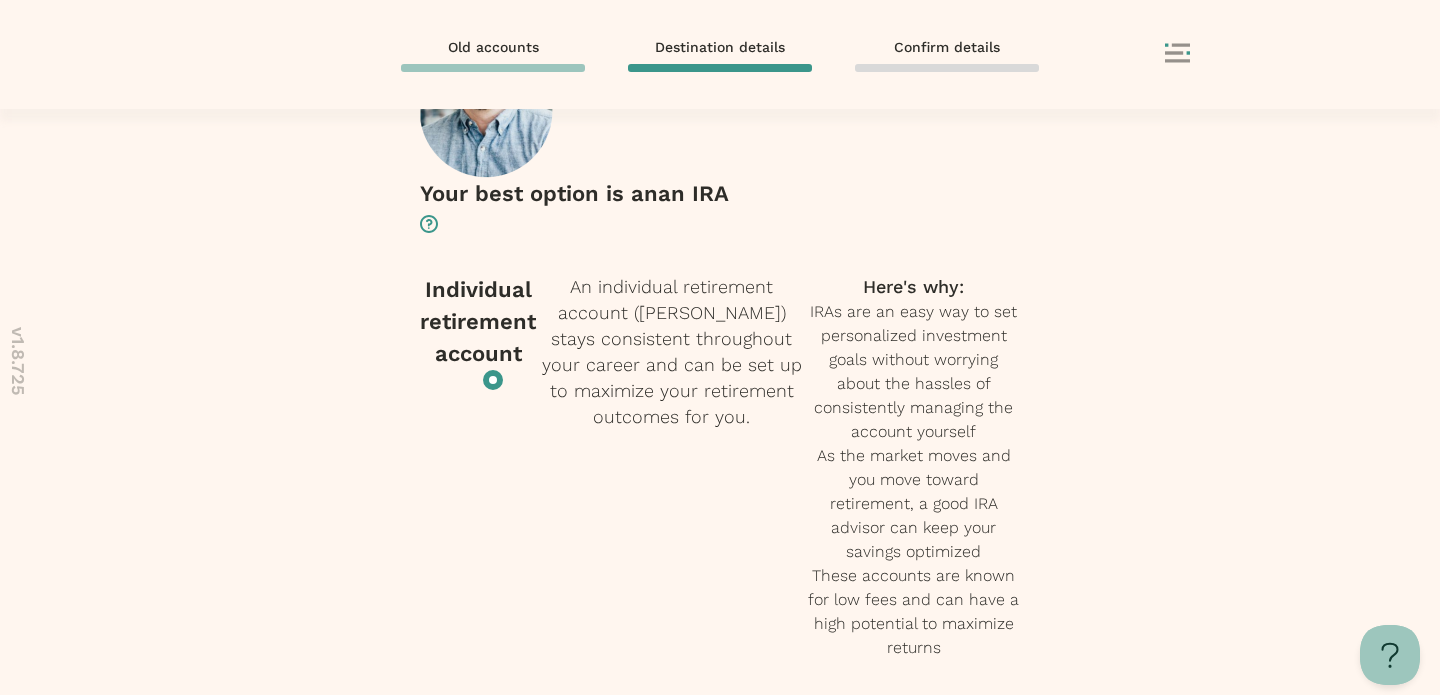 click at bounding box center [720, 1192] 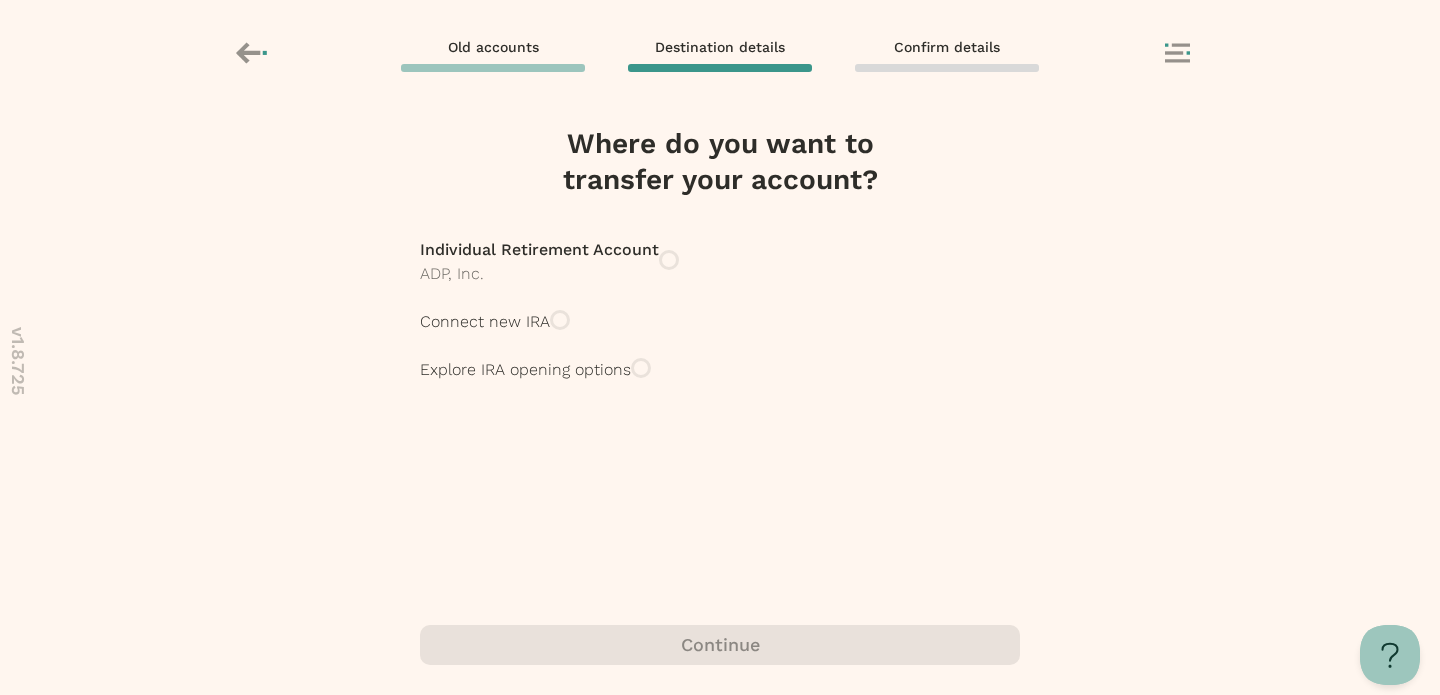 click on "Explore IRA opening options" at bounding box center (525, 370) 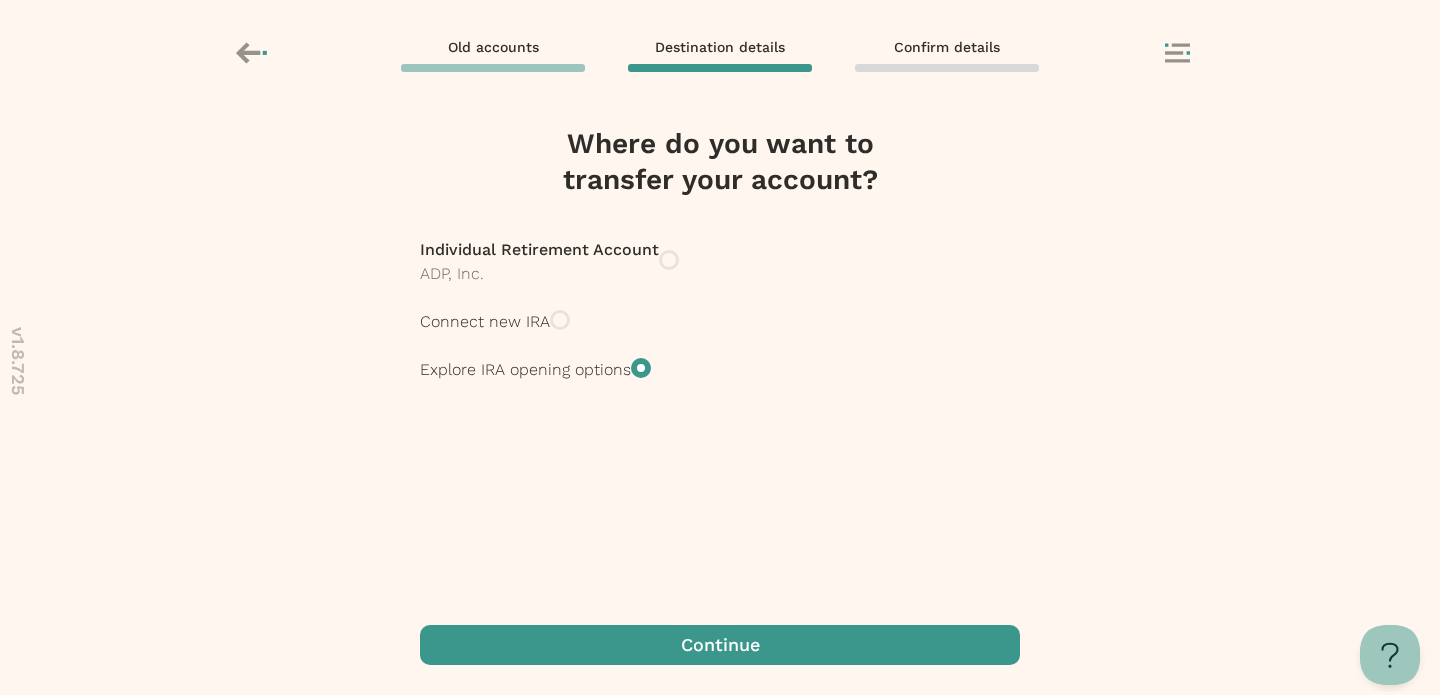 click at bounding box center [720, 645] 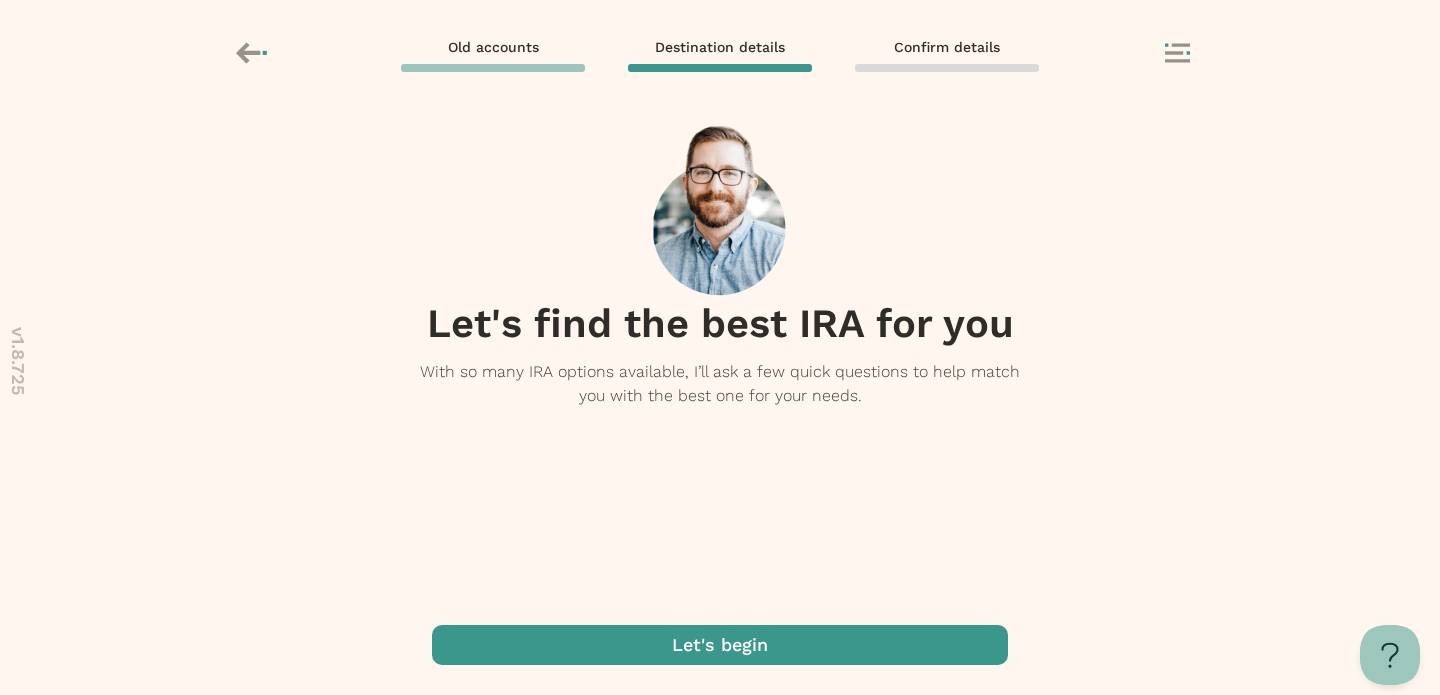 click at bounding box center [720, 645] 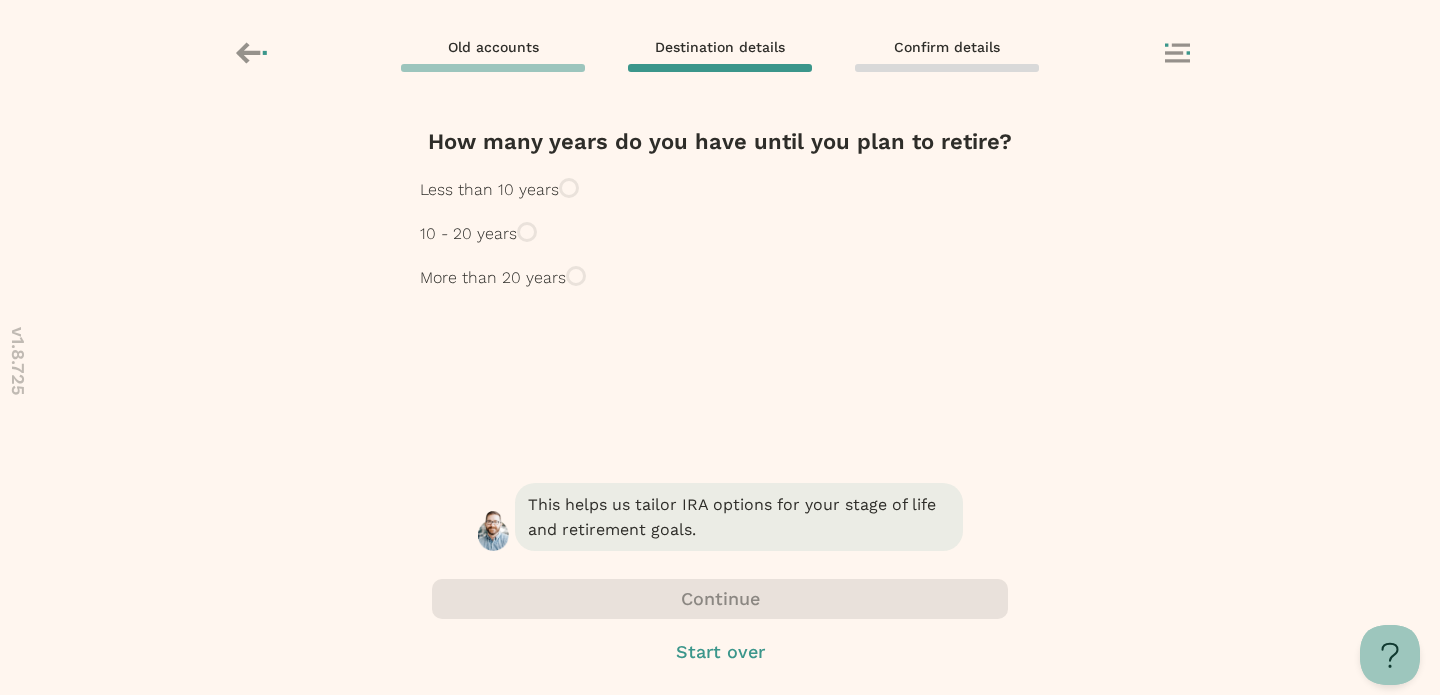 click on "More than 20 years" at bounding box center (493, 278) 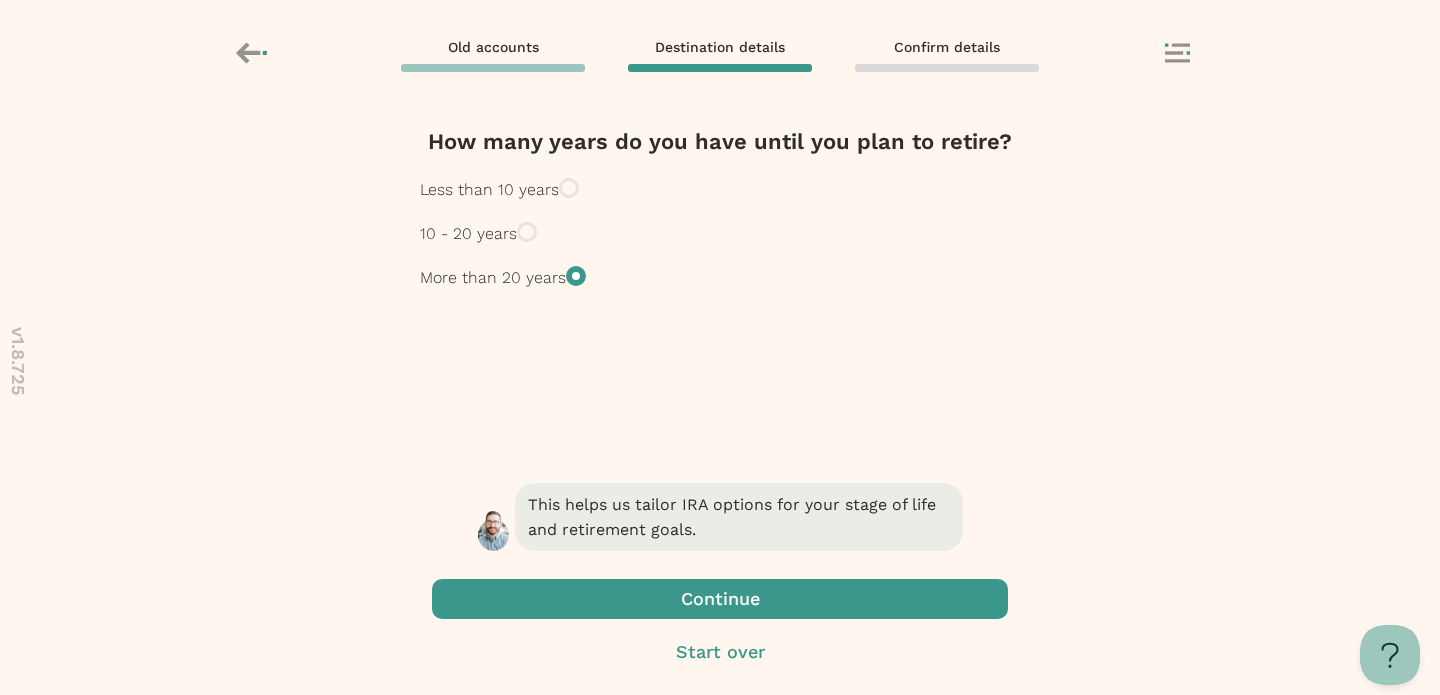 click at bounding box center (720, 599) 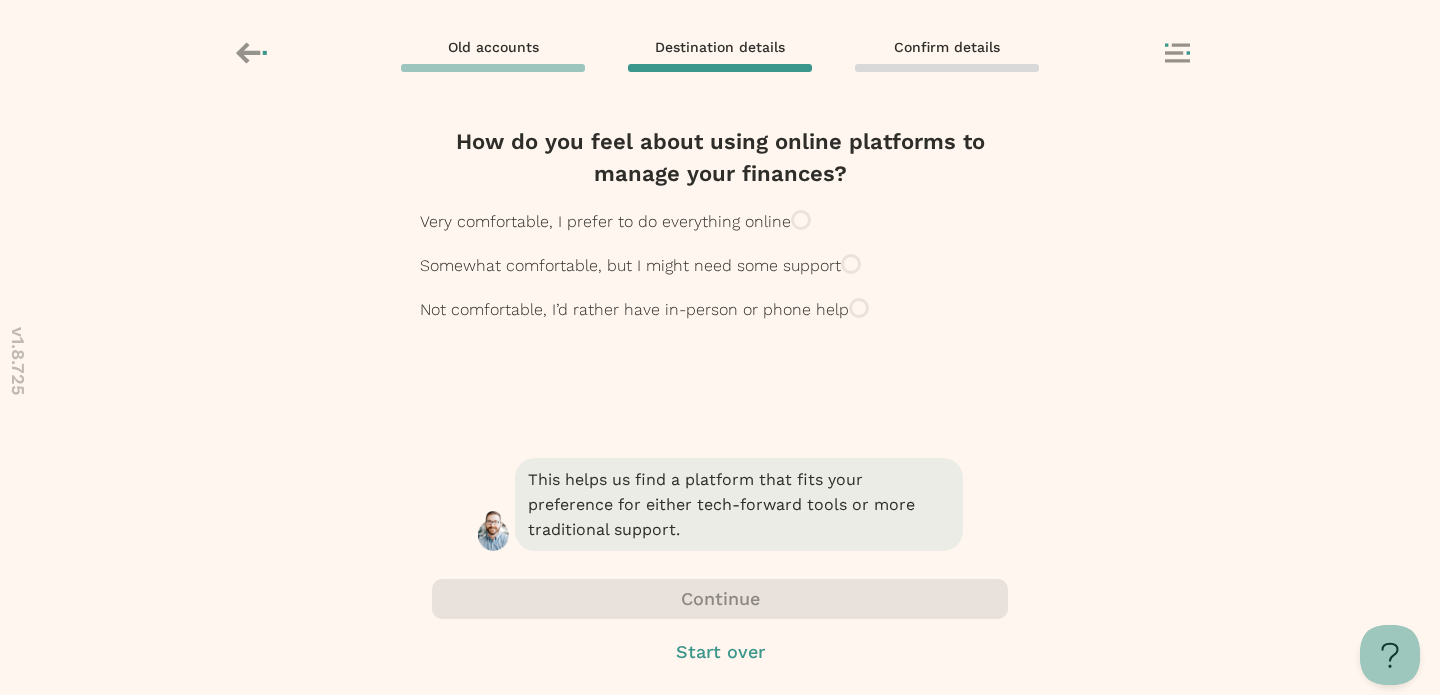 click on "Very comfortable, I prefer to do everything online" at bounding box center [605, 222] 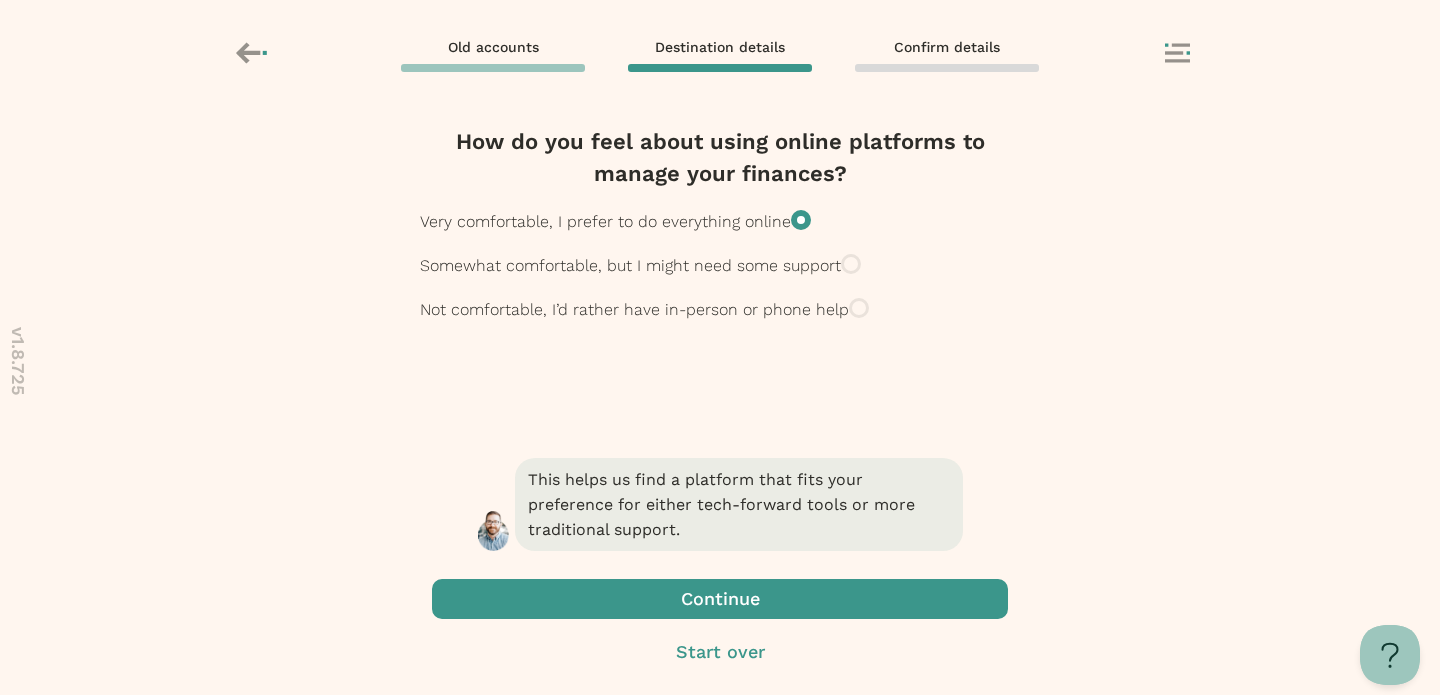 click at bounding box center [720, 599] 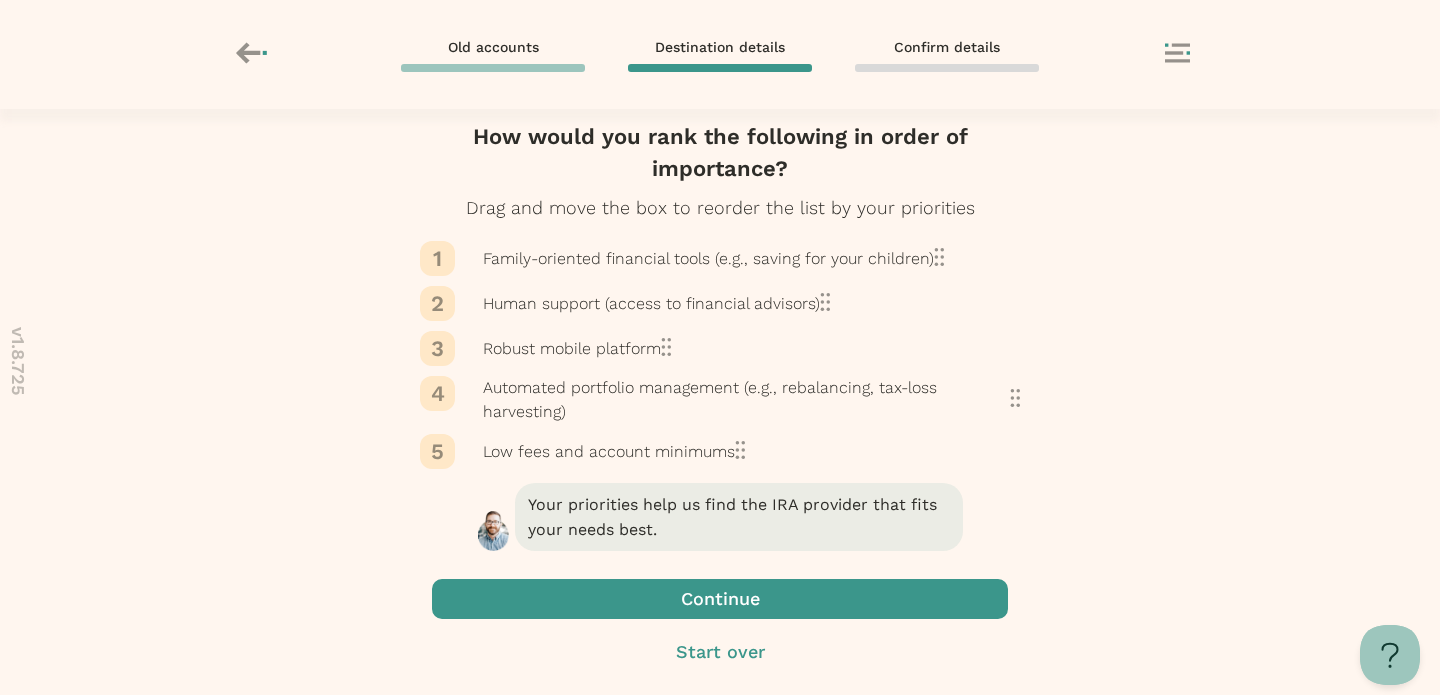 scroll, scrollTop: 56, scrollLeft: 0, axis: vertical 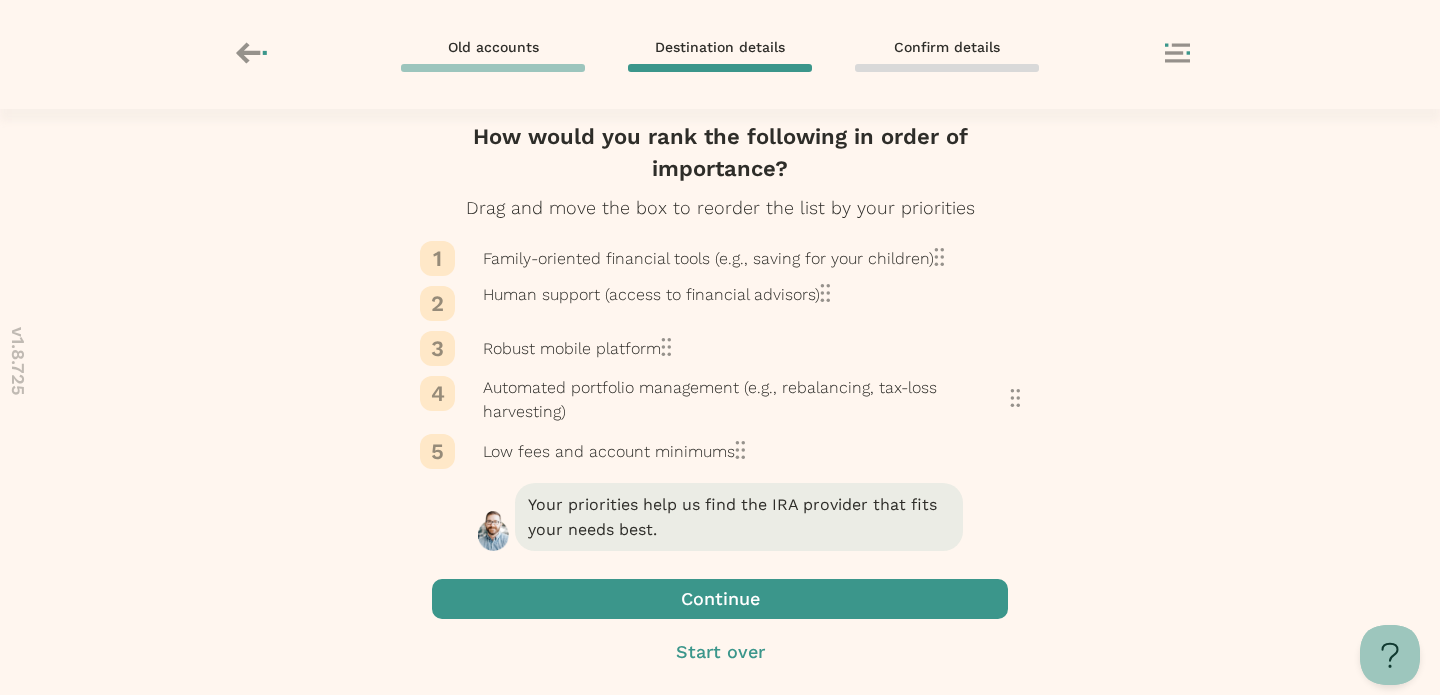 drag, startPoint x: 702, startPoint y: 358, endPoint x: 702, endPoint y: 293, distance: 65 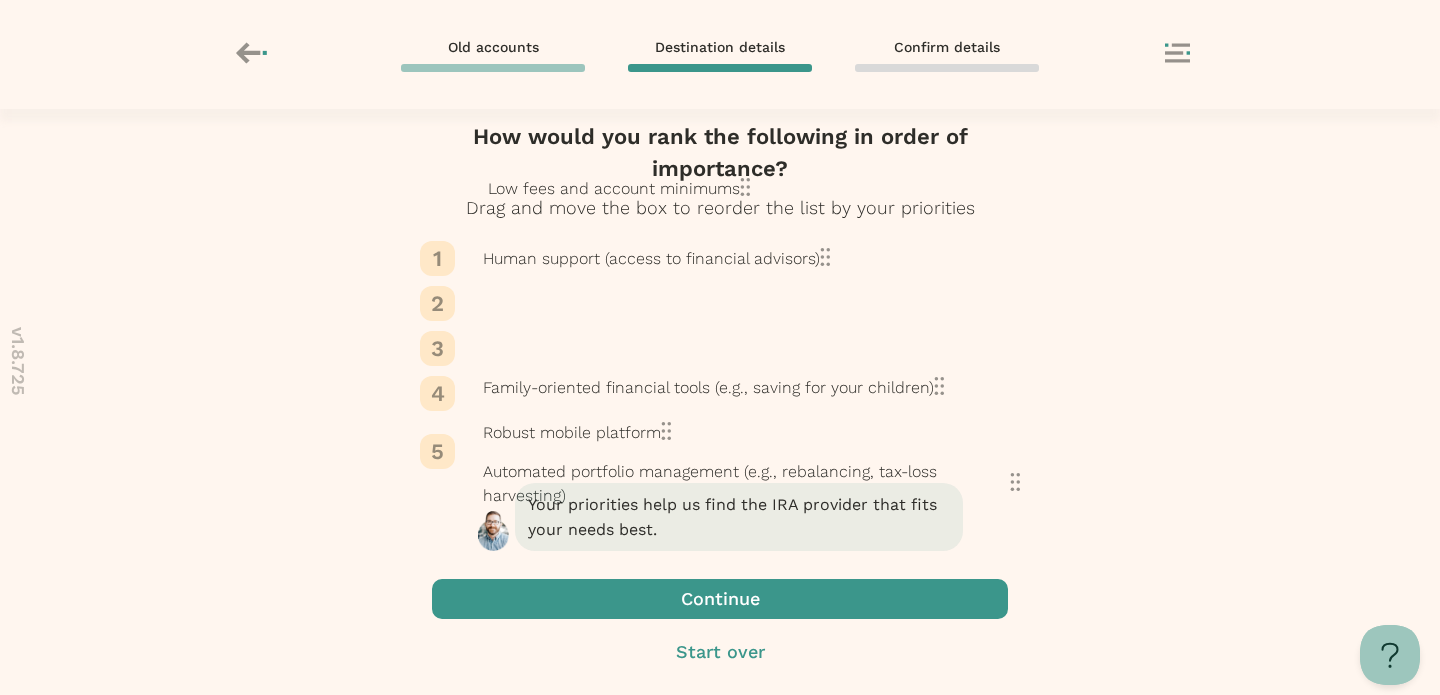 drag, startPoint x: 654, startPoint y: 593, endPoint x: 655, endPoint y: 339, distance: 254.00197 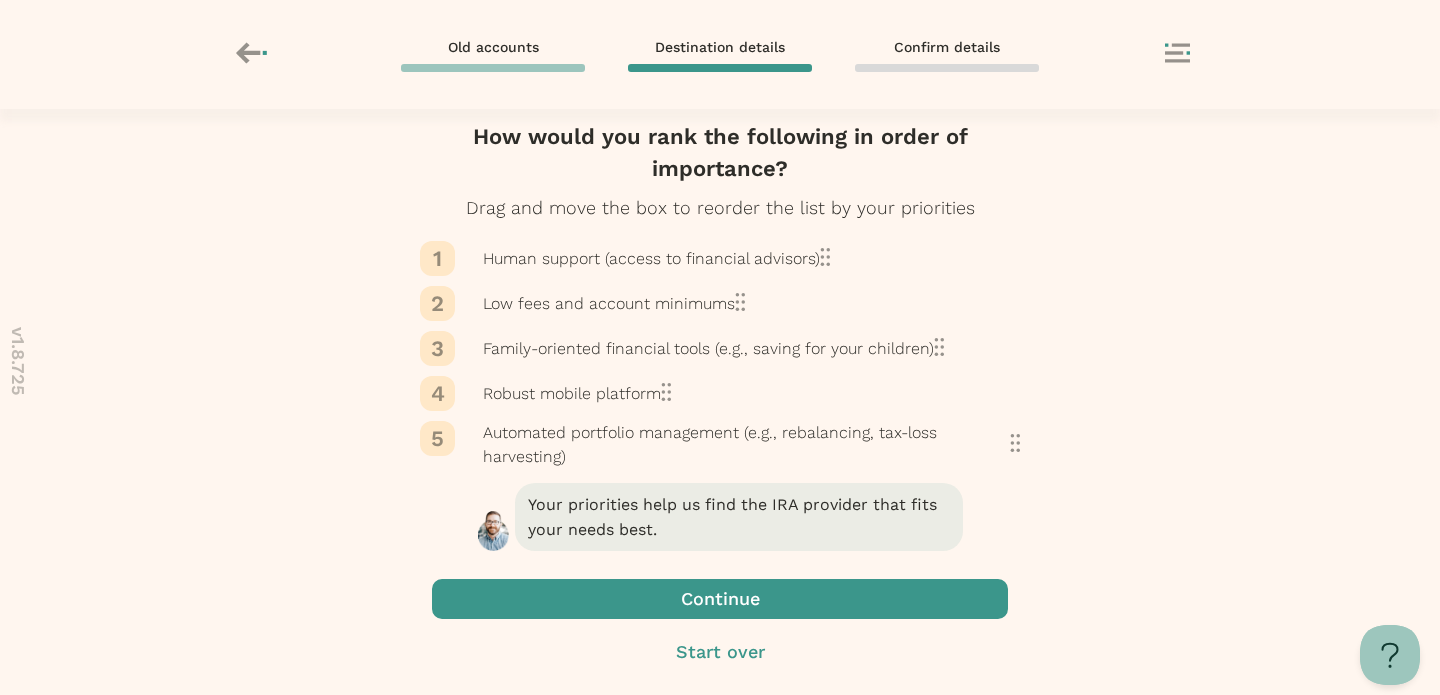 scroll, scrollTop: 151, scrollLeft: 0, axis: vertical 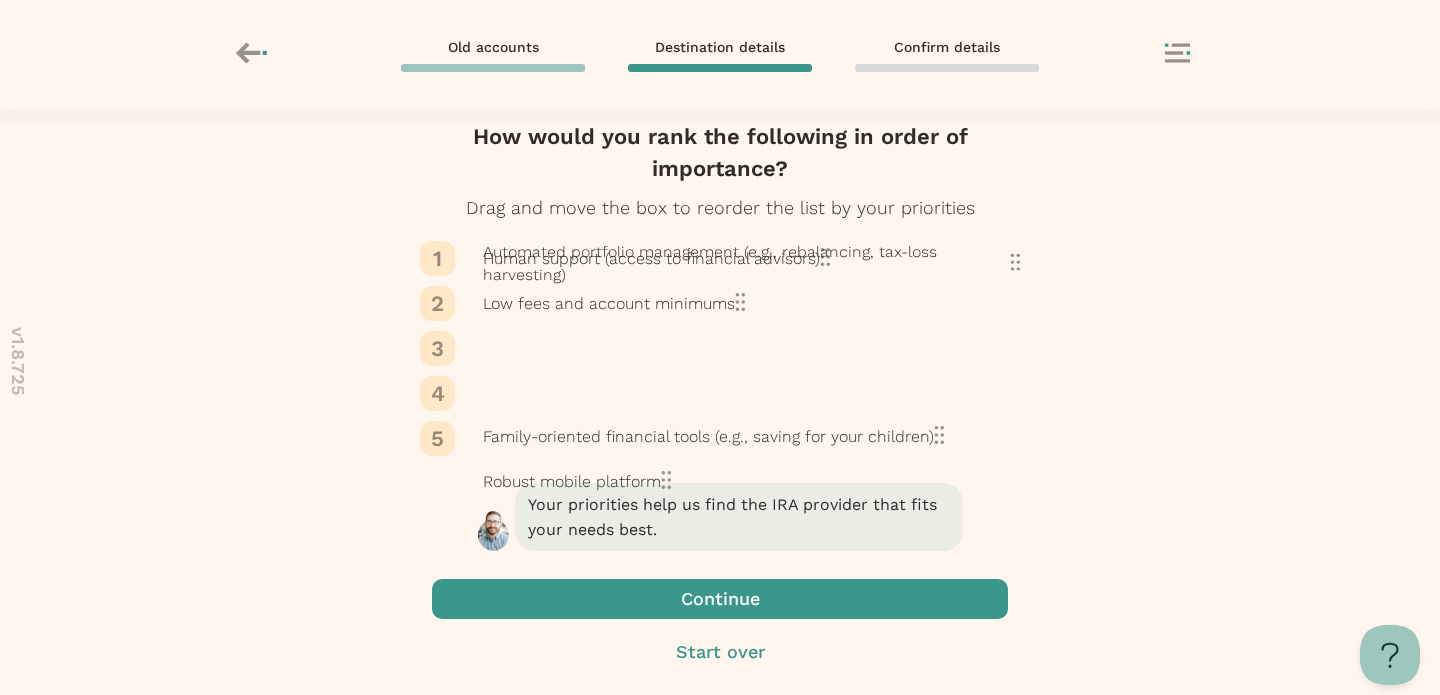 drag, startPoint x: 654, startPoint y: 532, endPoint x: 654, endPoint y: 351, distance: 181 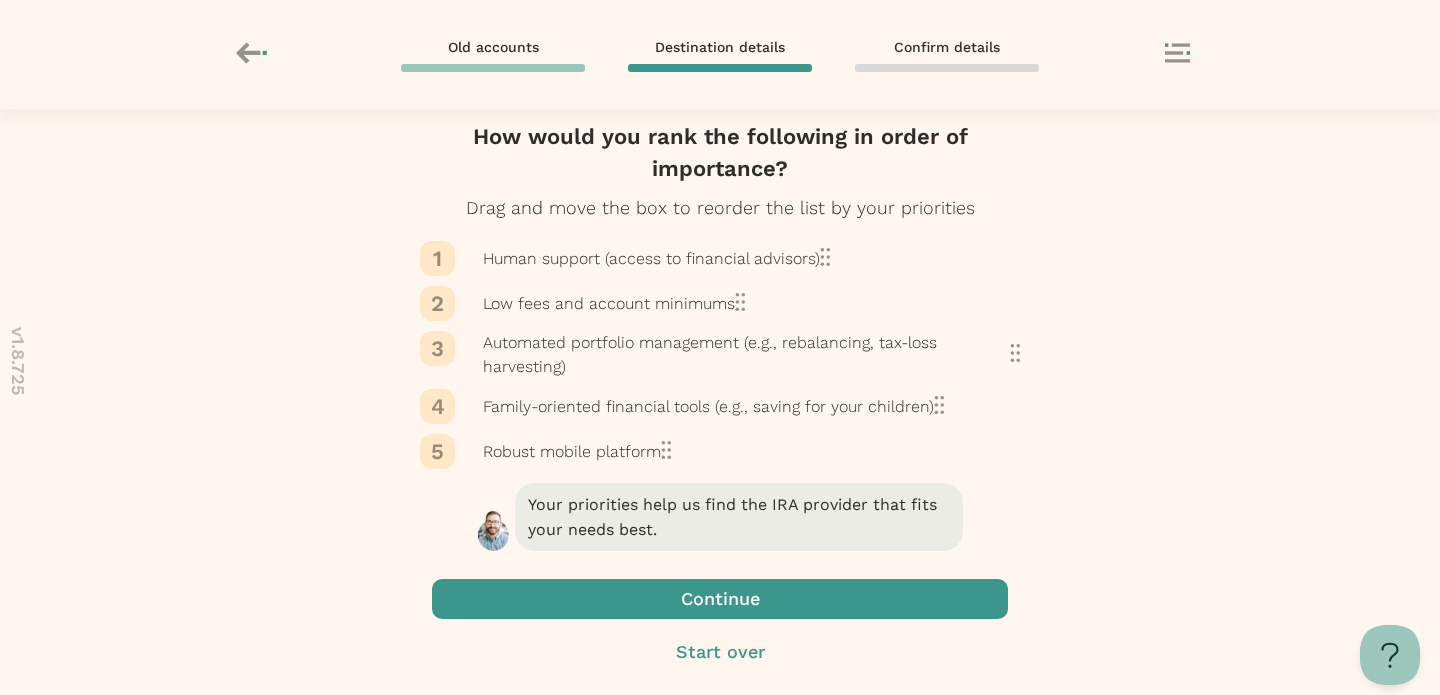 scroll, scrollTop: 258, scrollLeft: 0, axis: vertical 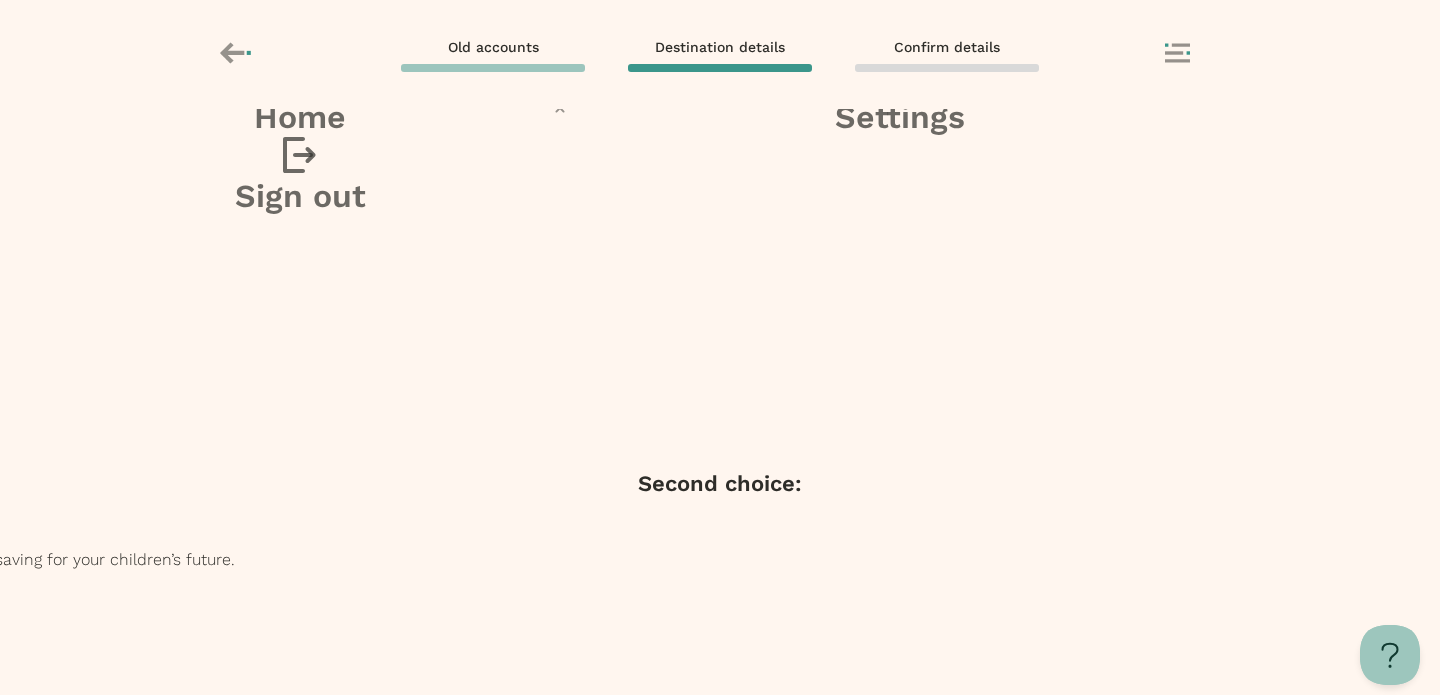 click at bounding box center (-341, 408) 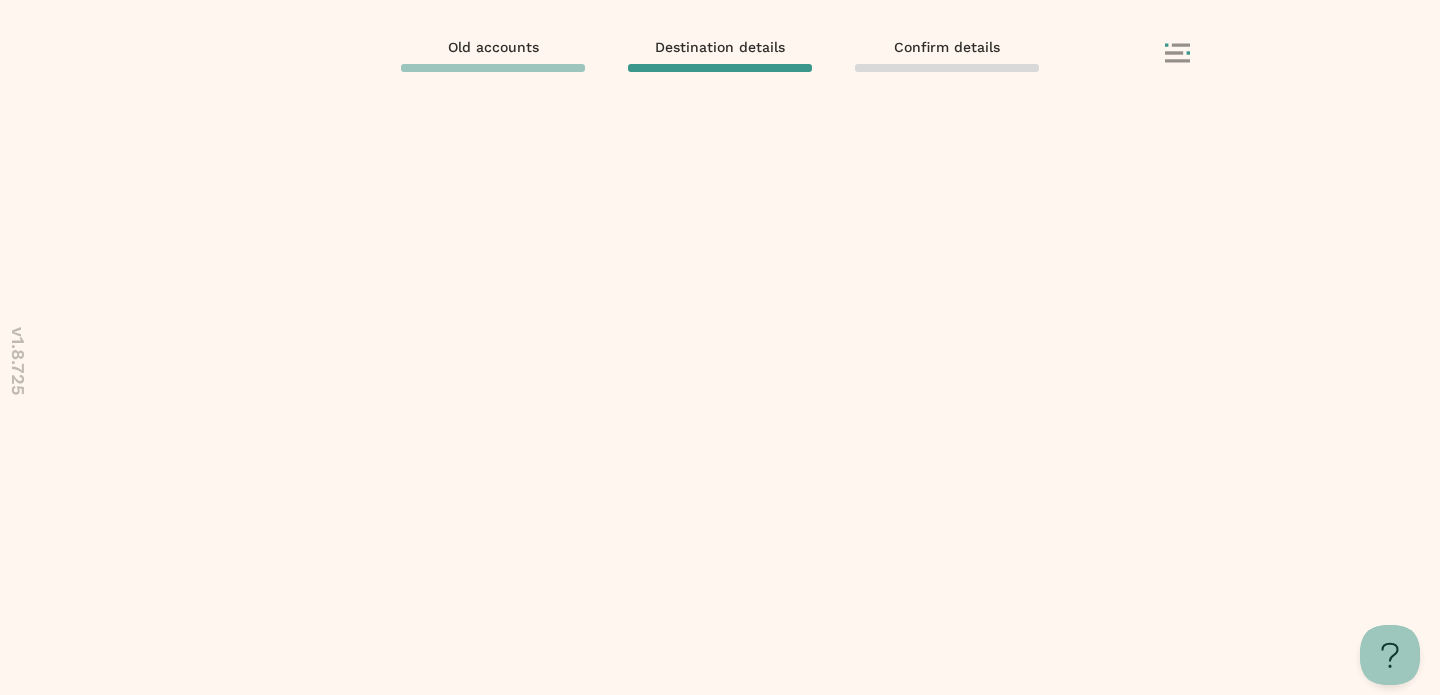 scroll, scrollTop: 0, scrollLeft: 0, axis: both 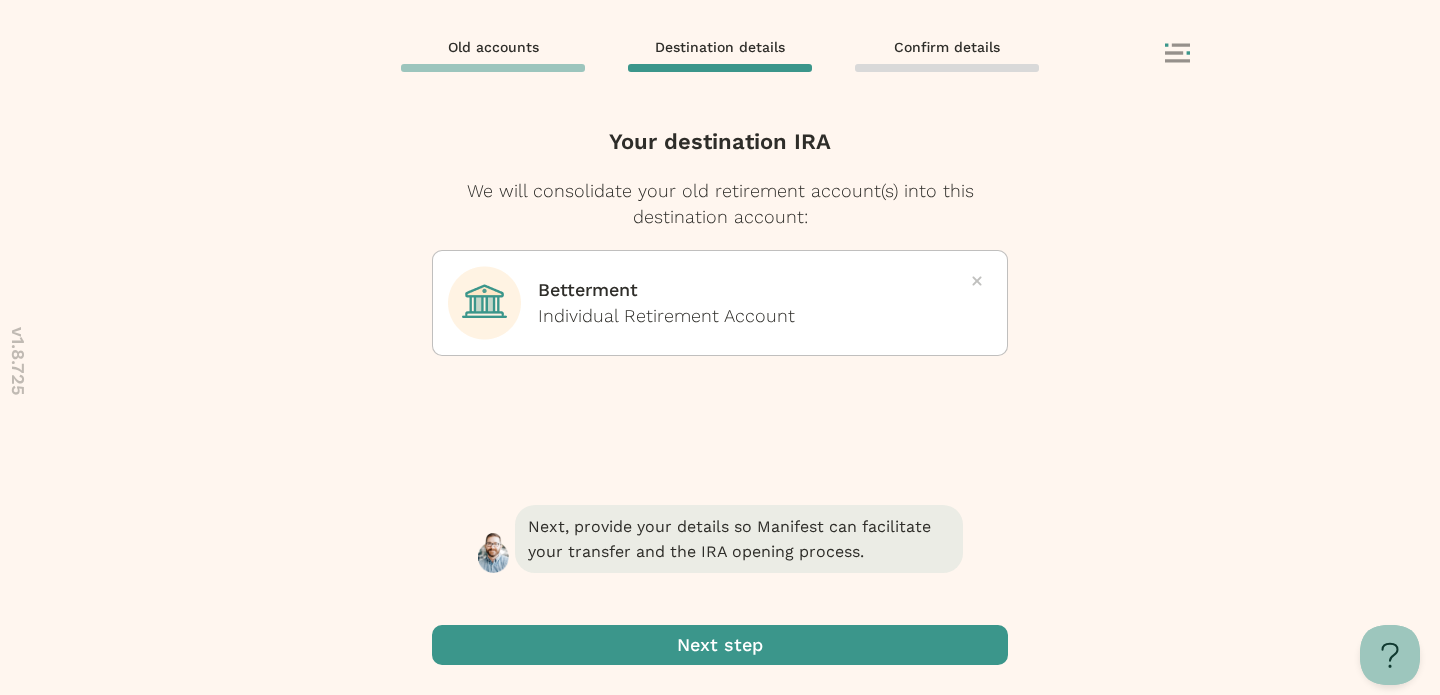 click at bounding box center (720, 645) 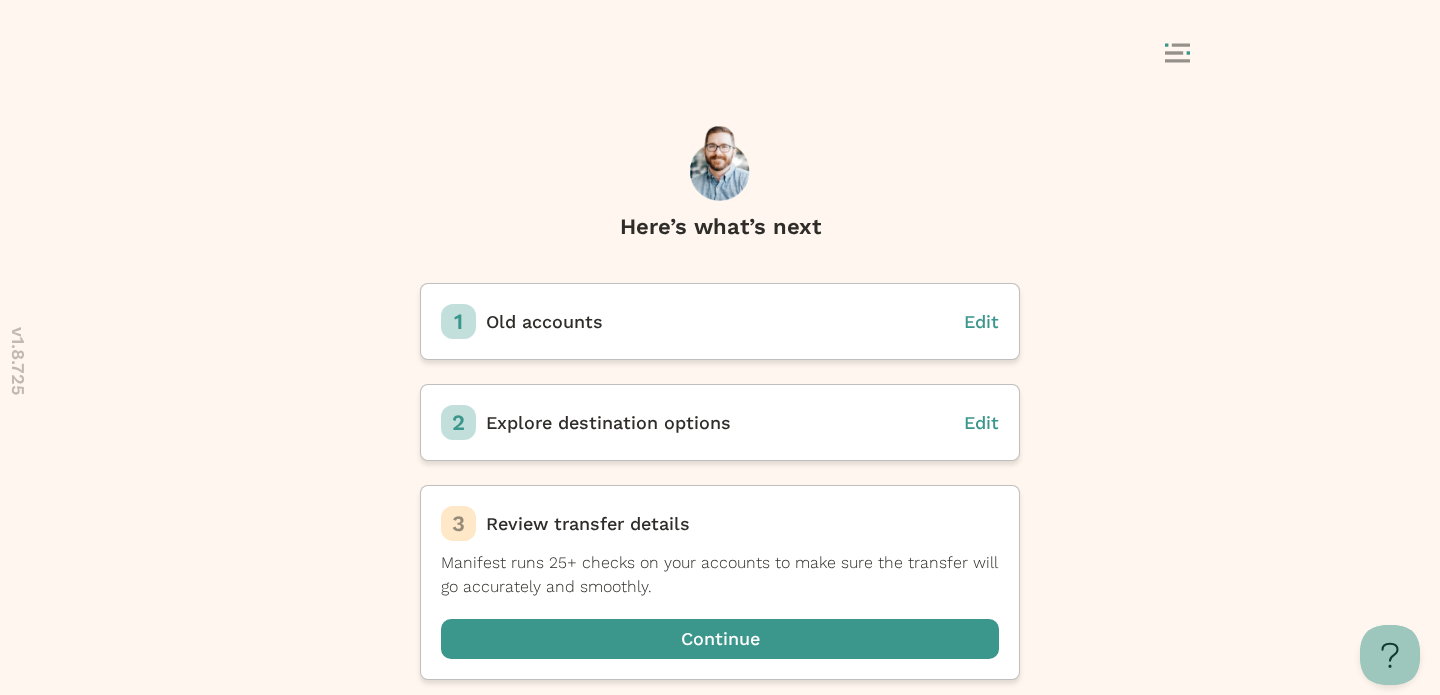 click at bounding box center (720, 639) 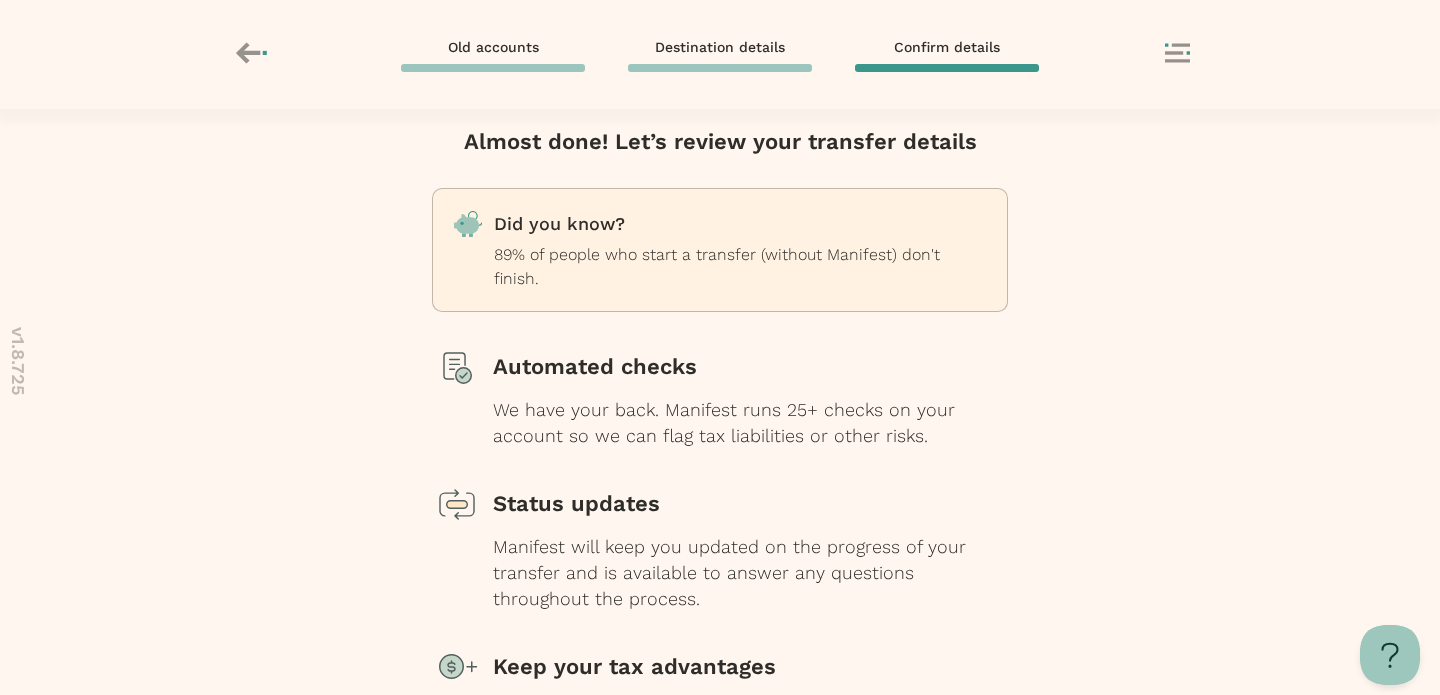 scroll, scrollTop: 228, scrollLeft: 0, axis: vertical 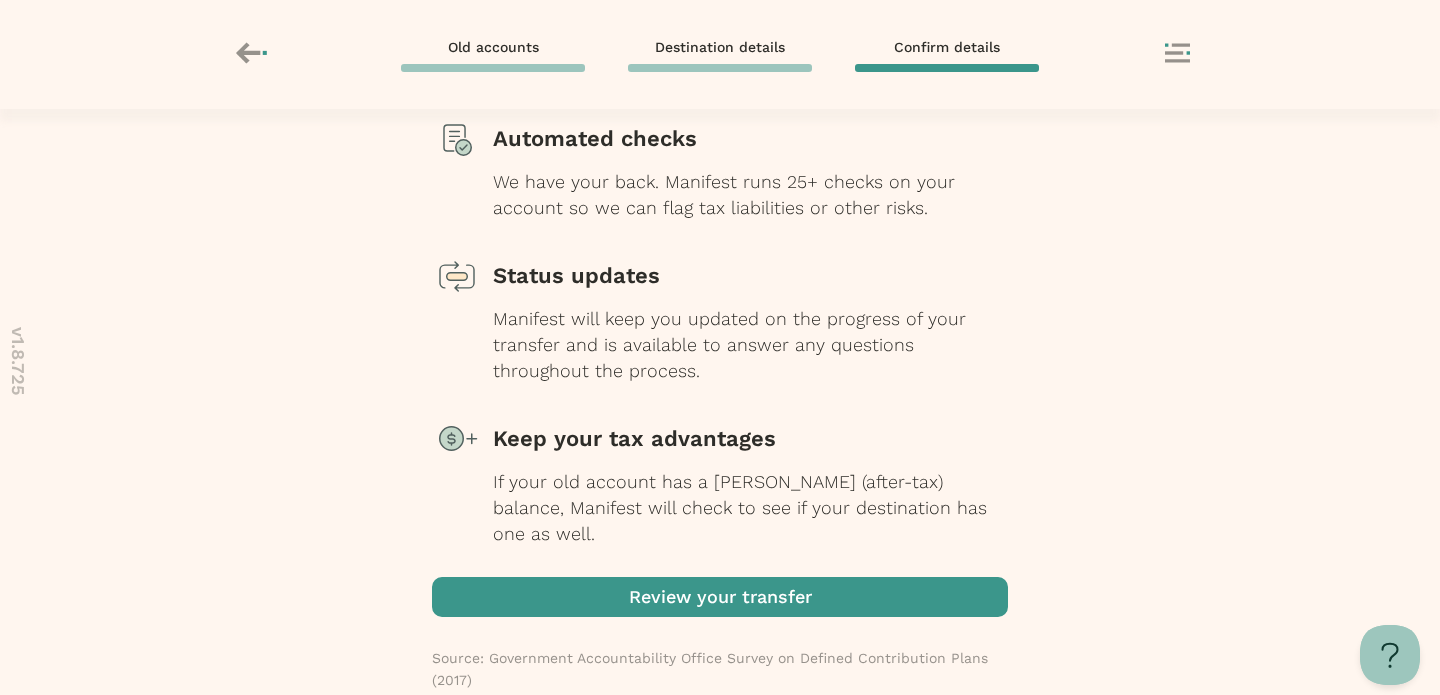 click at bounding box center [720, 597] 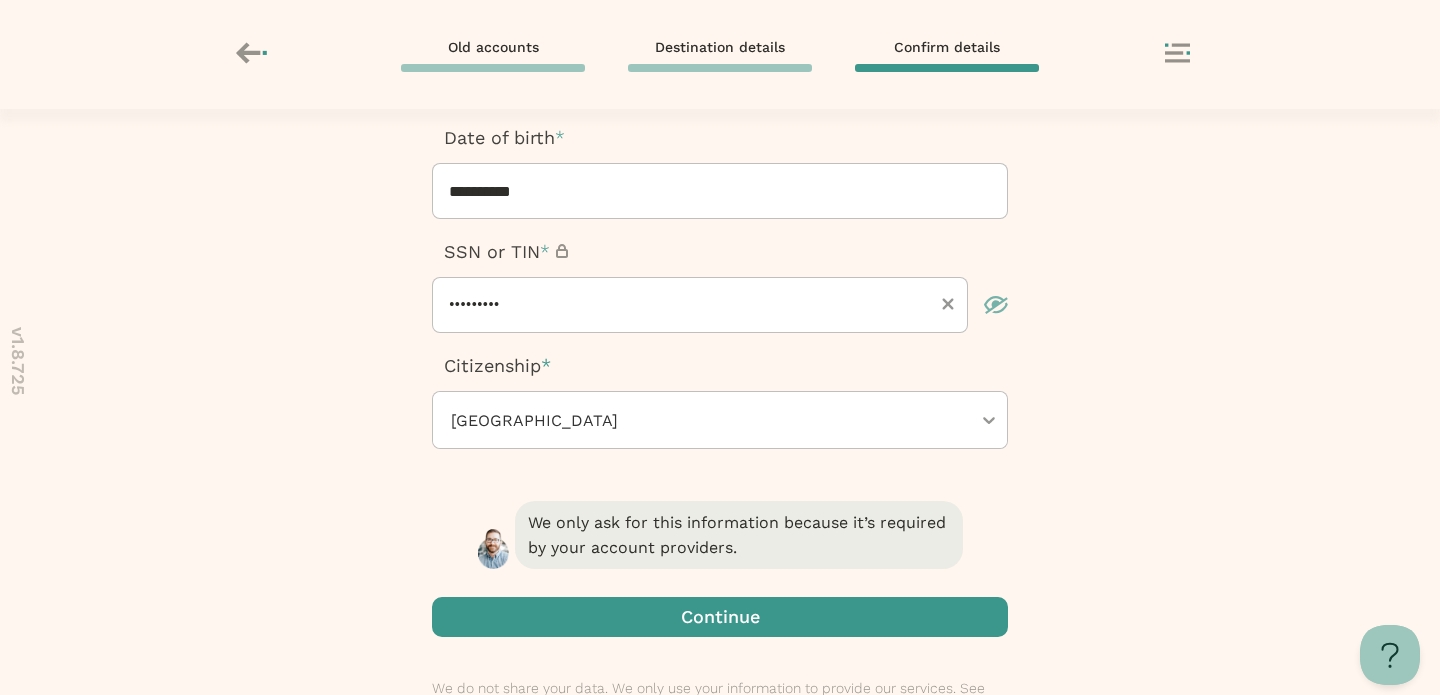 scroll, scrollTop: 390, scrollLeft: 0, axis: vertical 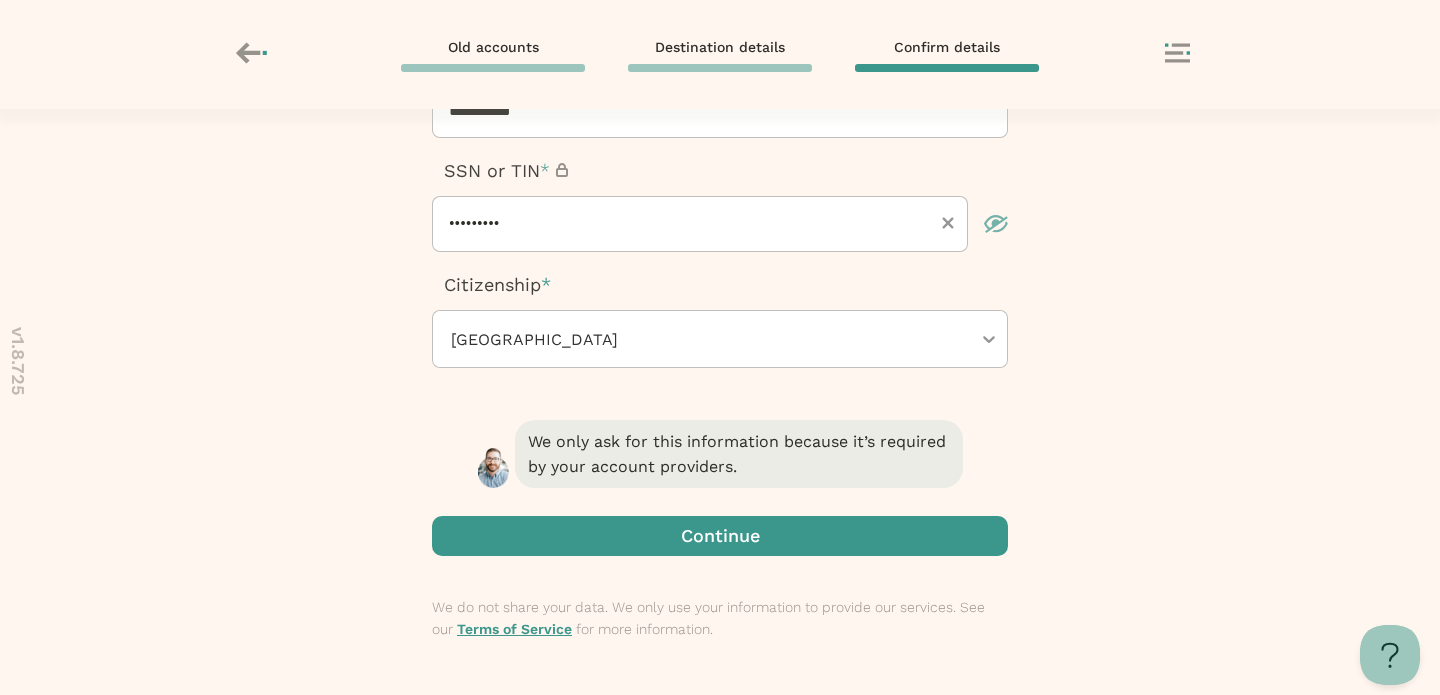 click at bounding box center (720, 536) 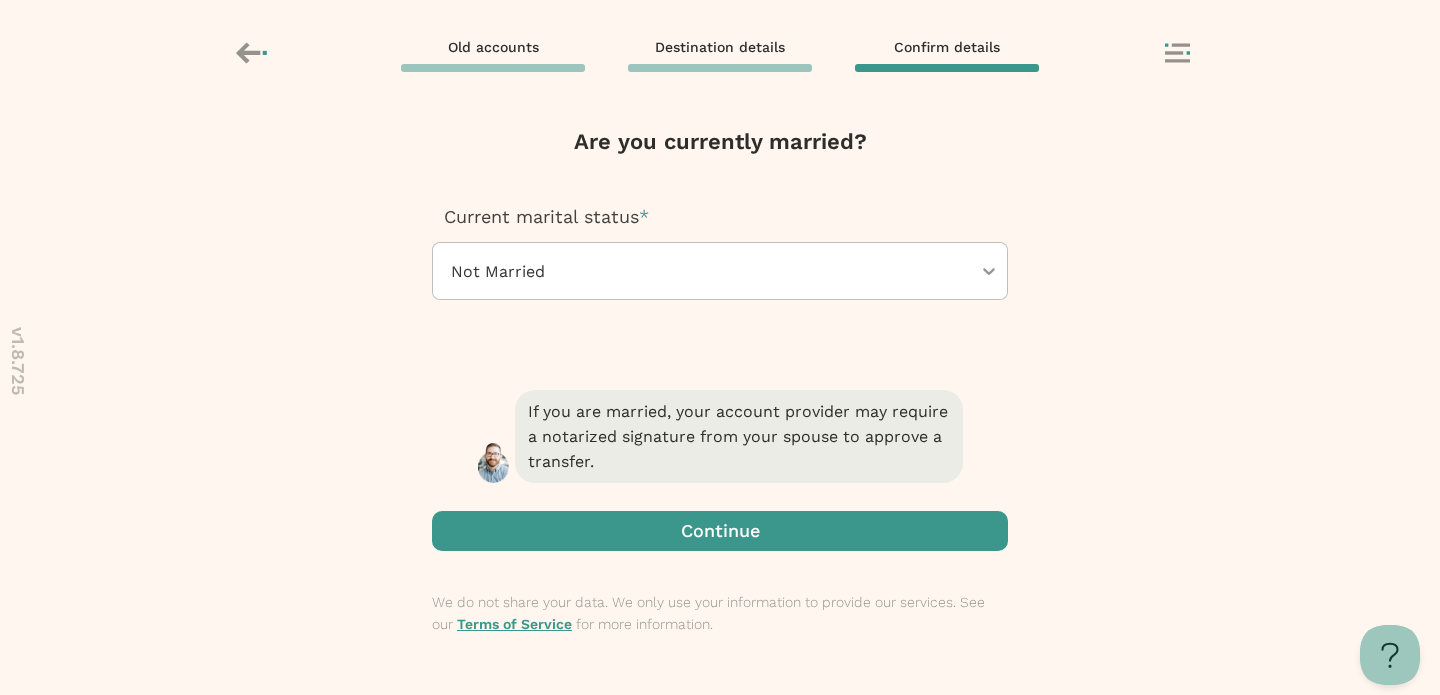 scroll, scrollTop: 0, scrollLeft: 0, axis: both 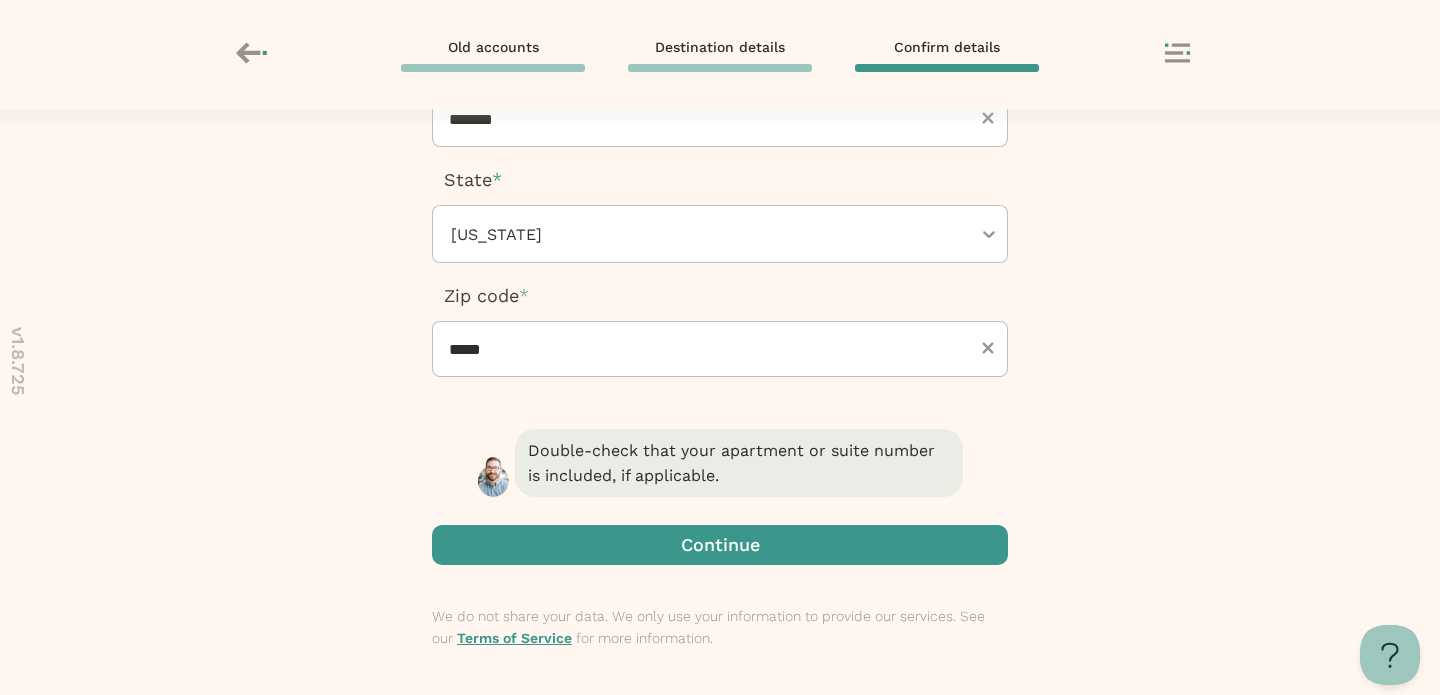 click at bounding box center (720, 545) 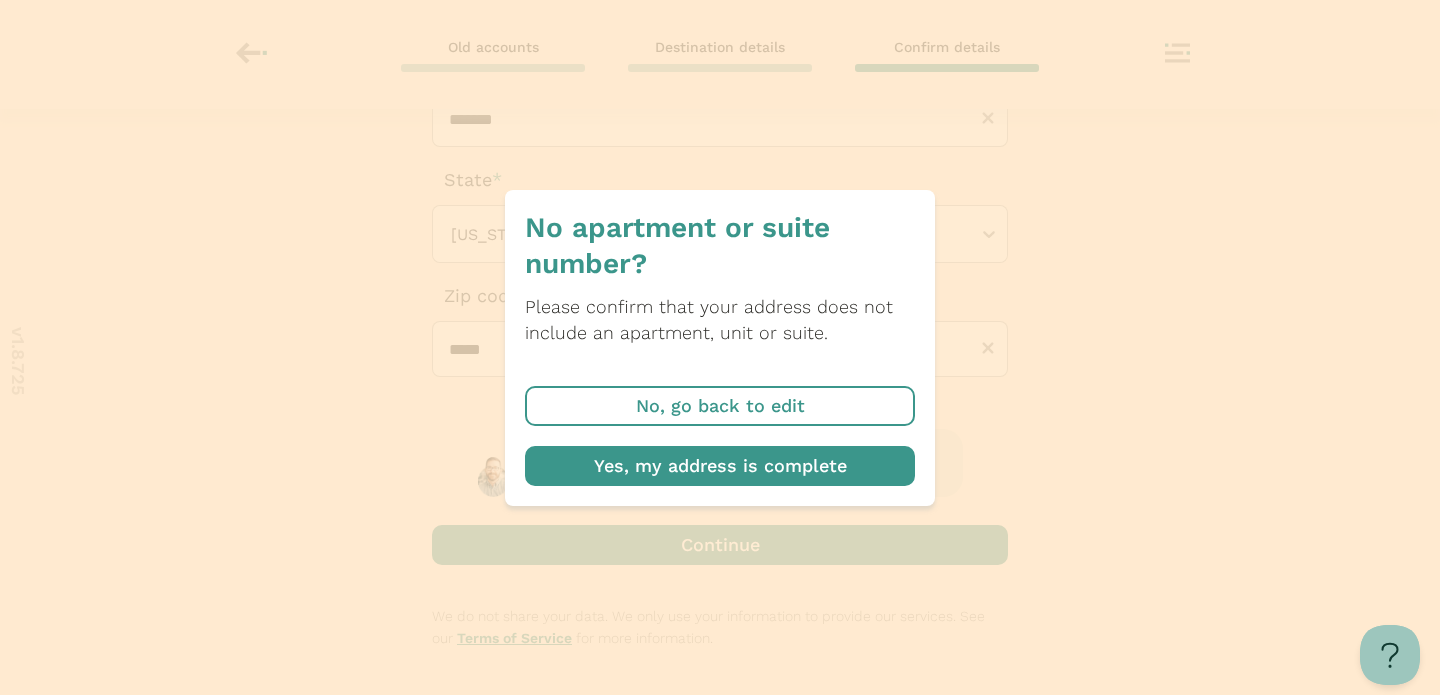 click at bounding box center [720, 466] 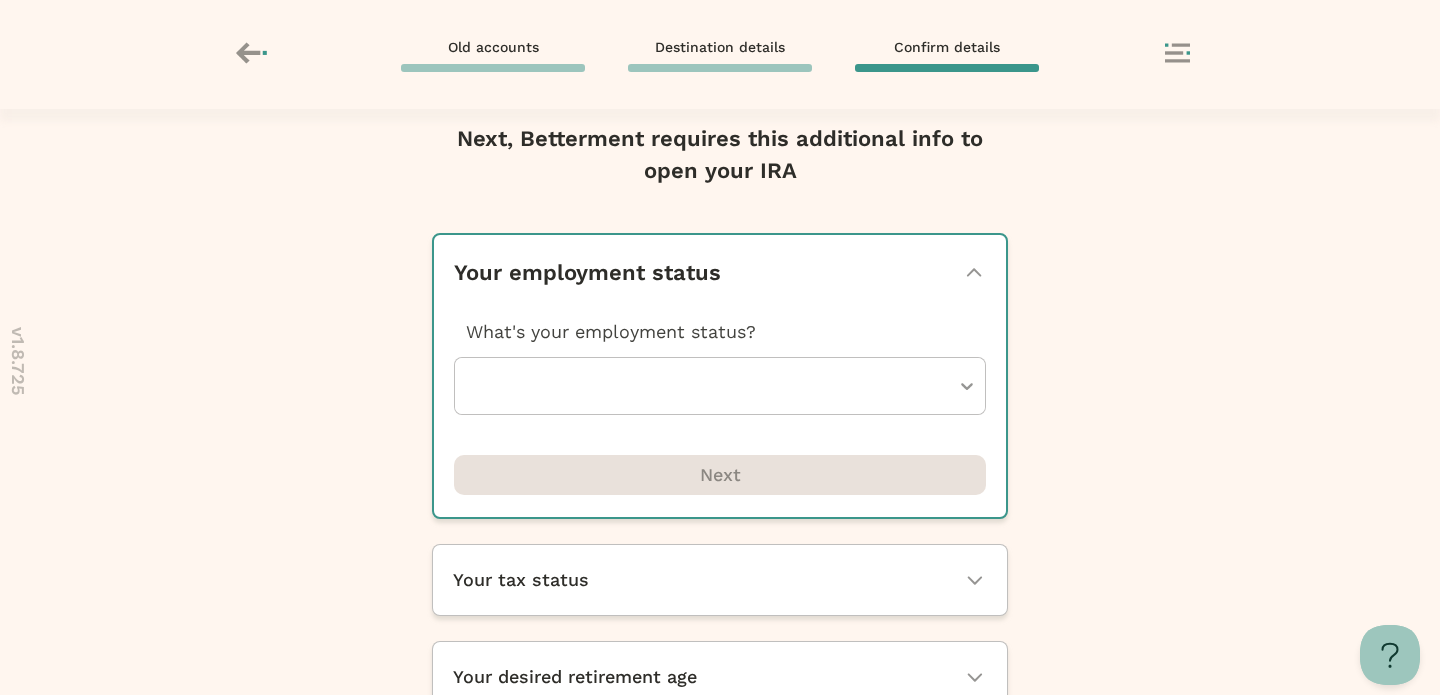 scroll, scrollTop: 0, scrollLeft: 0, axis: both 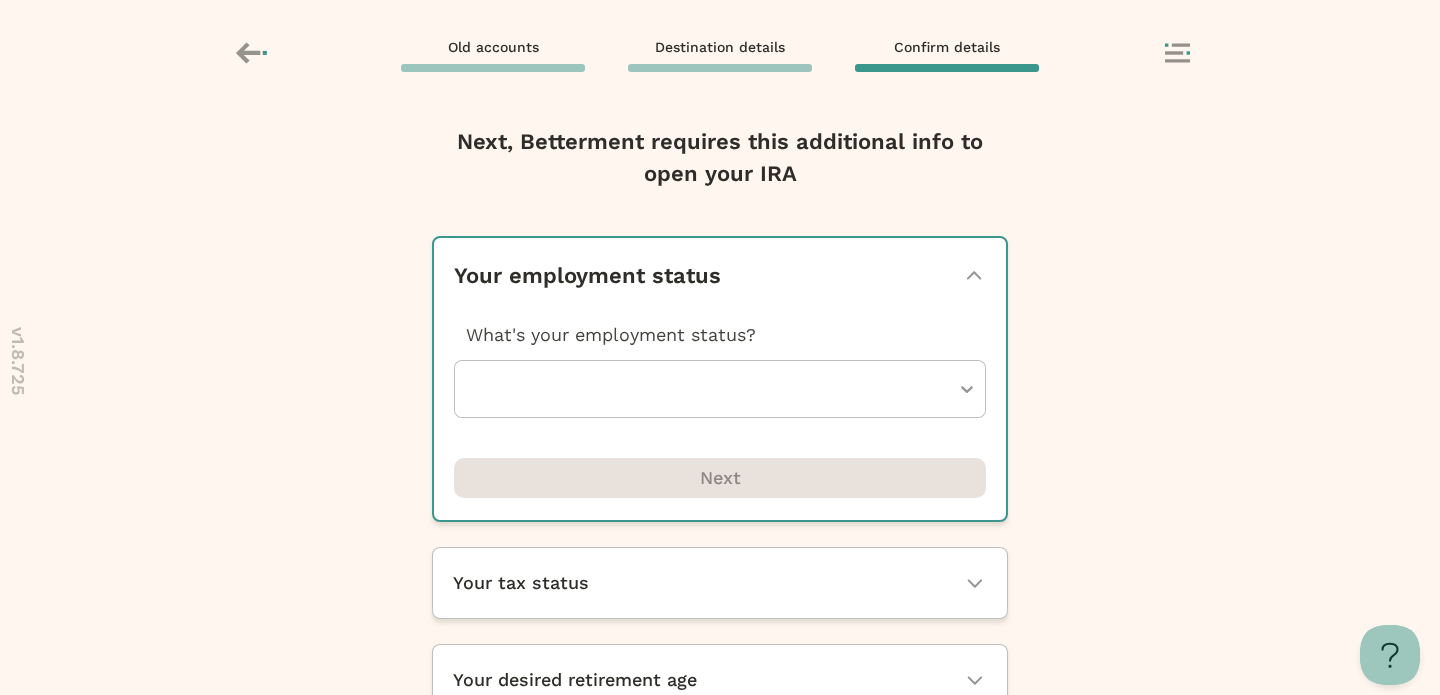 click at bounding box center (710, 389) 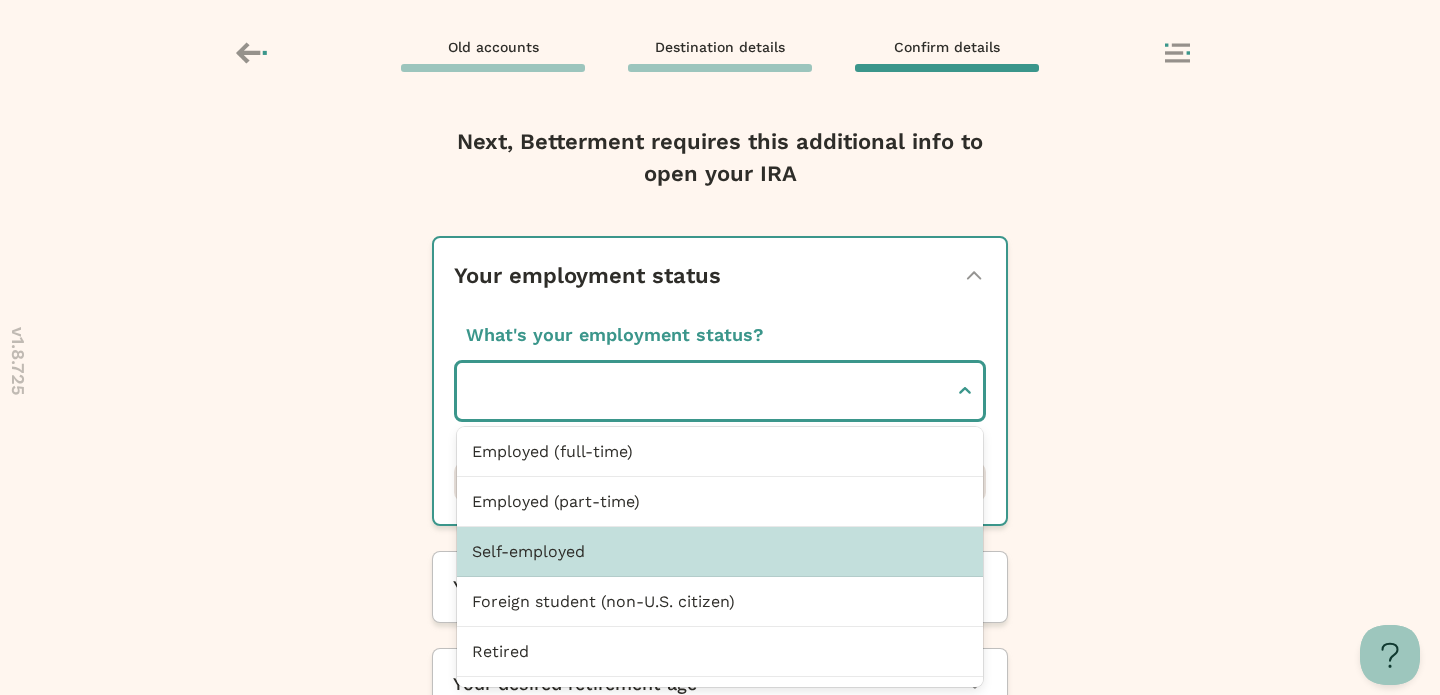 click on "Self-employed" at bounding box center [720, 552] 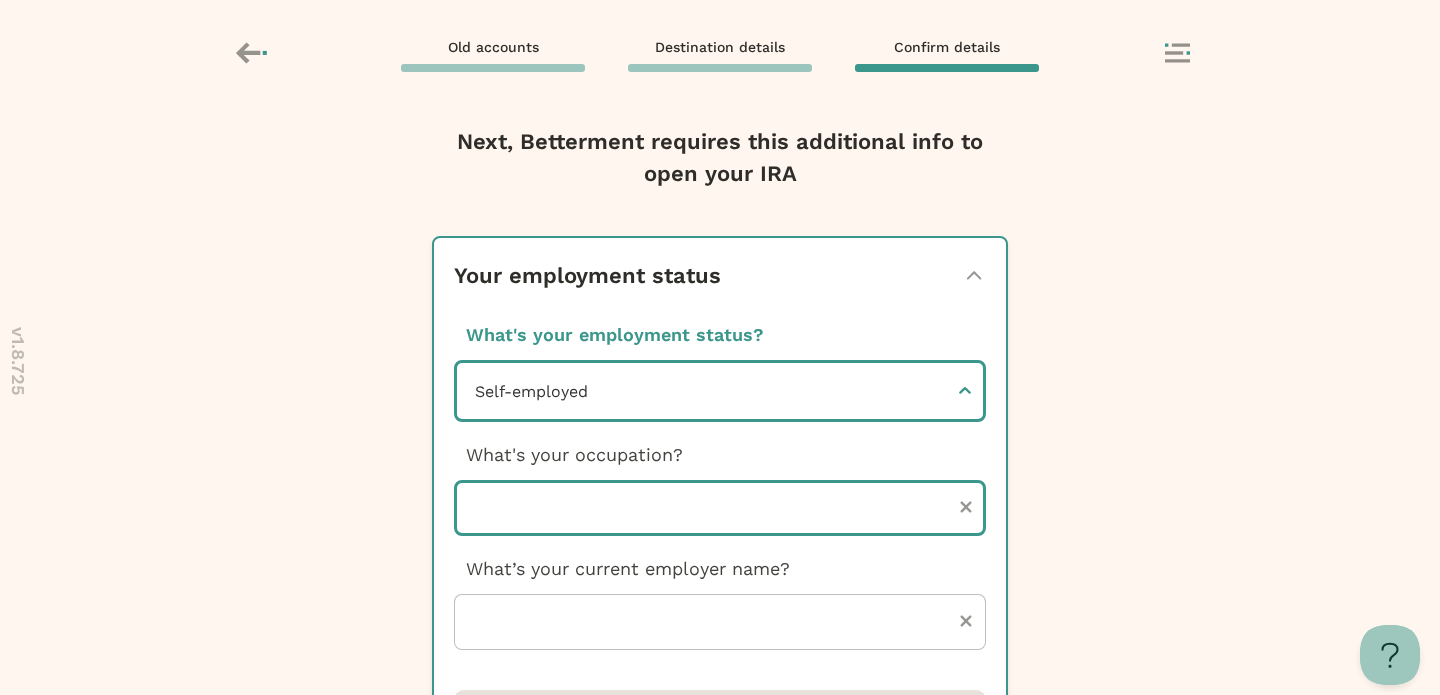 click at bounding box center (720, 508) 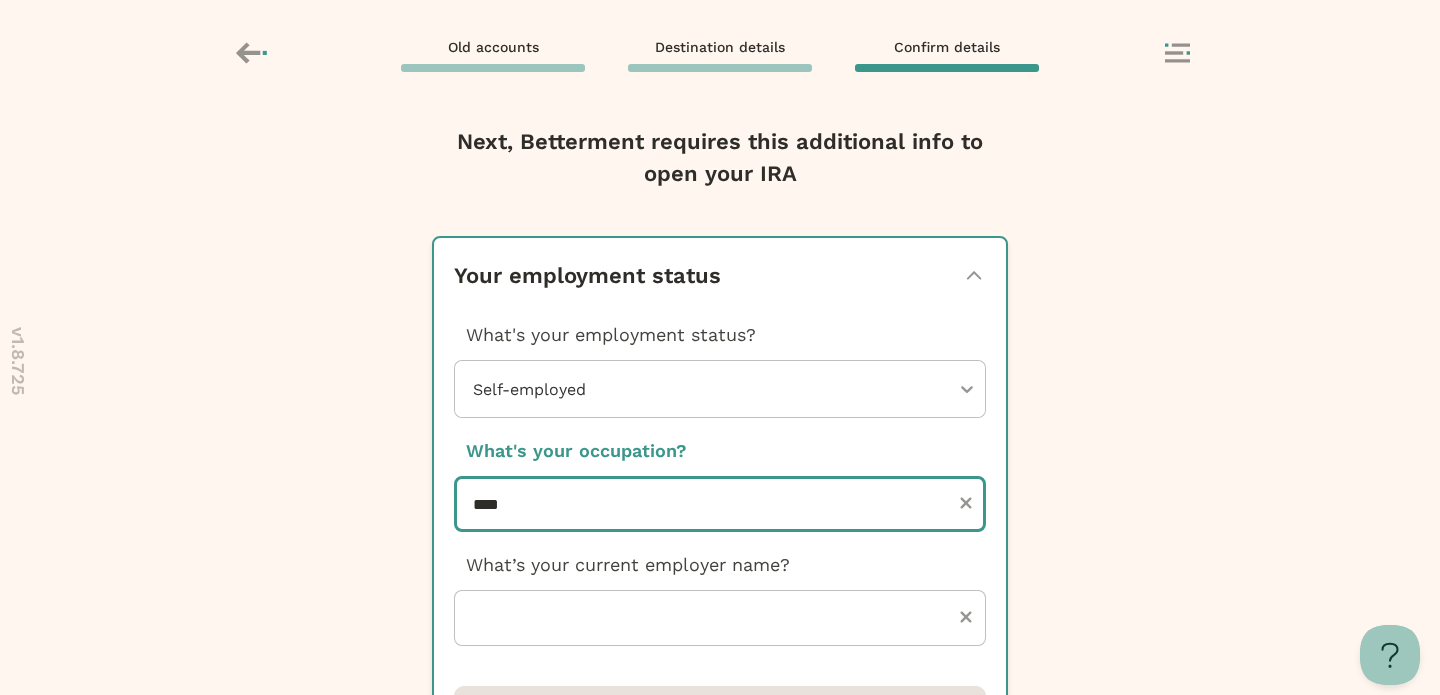 type on "****" 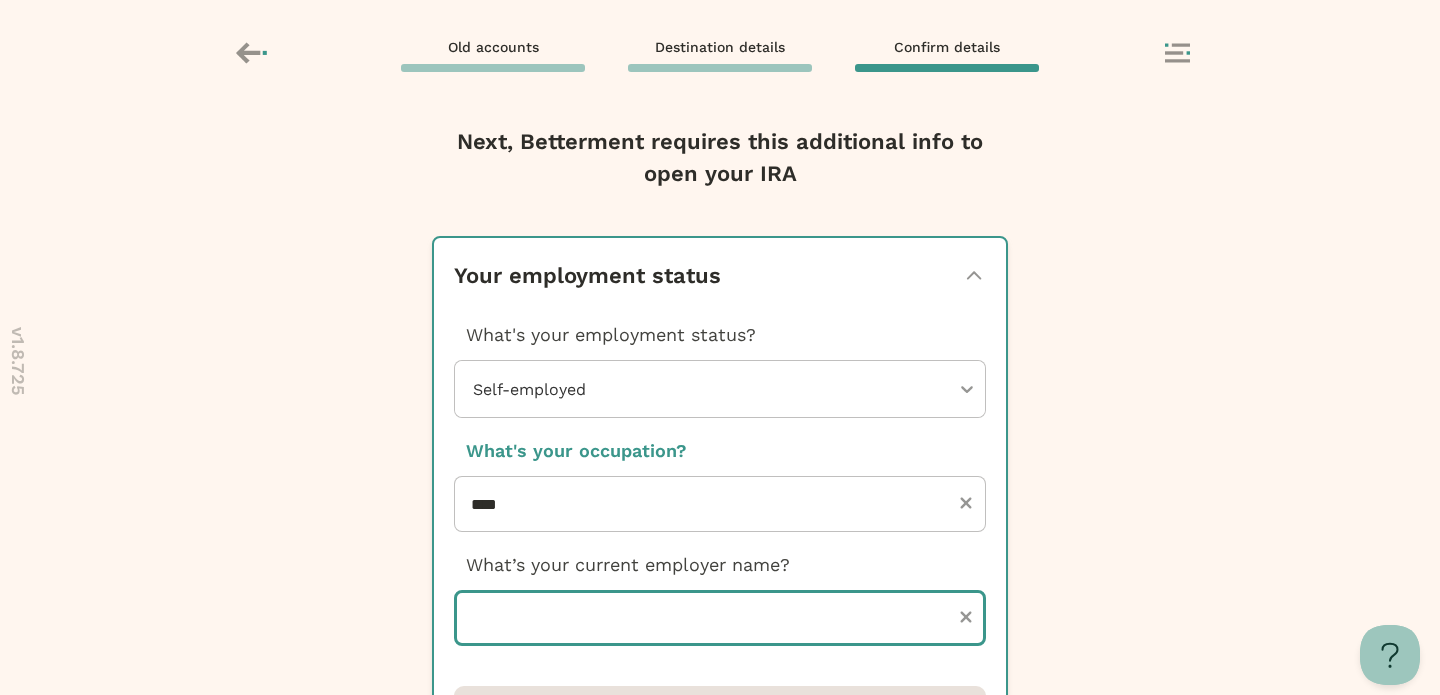 click at bounding box center [720, 618] 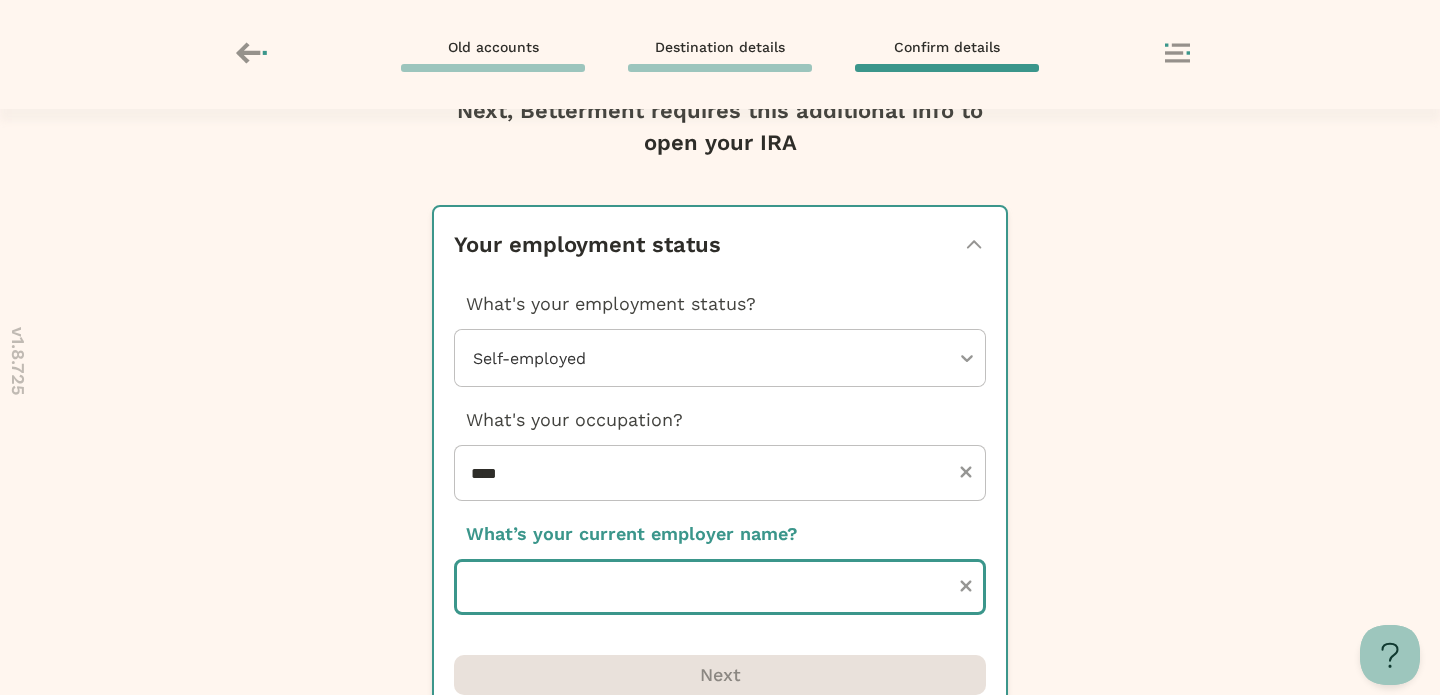 scroll, scrollTop: 80, scrollLeft: 0, axis: vertical 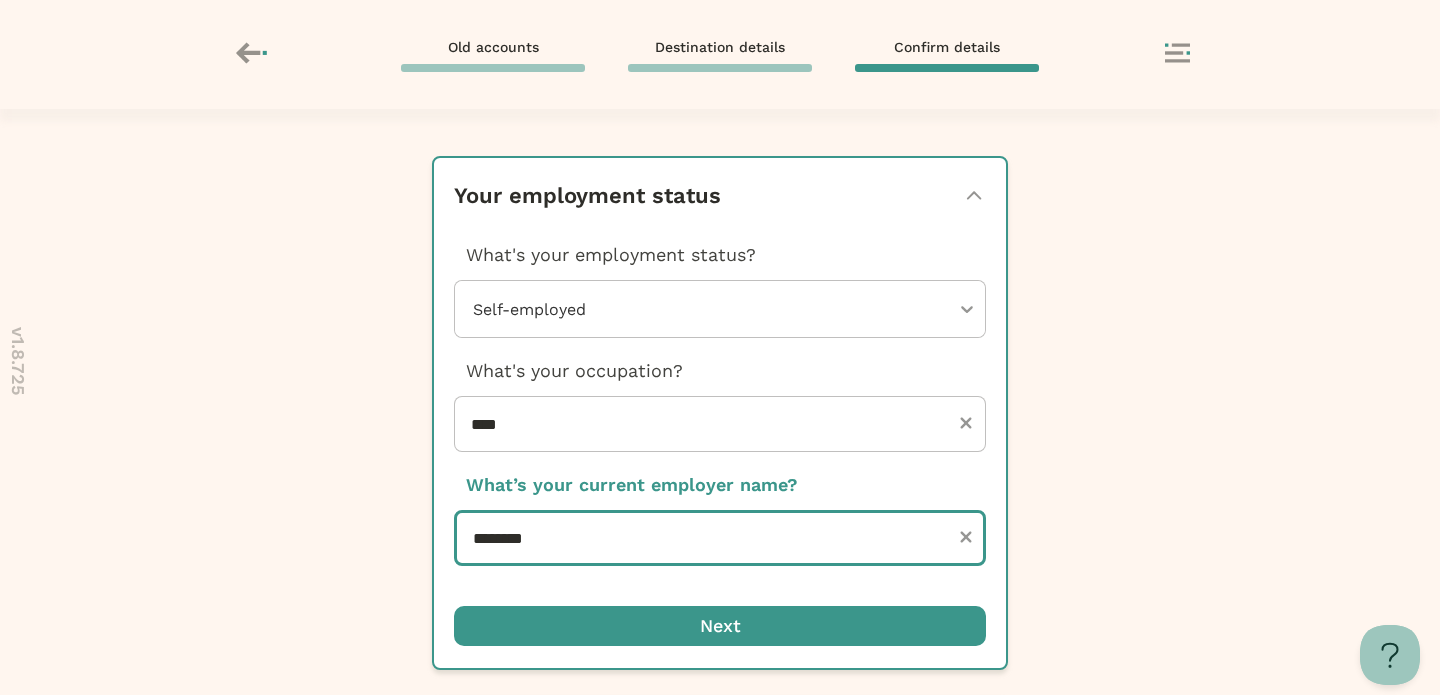 type on "********" 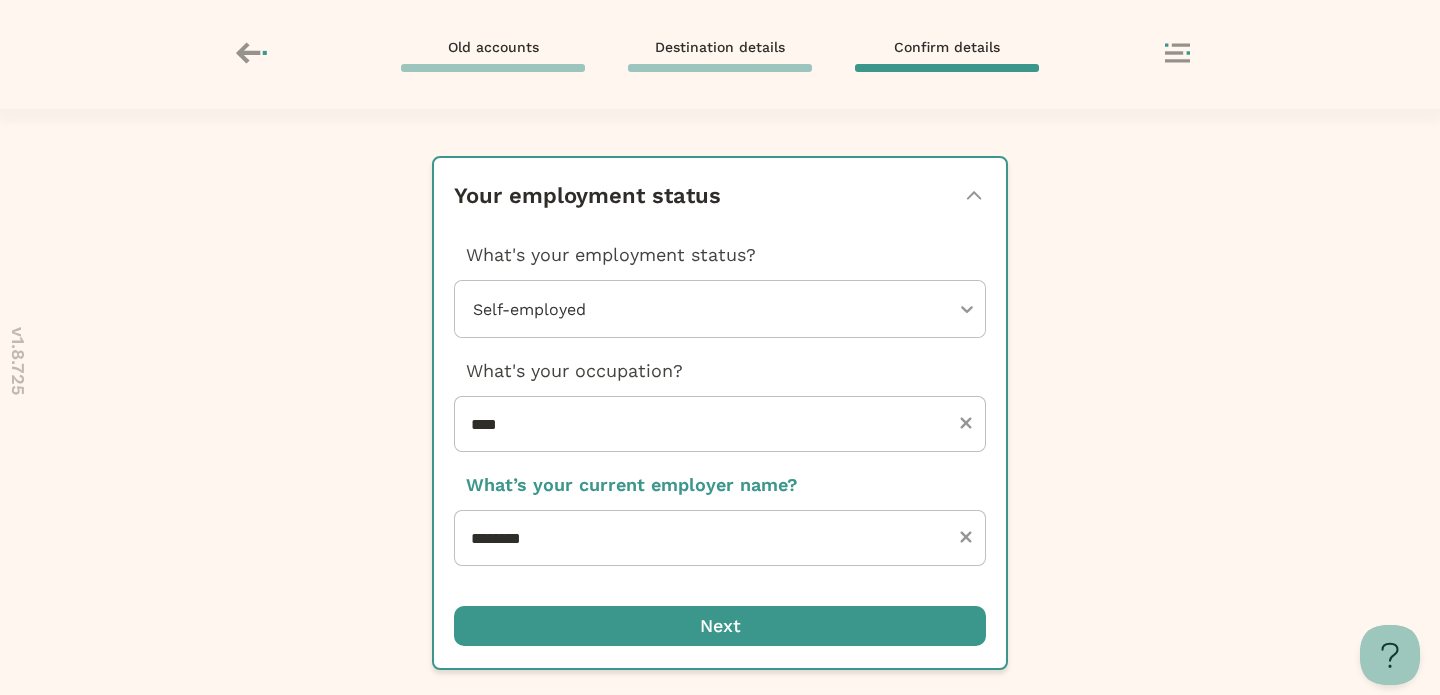 click at bounding box center [720, 626] 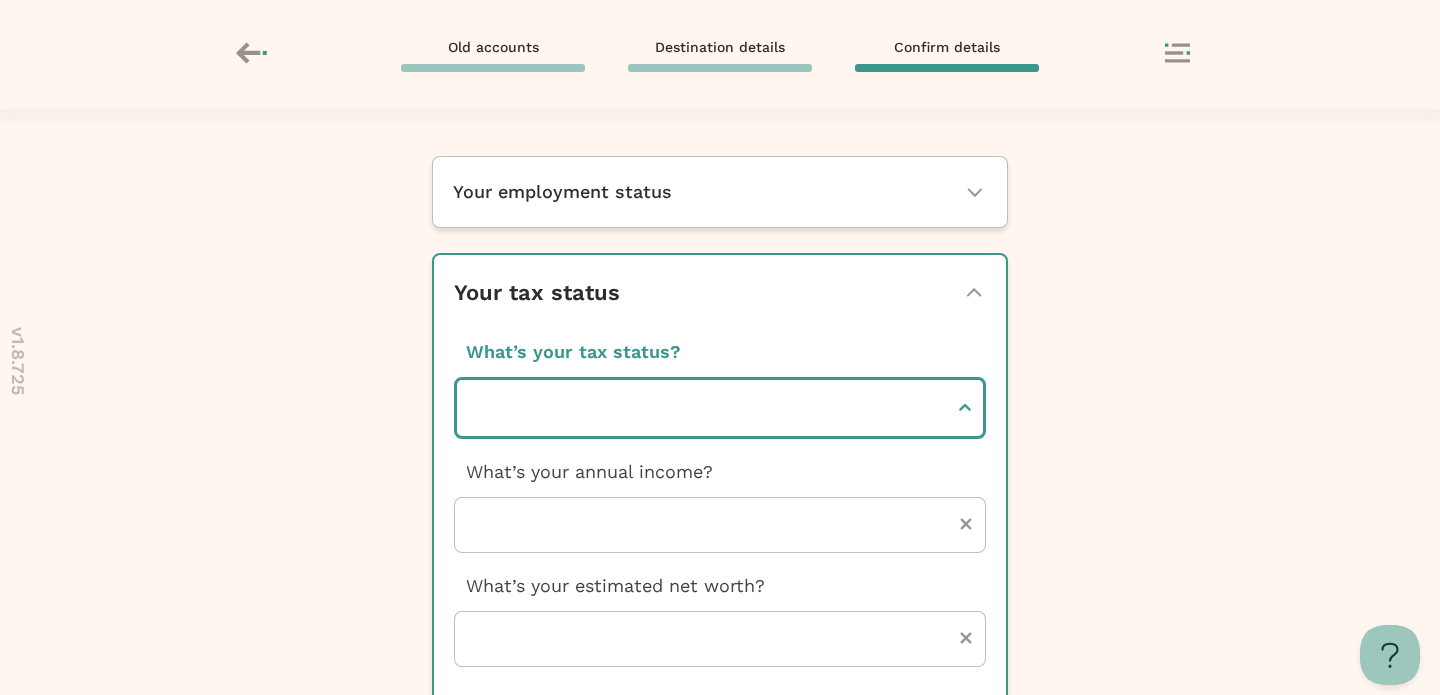 click at bounding box center [710, 408] 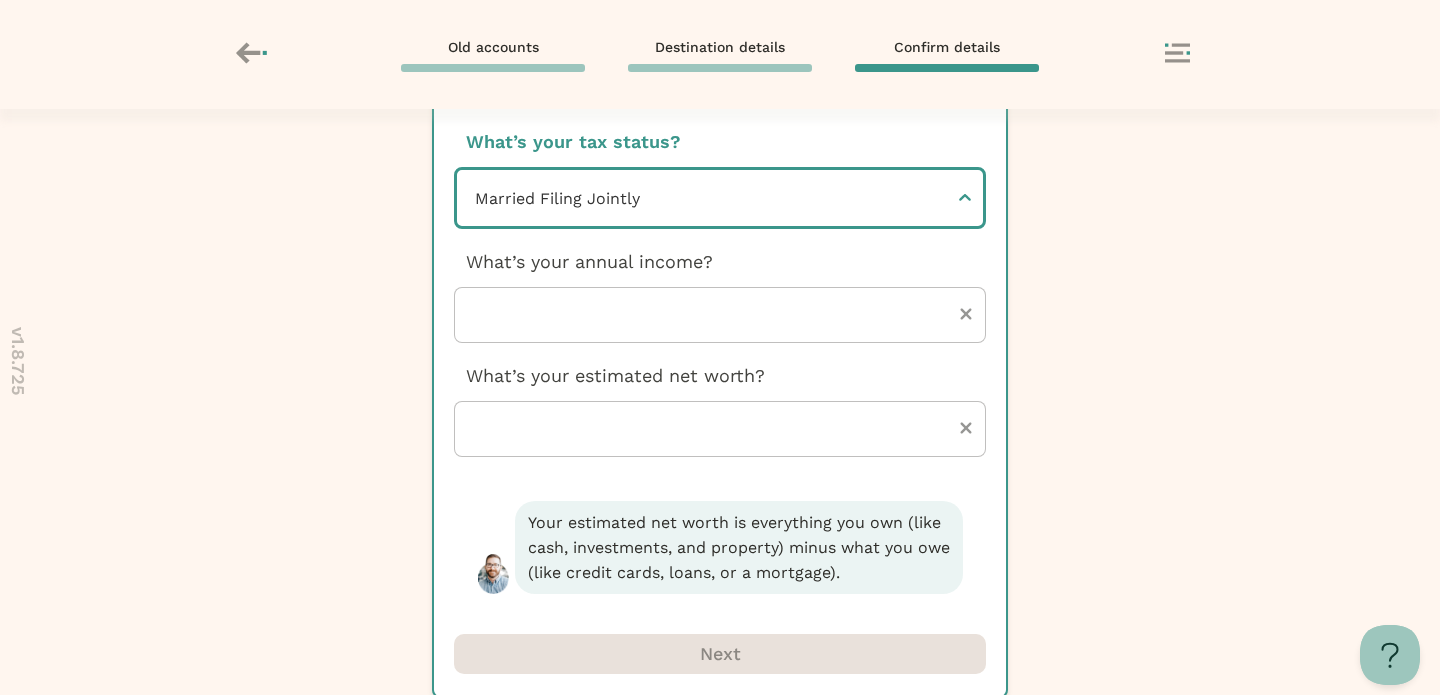 scroll, scrollTop: 309, scrollLeft: 0, axis: vertical 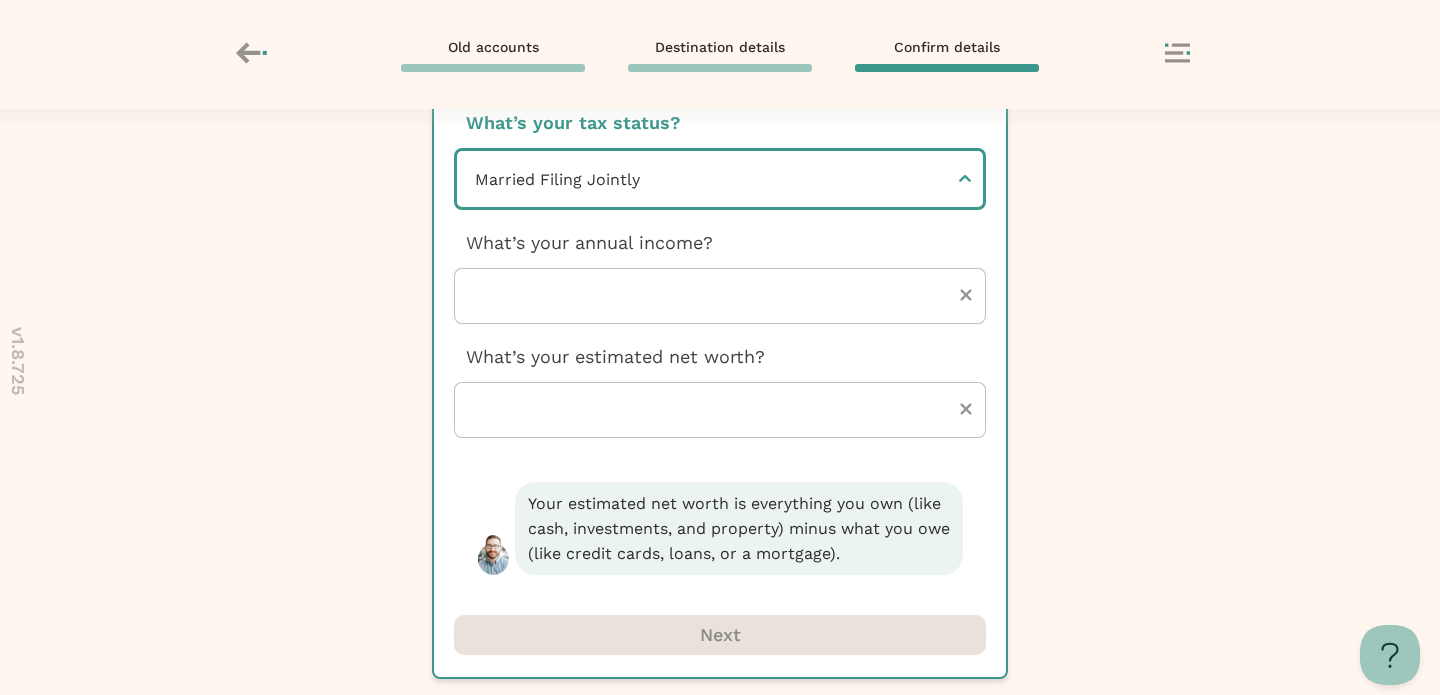 click at bounding box center (710, 179) 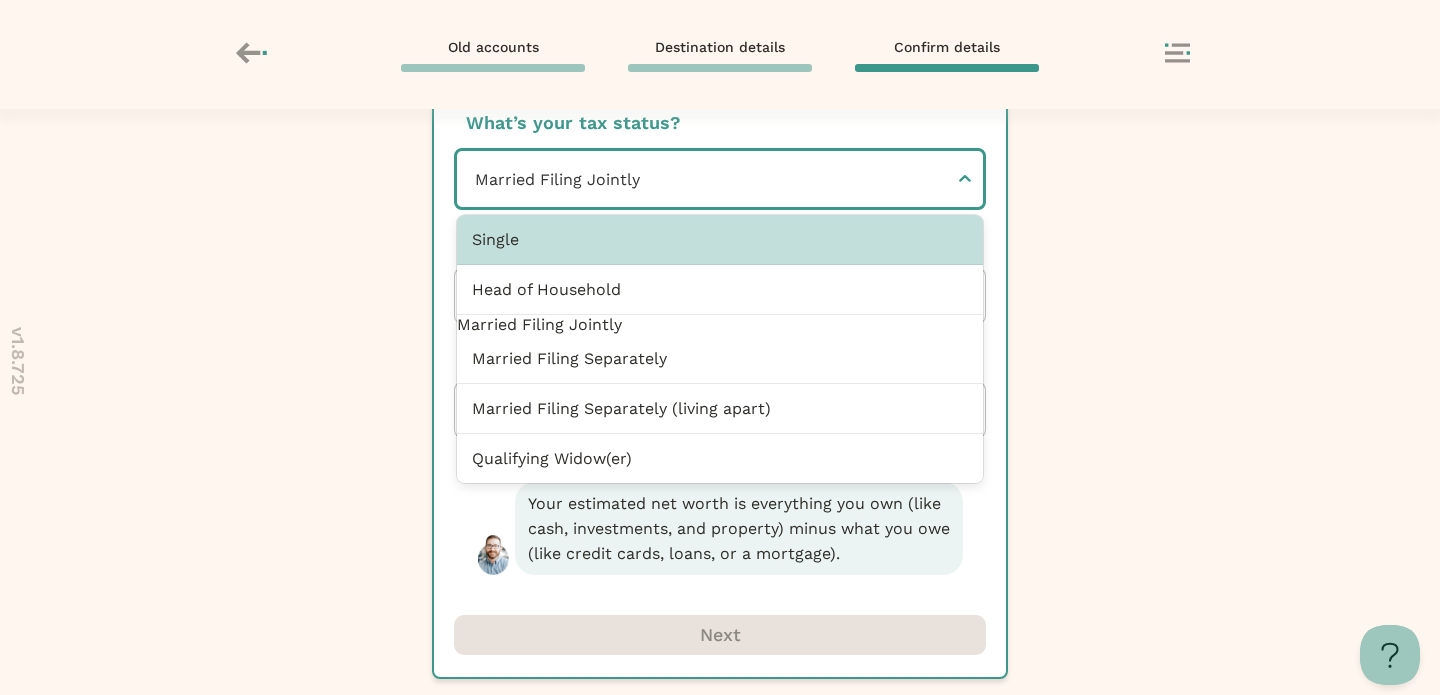 click on "Single" at bounding box center [720, 240] 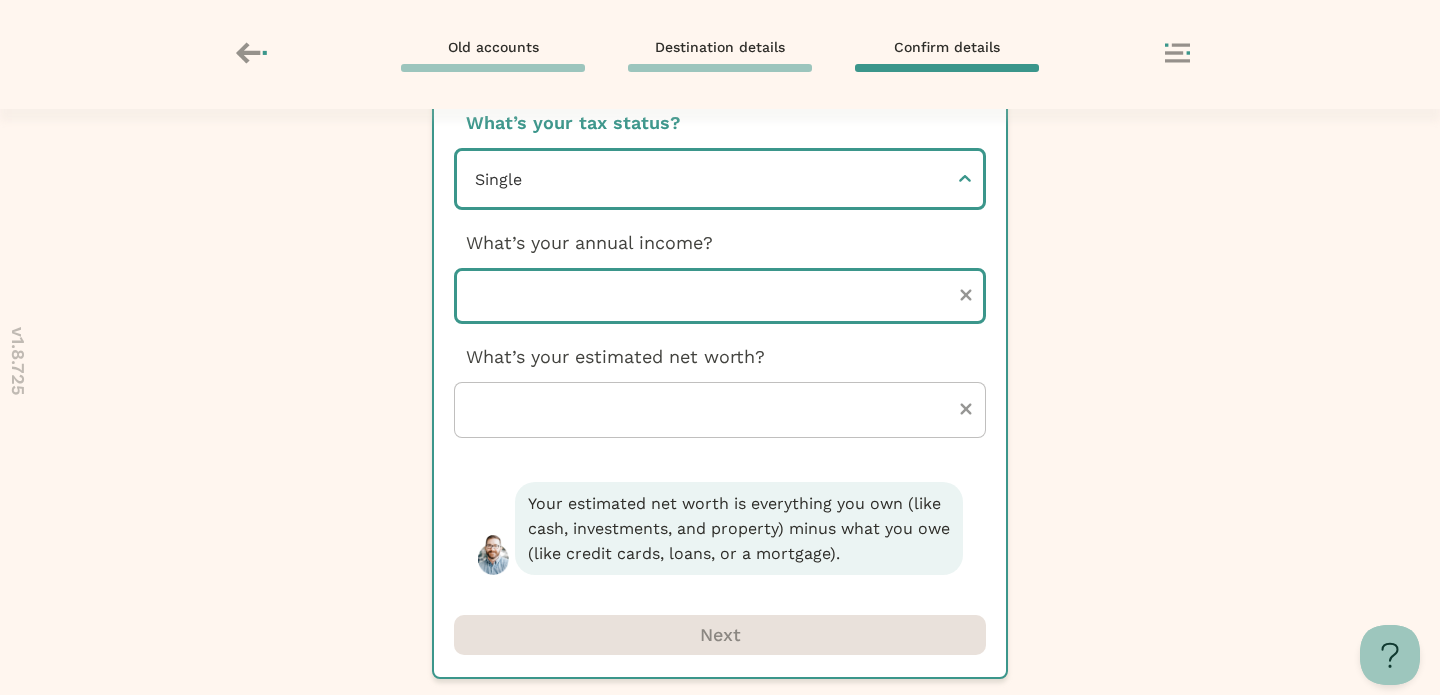 click at bounding box center (720, 296) 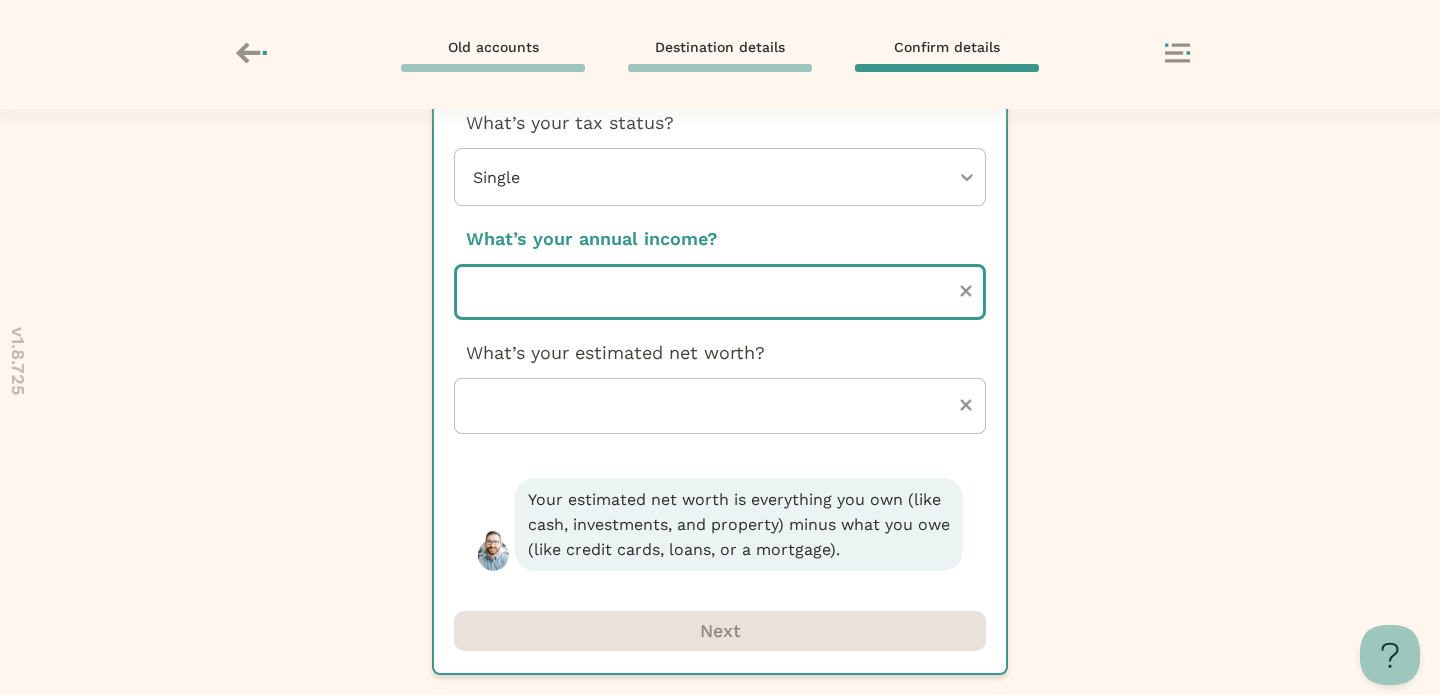 type on "******" 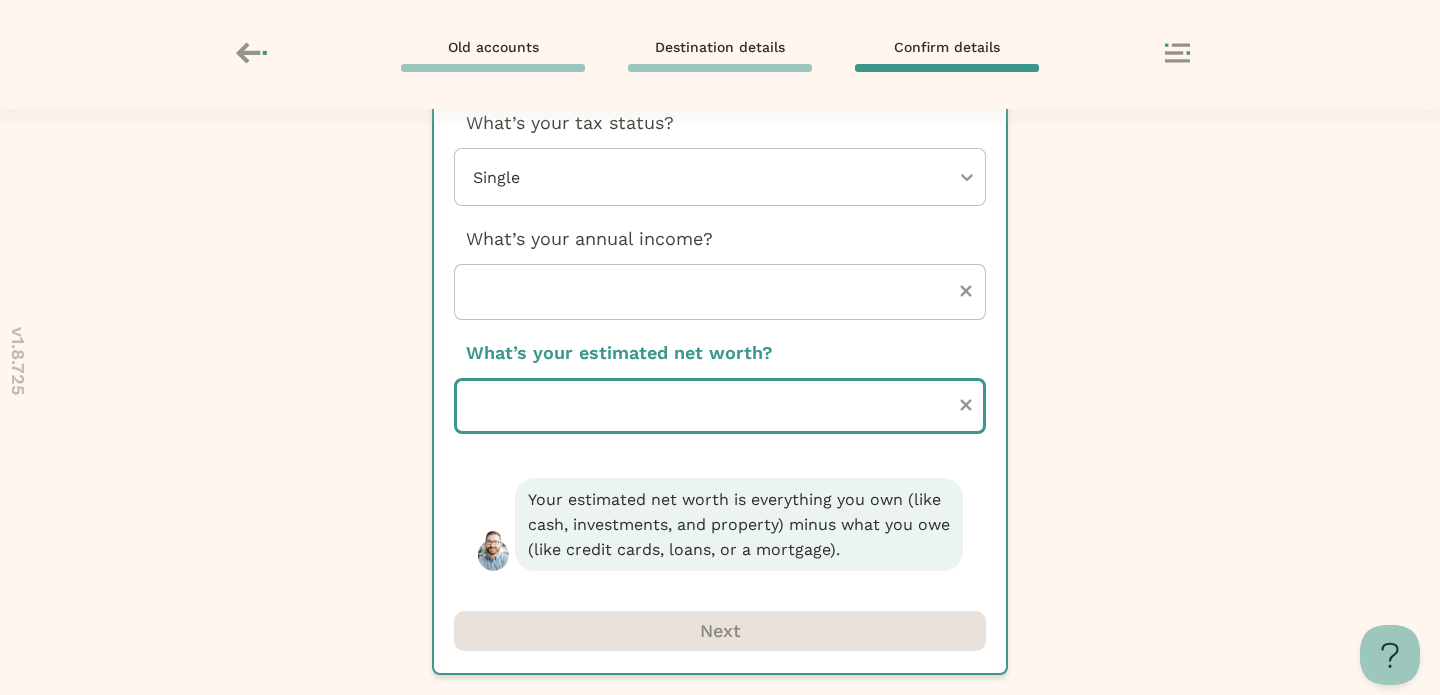 click at bounding box center [720, 406] 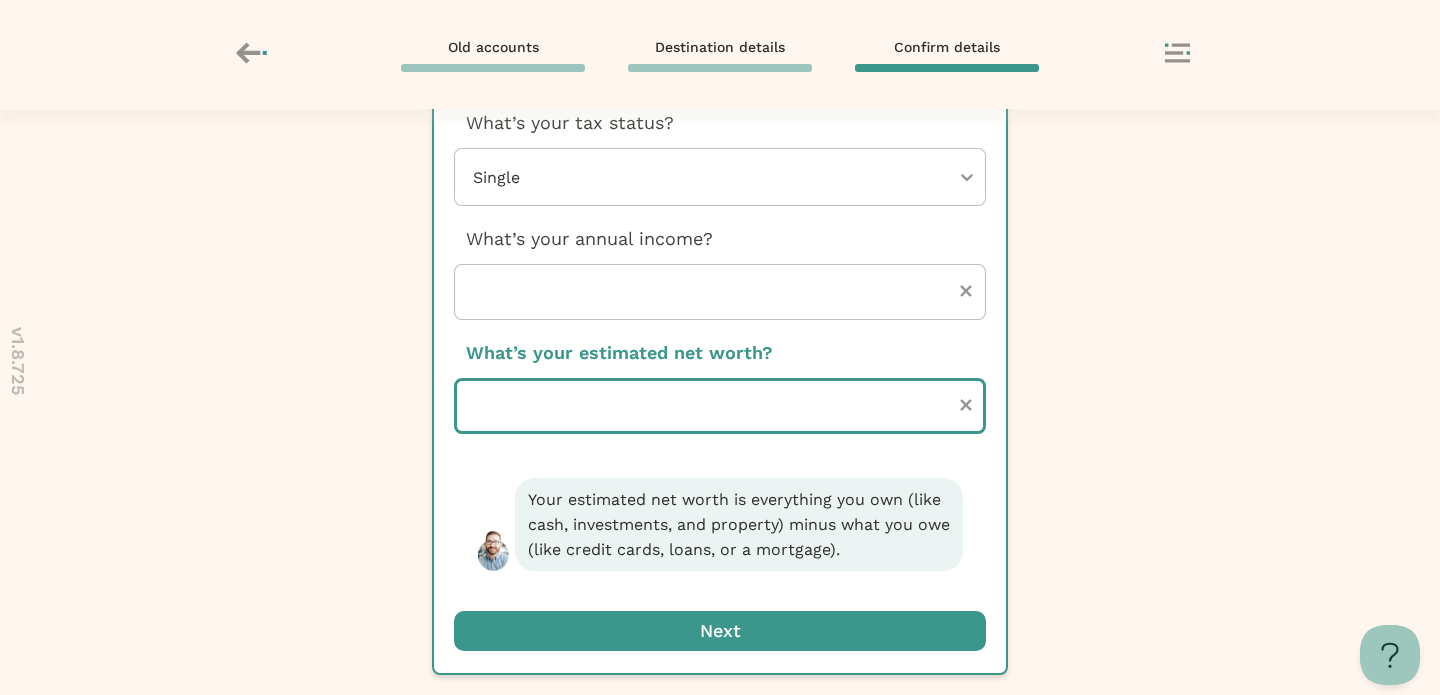 type on "******" 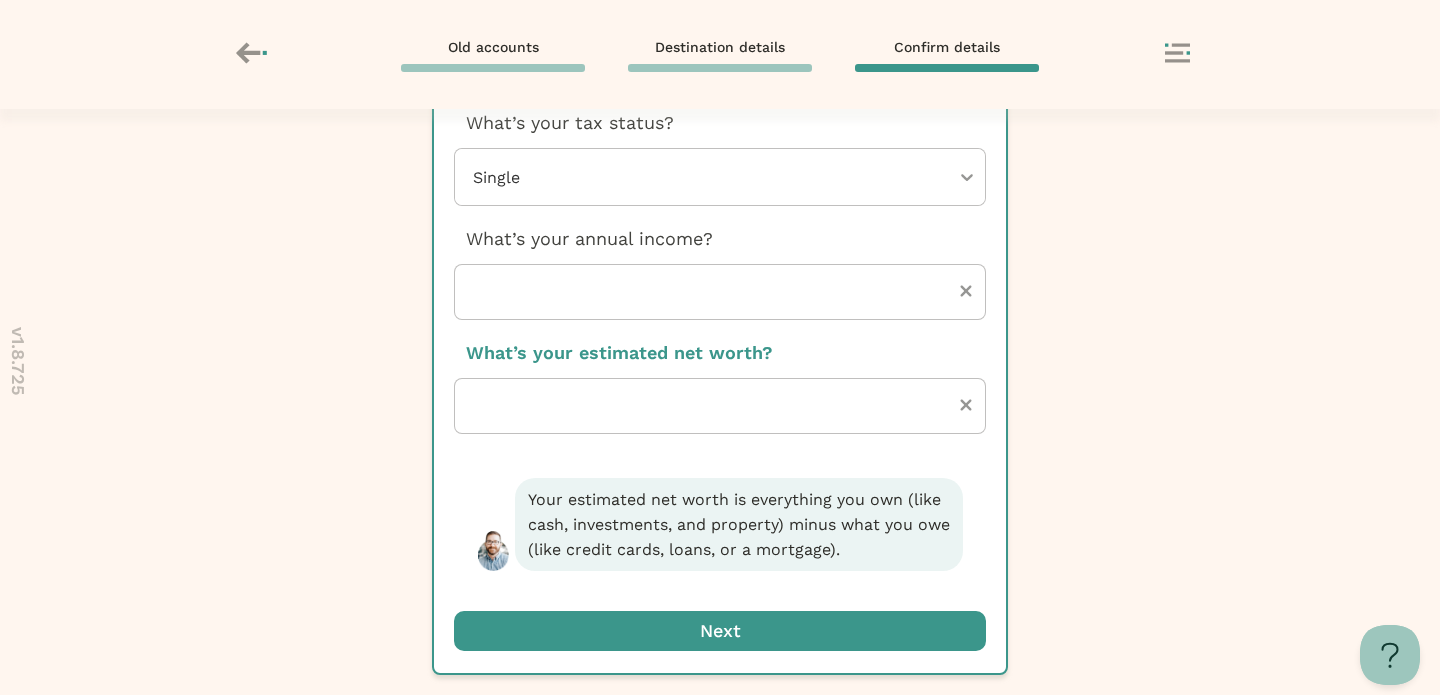 click at bounding box center (720, 631) 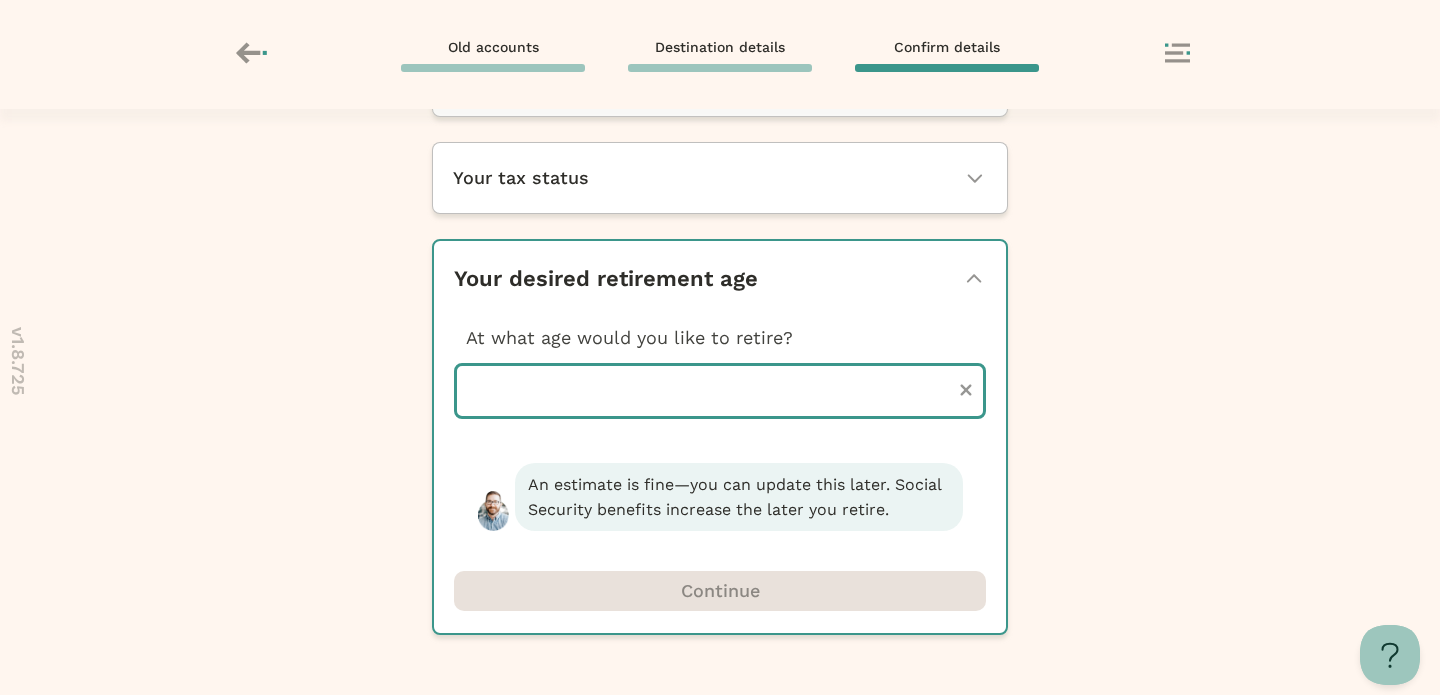 click at bounding box center [720, 391] 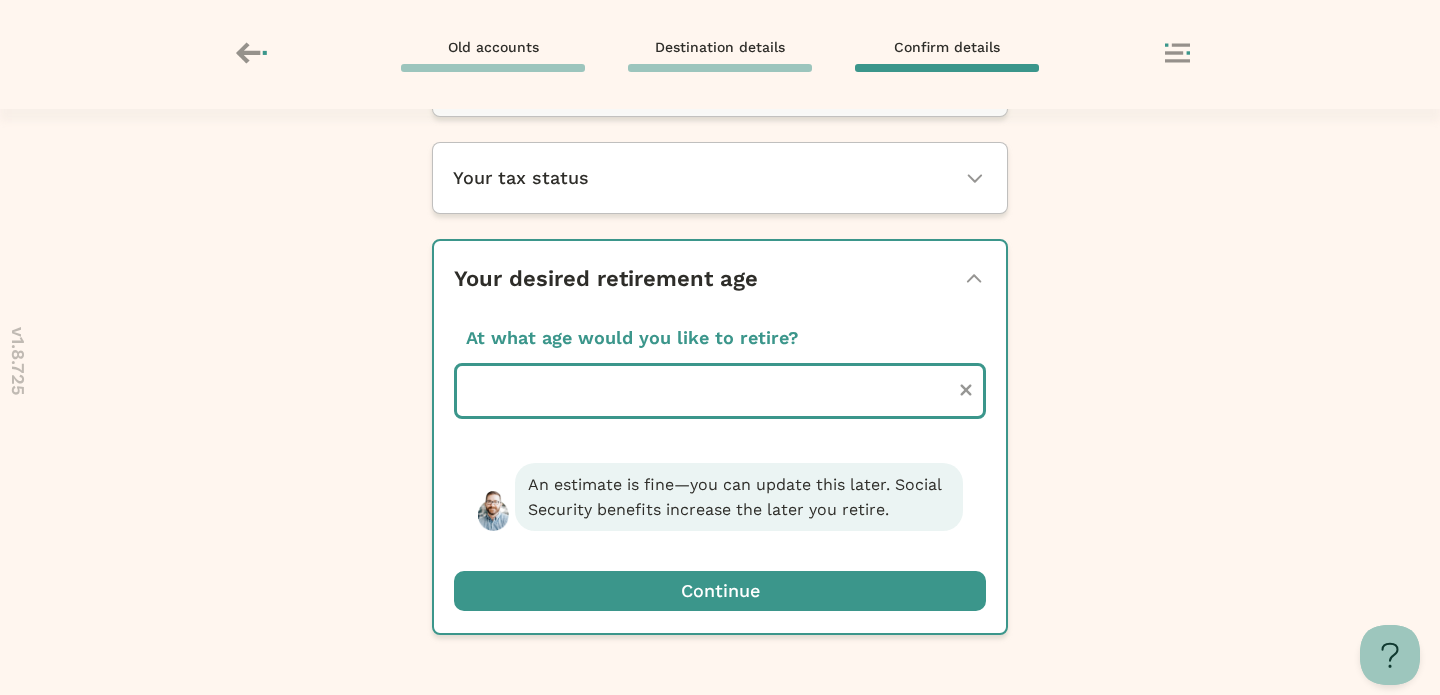 type on "**" 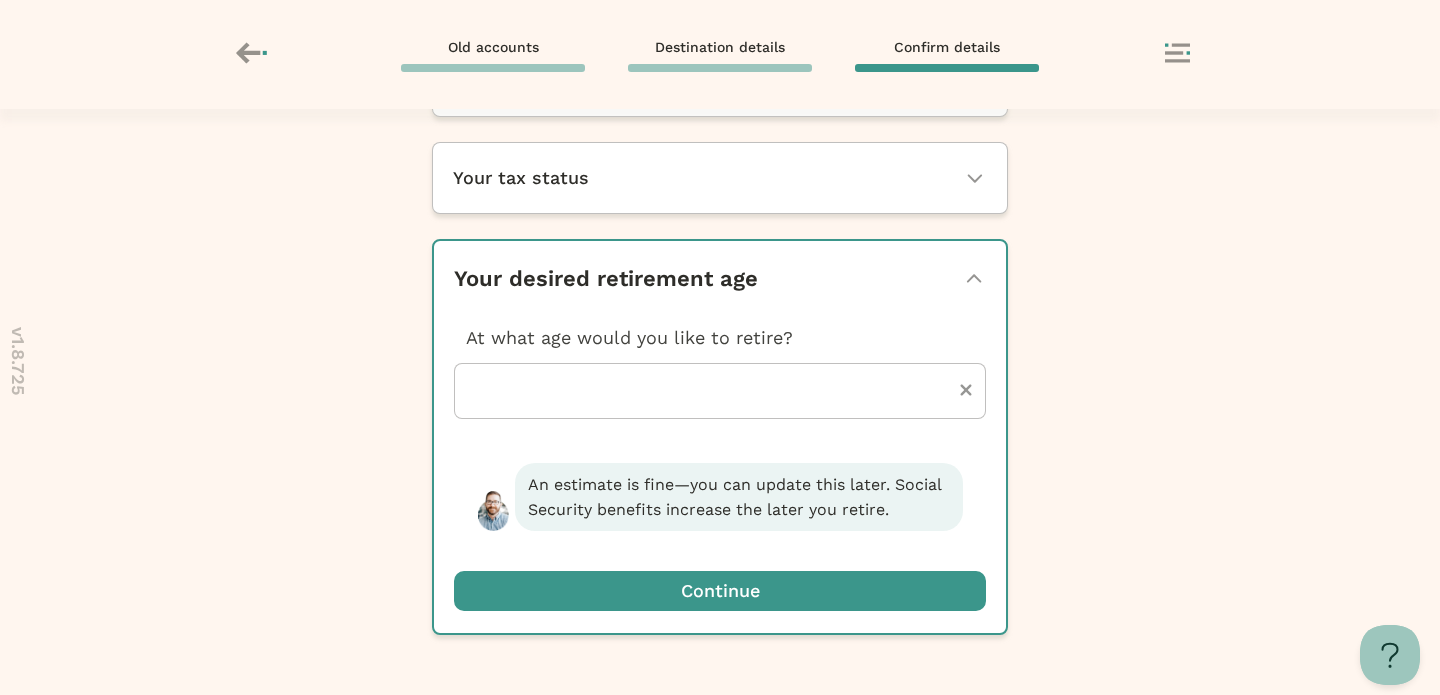 click at bounding box center (720, 591) 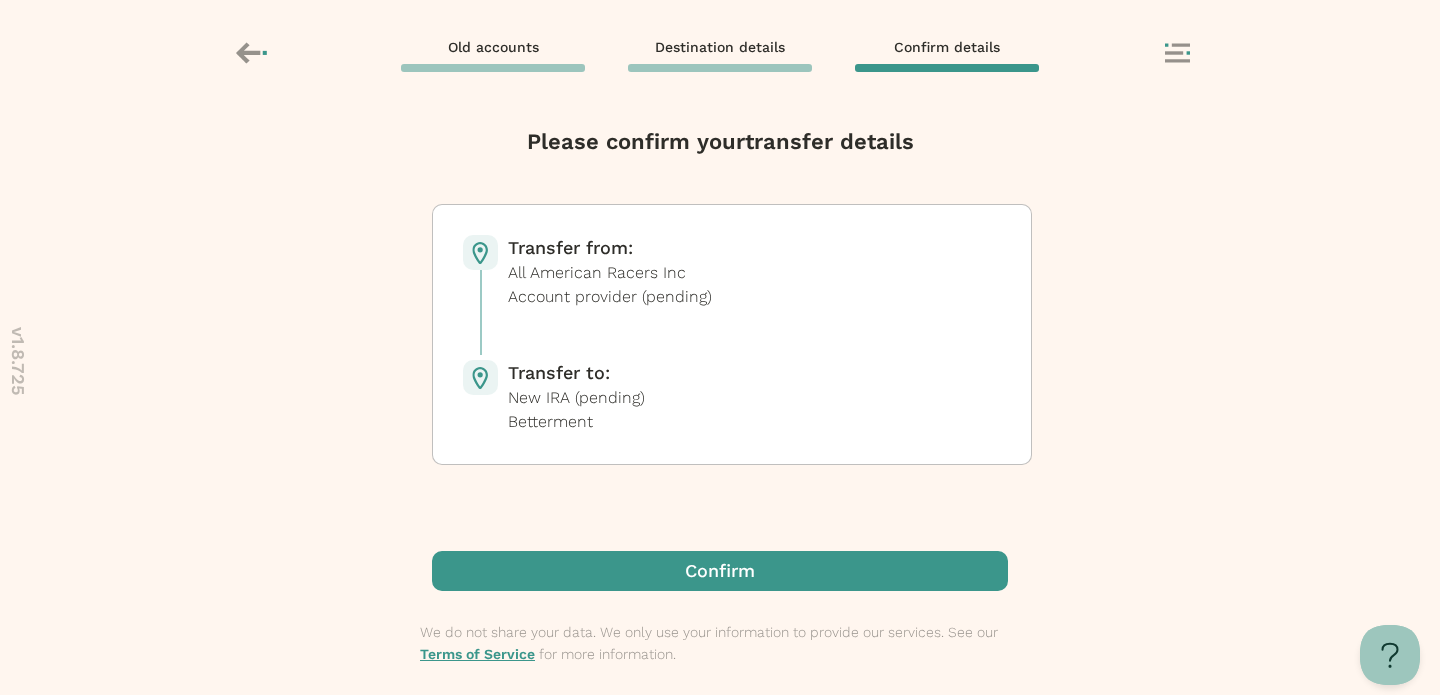 click on "Transfer from: All American Racers Inc Account provider (pending) Transfer to: New IRA (pending) Betterment" at bounding box center (720, 377) 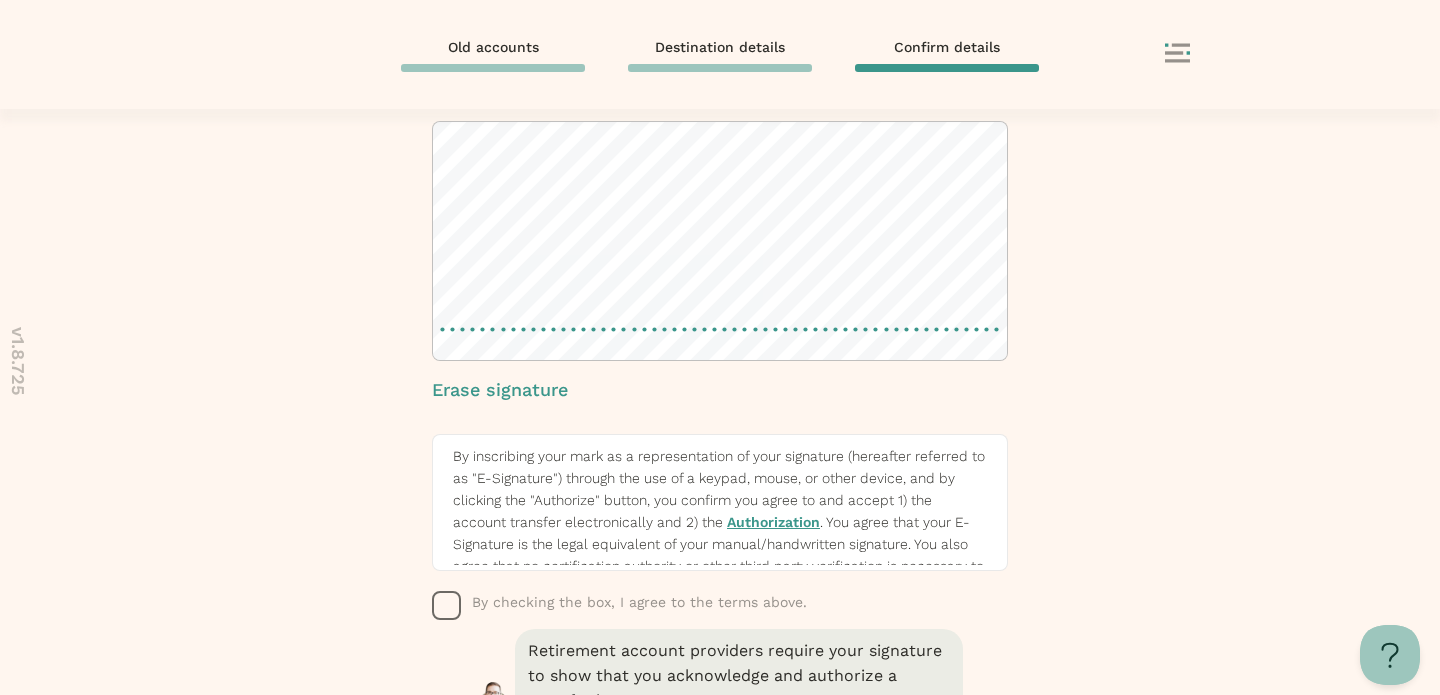 scroll, scrollTop: 208, scrollLeft: 0, axis: vertical 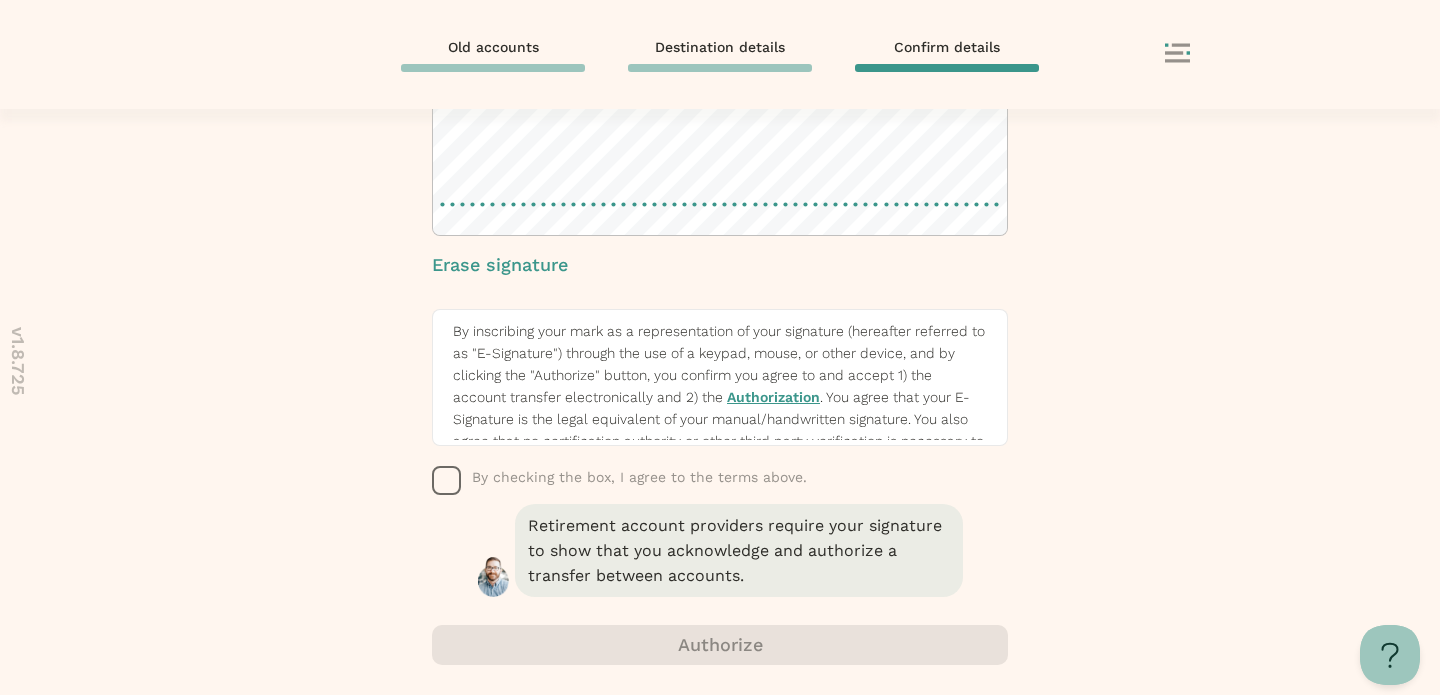 click 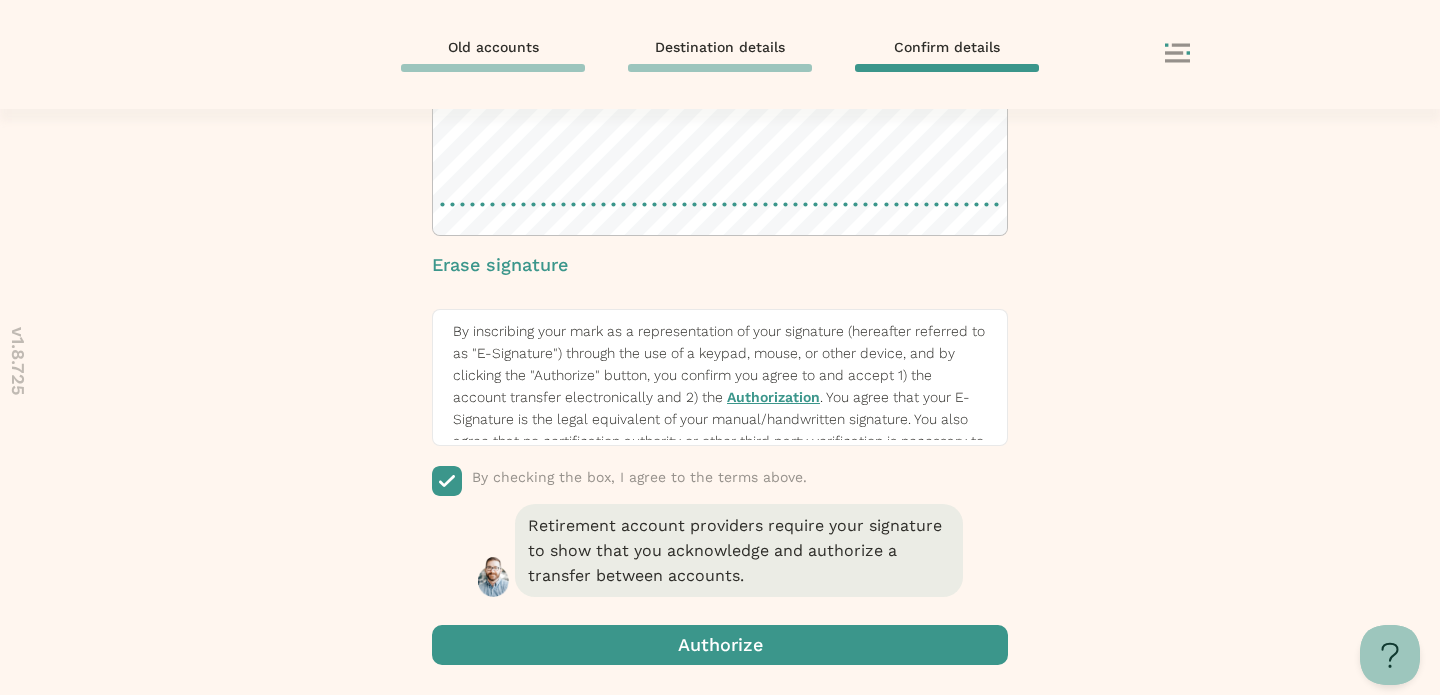 click at bounding box center (720, 645) 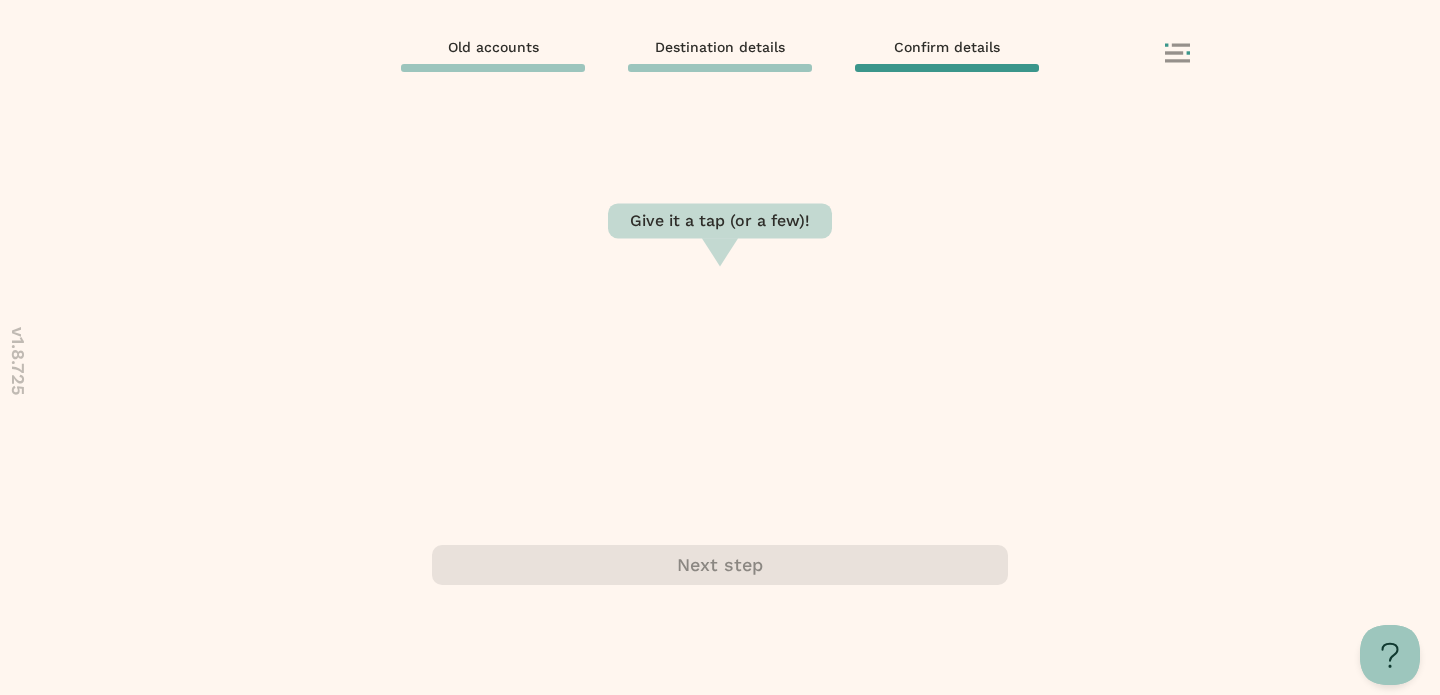 scroll, scrollTop: 0, scrollLeft: 0, axis: both 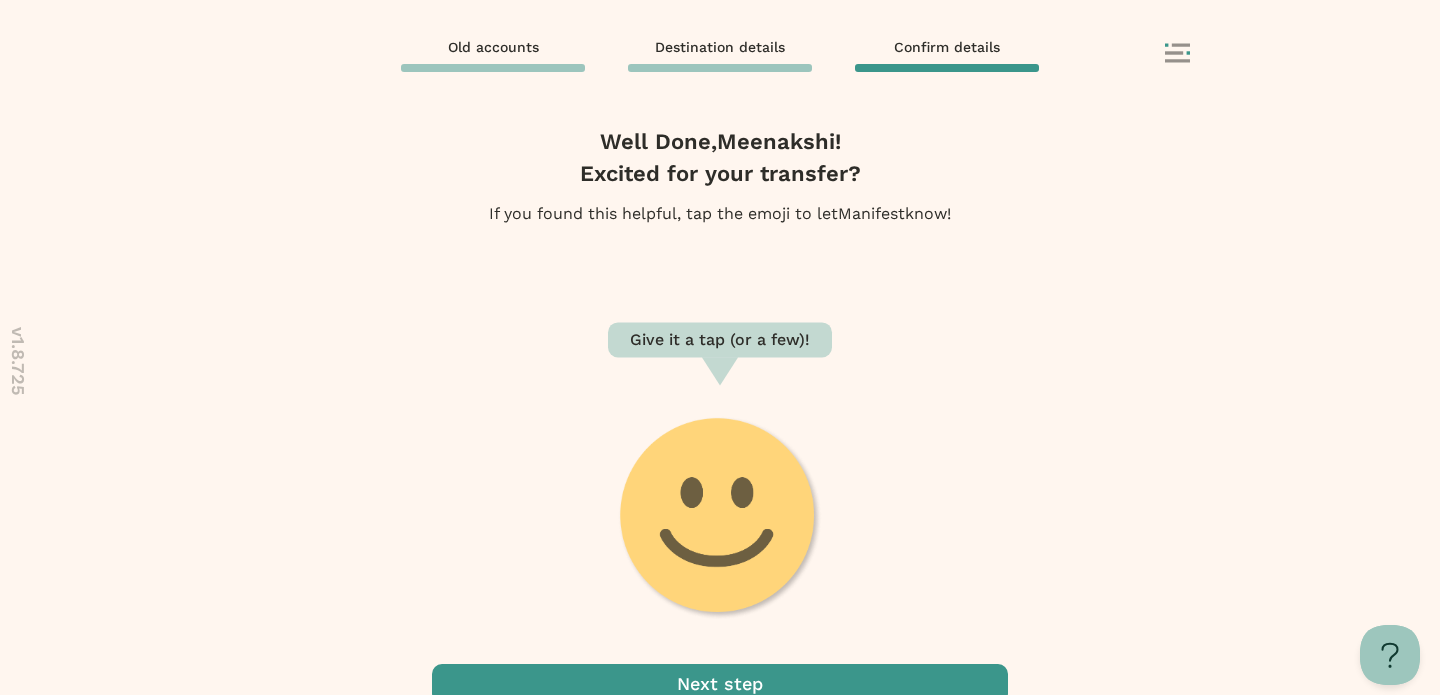 click at bounding box center [720, 684] 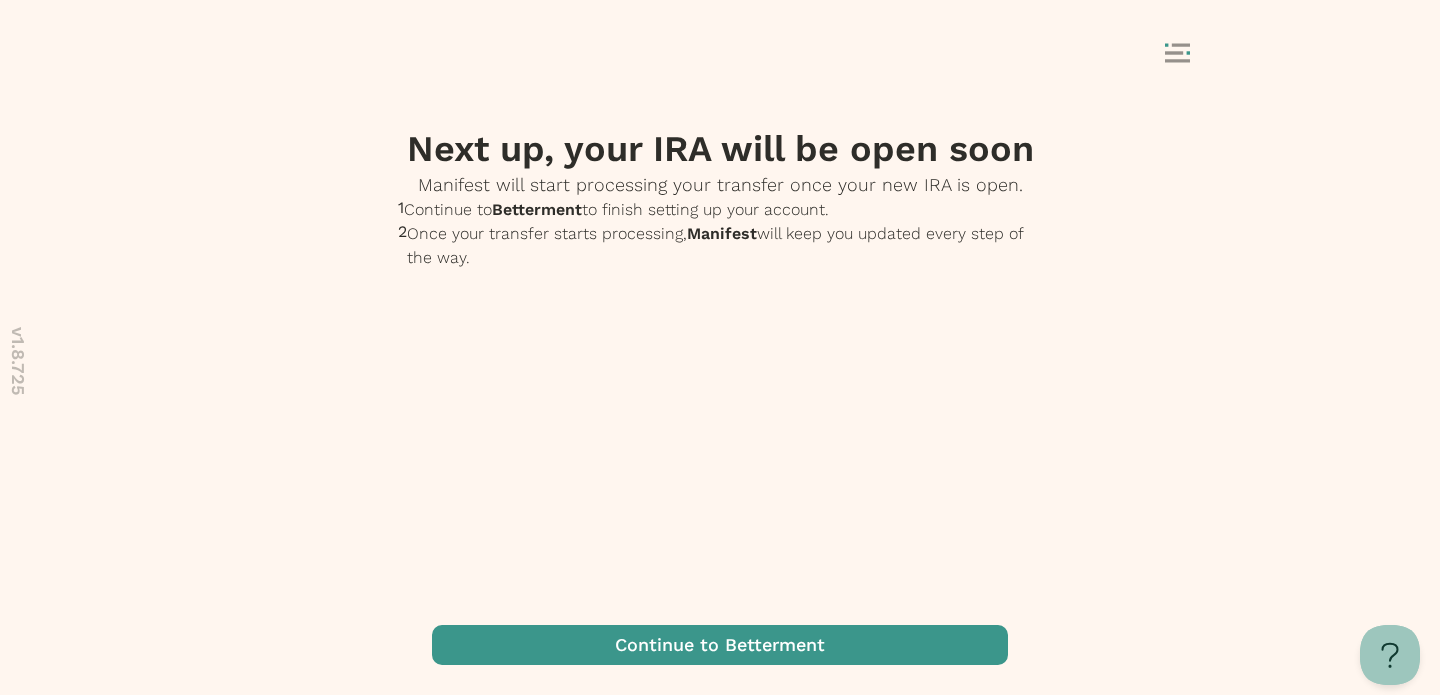 click at bounding box center [720, 645] 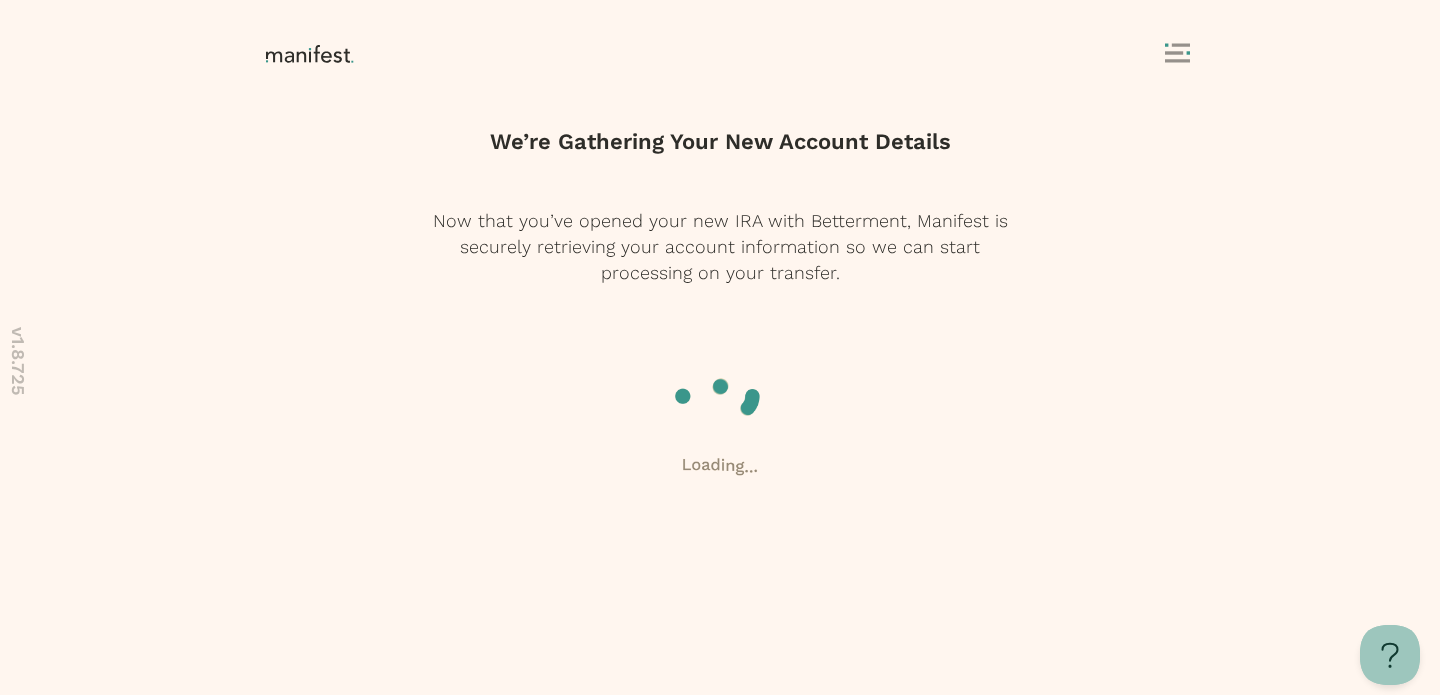 scroll, scrollTop: 0, scrollLeft: 0, axis: both 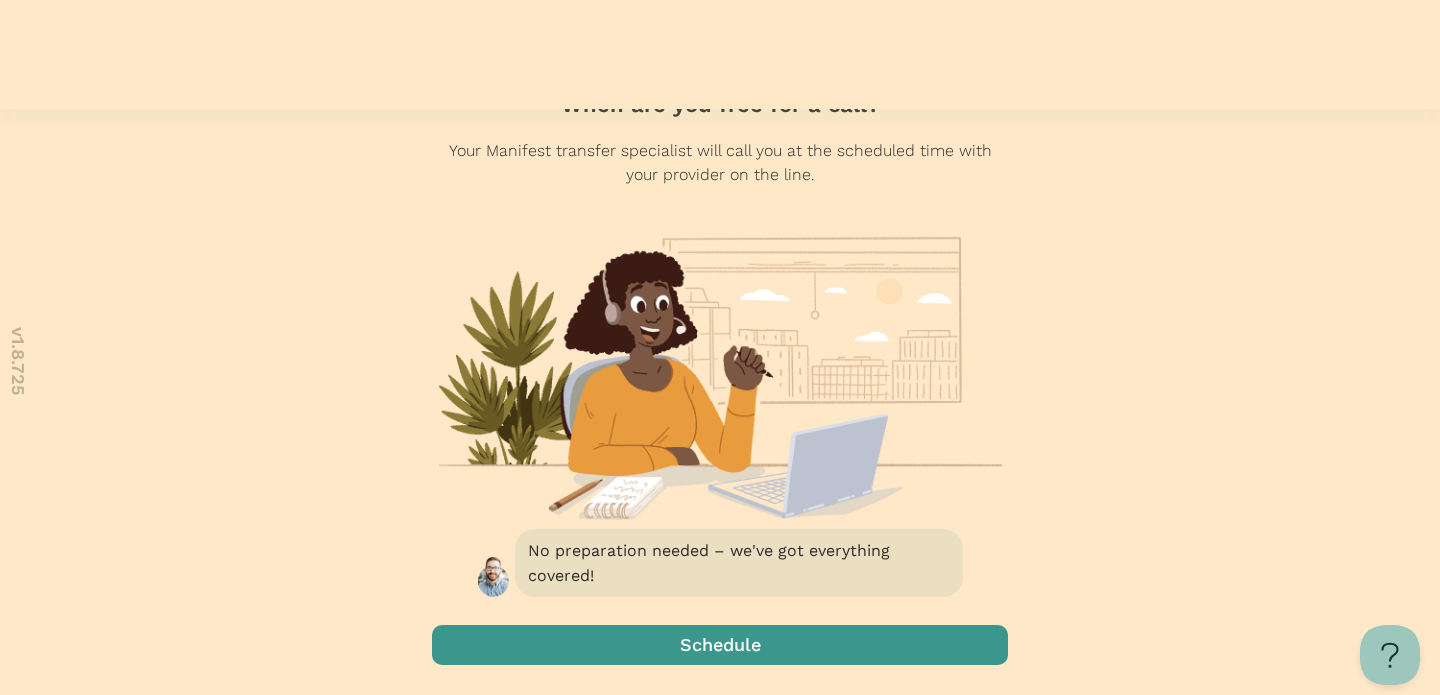 click at bounding box center (720, 645) 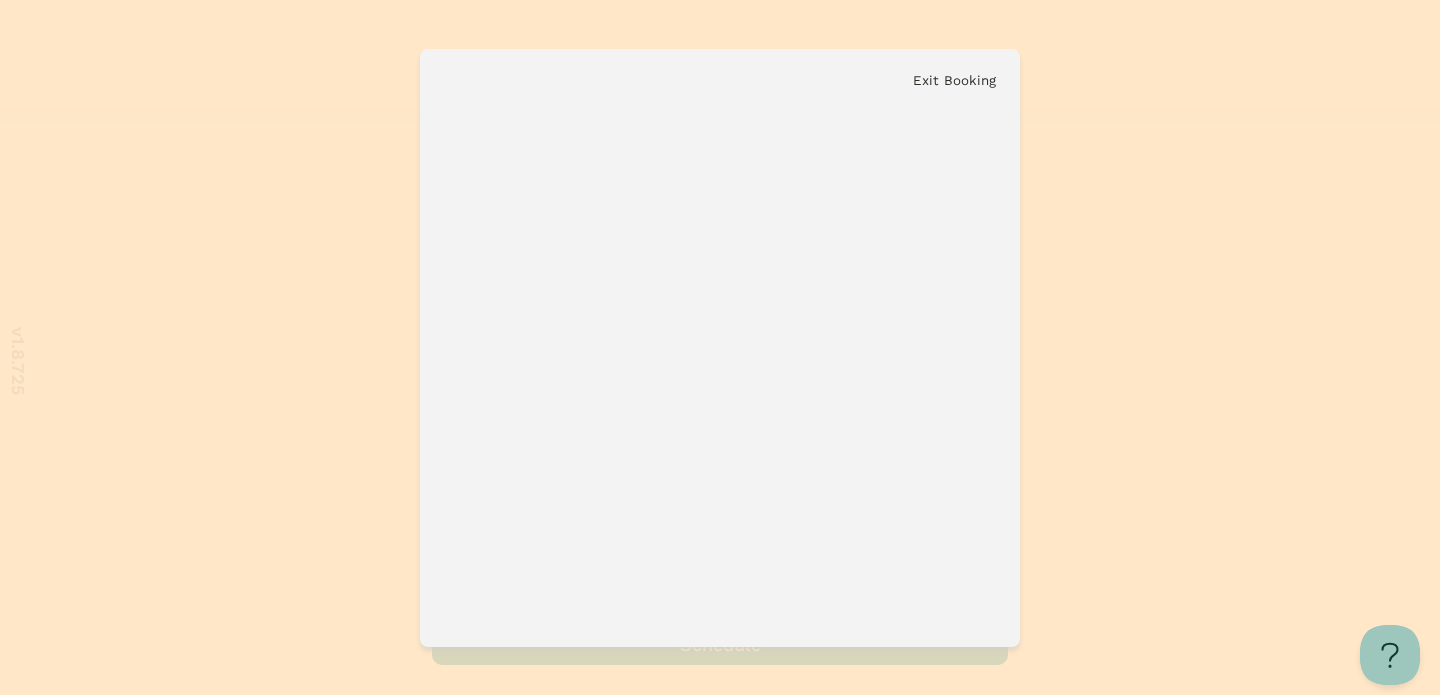 click on "Exit Booking" at bounding box center [954, 80] 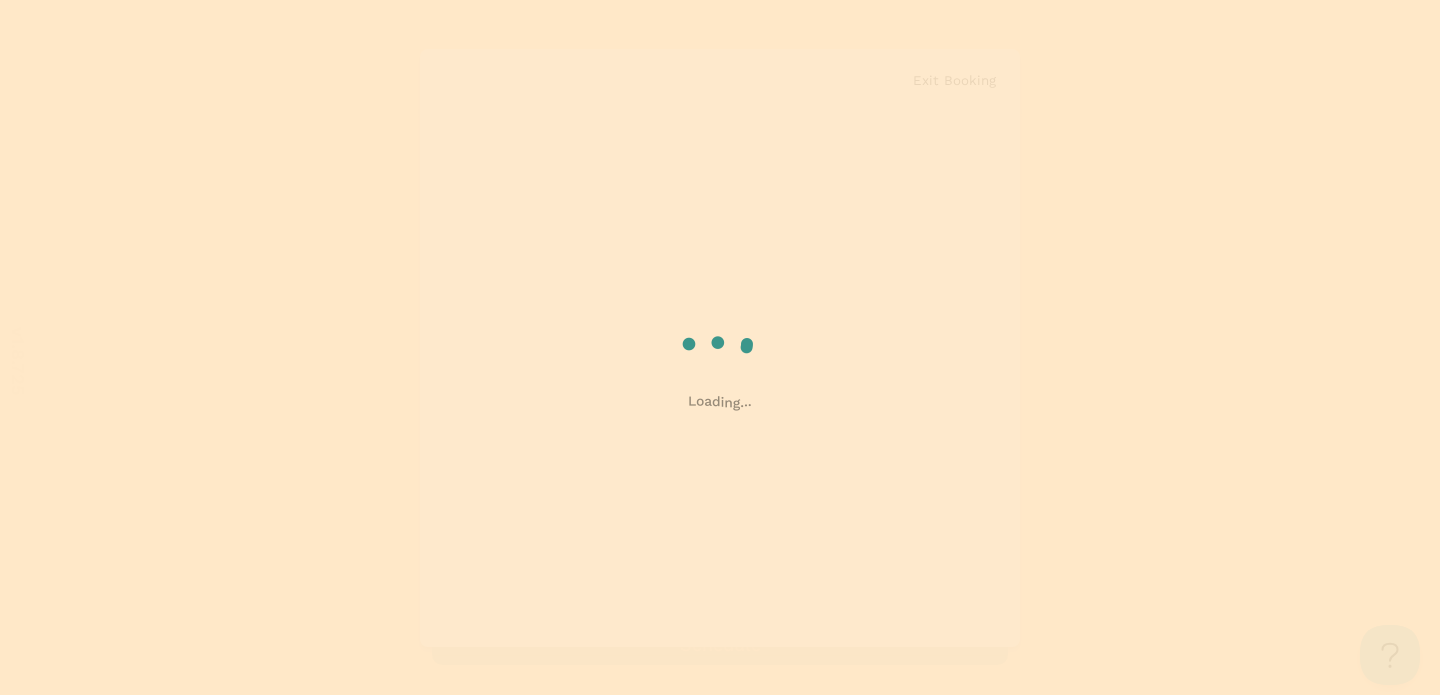 scroll, scrollTop: 0, scrollLeft: 0, axis: both 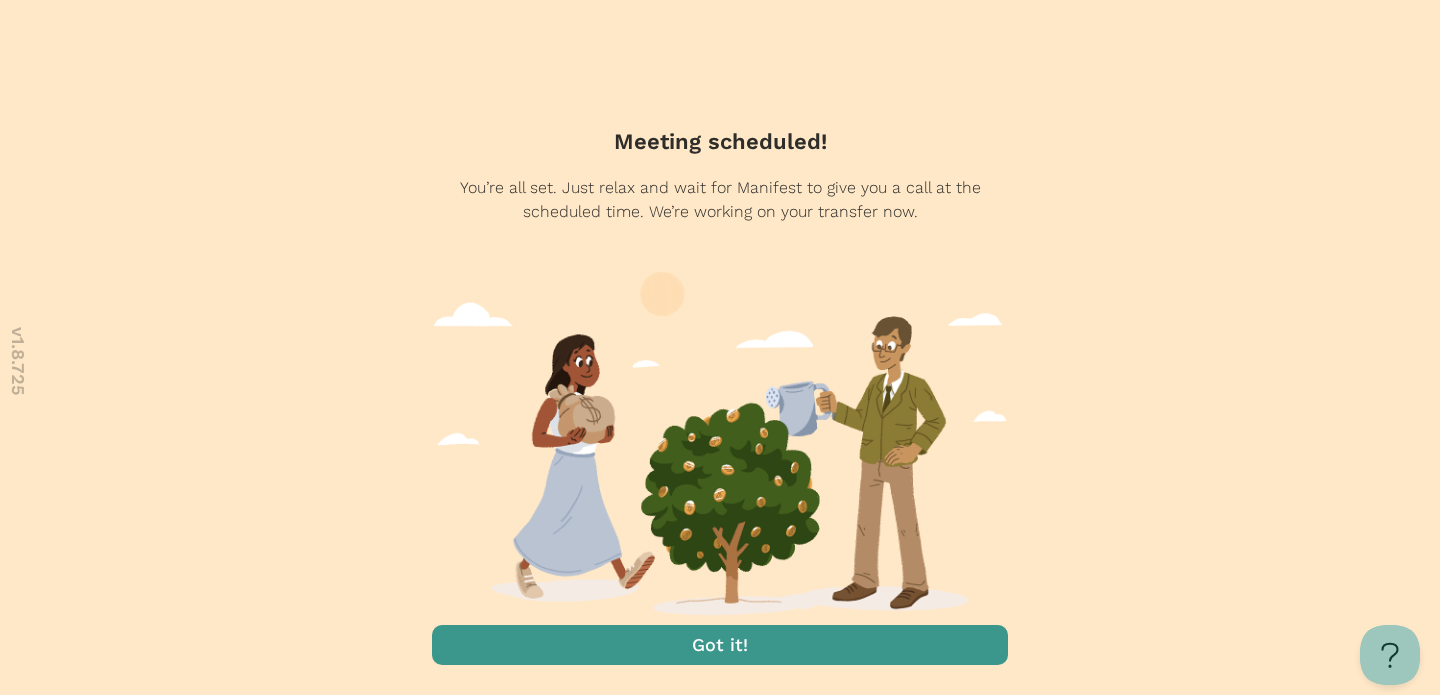 click at bounding box center [720, 645] 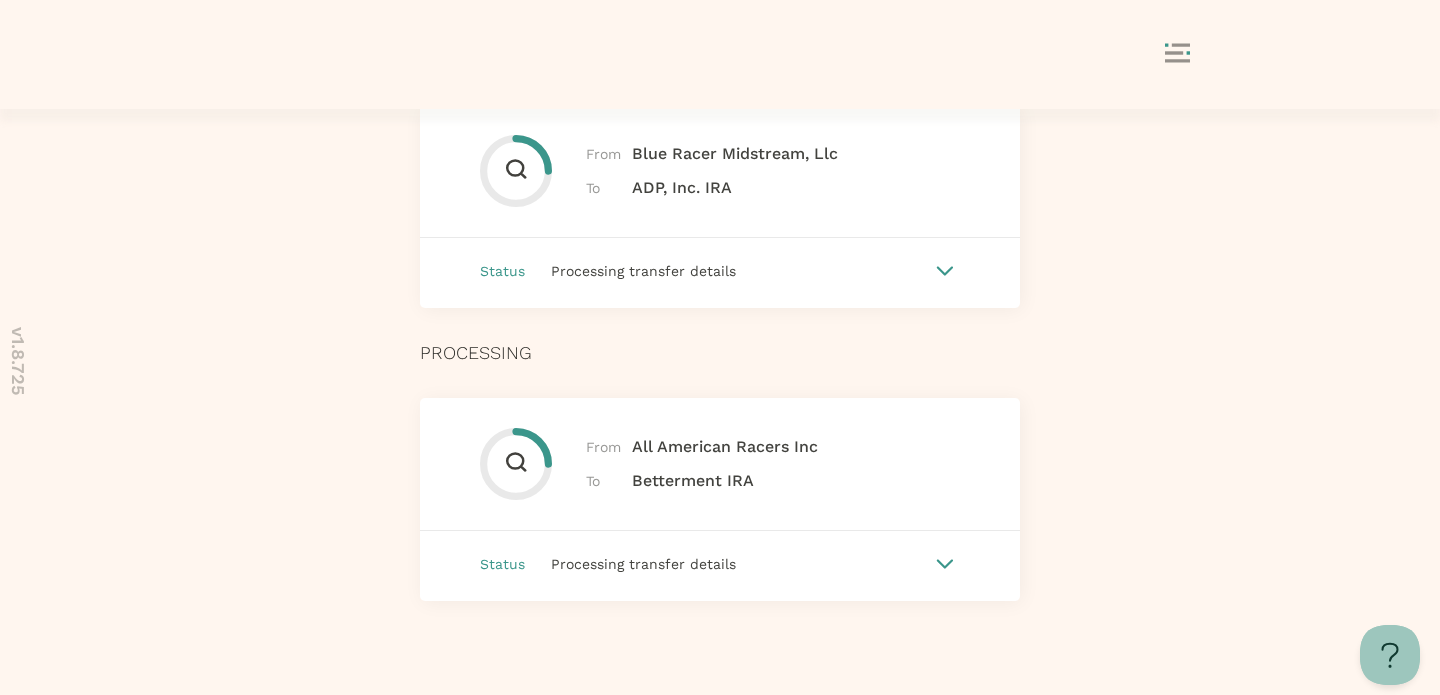 scroll, scrollTop: 1095, scrollLeft: 0, axis: vertical 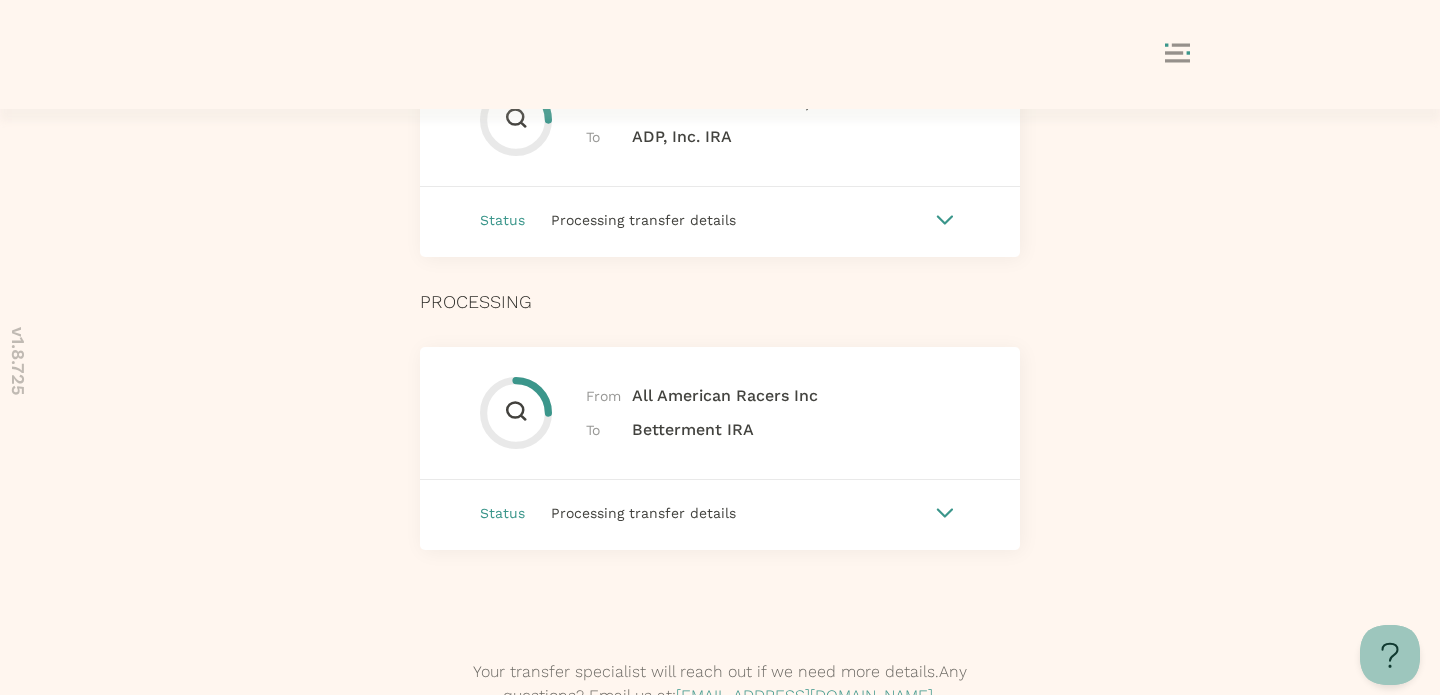 click on "Processing transfer details" at bounding box center [727, 513] 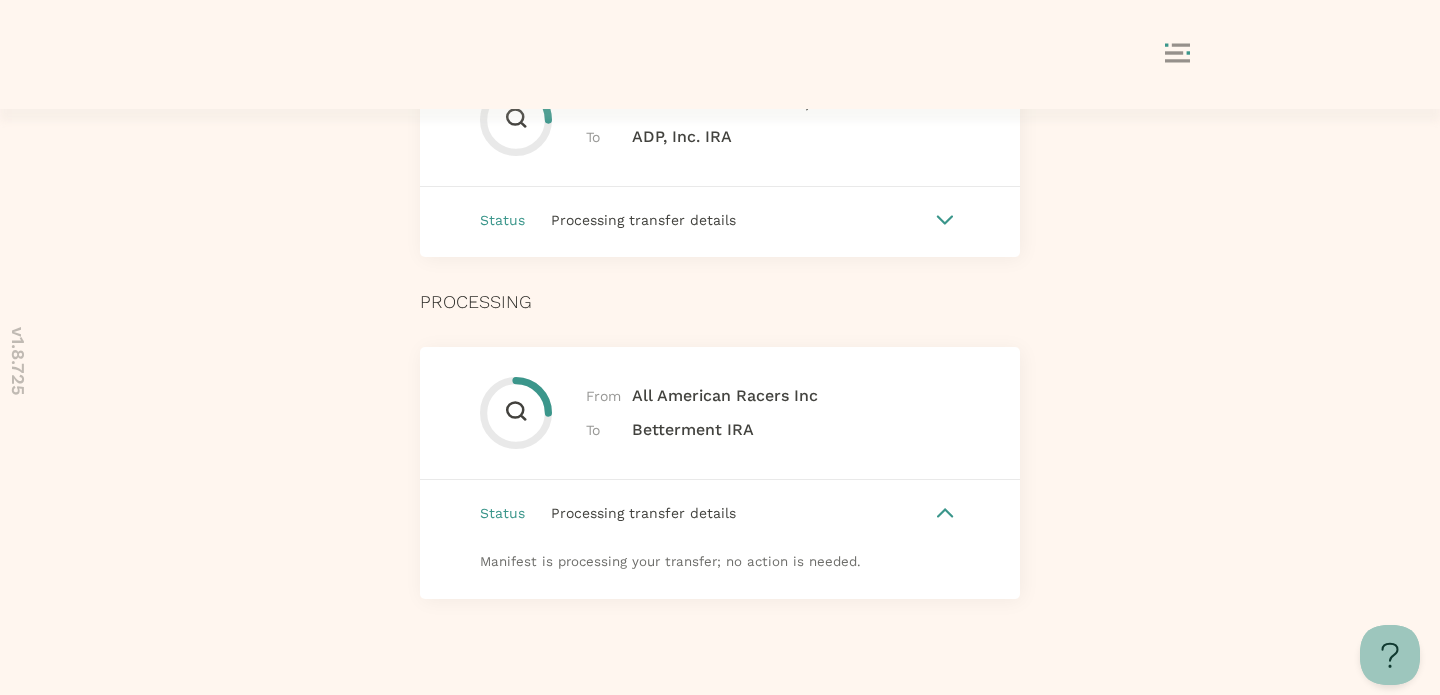 click on "Processing transfer details" at bounding box center (727, 513) 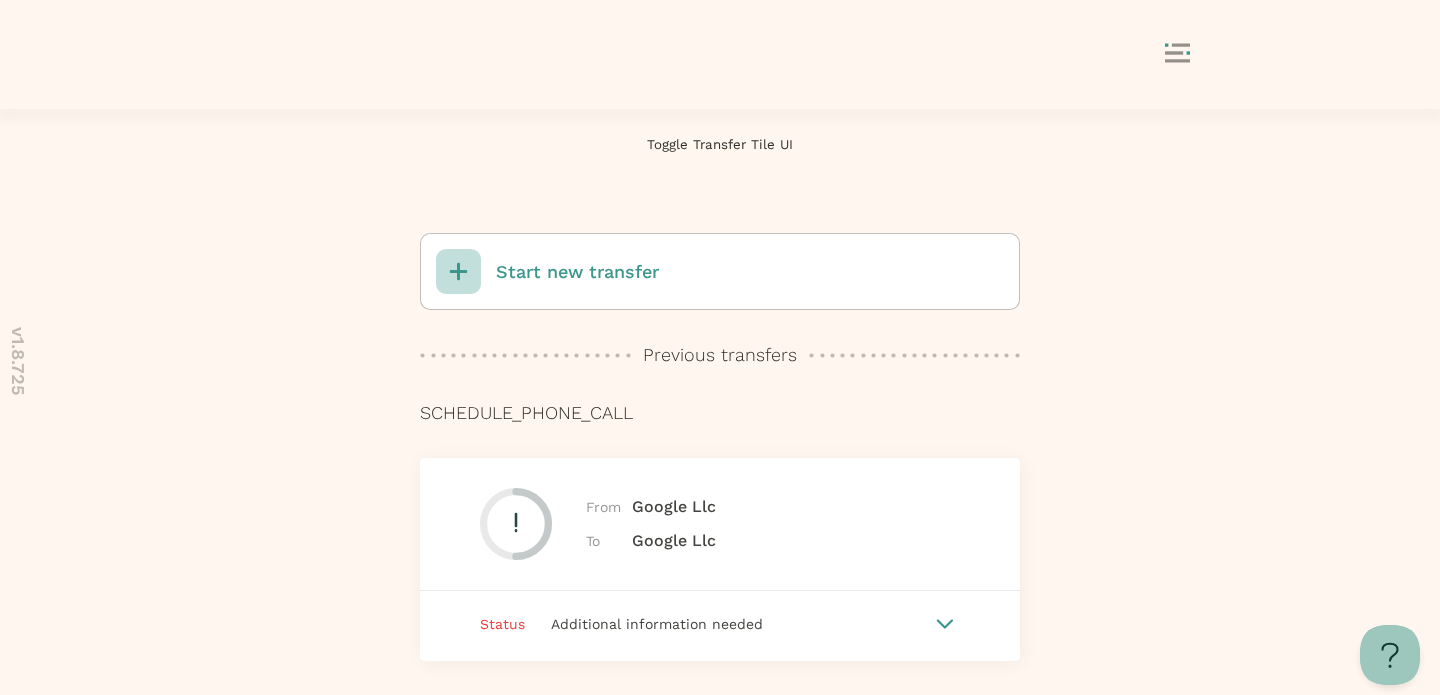 scroll, scrollTop: 0, scrollLeft: 0, axis: both 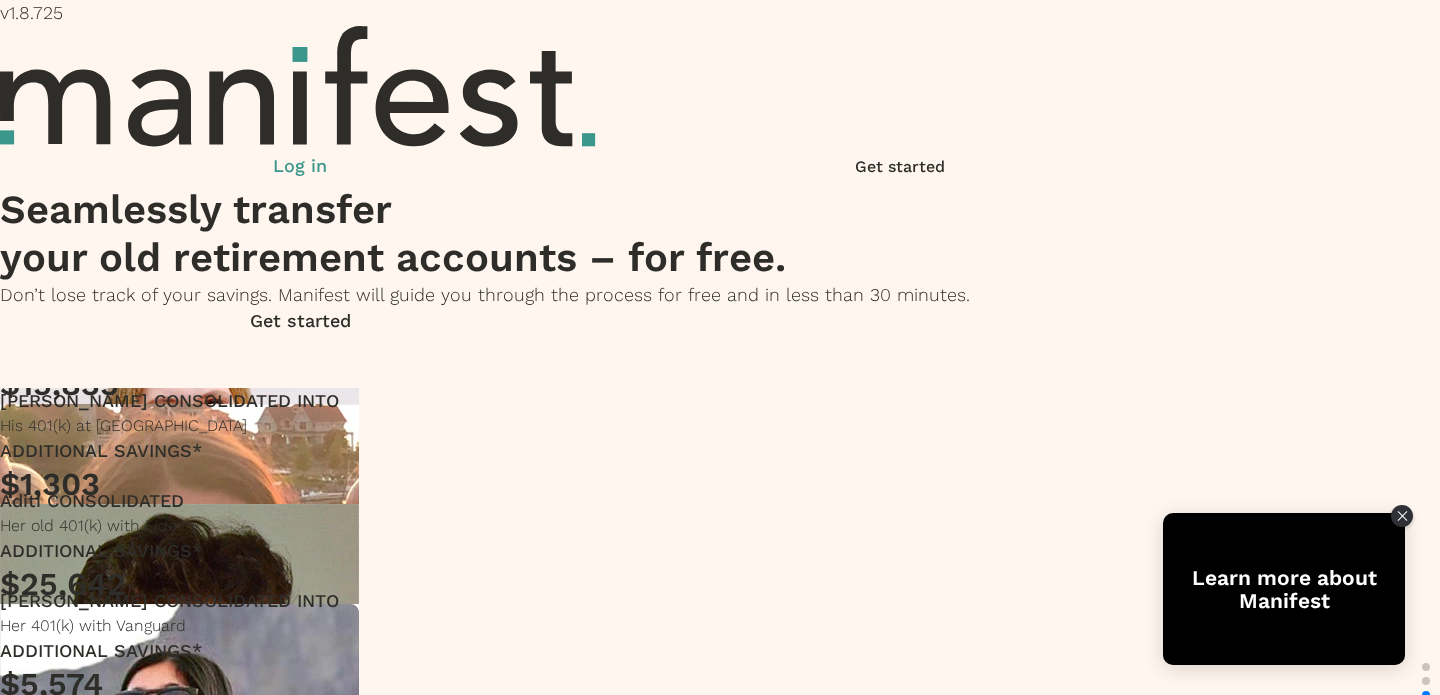 click on "Log in" at bounding box center [300, 166] 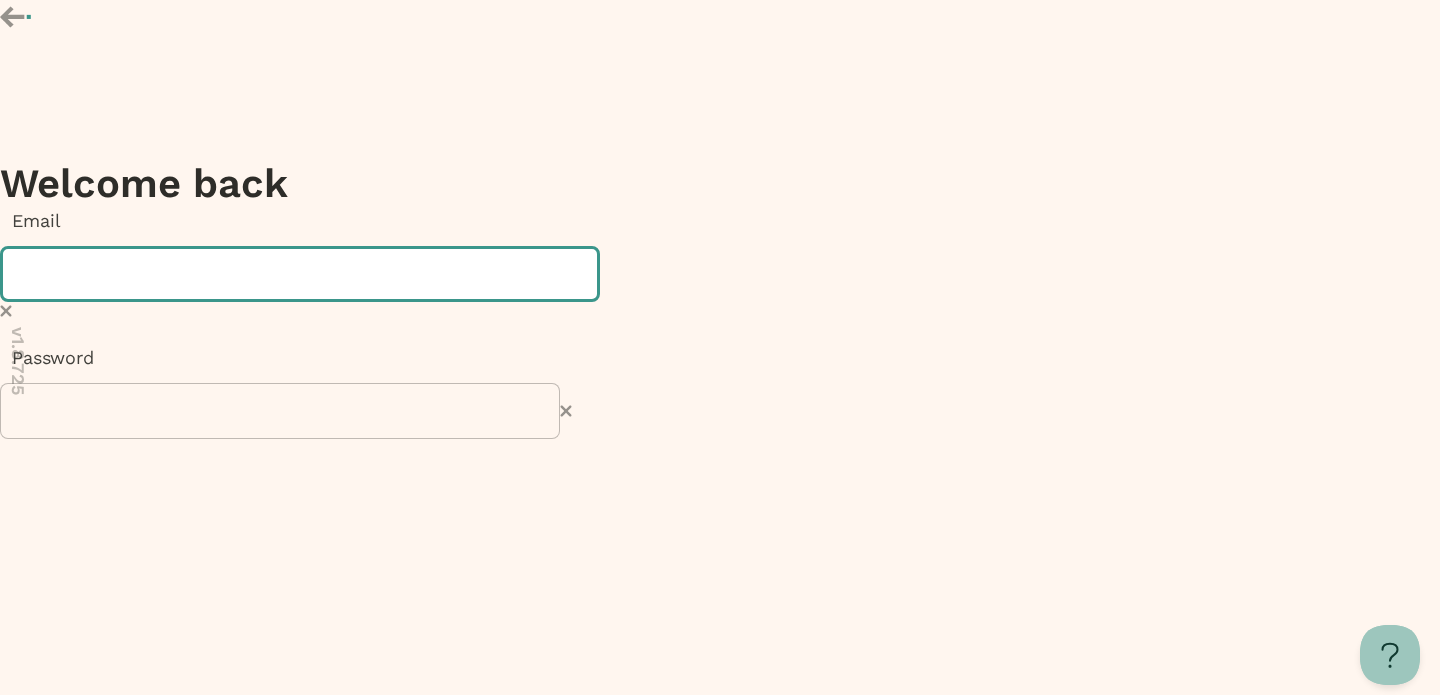 click at bounding box center [300, 274] 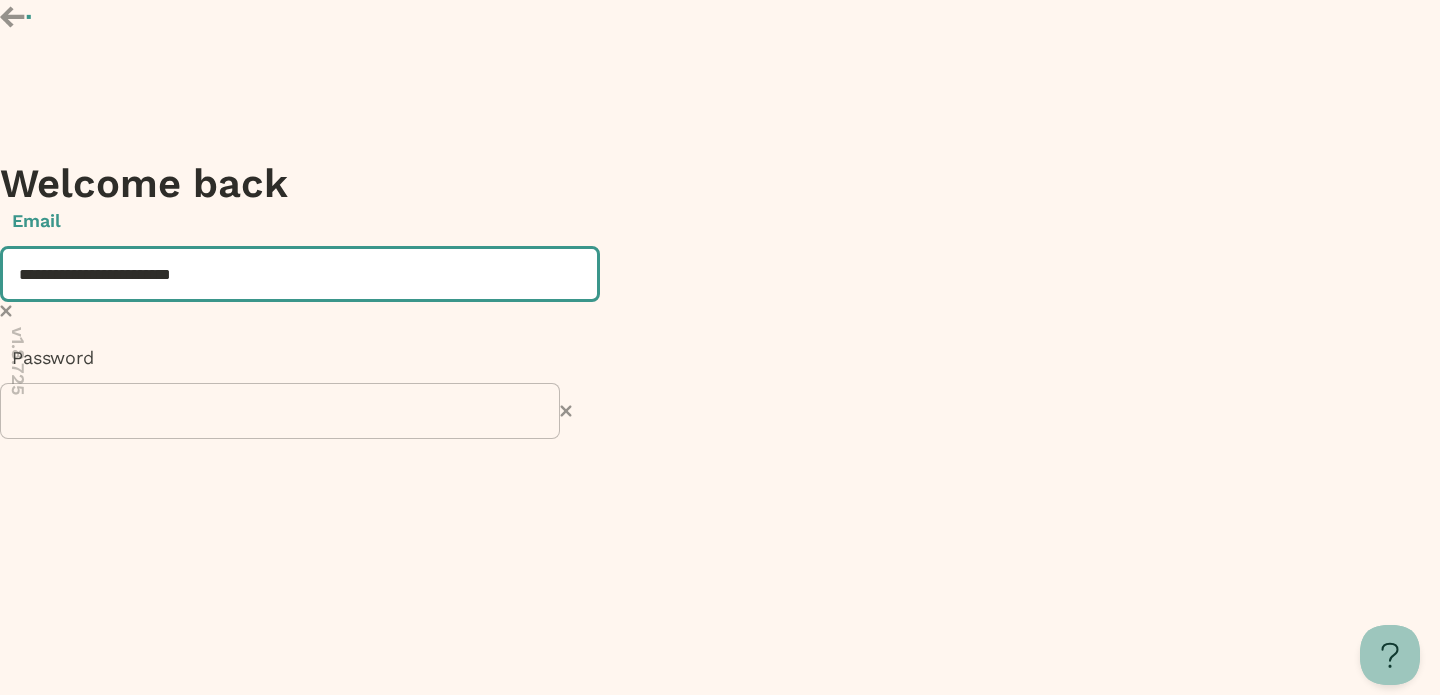 type on "**********" 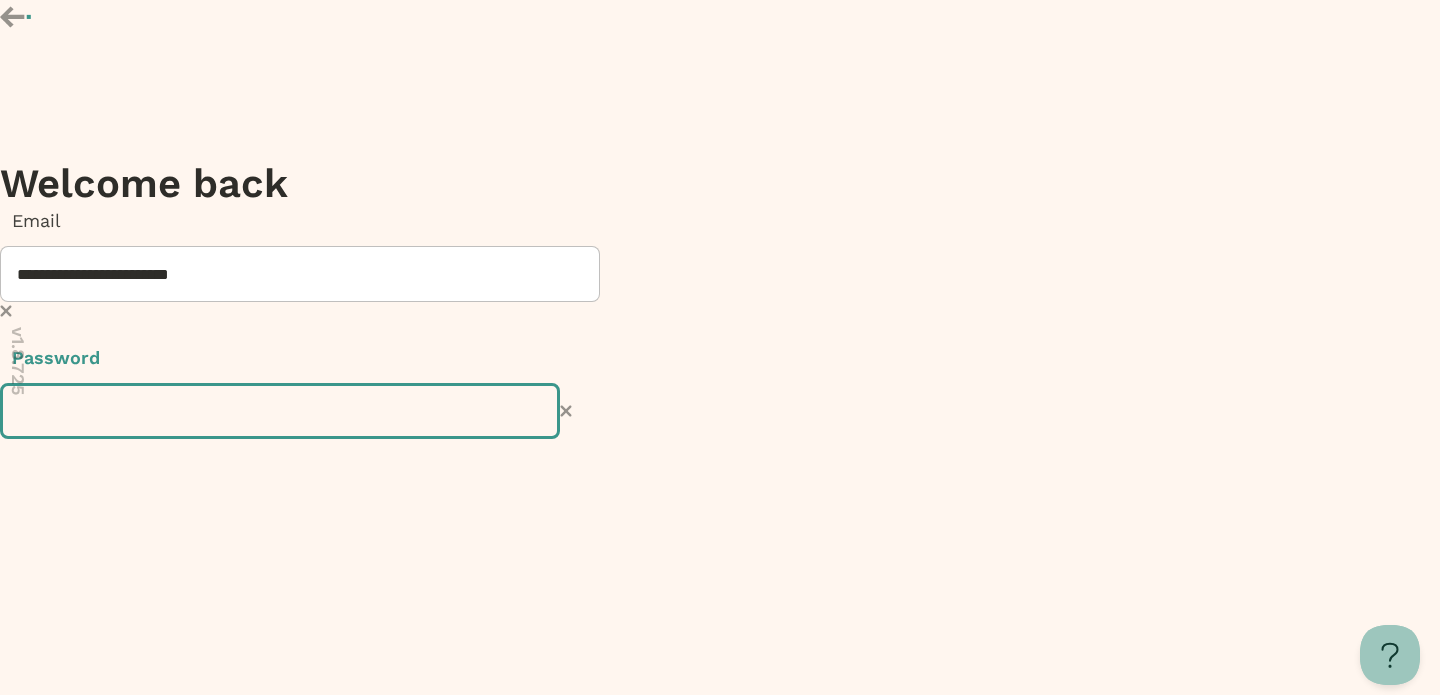 click on "Log in" at bounding box center [300, 1041] 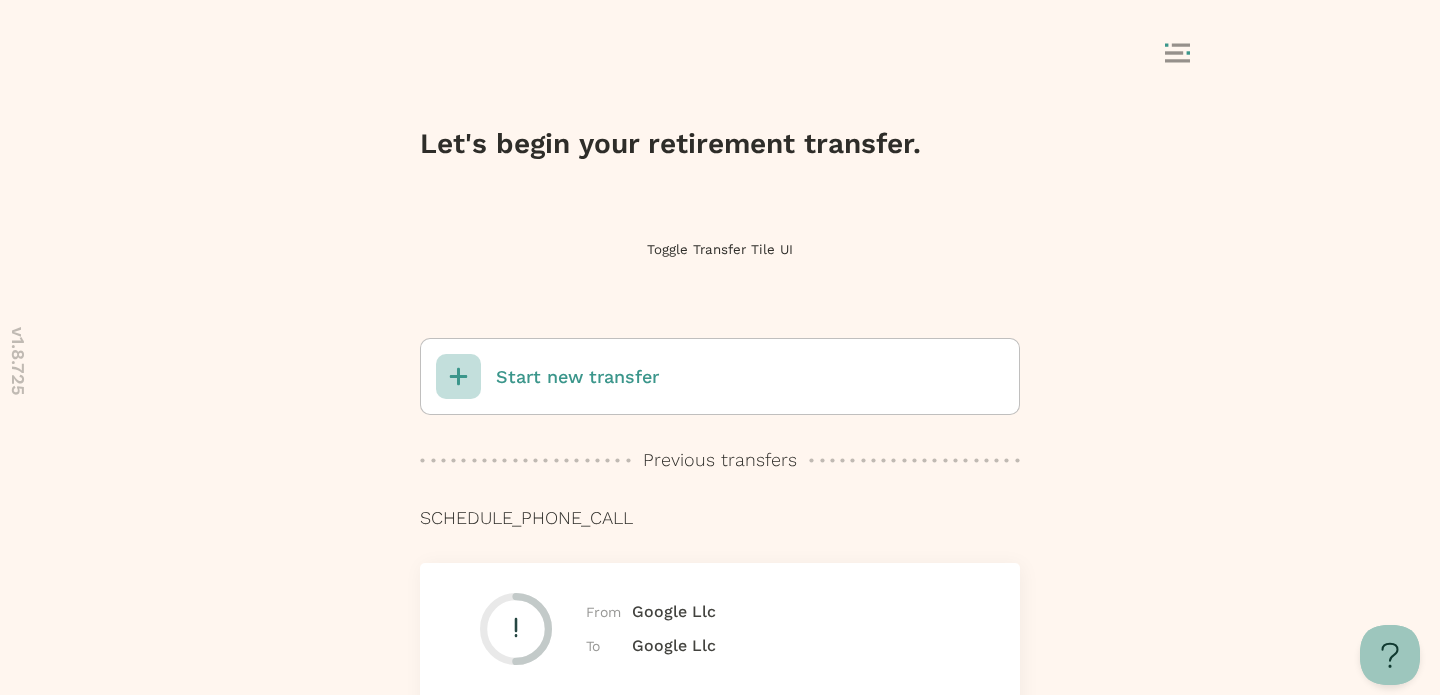 click on "Start new transfer" at bounding box center (577, 377) 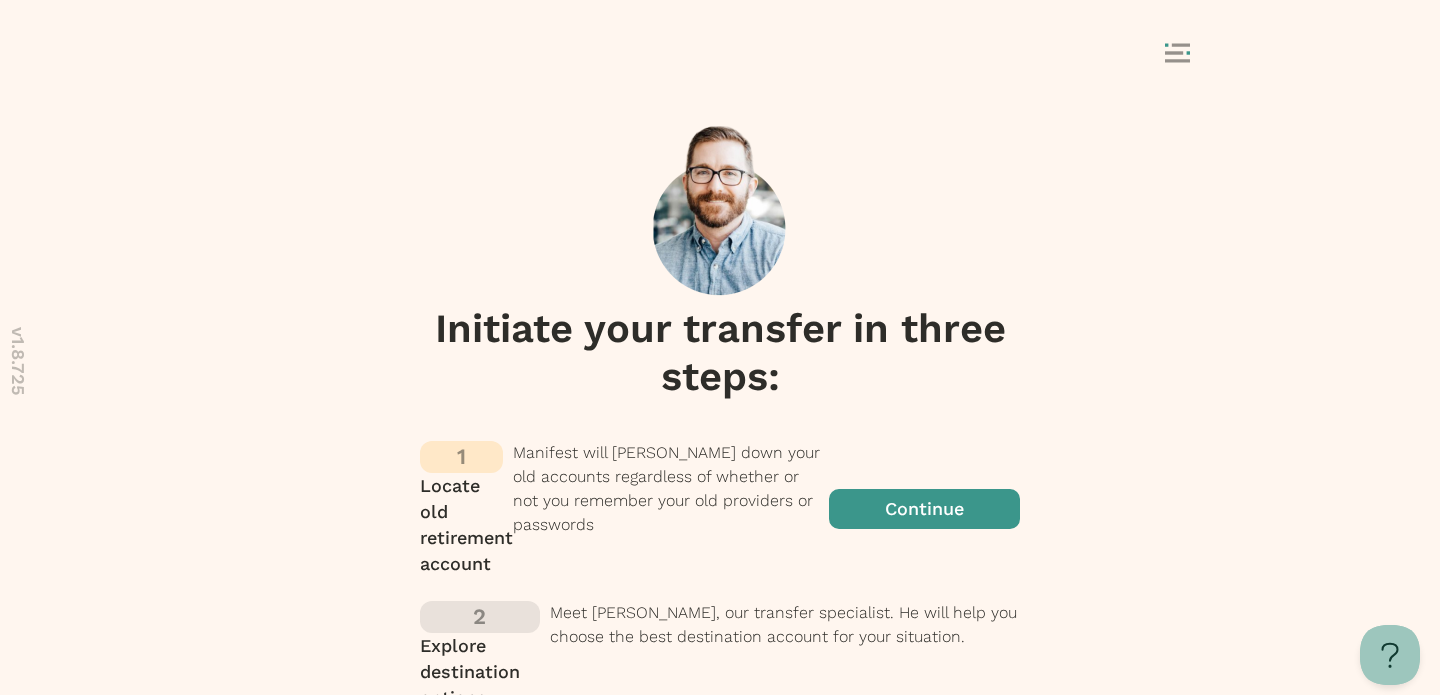 click at bounding box center [924, 509] 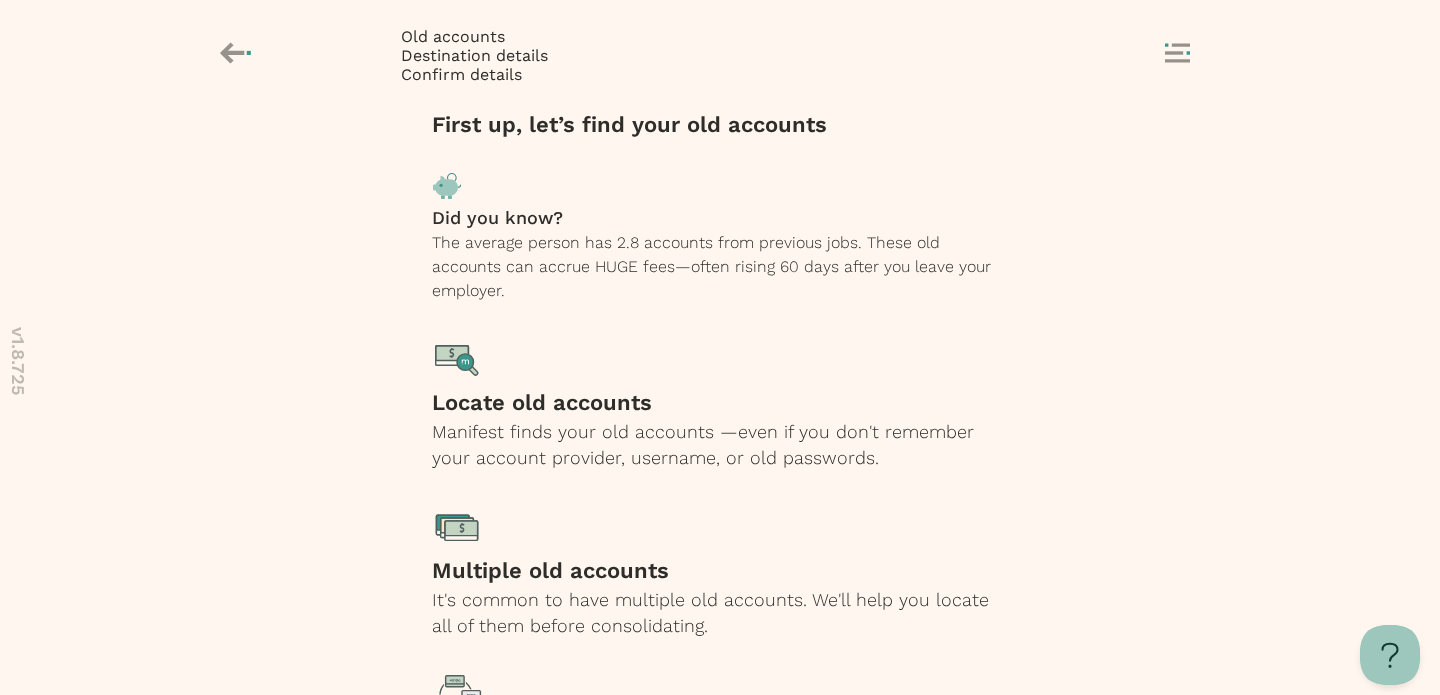 scroll, scrollTop: 256, scrollLeft: 0, axis: vertical 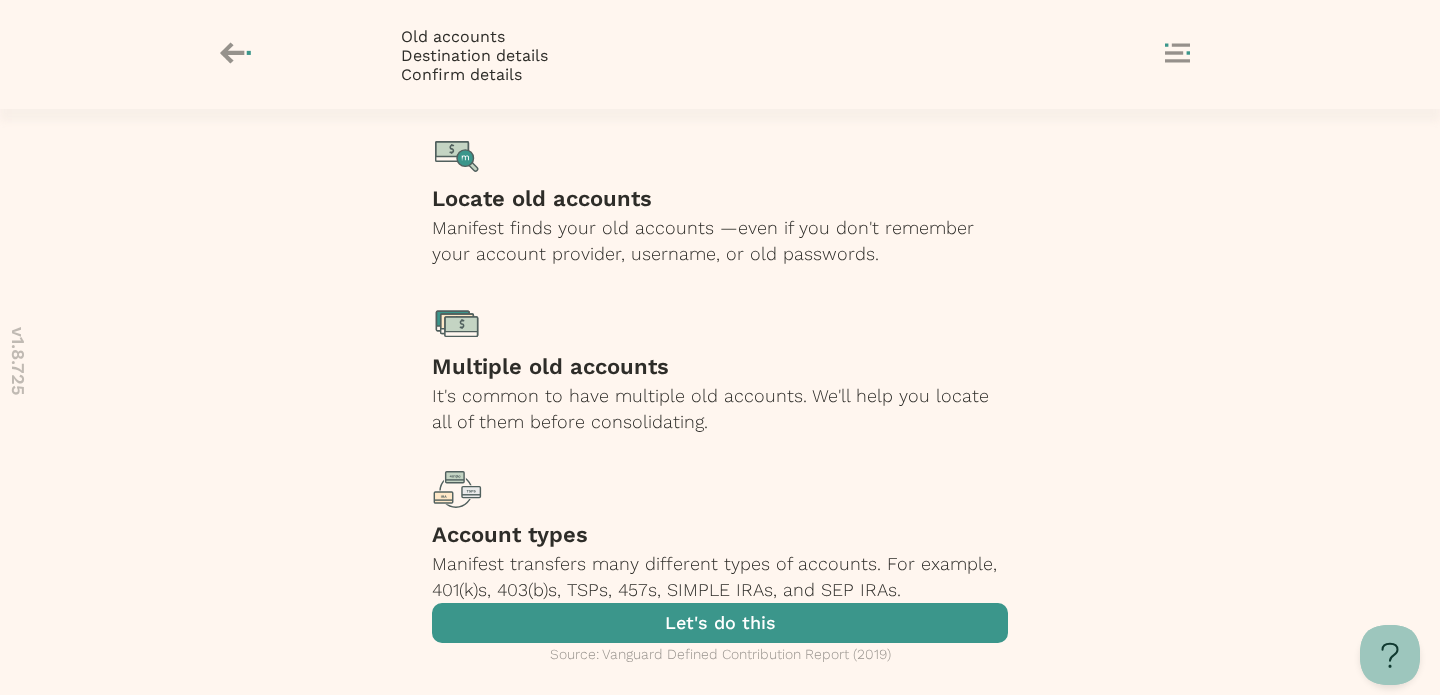 click at bounding box center (720, 623) 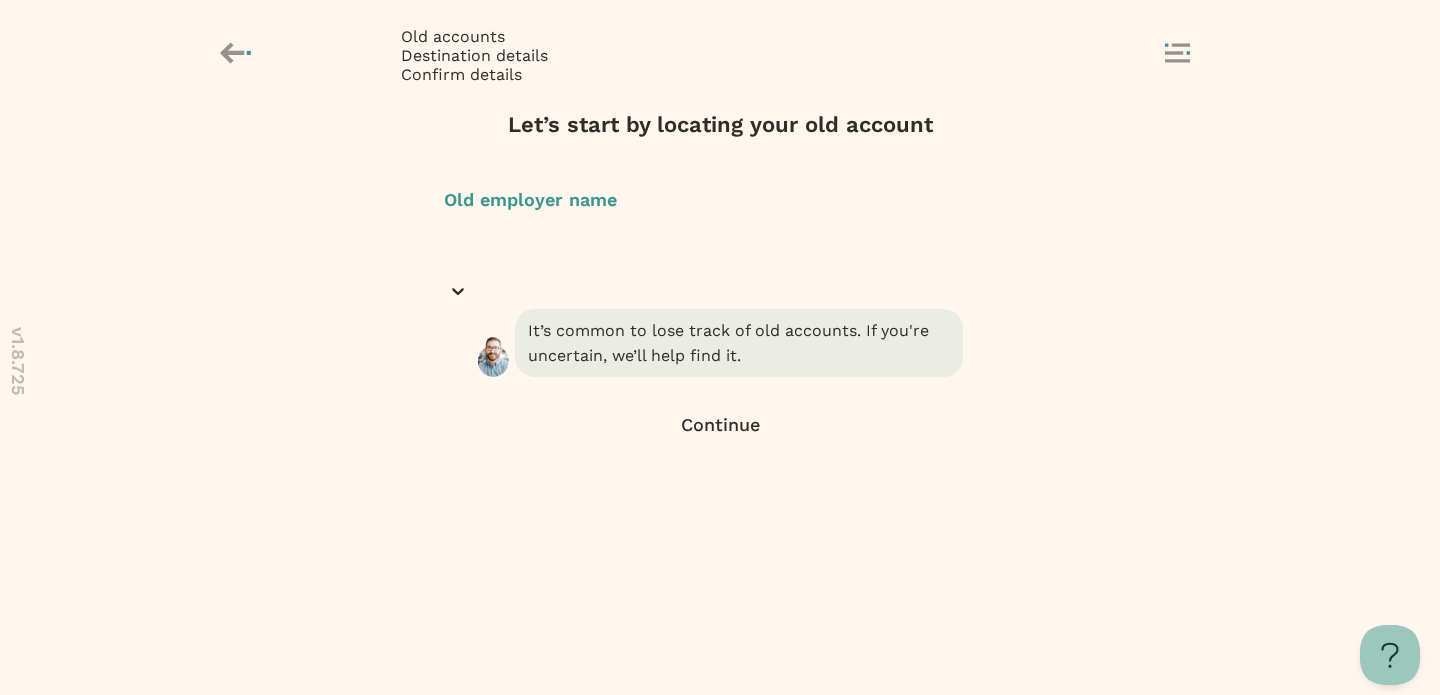 click at bounding box center (720, 253) 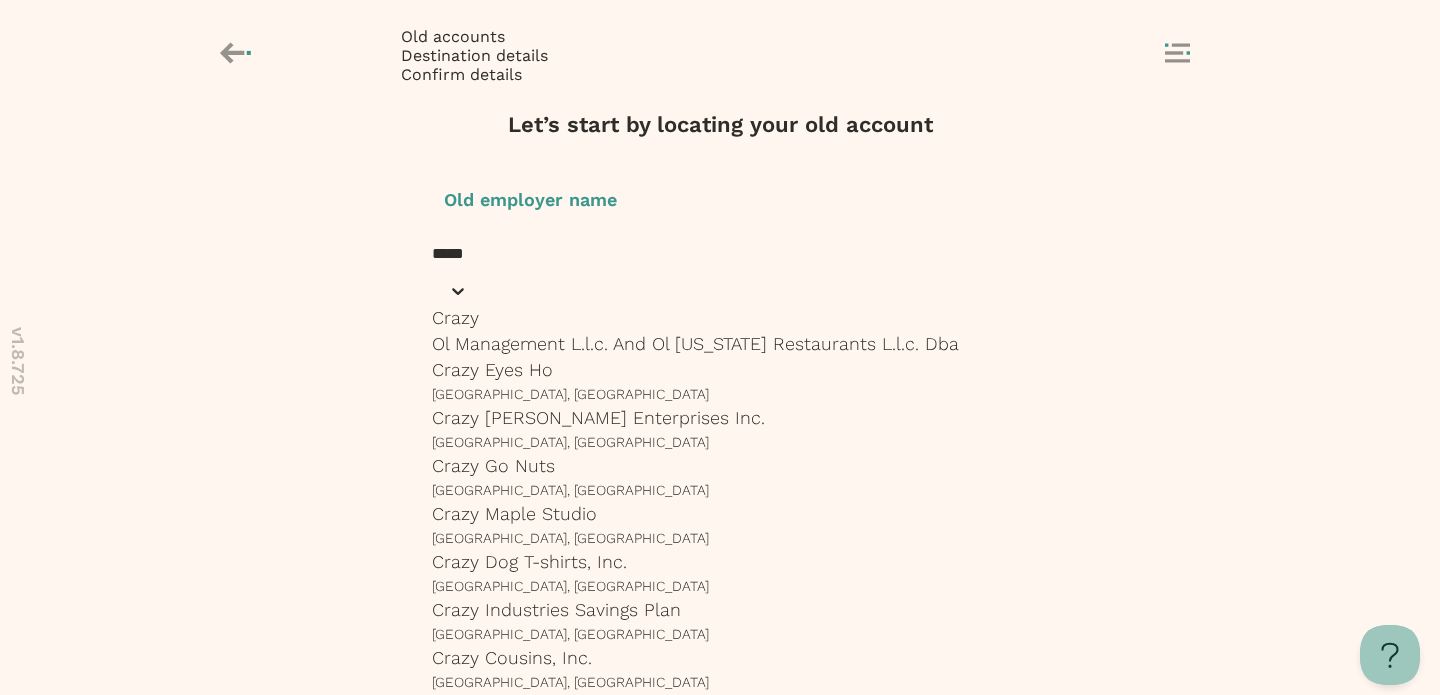 click on "Crazy [PERSON_NAME] Enterprises Inc." at bounding box center (720, 418) 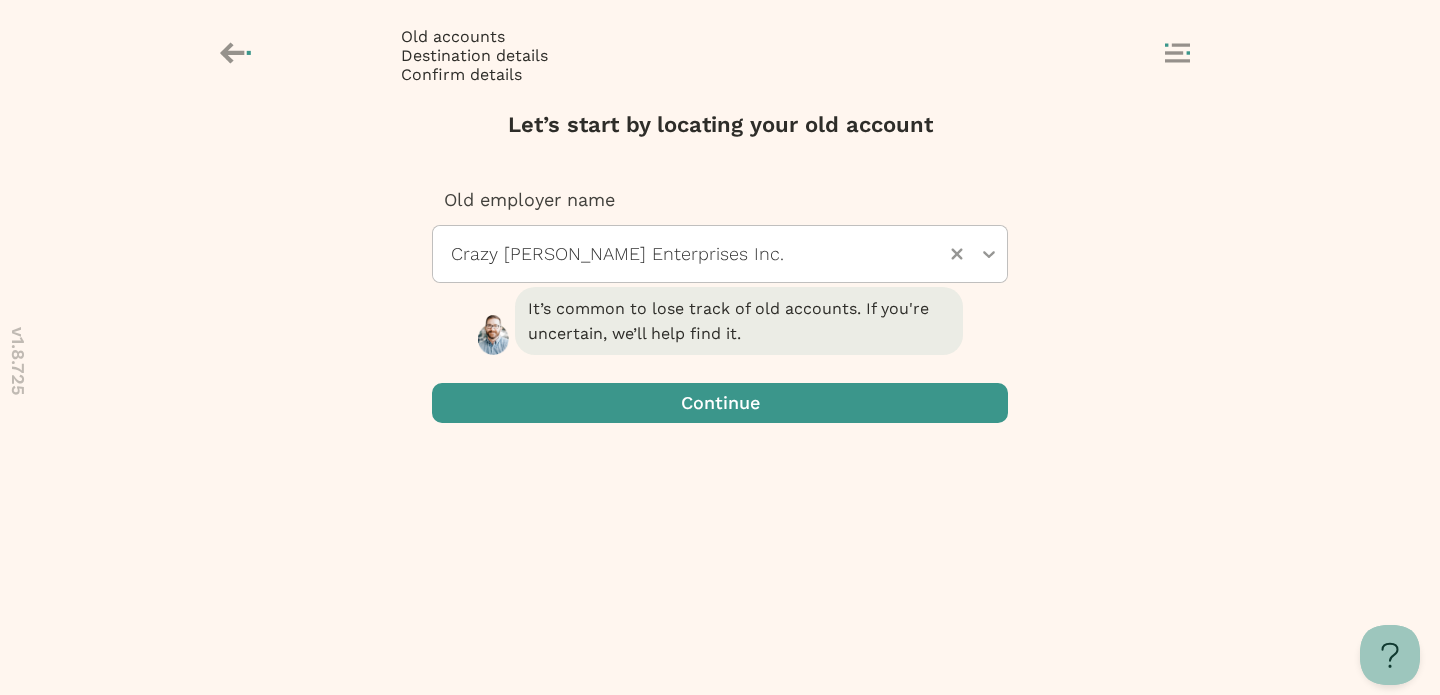 click at bounding box center [720, 403] 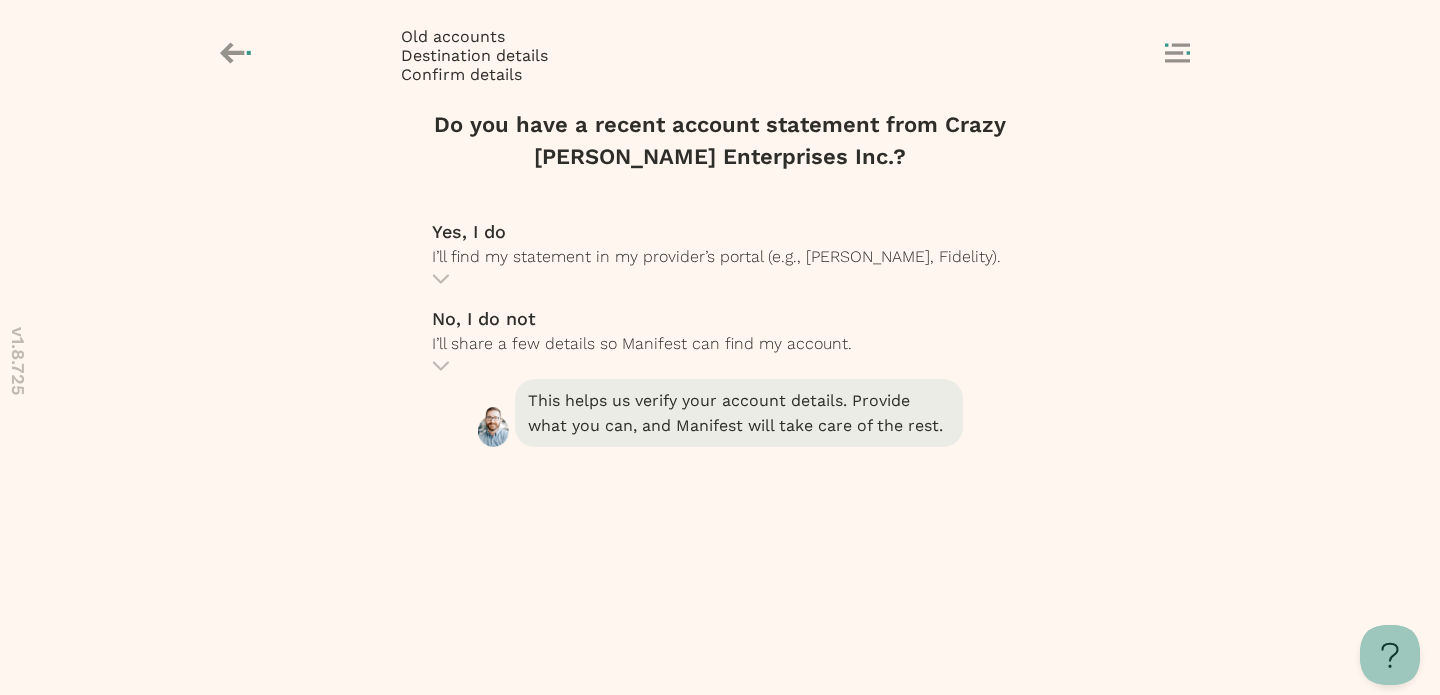 click on "I’ll share a few details so Manifest can find my account." at bounding box center [642, 343] 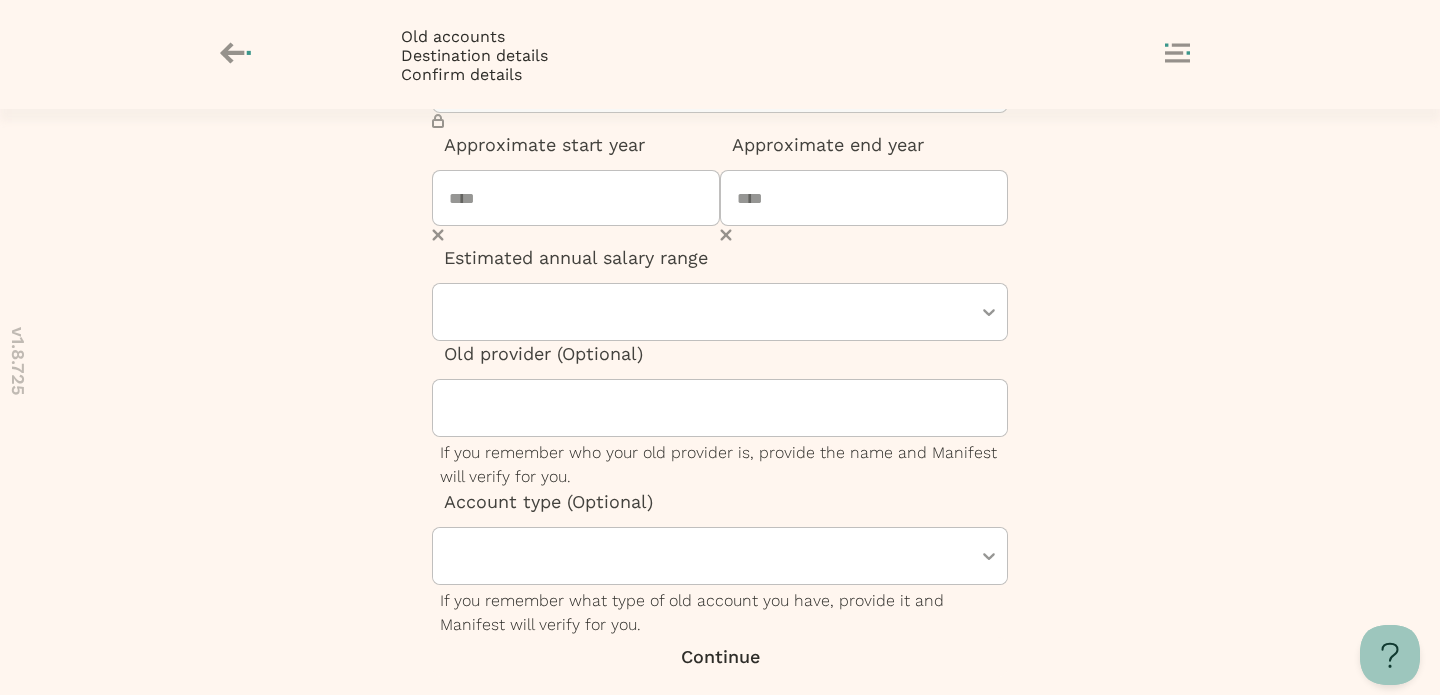 scroll, scrollTop: 218, scrollLeft: 0, axis: vertical 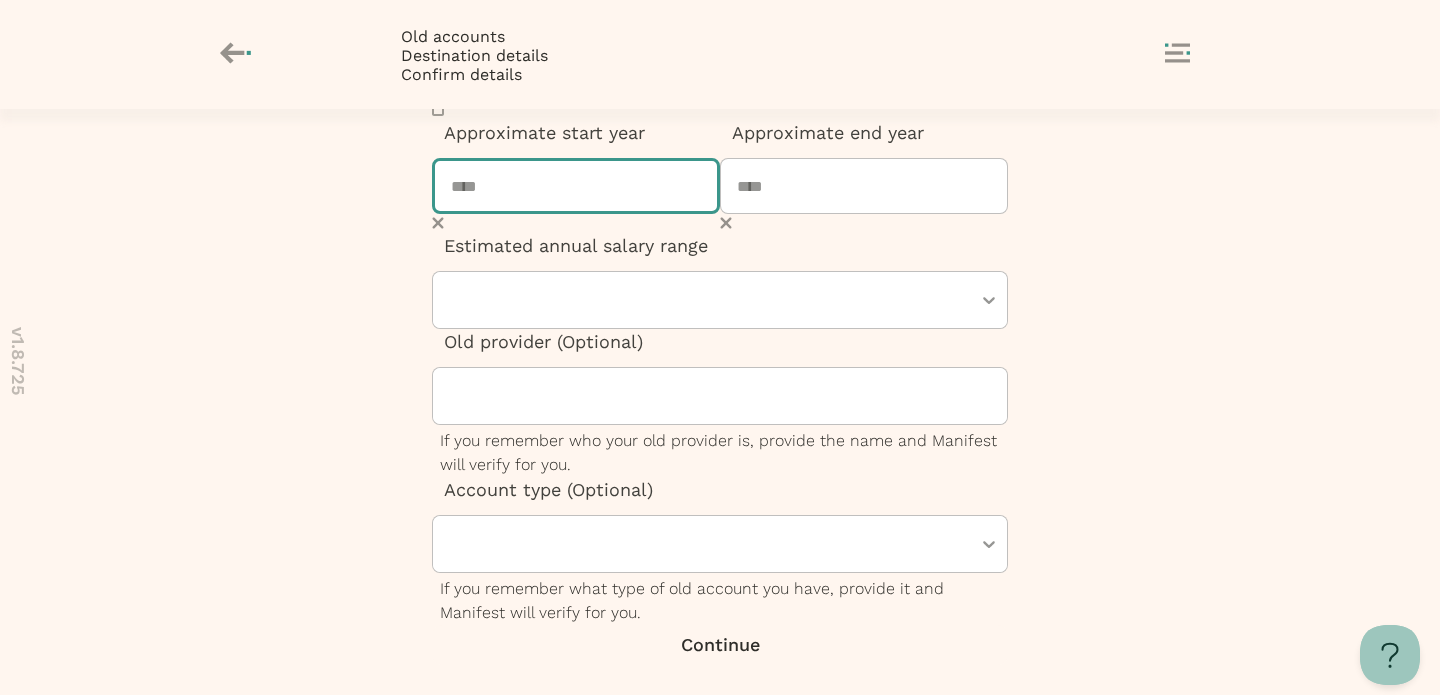click at bounding box center [576, 186] 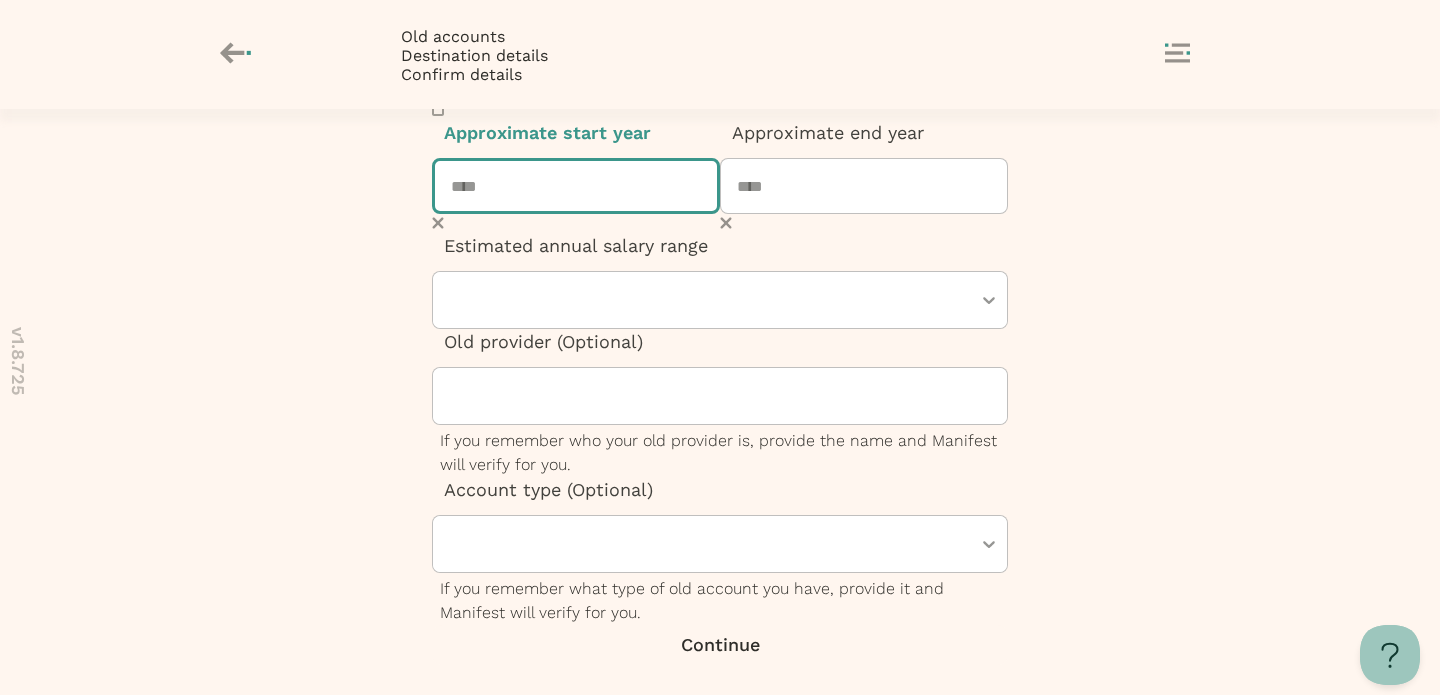 type on "****" 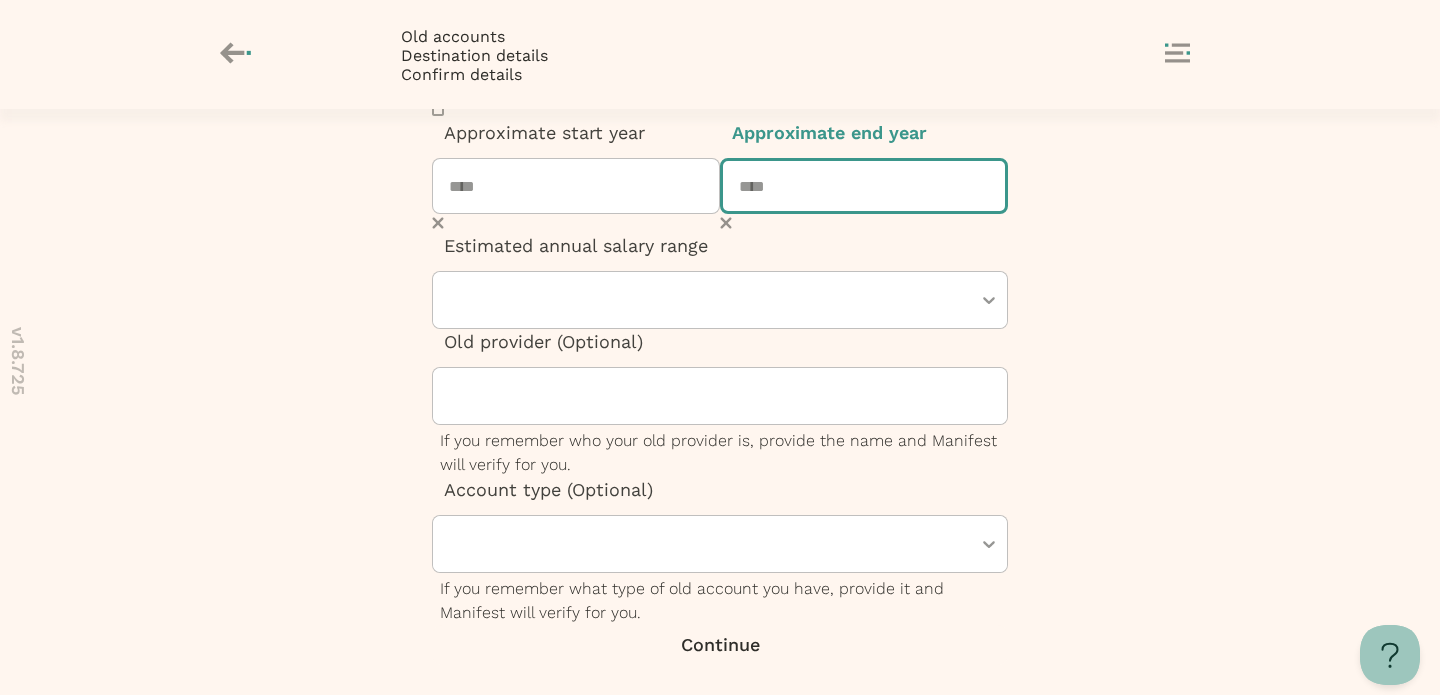 click at bounding box center [864, 186] 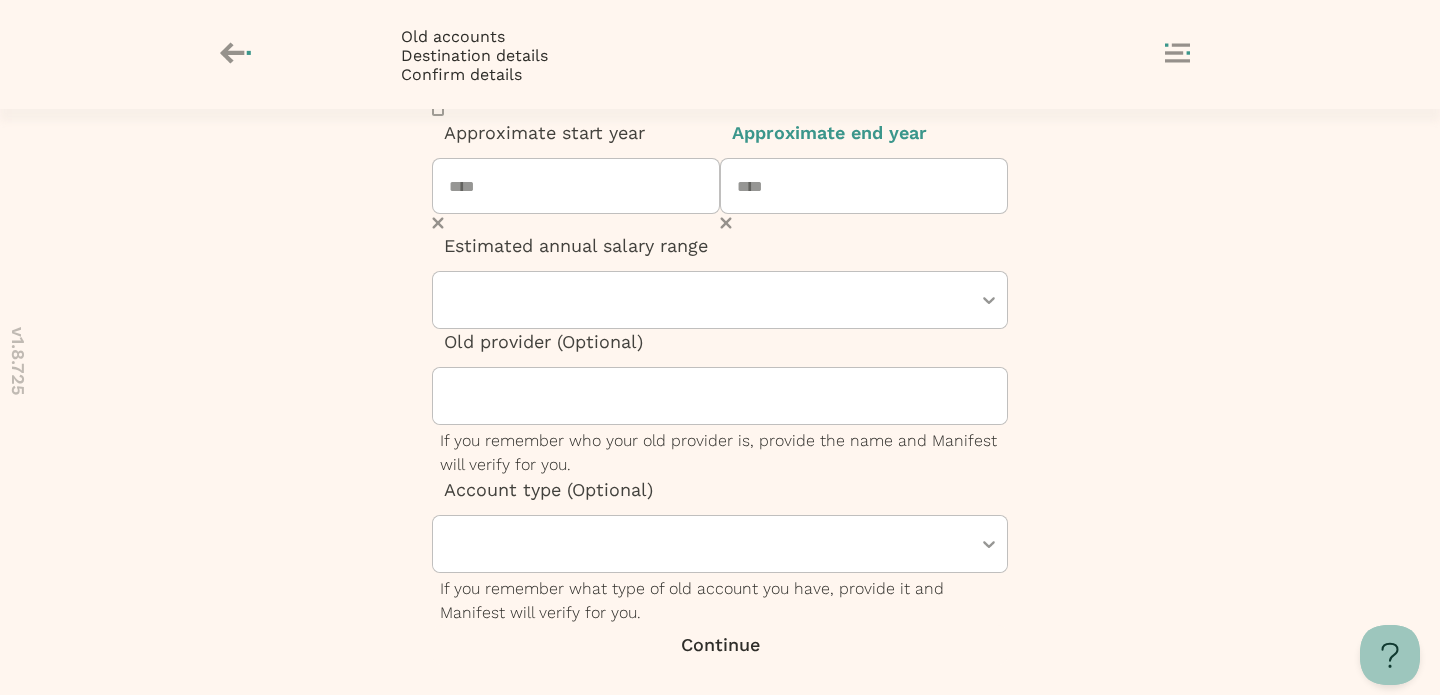 click at bounding box center (710, 300) 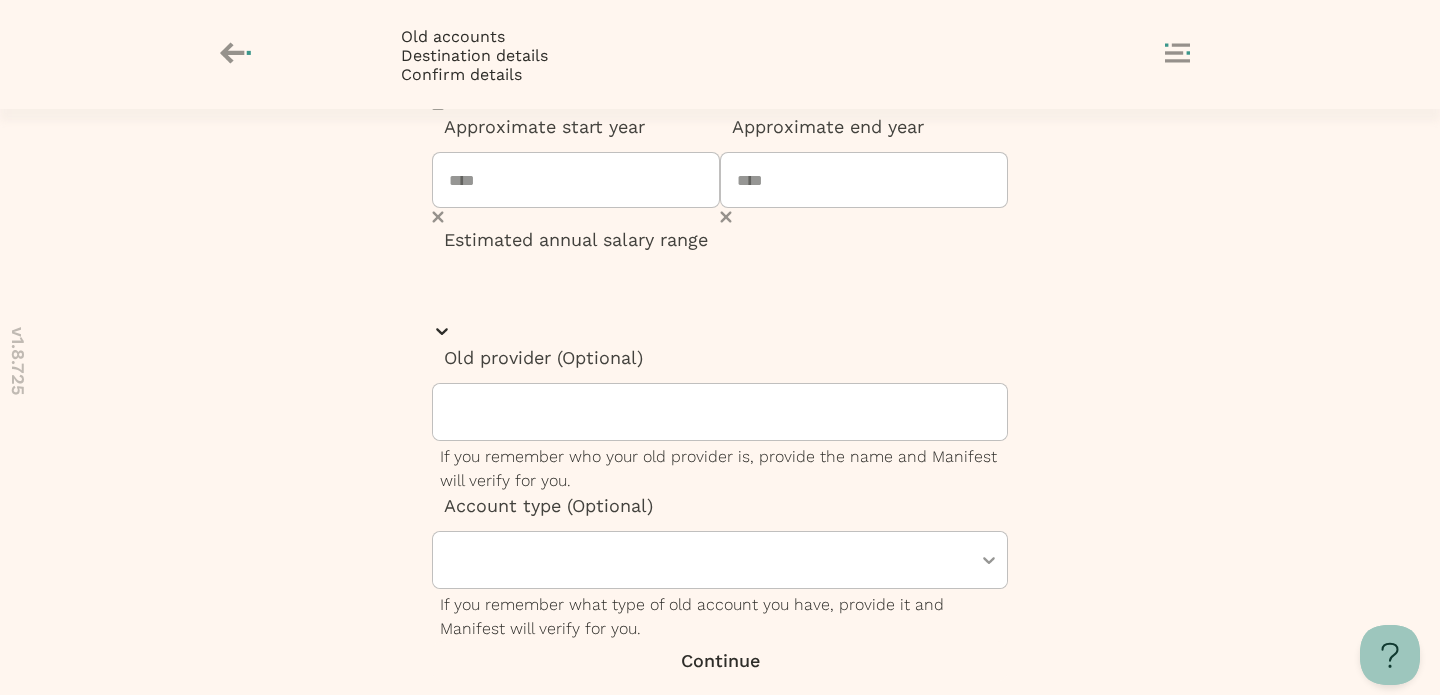 click on "$50,000 to $70,000" at bounding box center [720, 742] 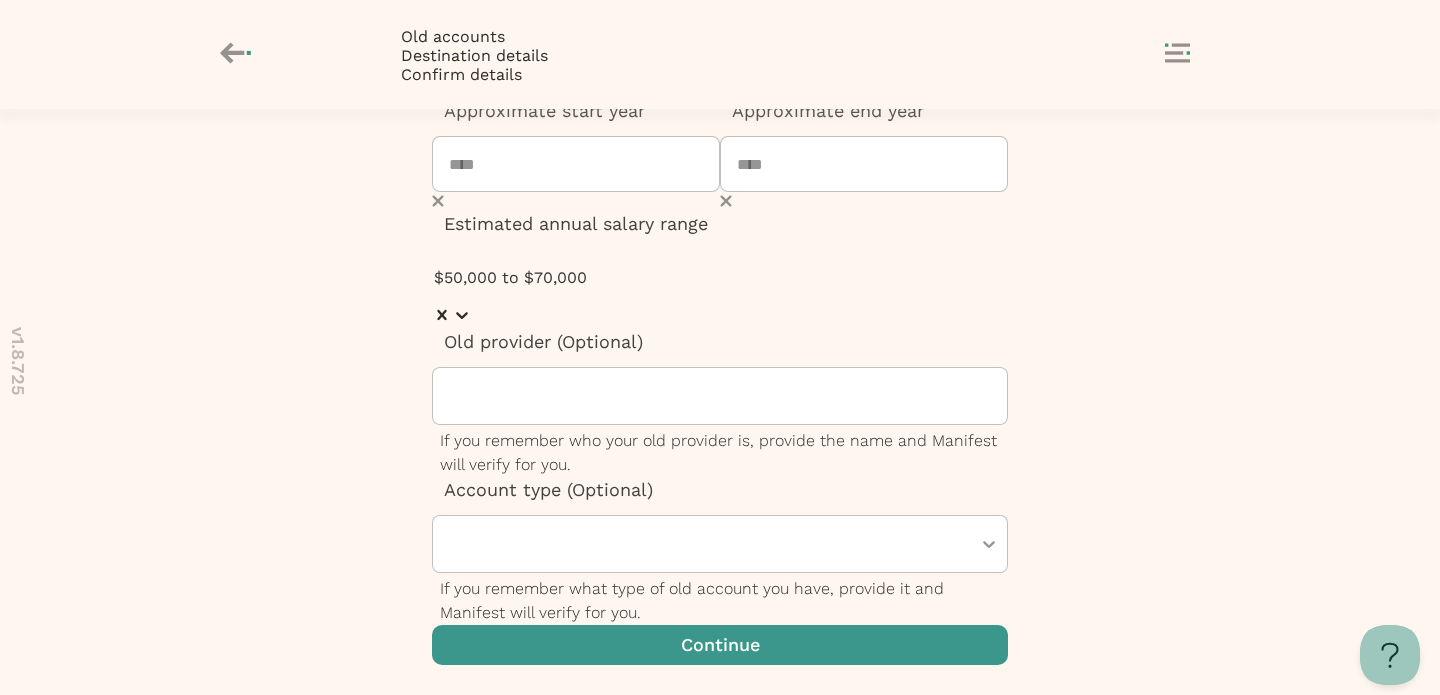 click at bounding box center (720, 645) 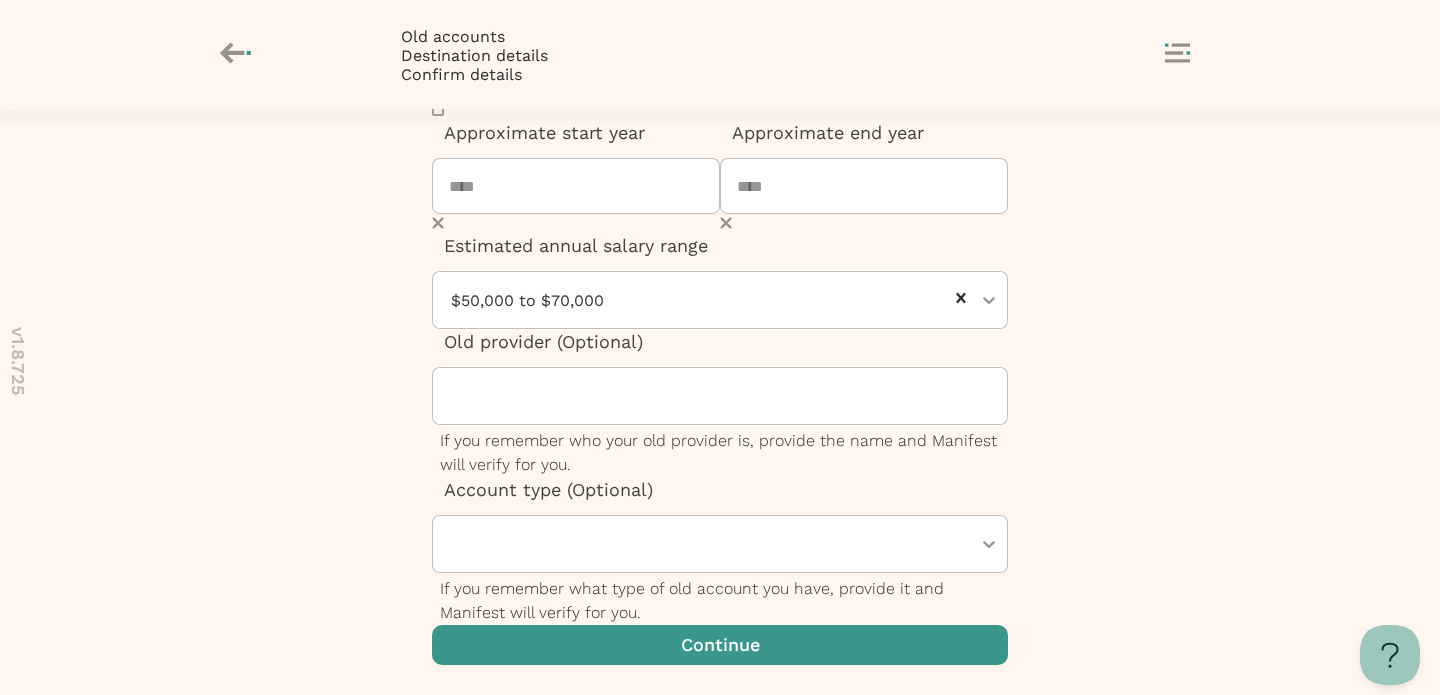 scroll, scrollTop: 0, scrollLeft: 0, axis: both 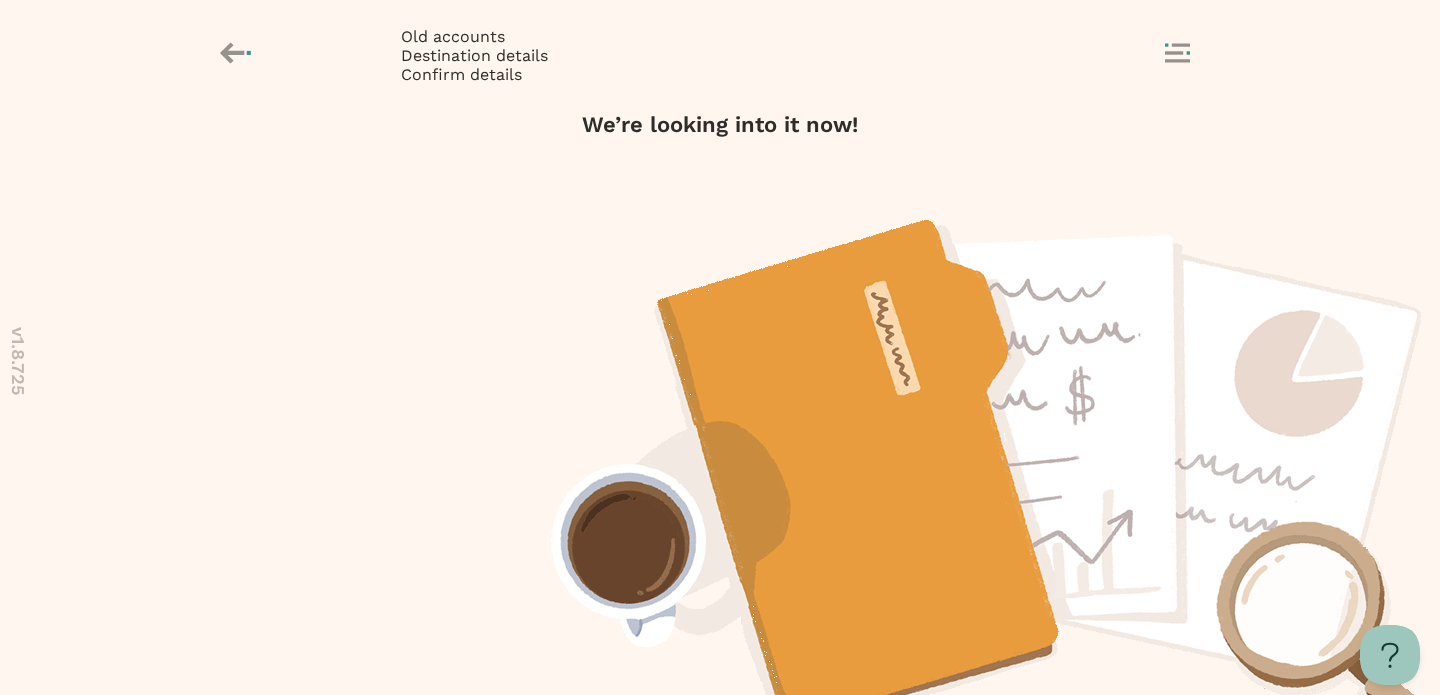 click at bounding box center (720, 936) 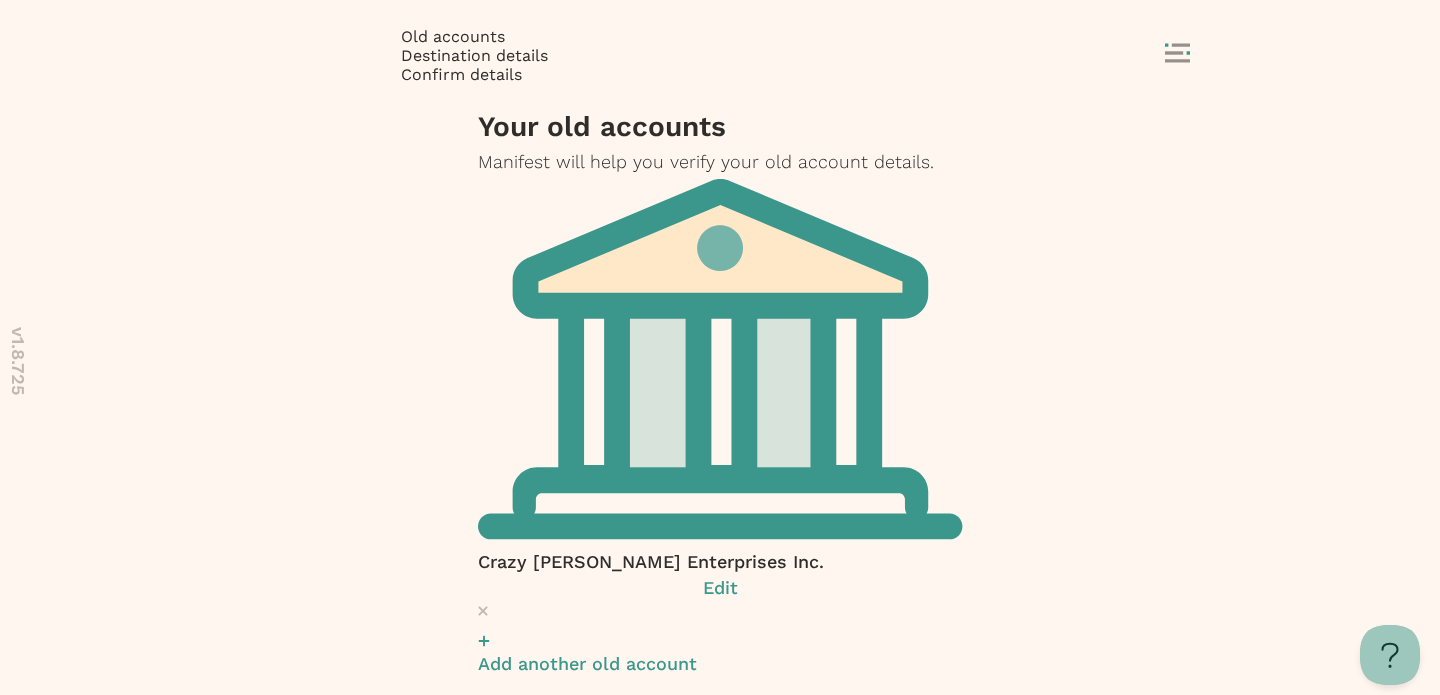 click at bounding box center [720, 848] 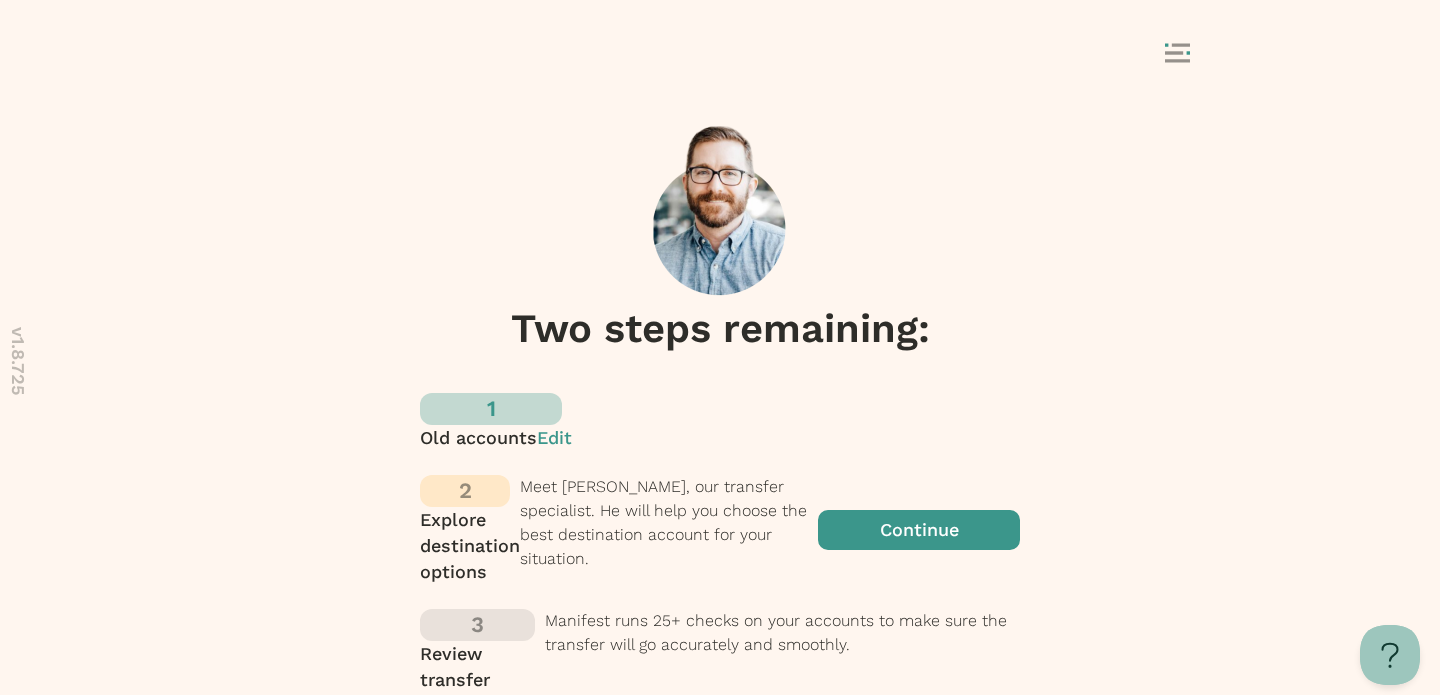 click at bounding box center [919, 530] 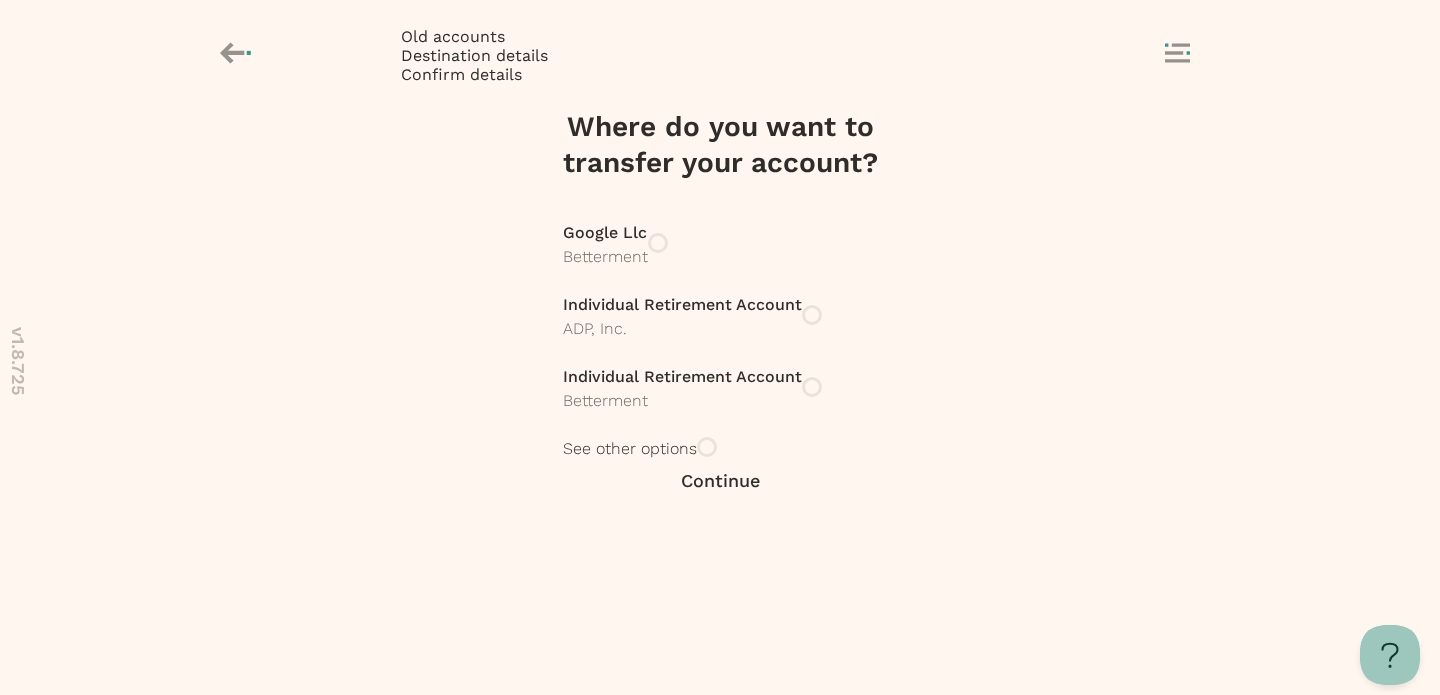 click on "Betterment" at bounding box center [682, 401] 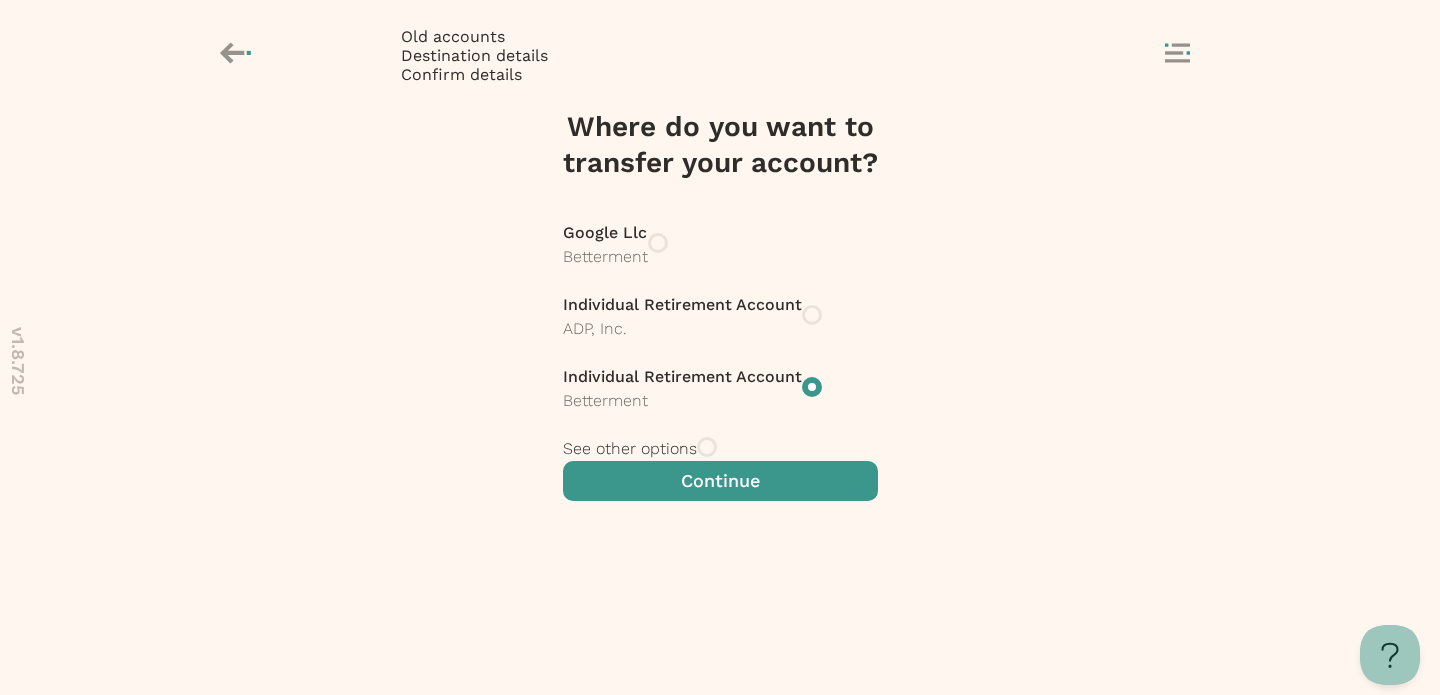 click at bounding box center [720, 481] 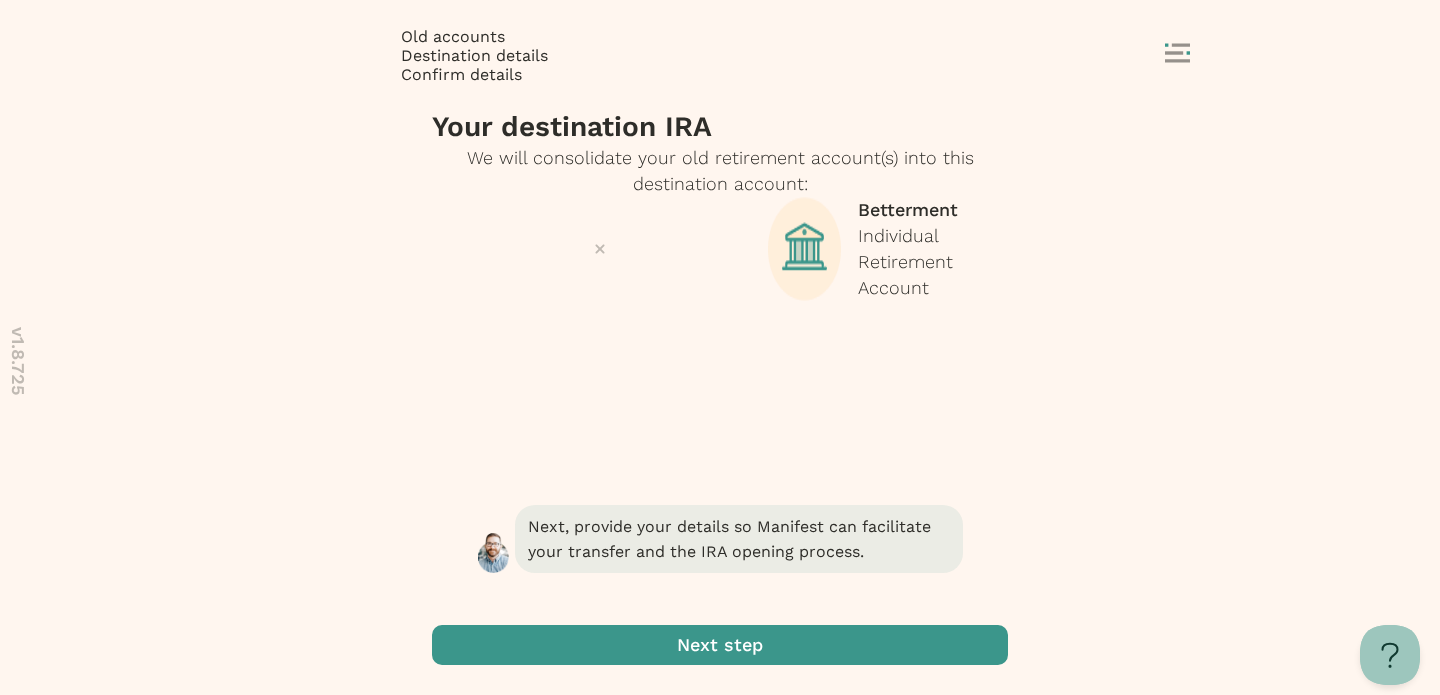 click at bounding box center [720, 645] 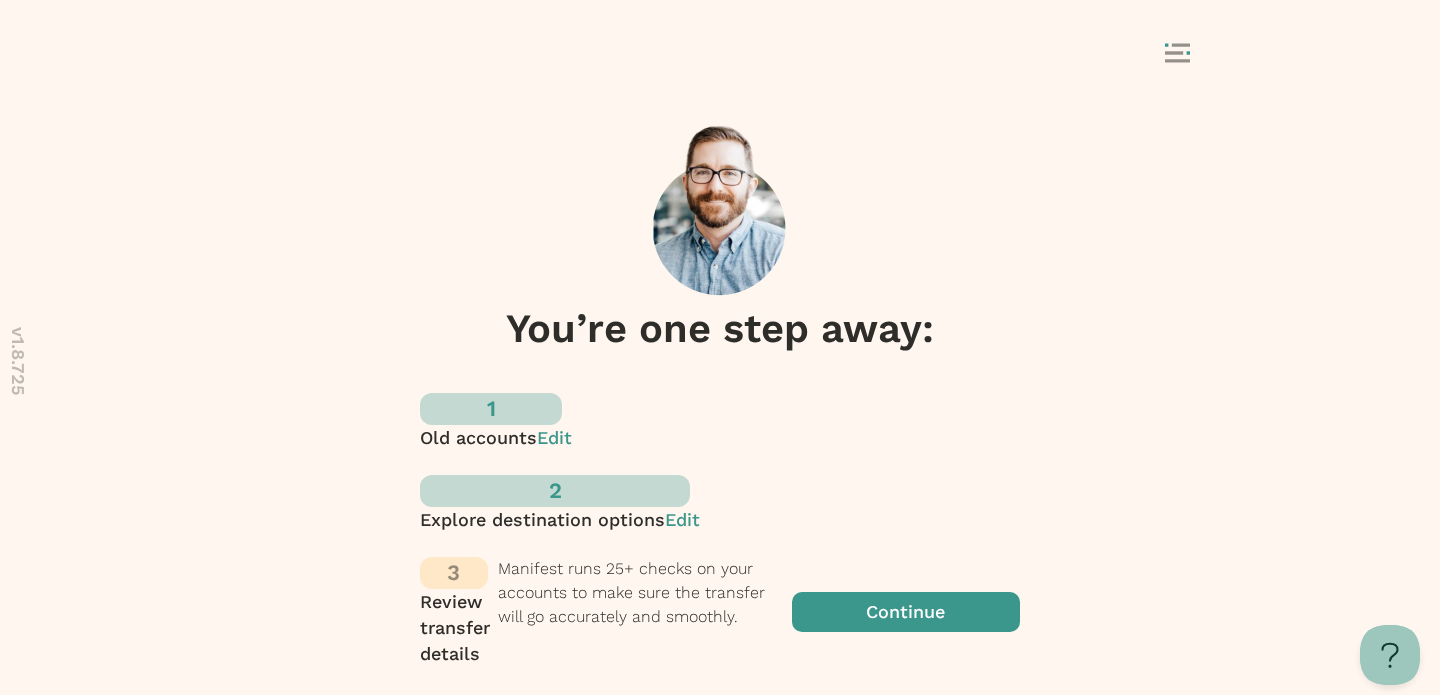 click at bounding box center [906, 612] 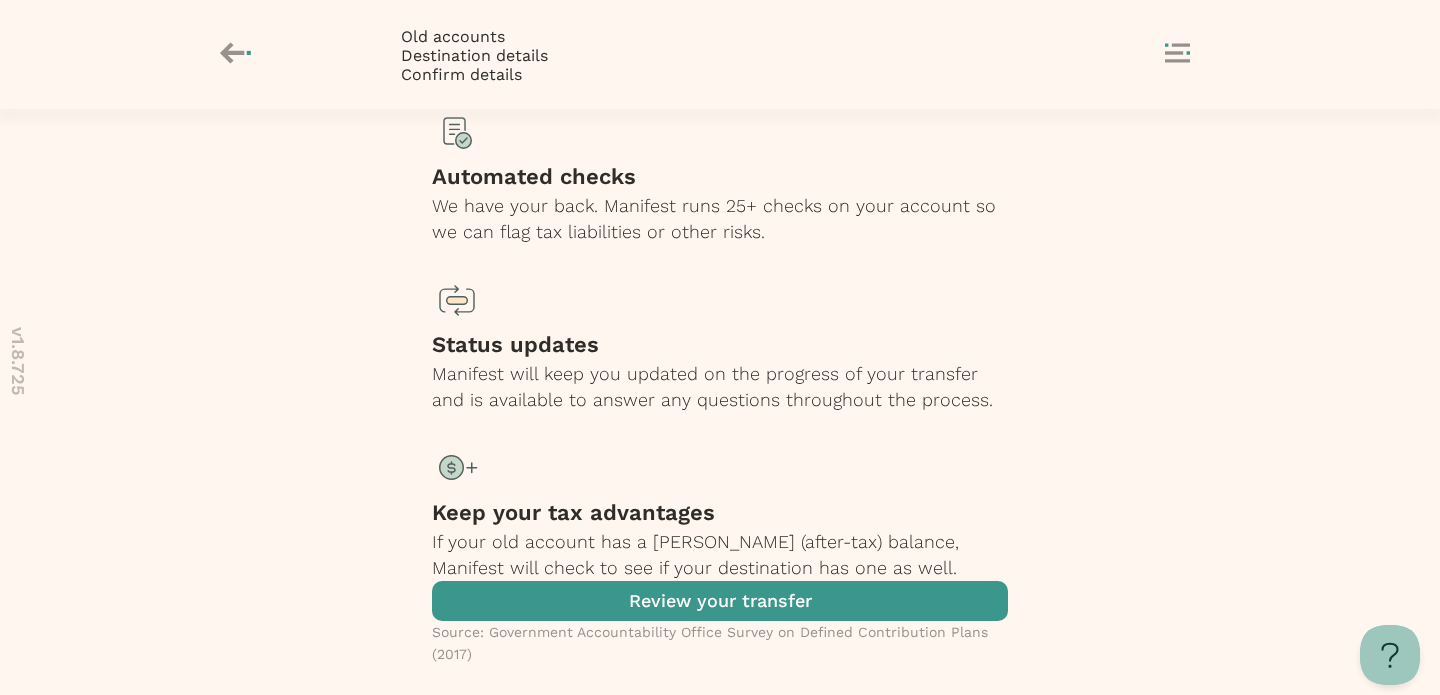 scroll, scrollTop: 228, scrollLeft: 0, axis: vertical 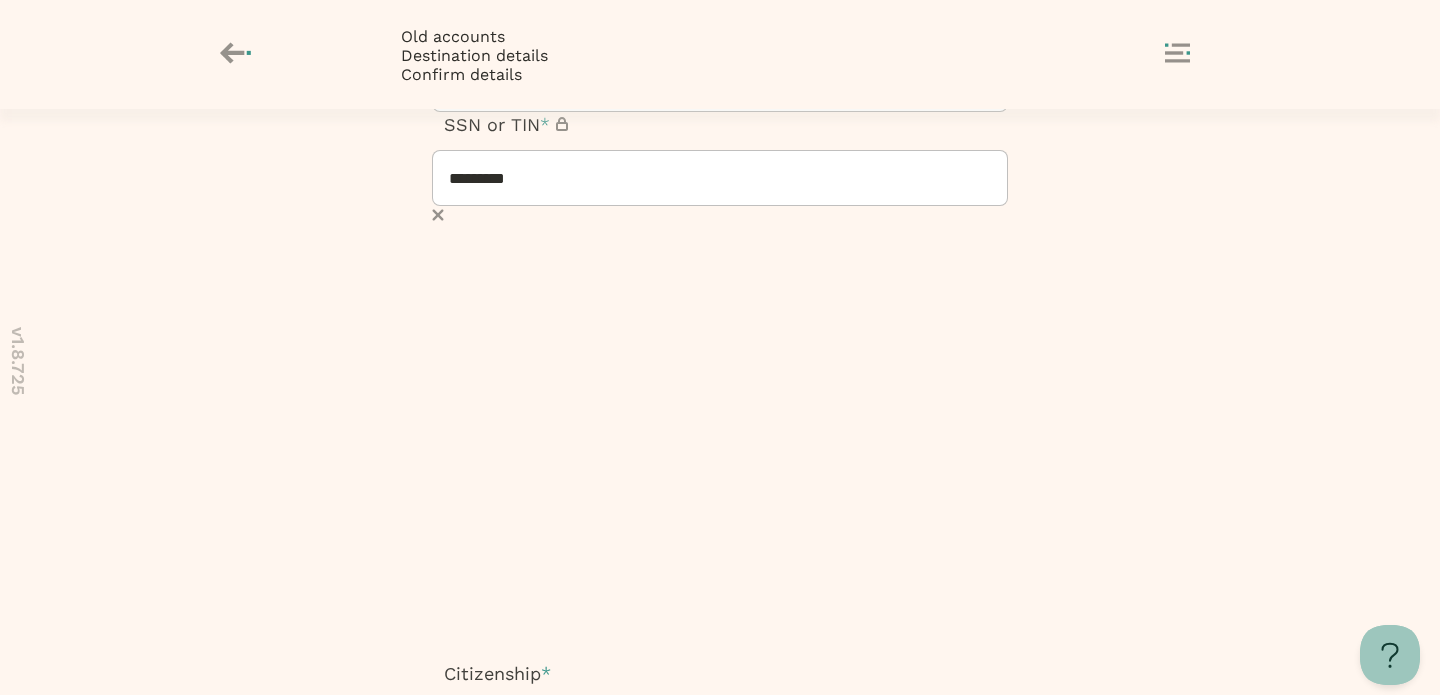 click at bounding box center [720, 877] 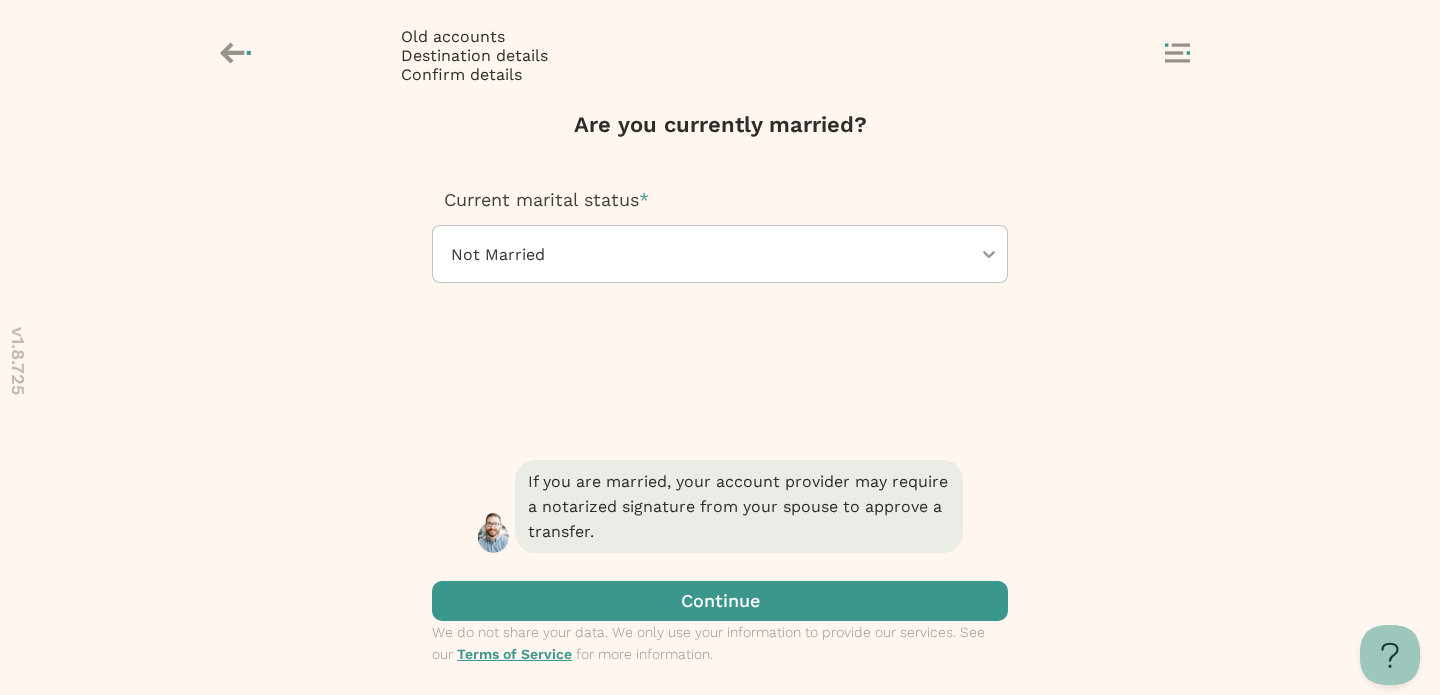 click at bounding box center [720, 601] 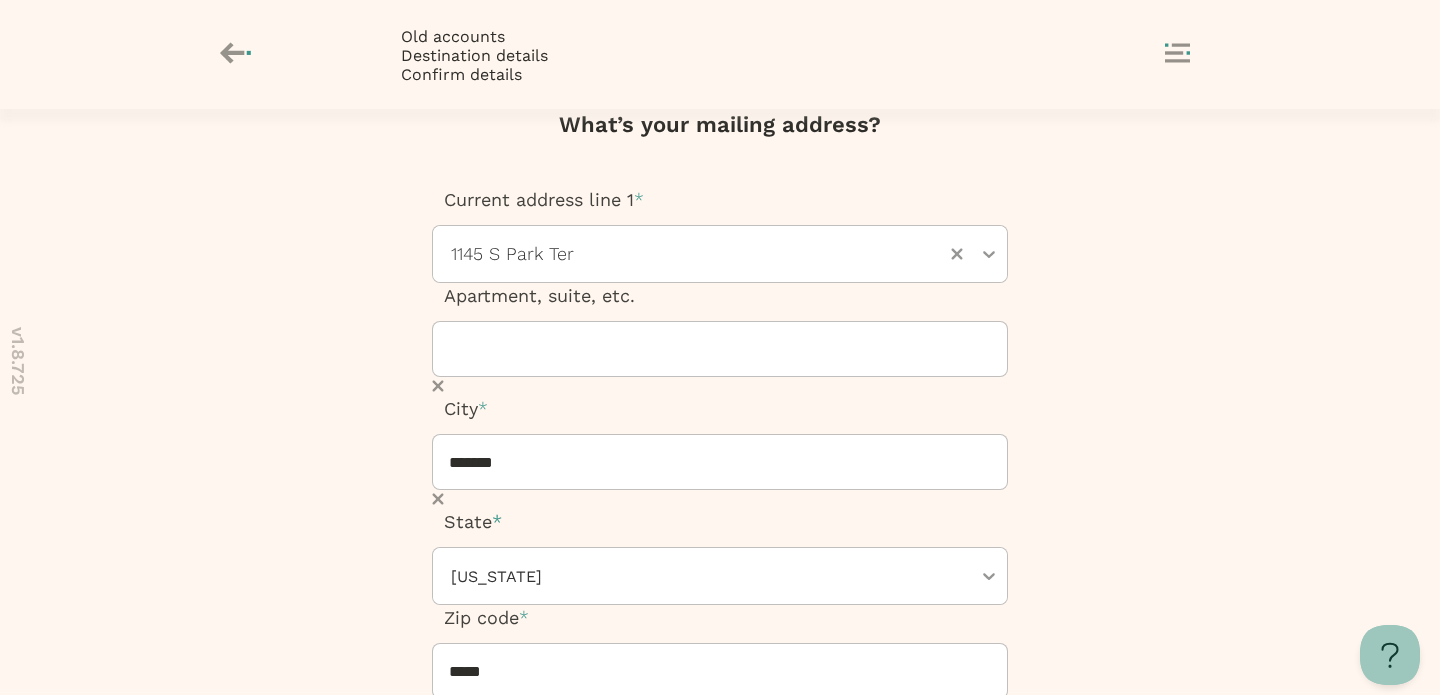 scroll, scrollTop: 395, scrollLeft: 0, axis: vertical 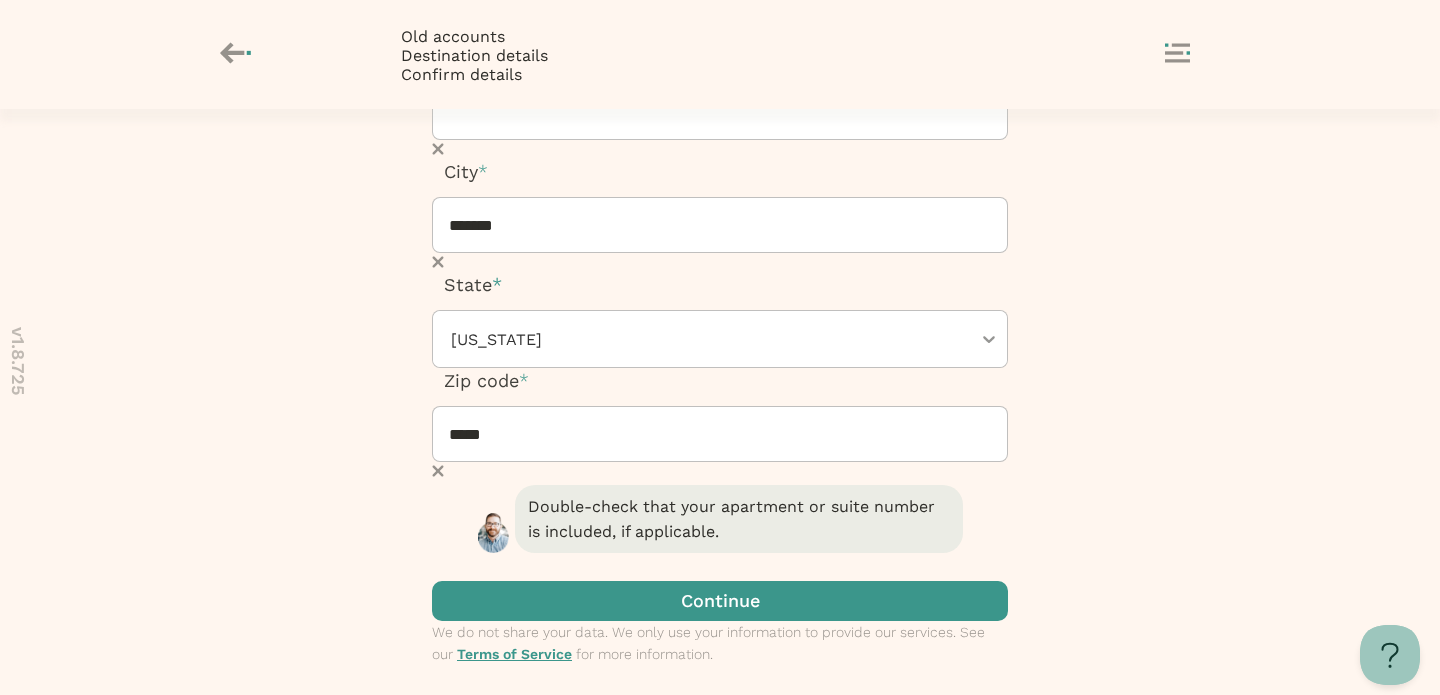 click at bounding box center [720, 601] 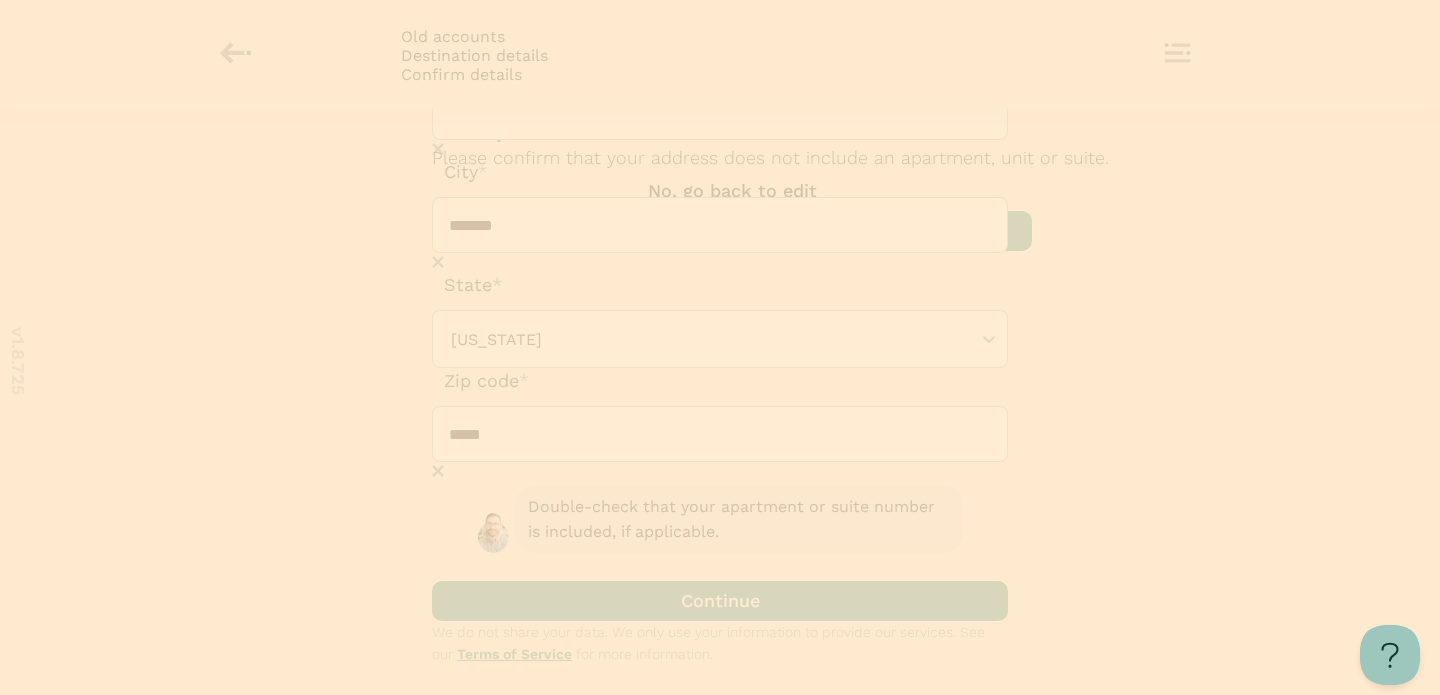 click at bounding box center (732, 231) 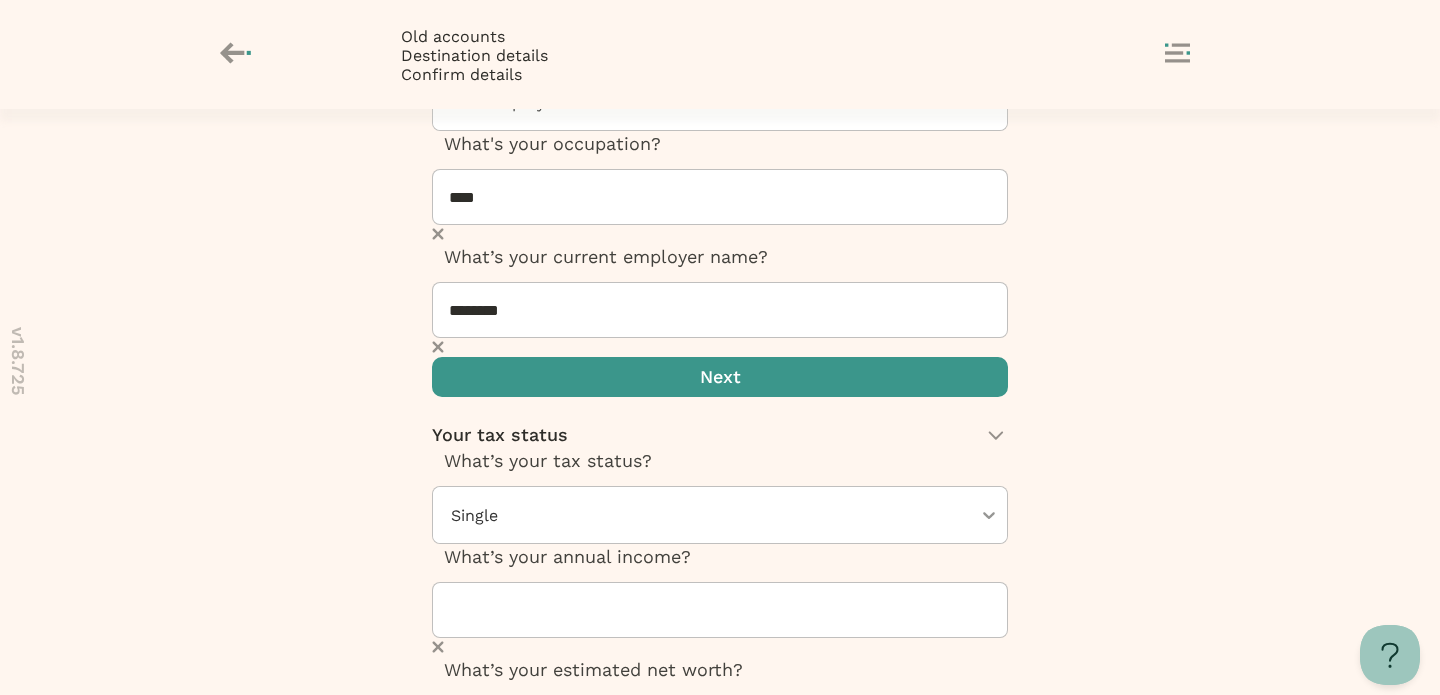 scroll, scrollTop: 309, scrollLeft: 0, axis: vertical 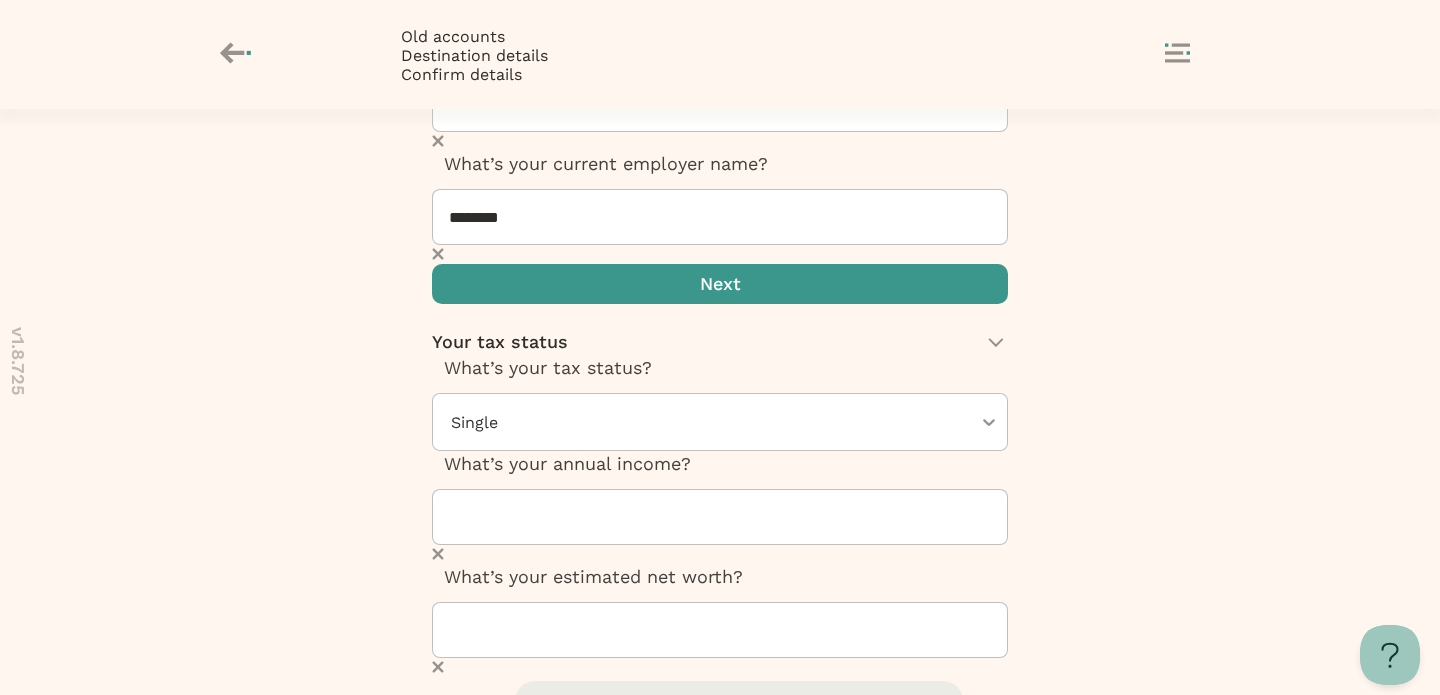 click at bounding box center (720, 284) 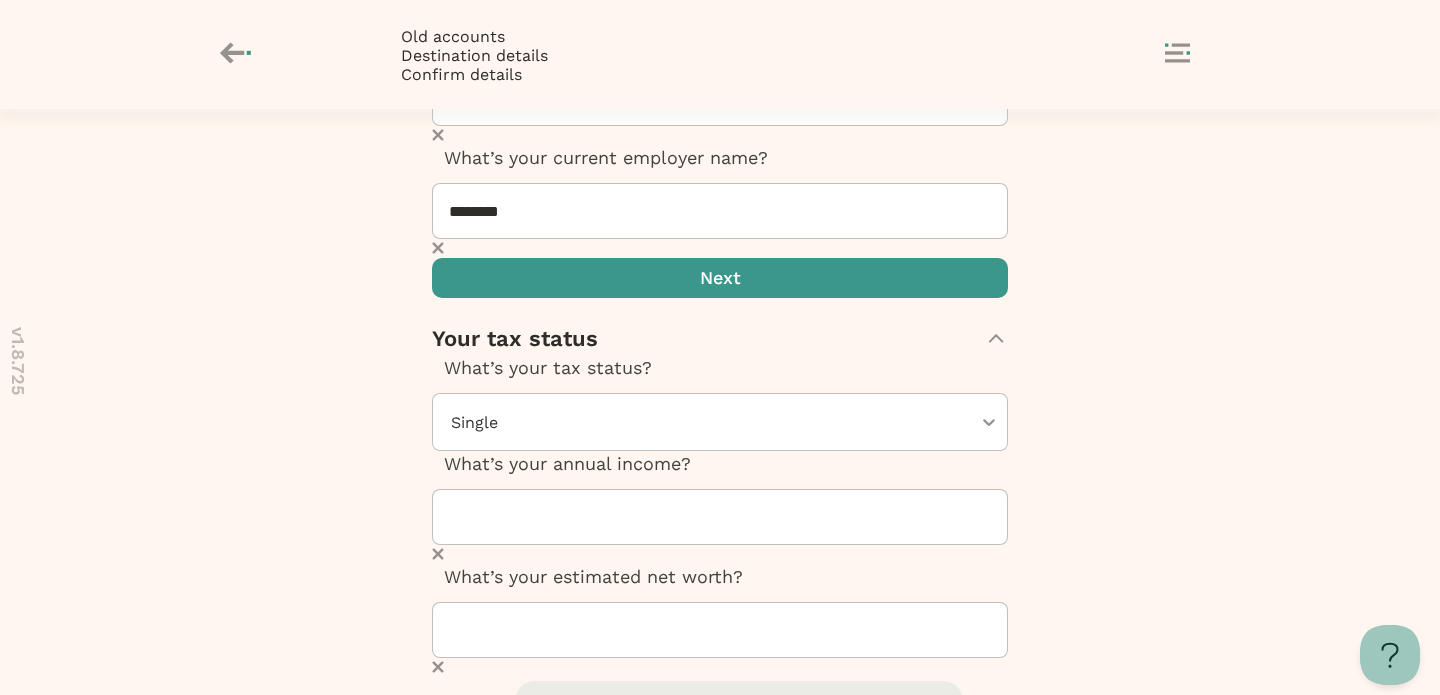 click at bounding box center (720, 822) 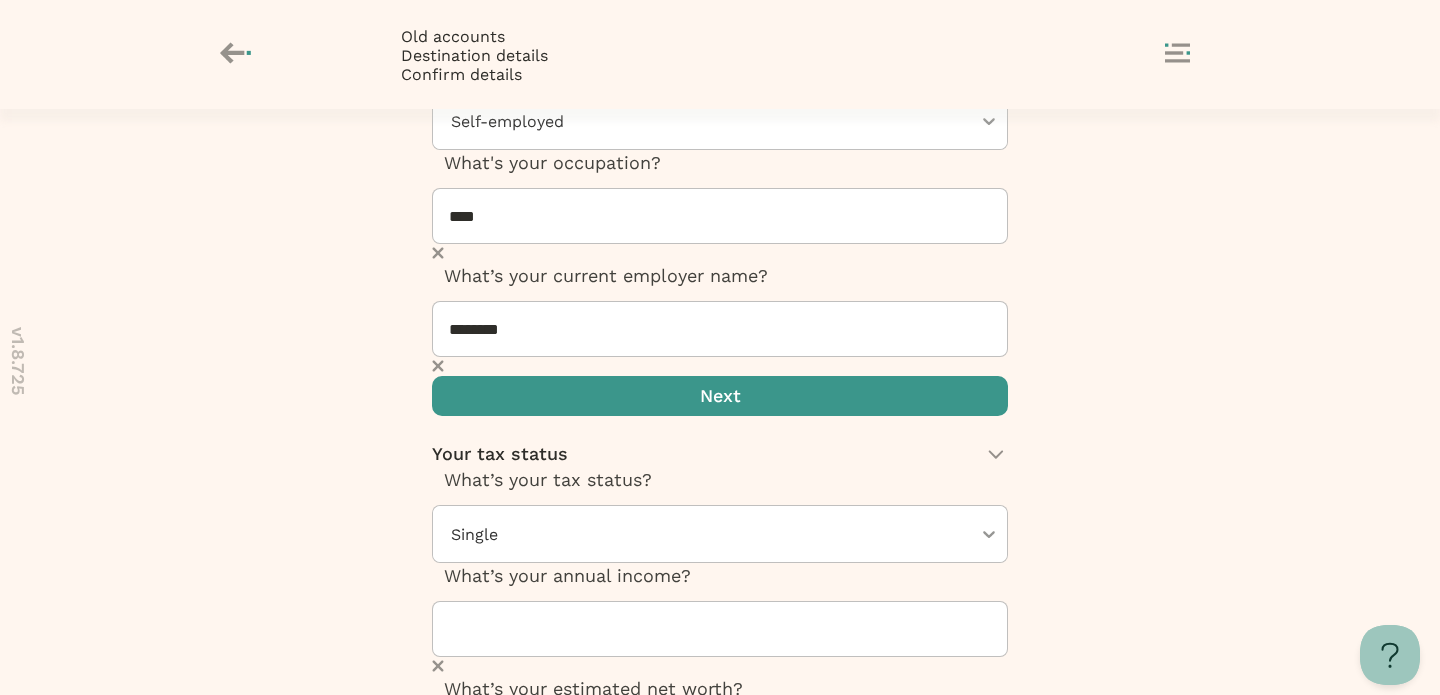 click at bounding box center (720, 1245) 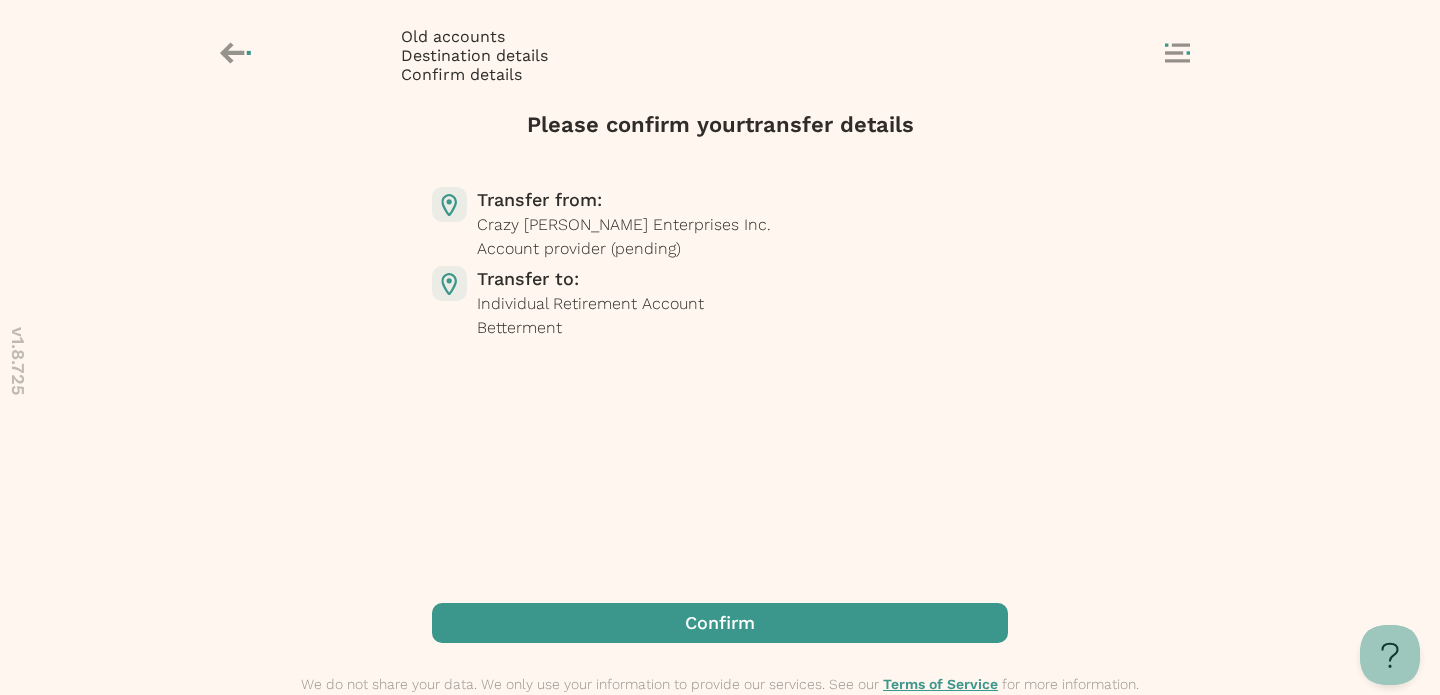 click at bounding box center [720, 623] 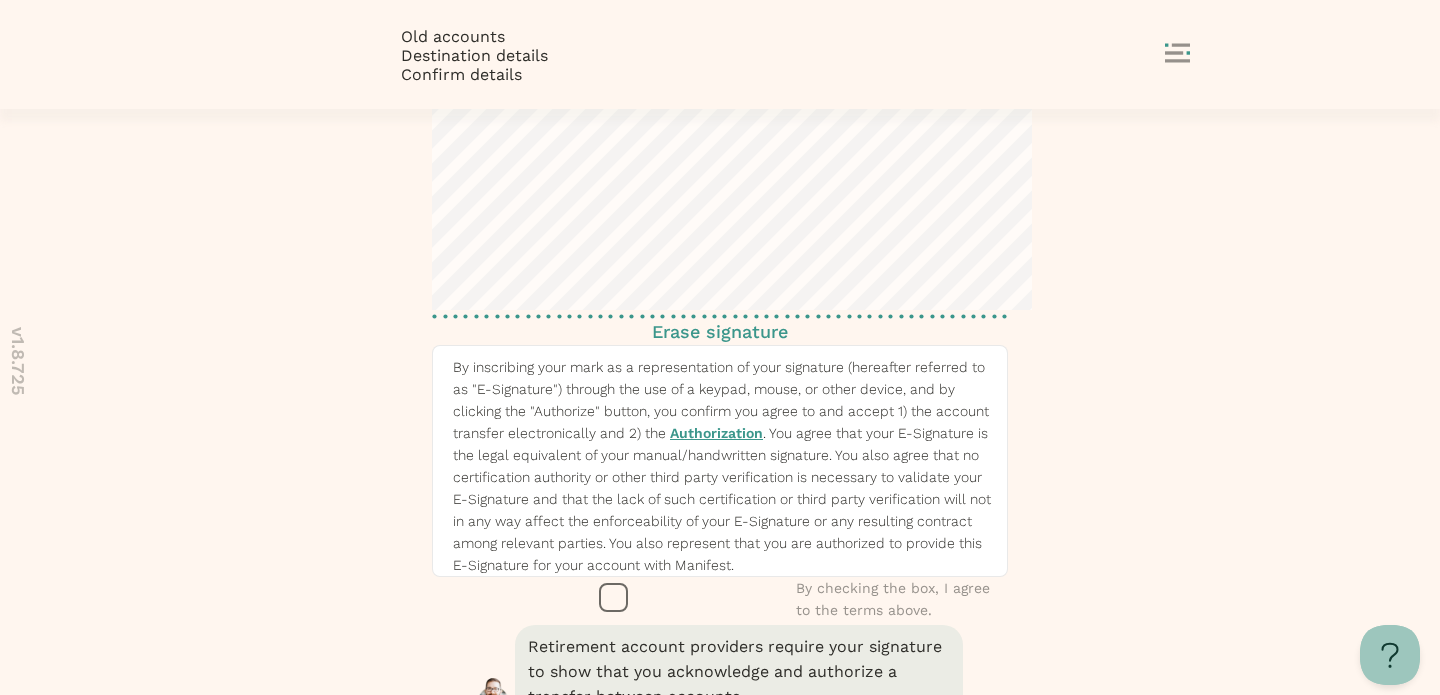 scroll, scrollTop: 208, scrollLeft: 0, axis: vertical 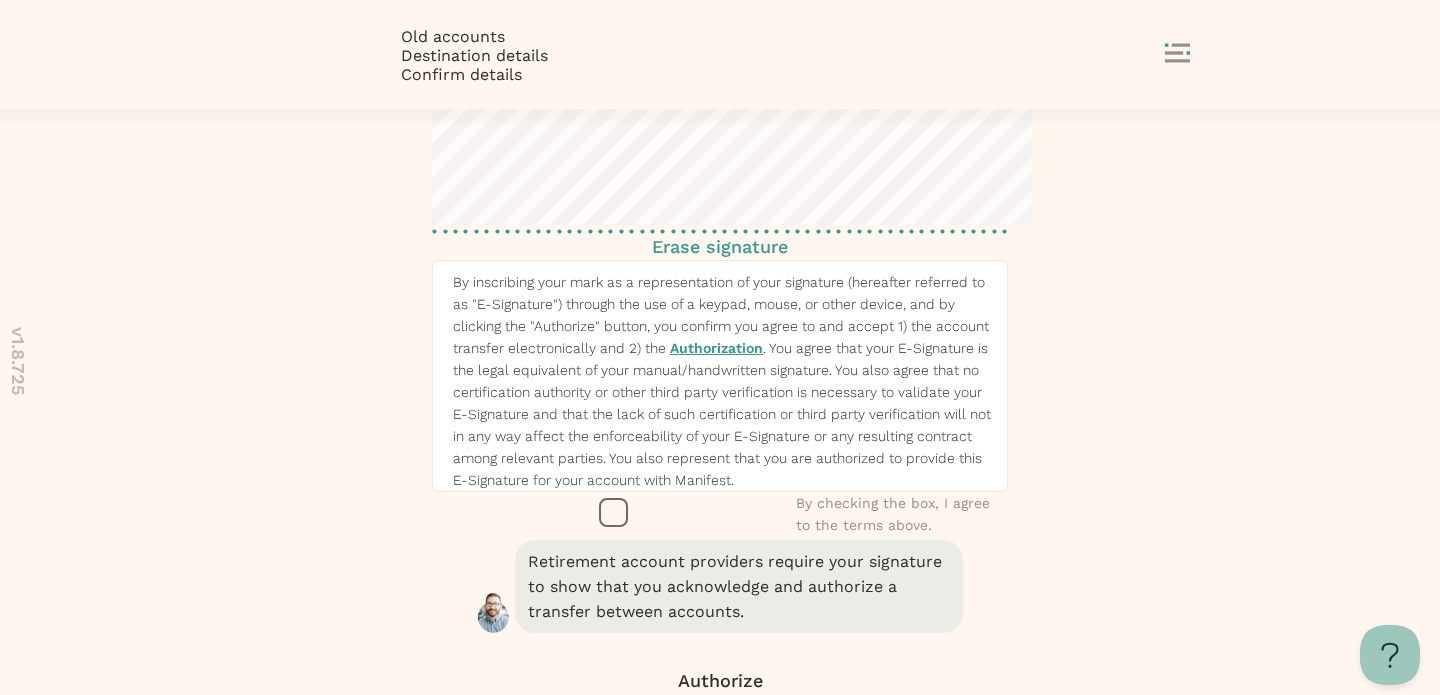 click 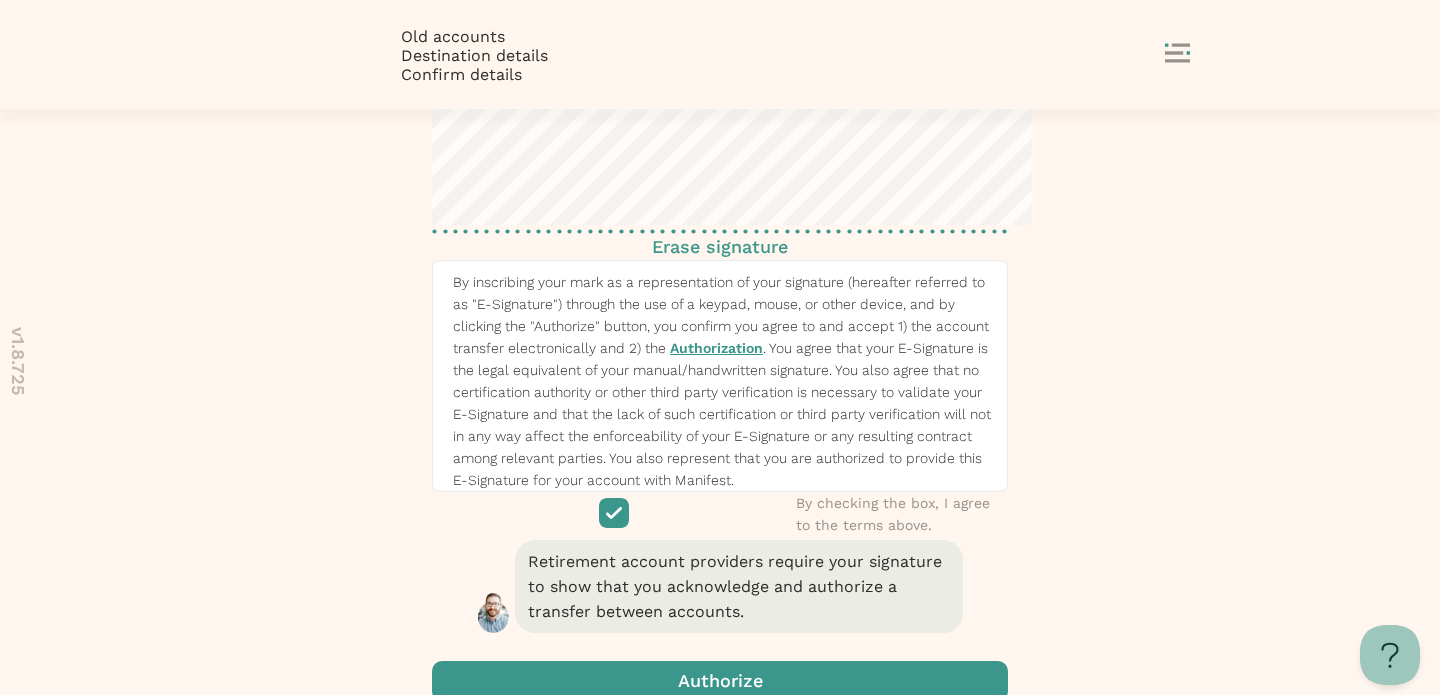 click at bounding box center (720, 681) 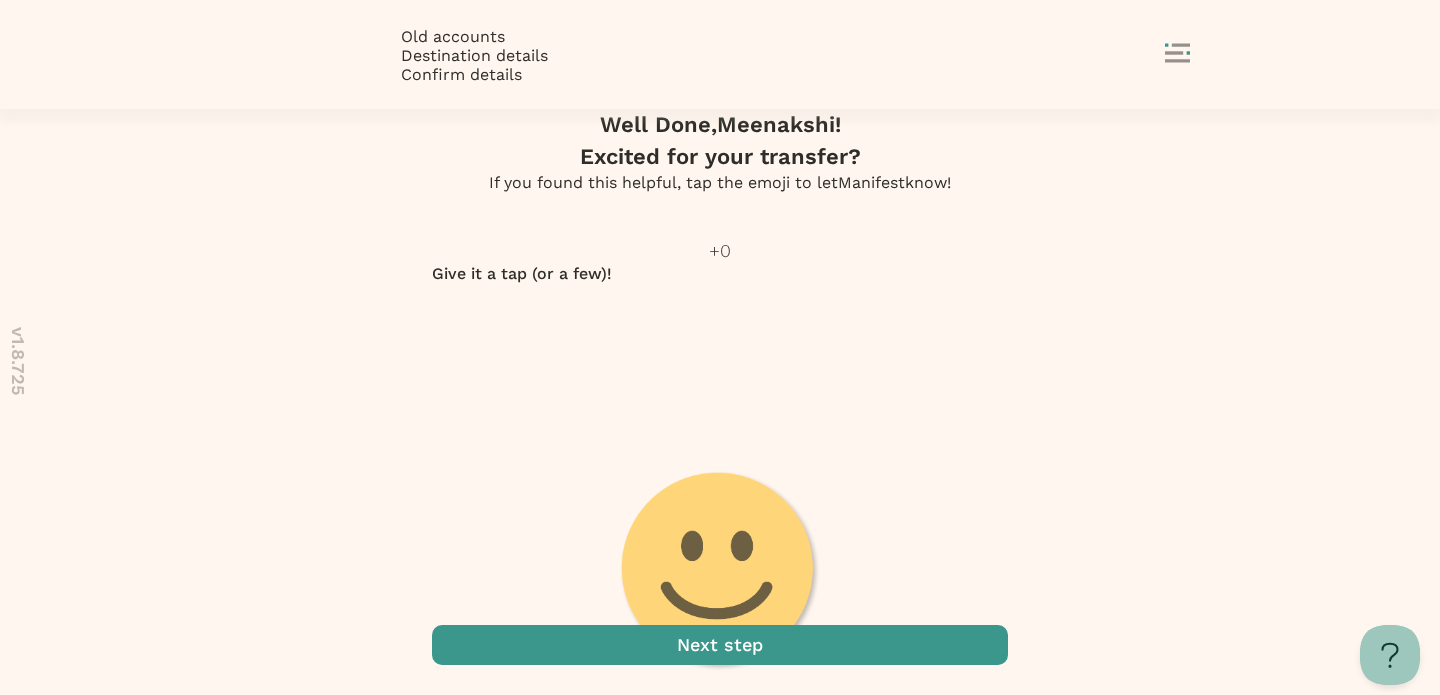 scroll, scrollTop: 119, scrollLeft: 0, axis: vertical 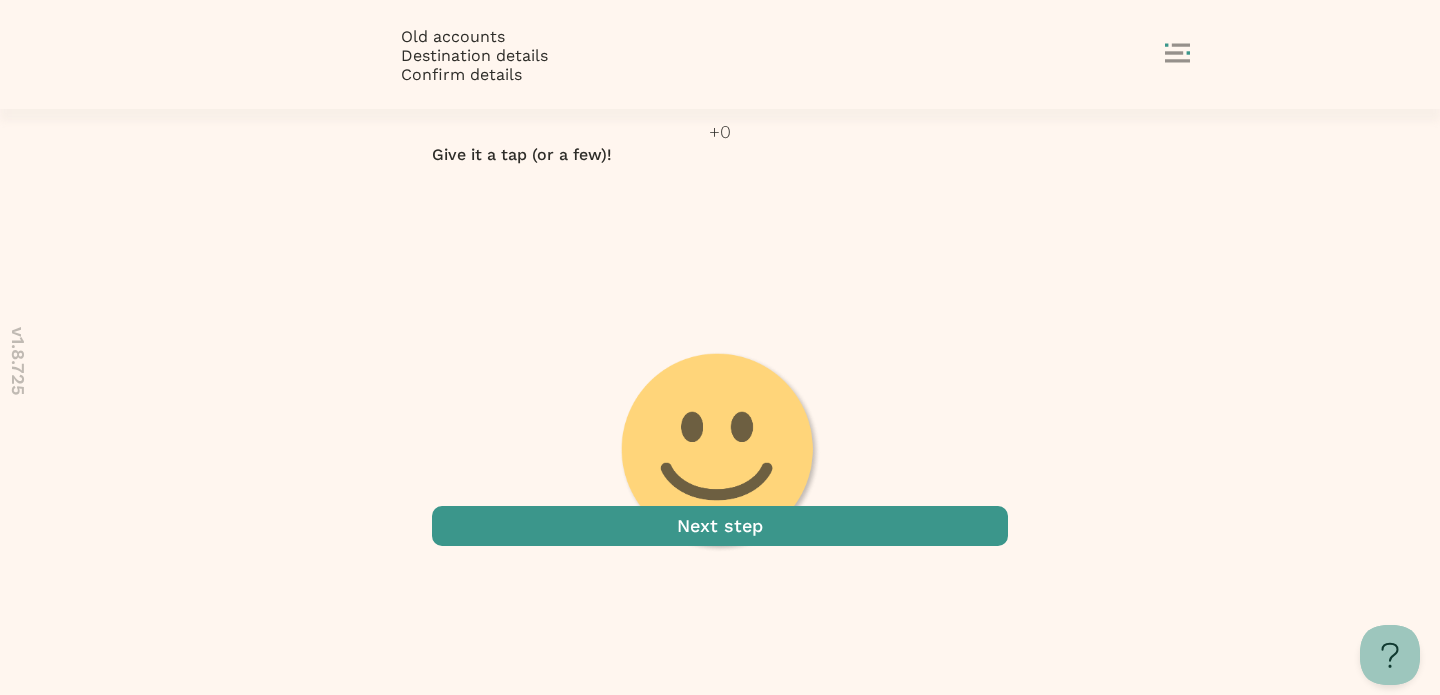 click at bounding box center [720, 526] 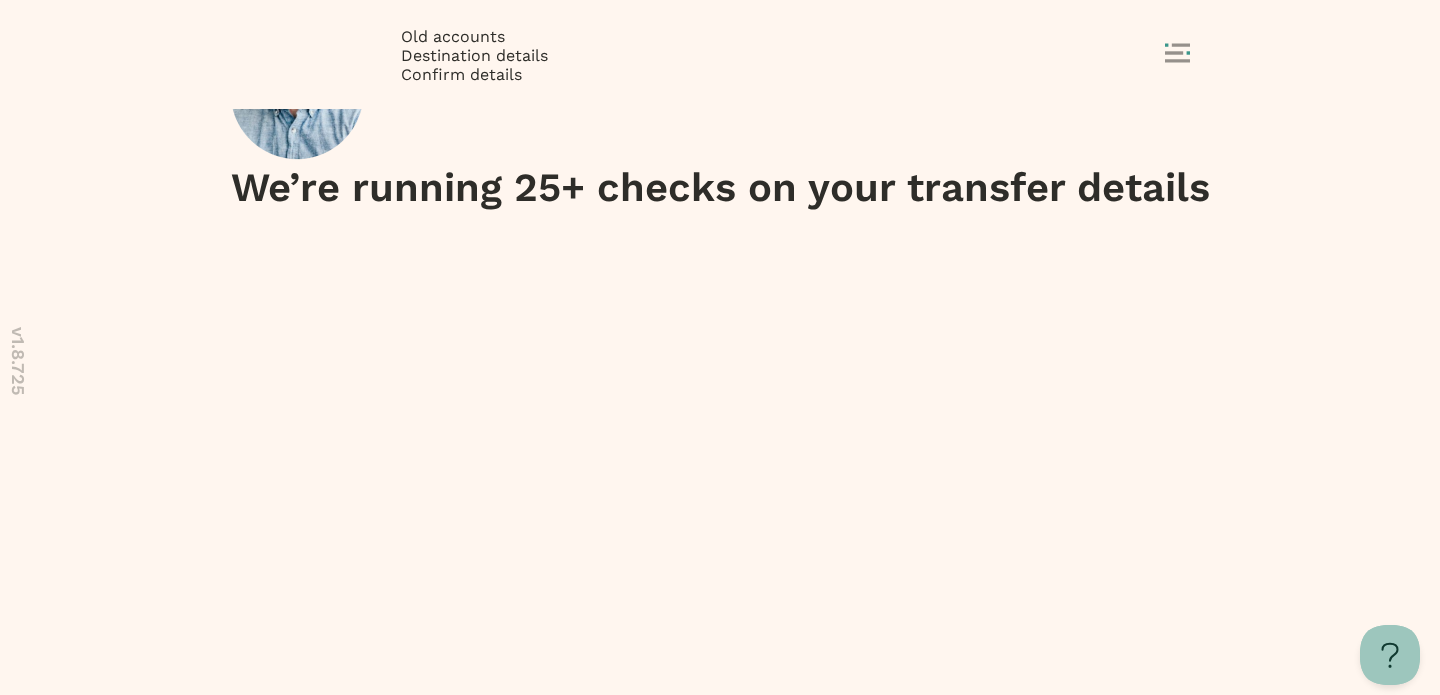 scroll, scrollTop: 0, scrollLeft: 0, axis: both 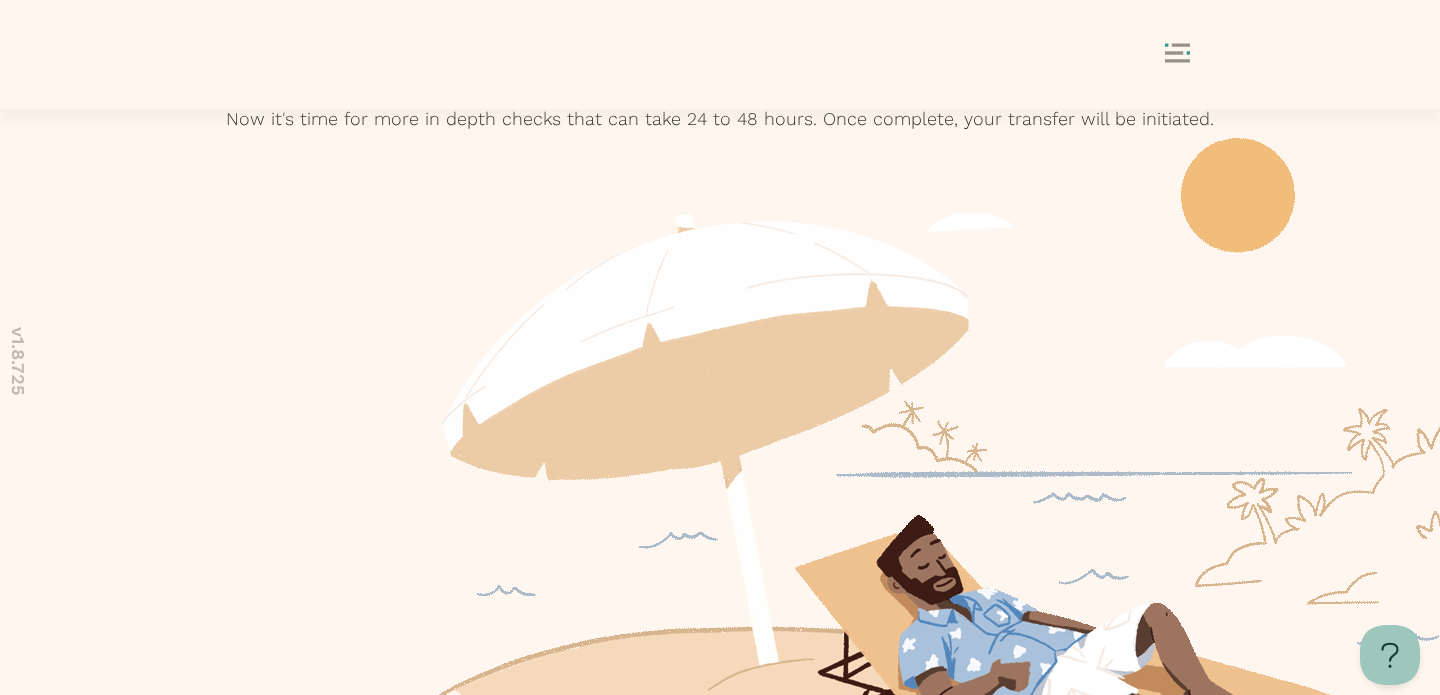 click at bounding box center [720, 945] 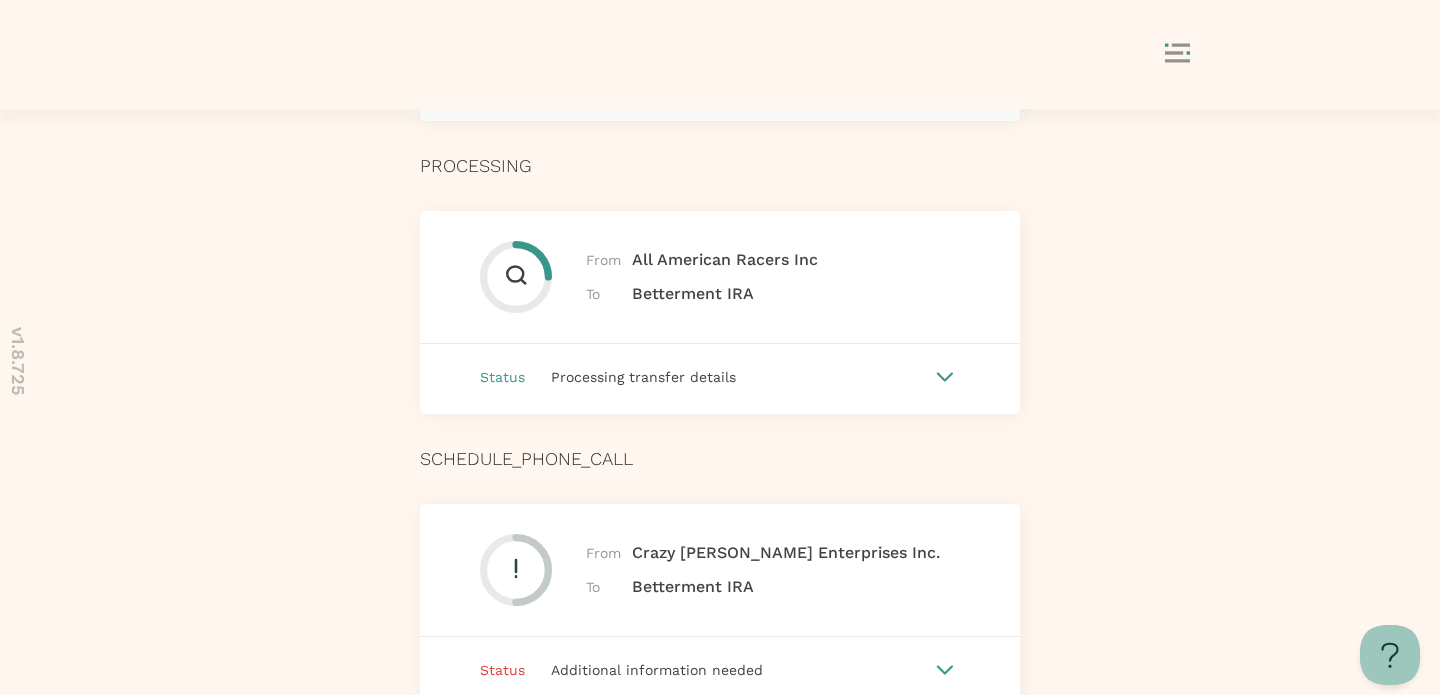 scroll, scrollTop: 1346, scrollLeft: 0, axis: vertical 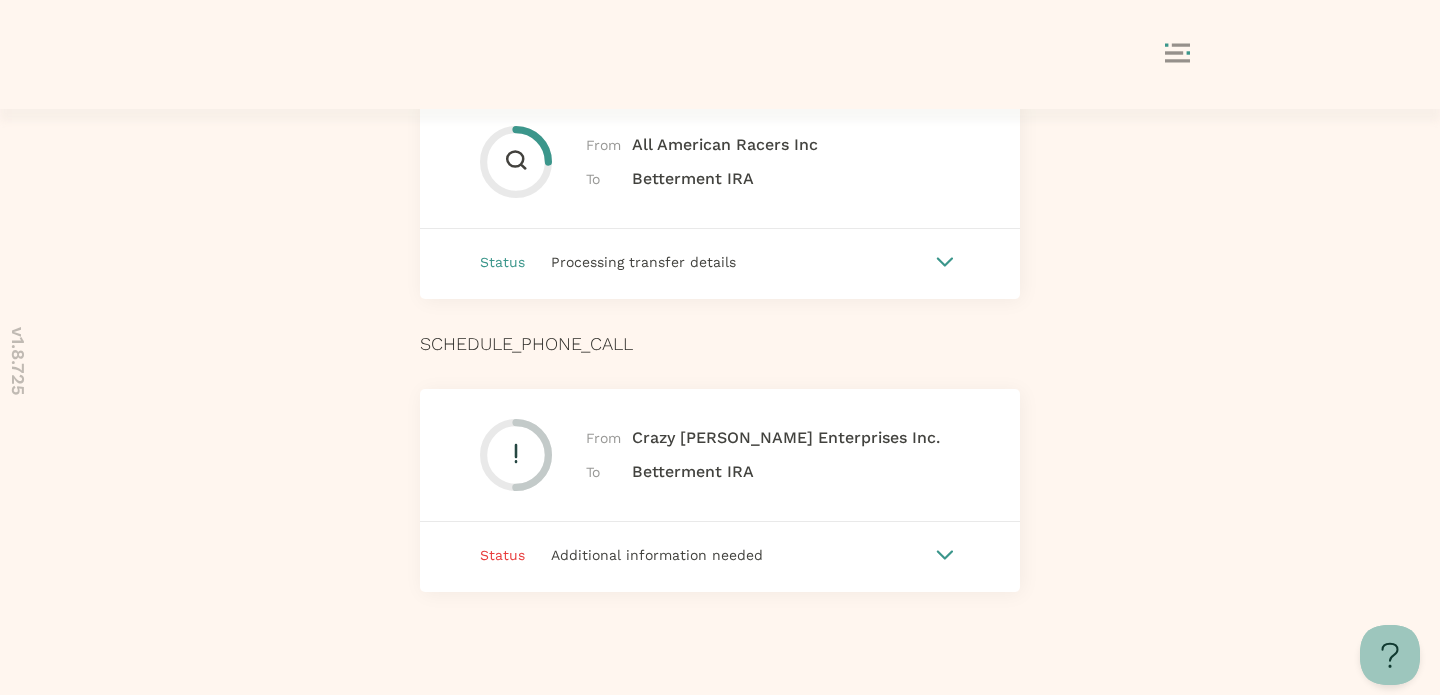click on "Additional information needed" at bounding box center (657, 555) 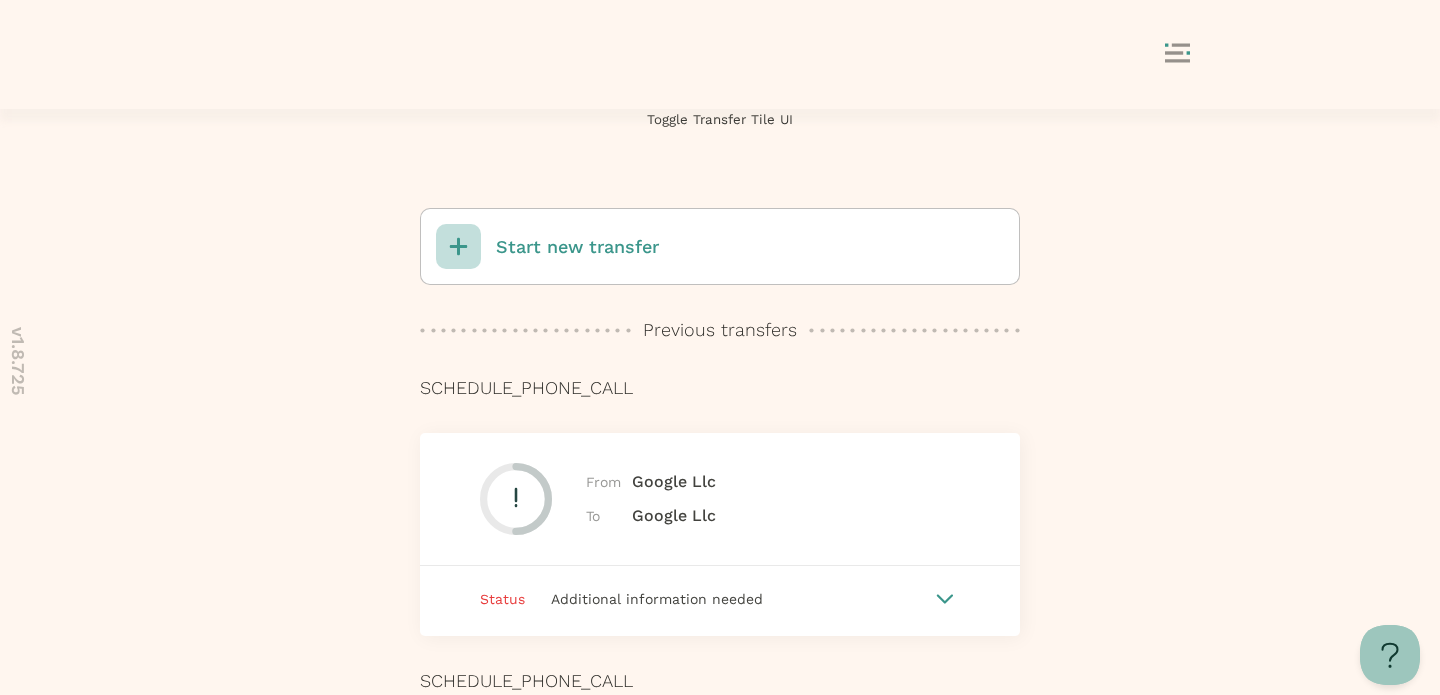 scroll, scrollTop: 0, scrollLeft: 0, axis: both 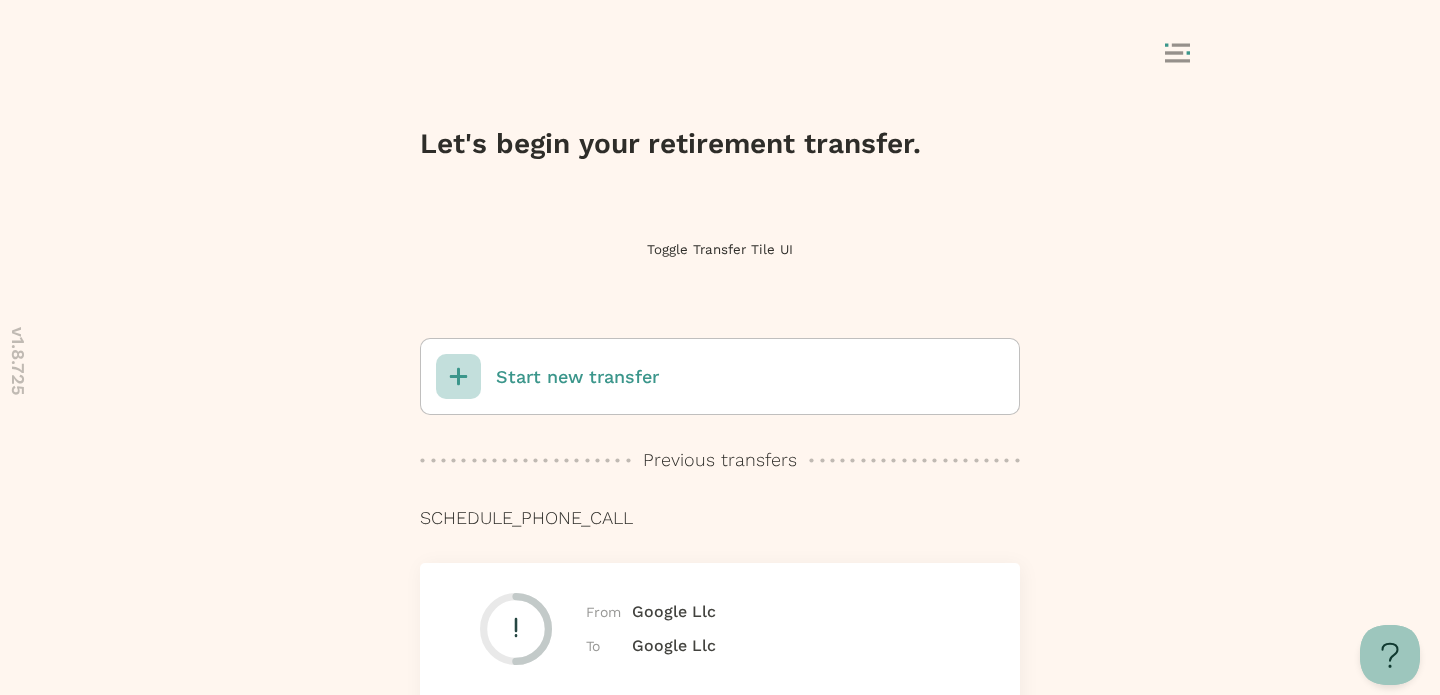 click on "Start new transfer" at bounding box center [577, 377] 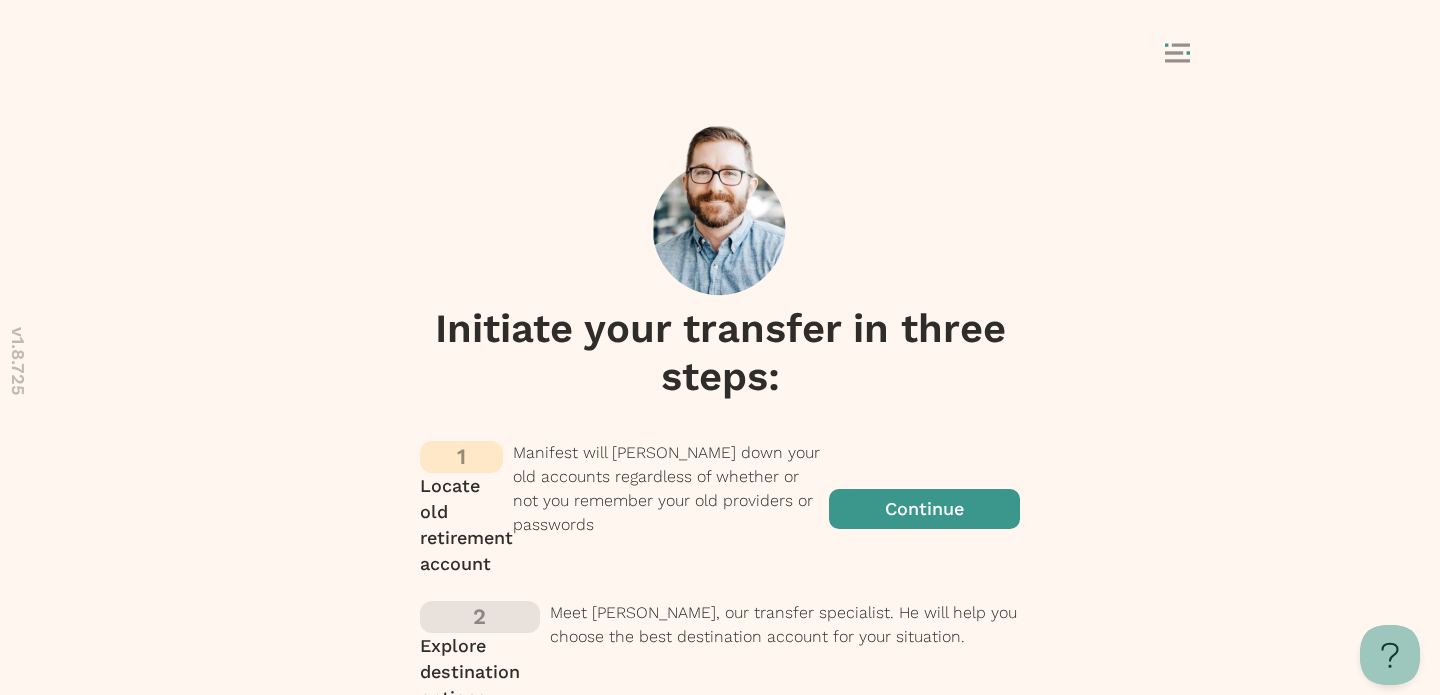click at bounding box center (924, 509) 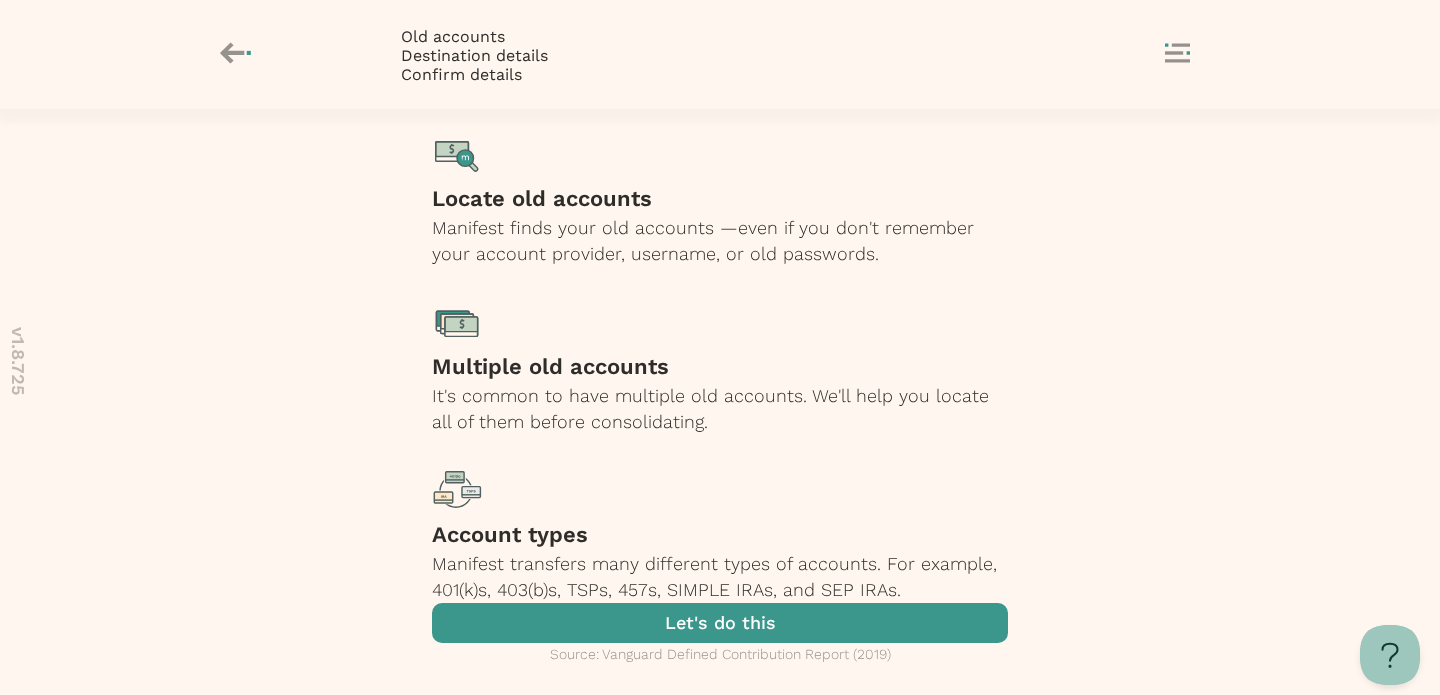 scroll, scrollTop: 256, scrollLeft: 0, axis: vertical 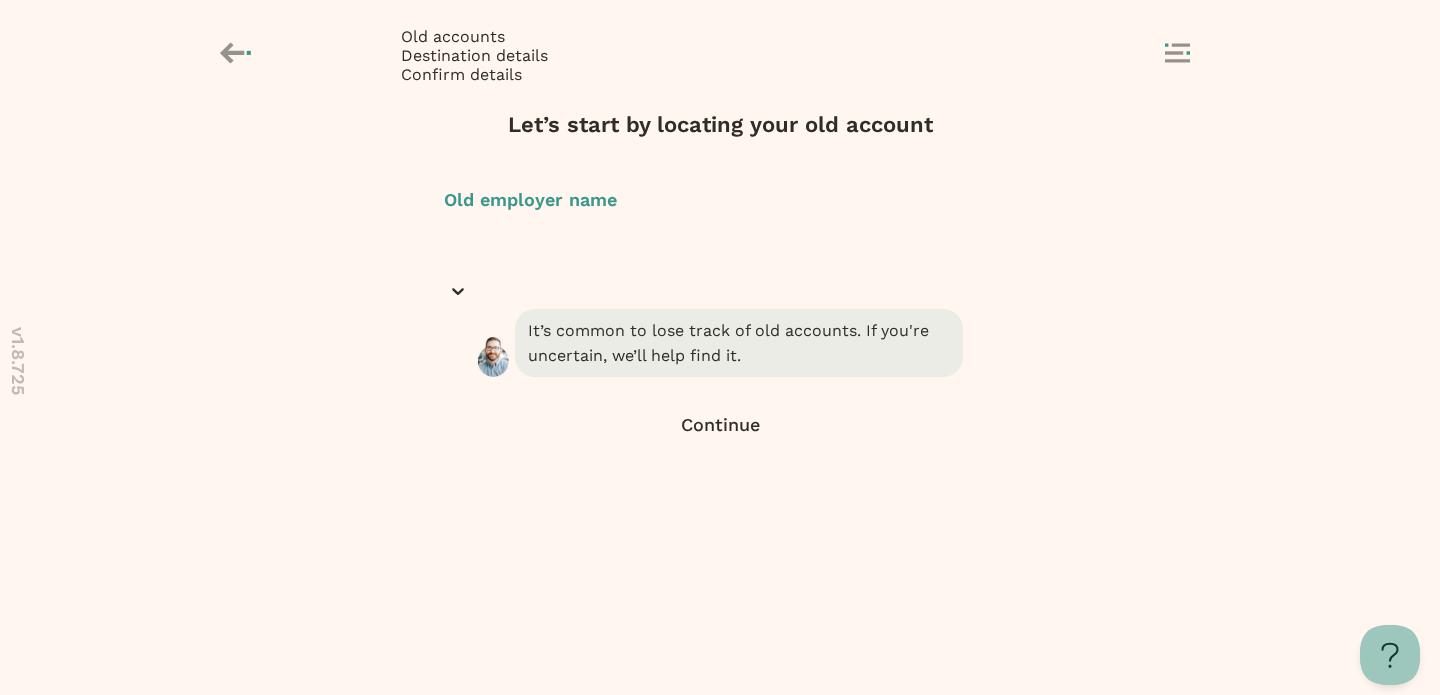 click at bounding box center [720, 253] 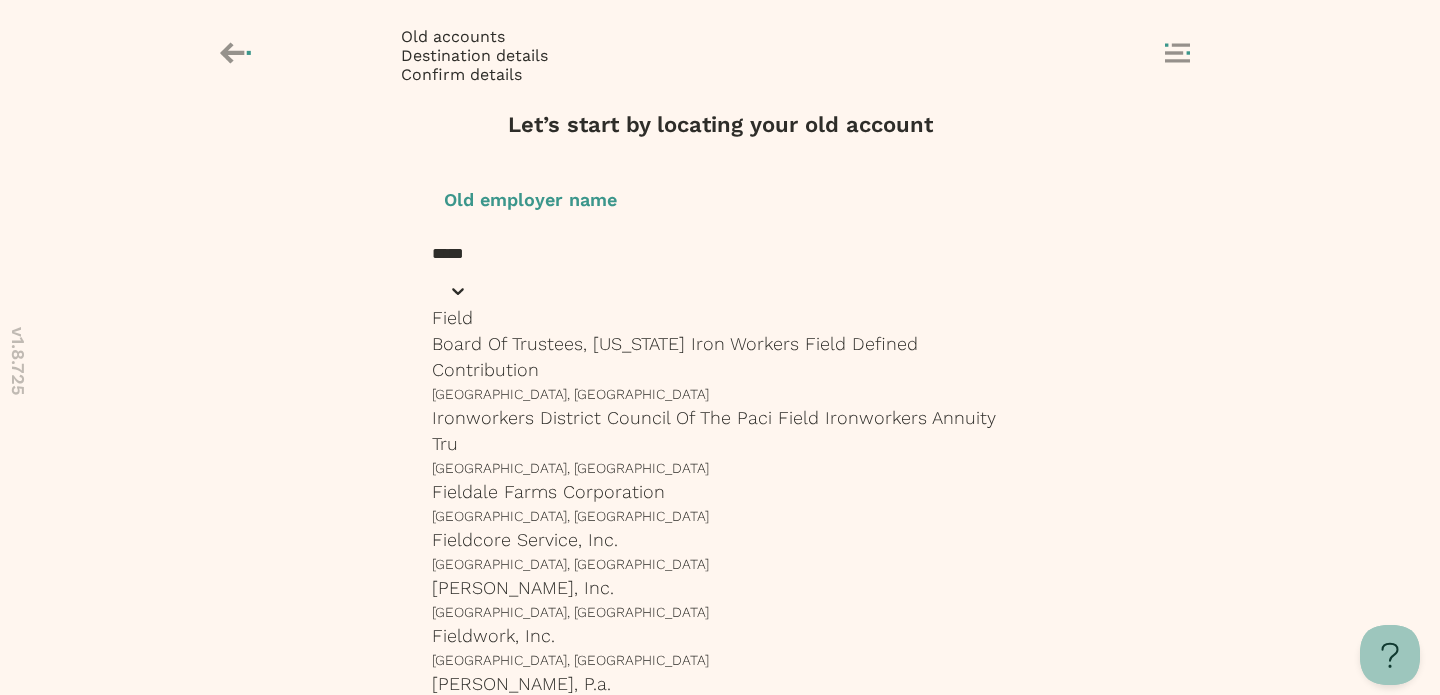 scroll, scrollTop: 233, scrollLeft: 0, axis: vertical 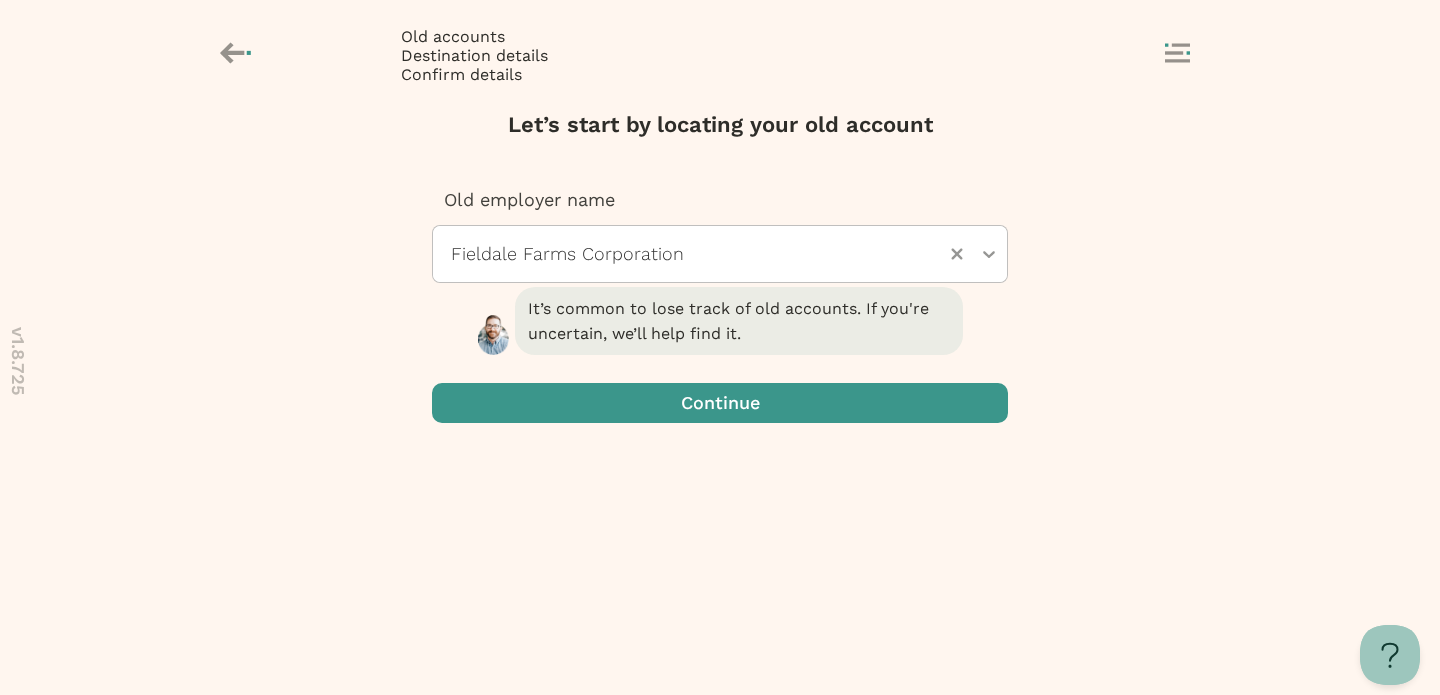 click at bounding box center (720, 403) 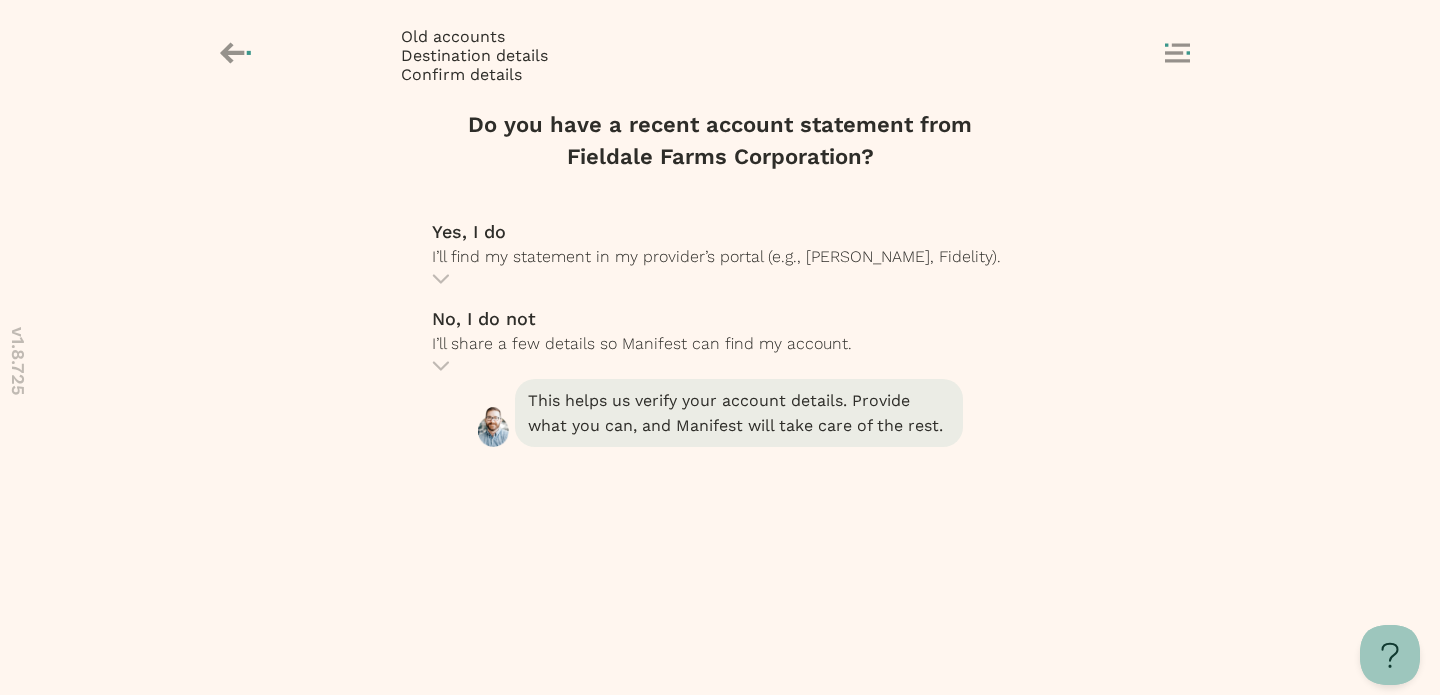 click on "I’ll share a few details so Manifest can find my account." at bounding box center (642, 343) 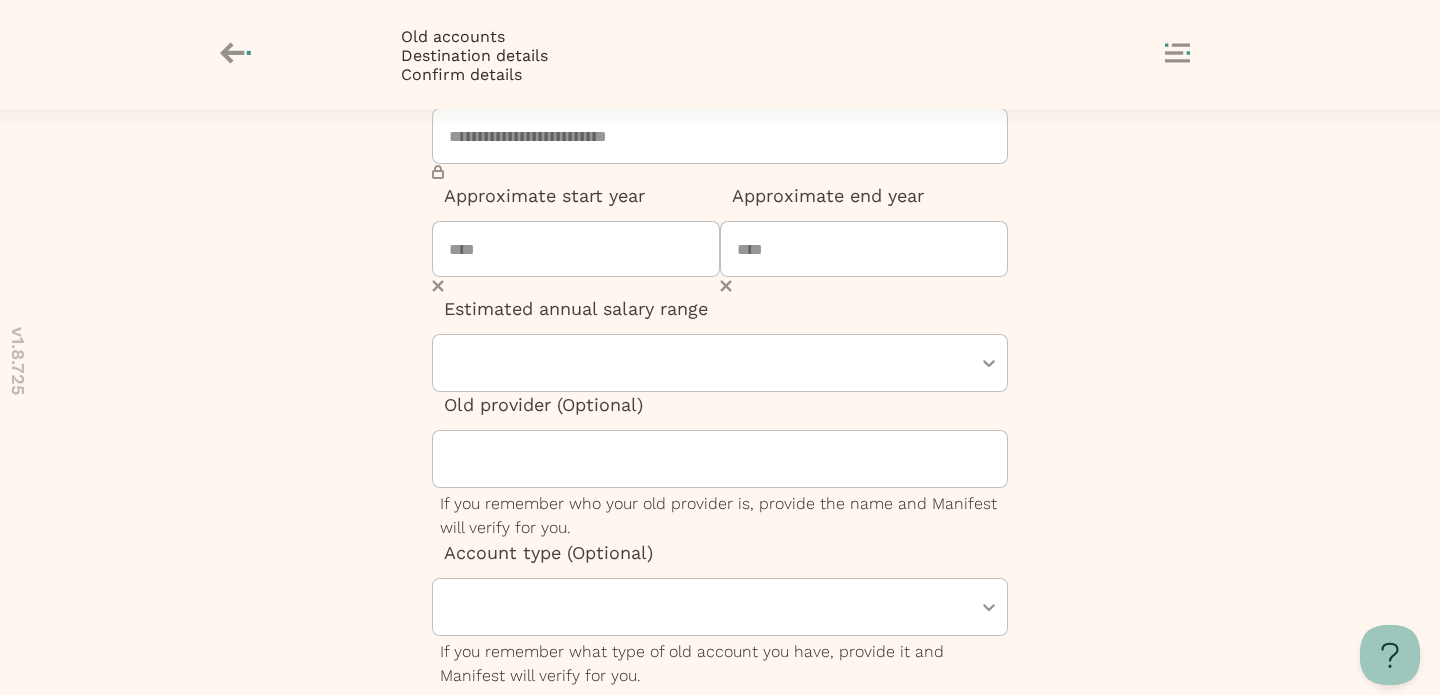 scroll, scrollTop: 194, scrollLeft: 0, axis: vertical 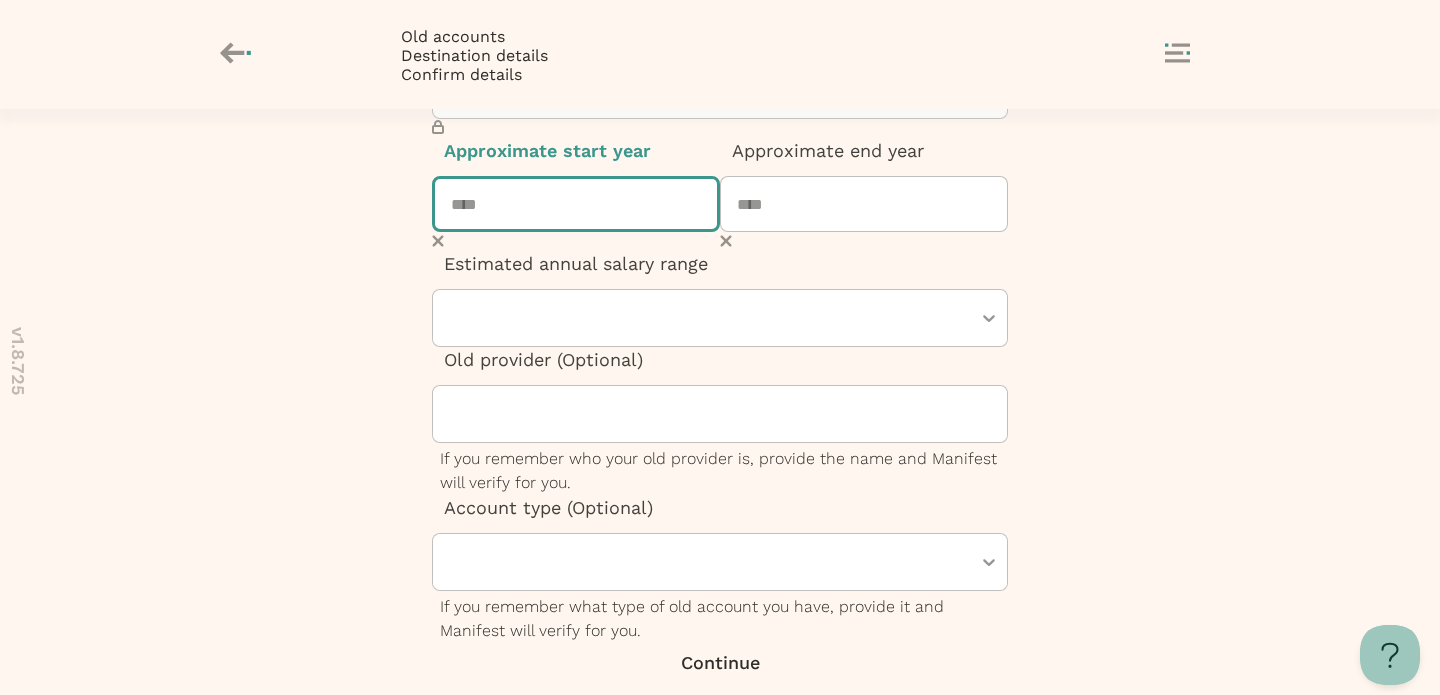 click at bounding box center [576, 204] 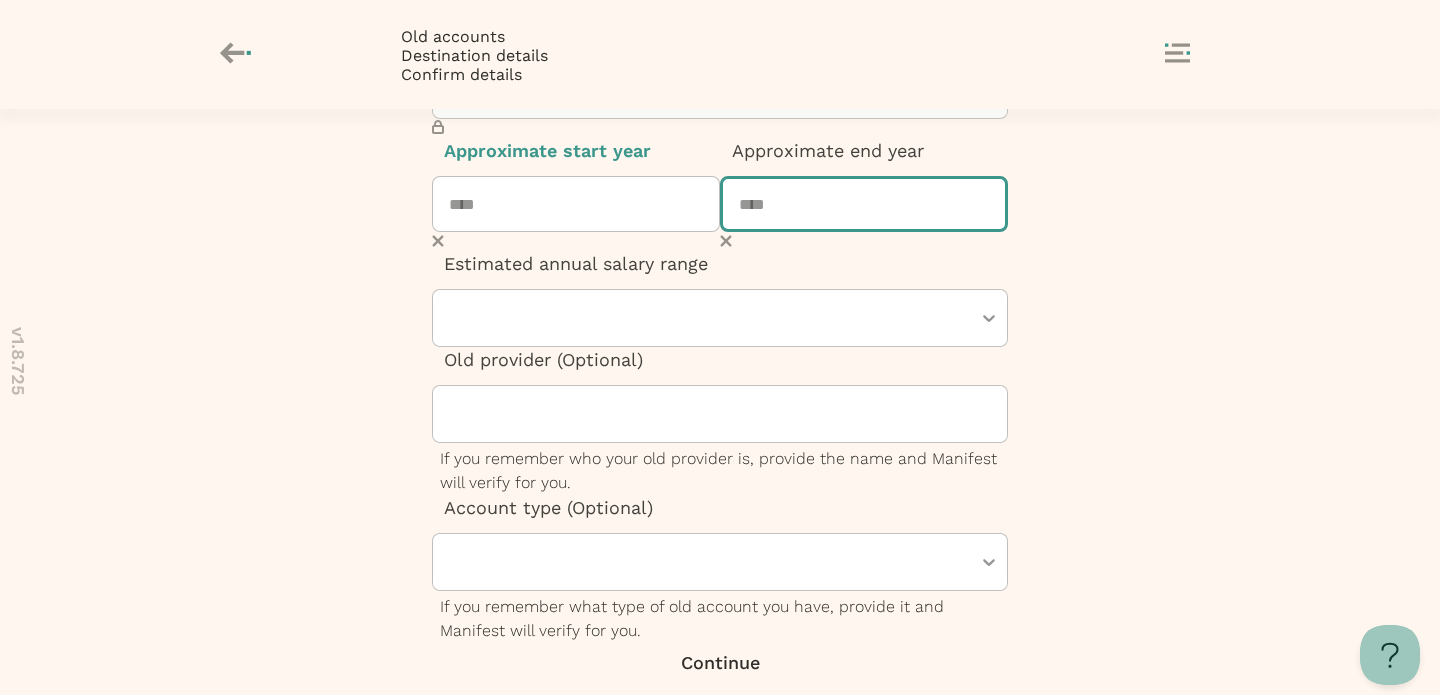 click at bounding box center [864, 204] 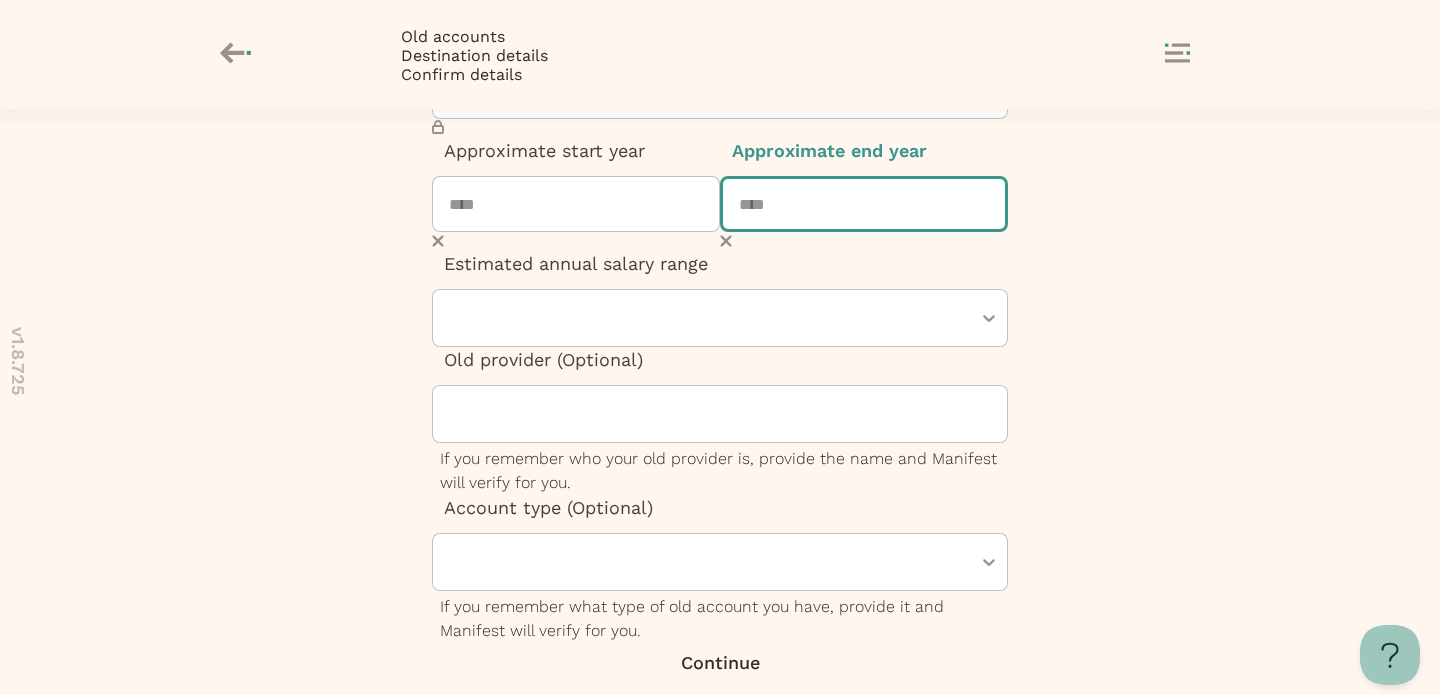 type on "****" 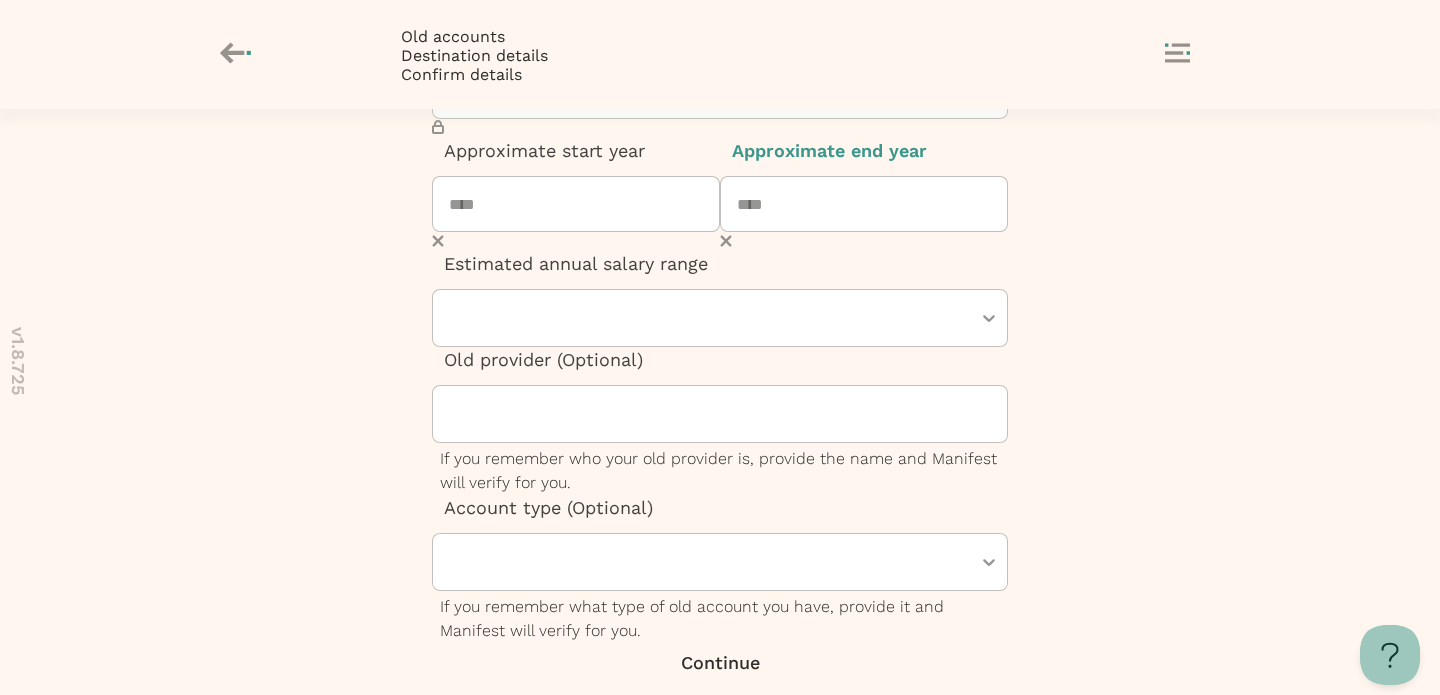 click at bounding box center [710, 318] 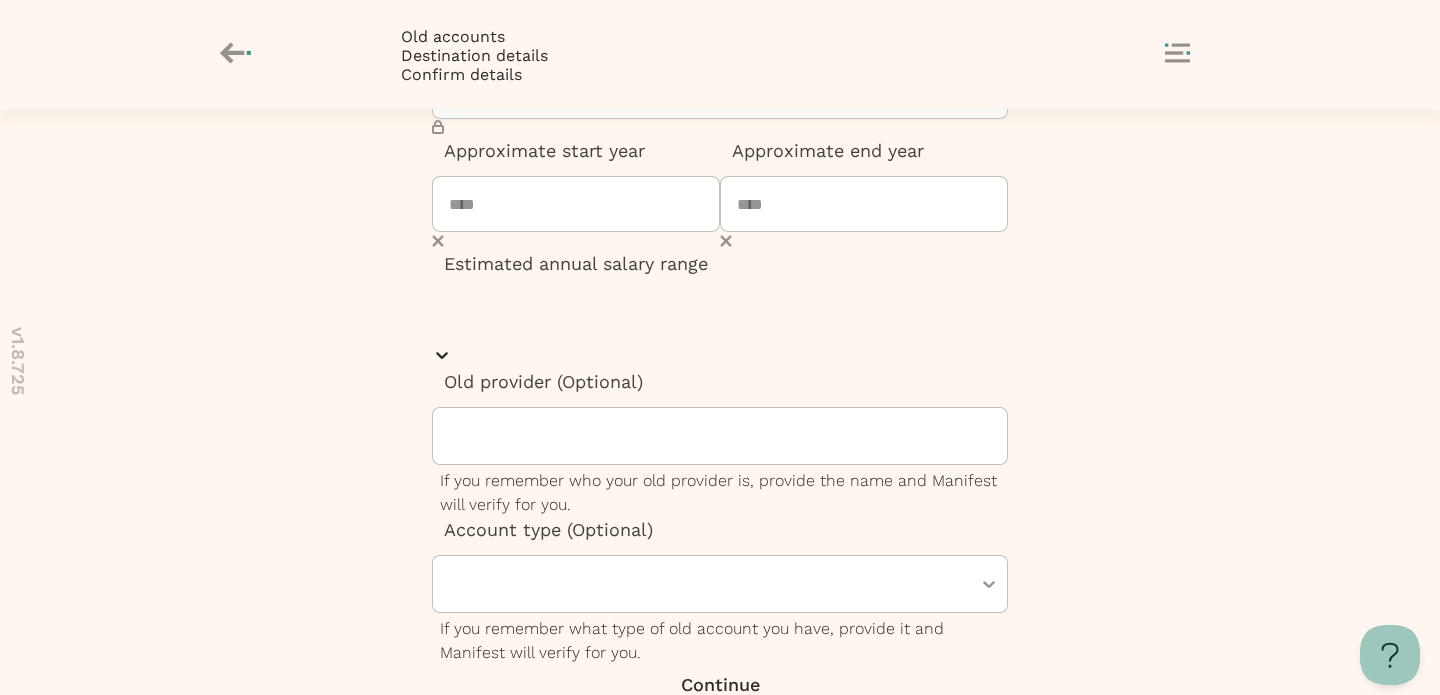 click on "$90,000 to $110,000" at bounding box center (720, 780) 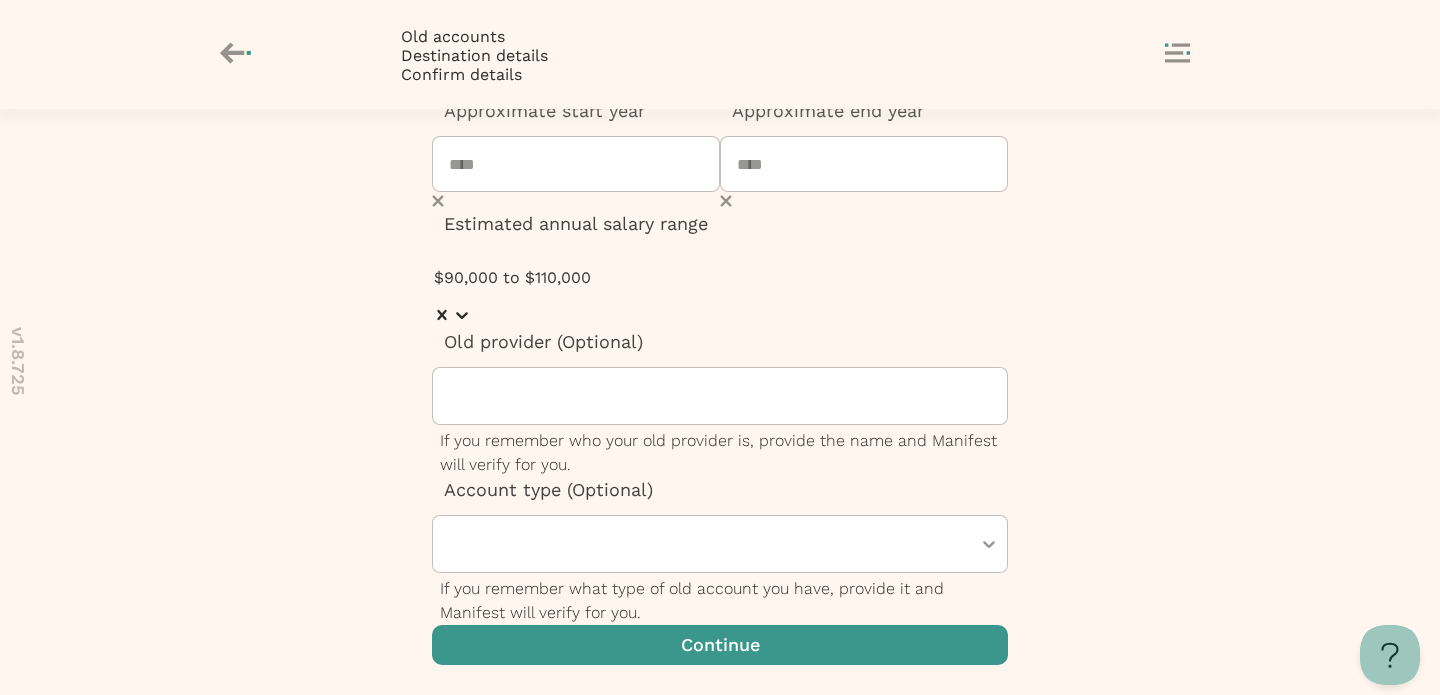 click at bounding box center (720, 645) 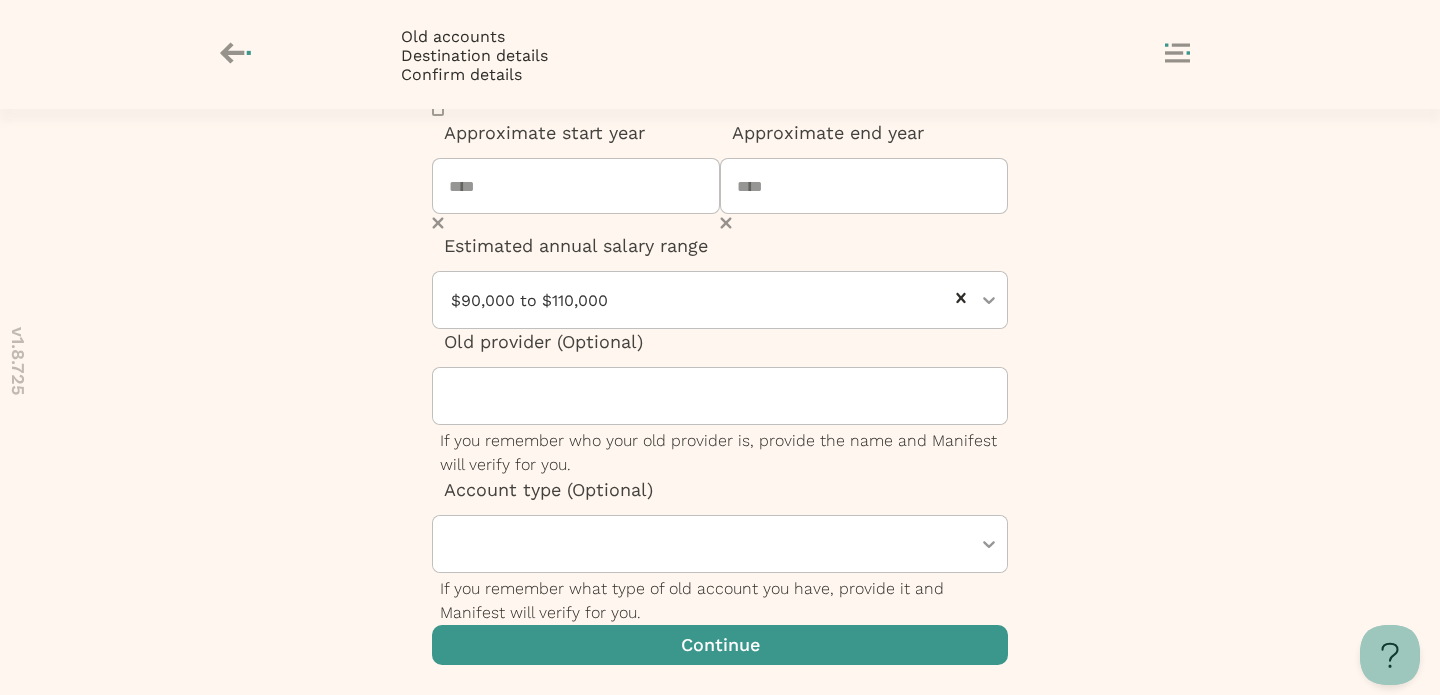 scroll, scrollTop: 0, scrollLeft: 0, axis: both 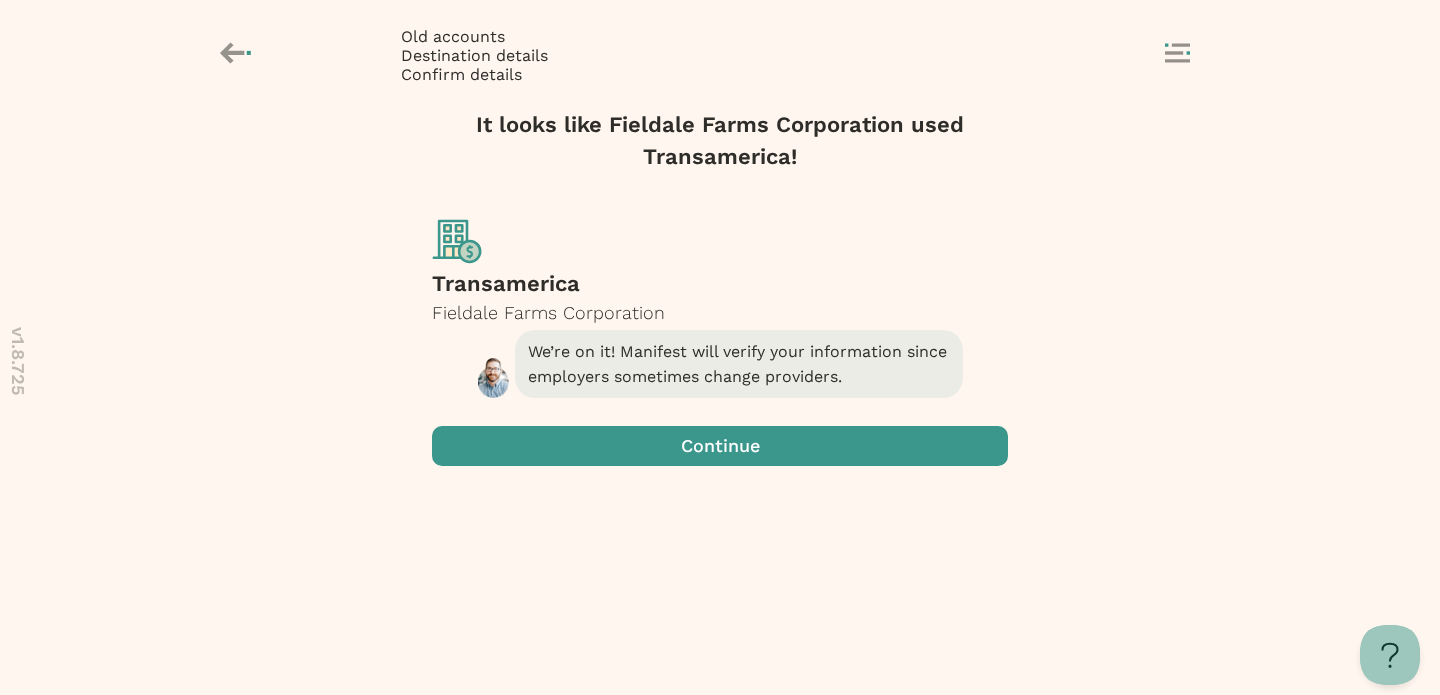 click at bounding box center (720, 446) 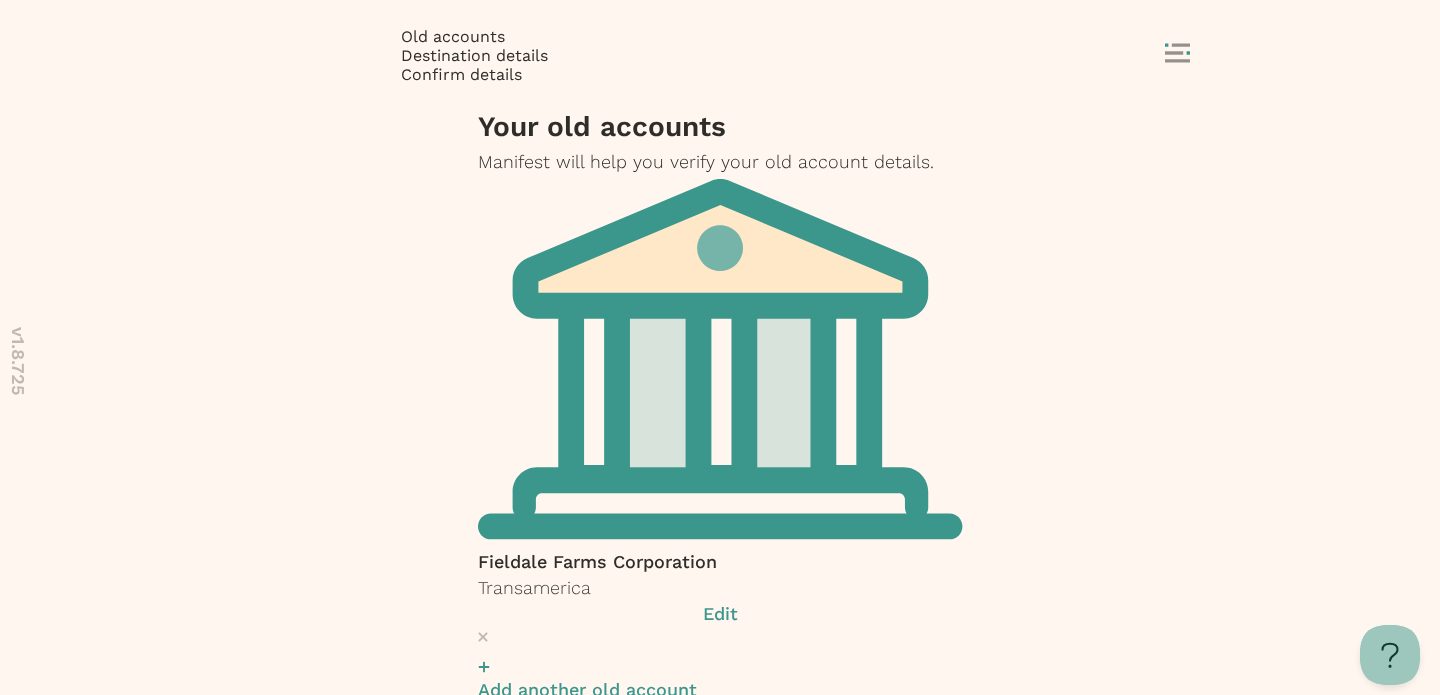 click at bounding box center (720, 874) 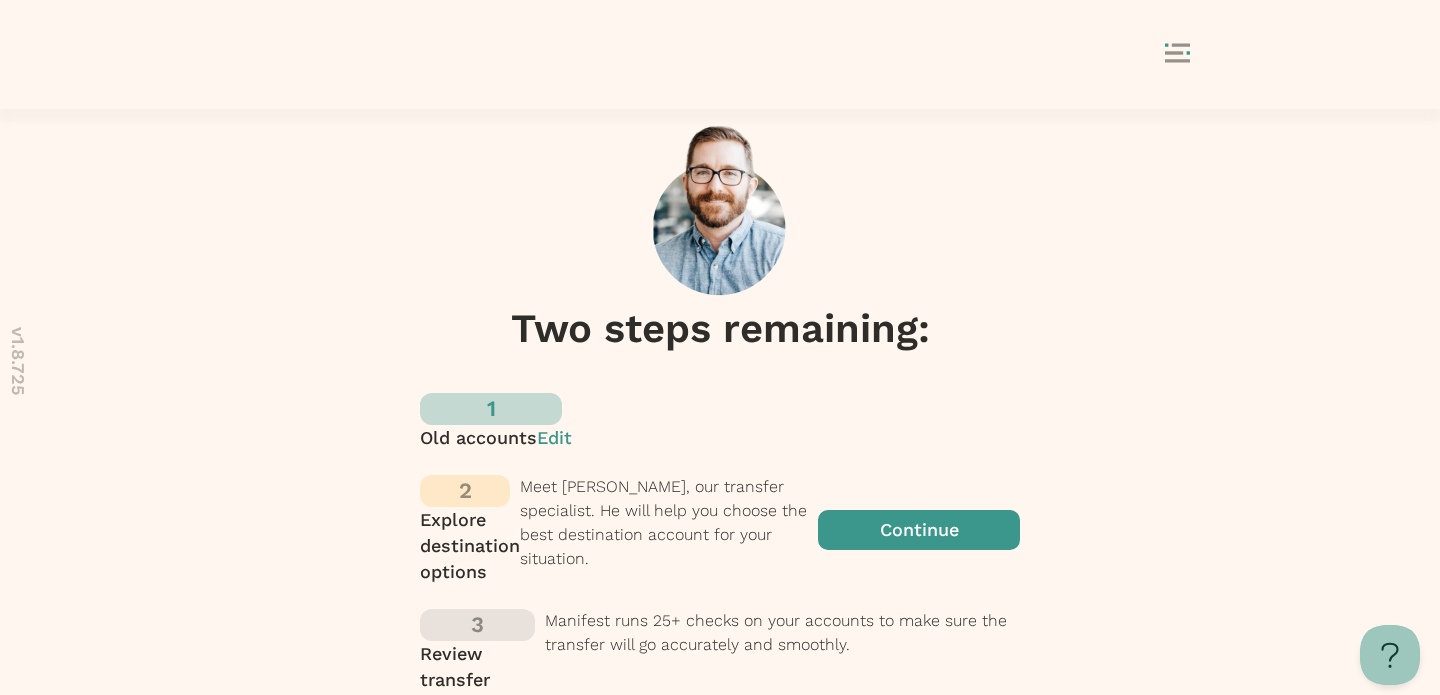 scroll, scrollTop: 6, scrollLeft: 0, axis: vertical 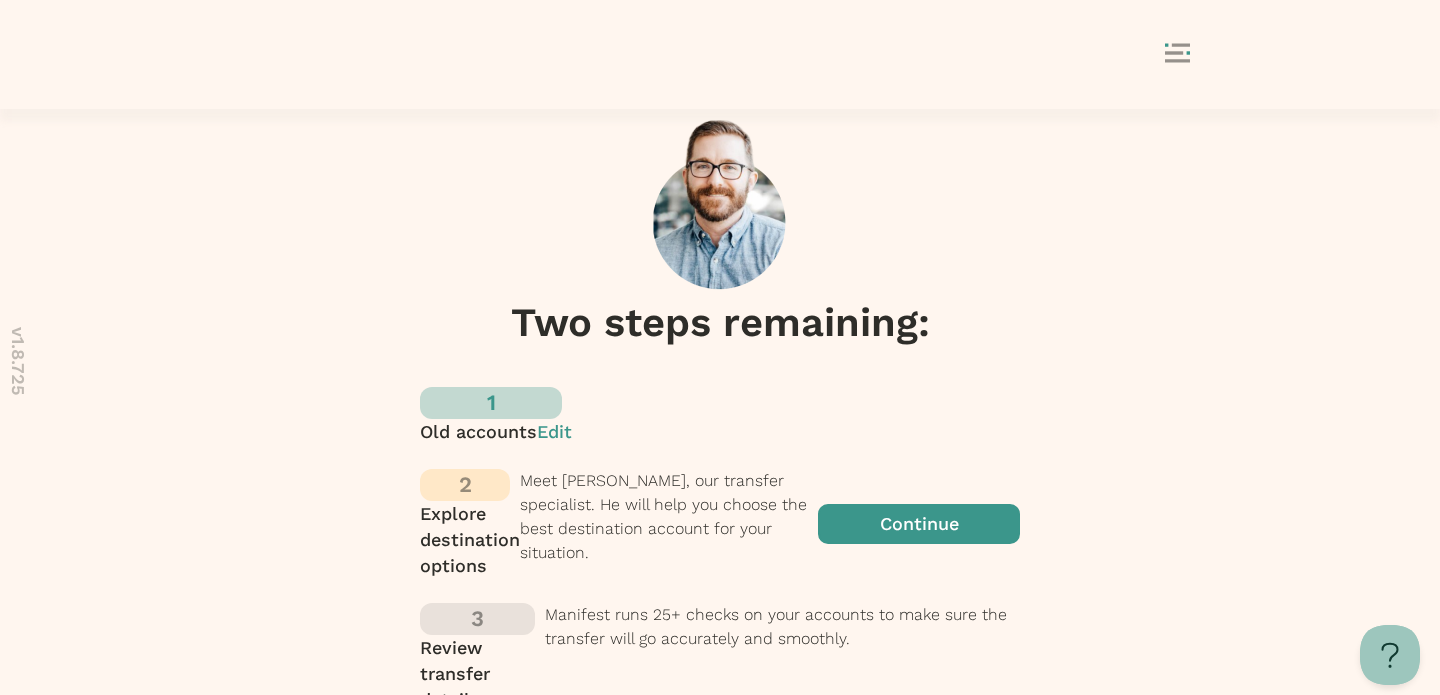 click at bounding box center (919, 524) 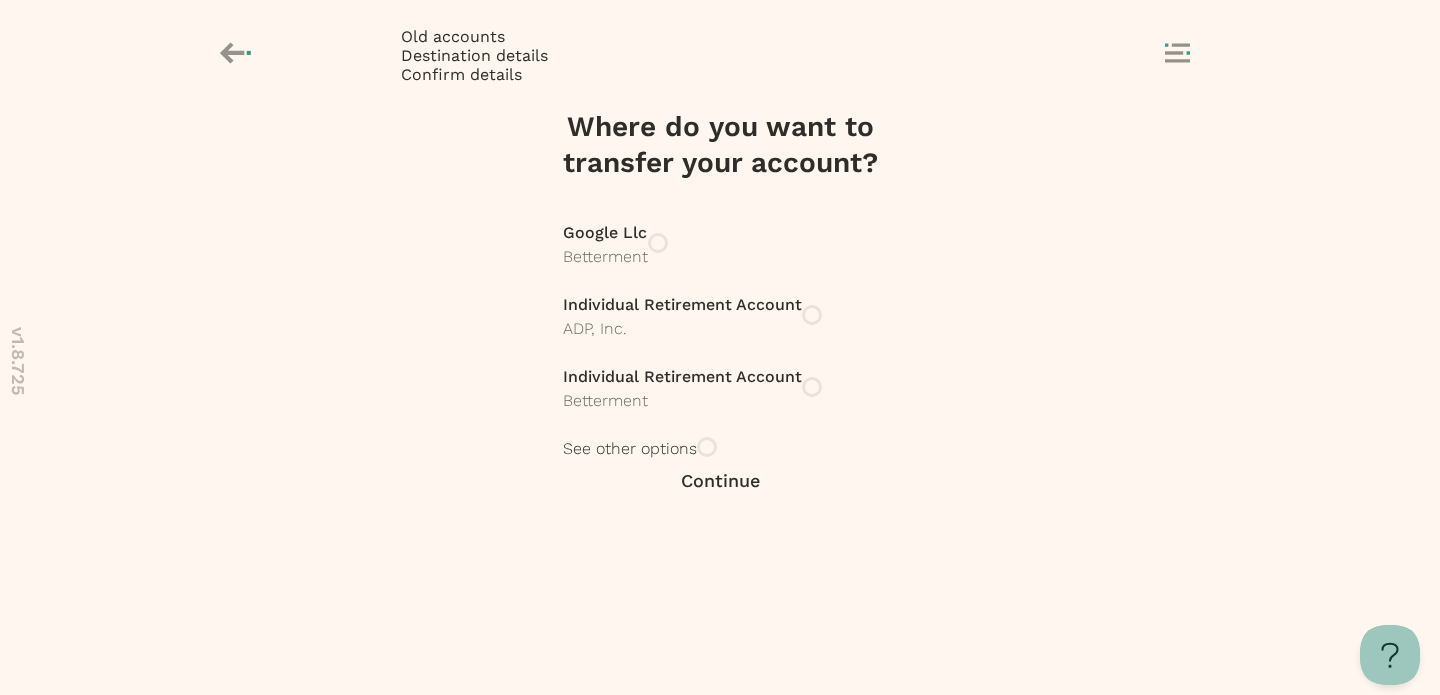 click on "Betterment" at bounding box center (682, 401) 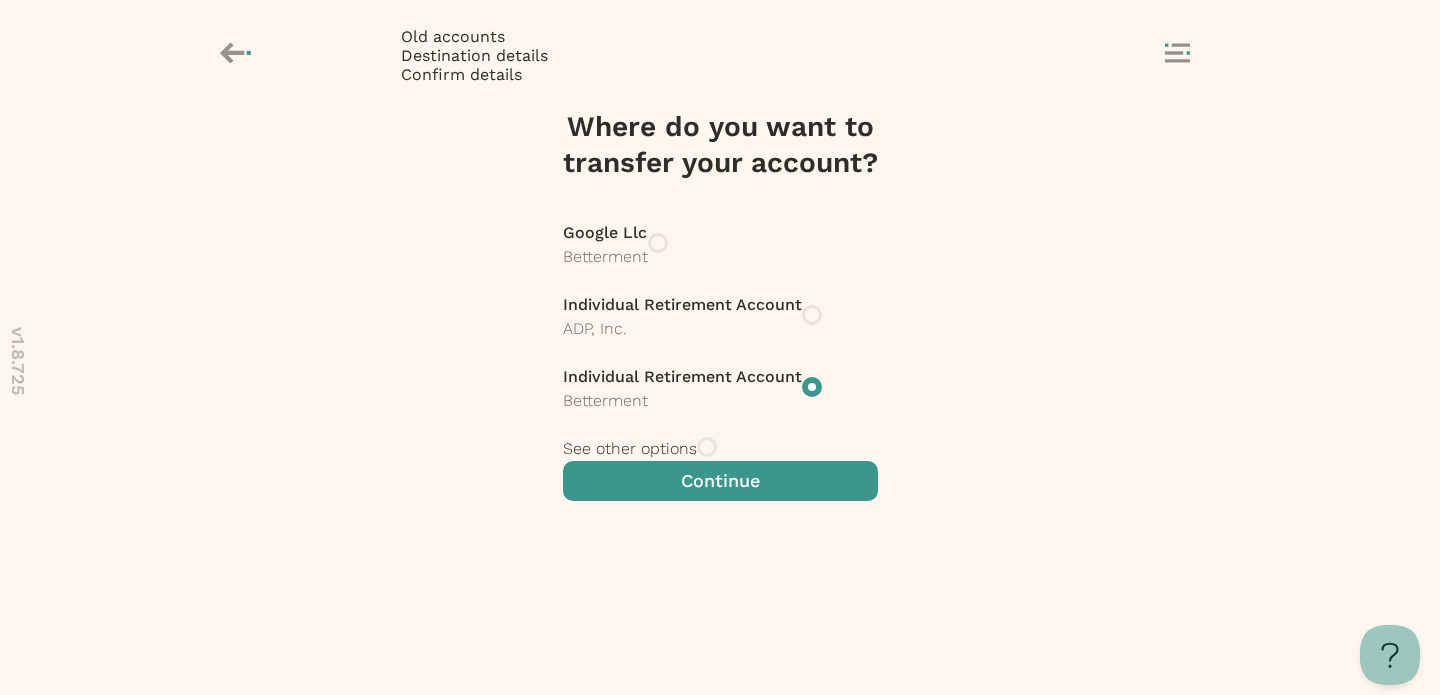 click at bounding box center (720, 481) 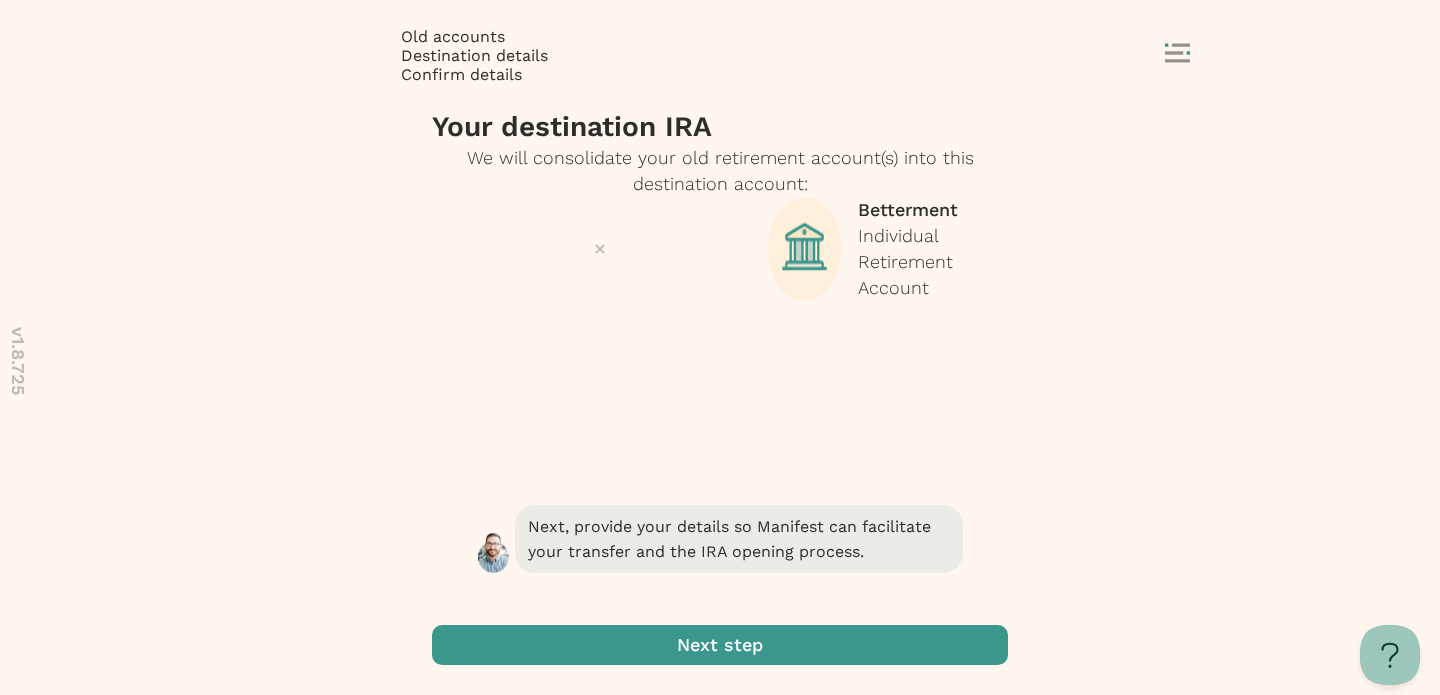 click at bounding box center [720, 645] 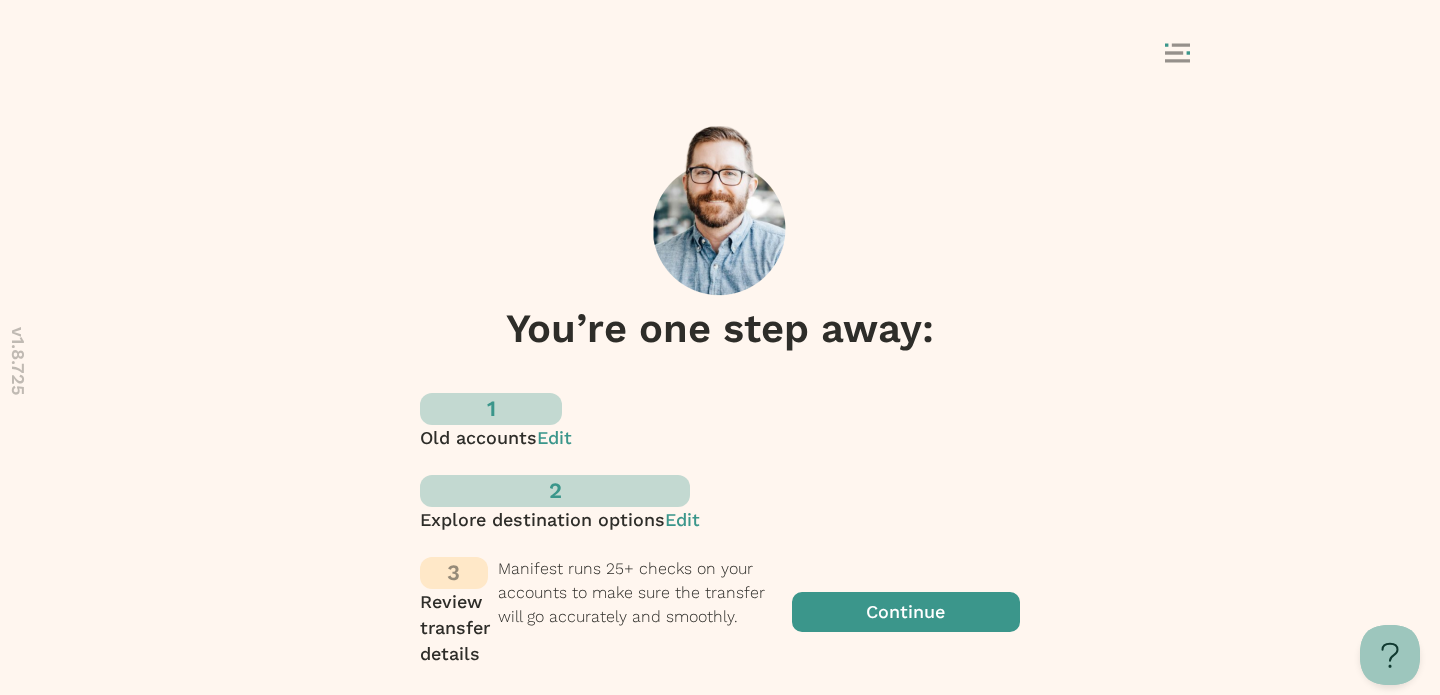 click at bounding box center [906, 612] 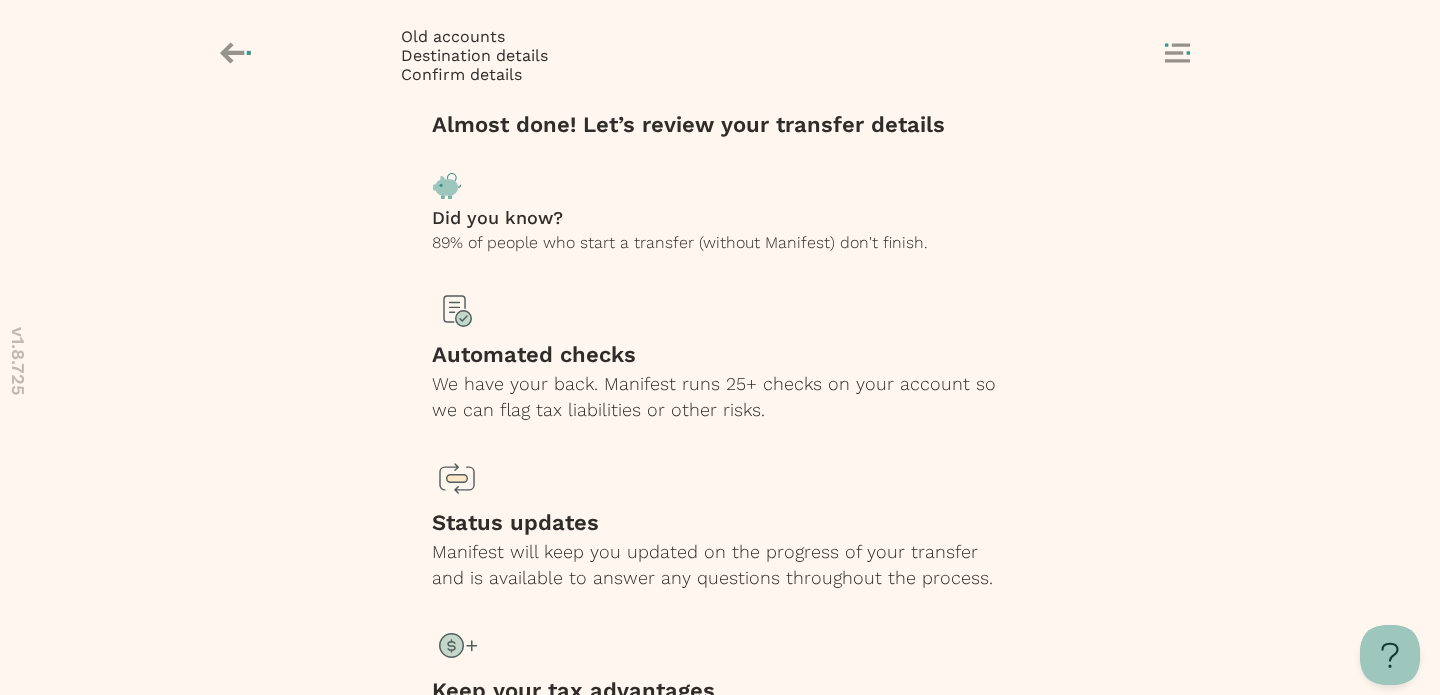 scroll, scrollTop: 228, scrollLeft: 0, axis: vertical 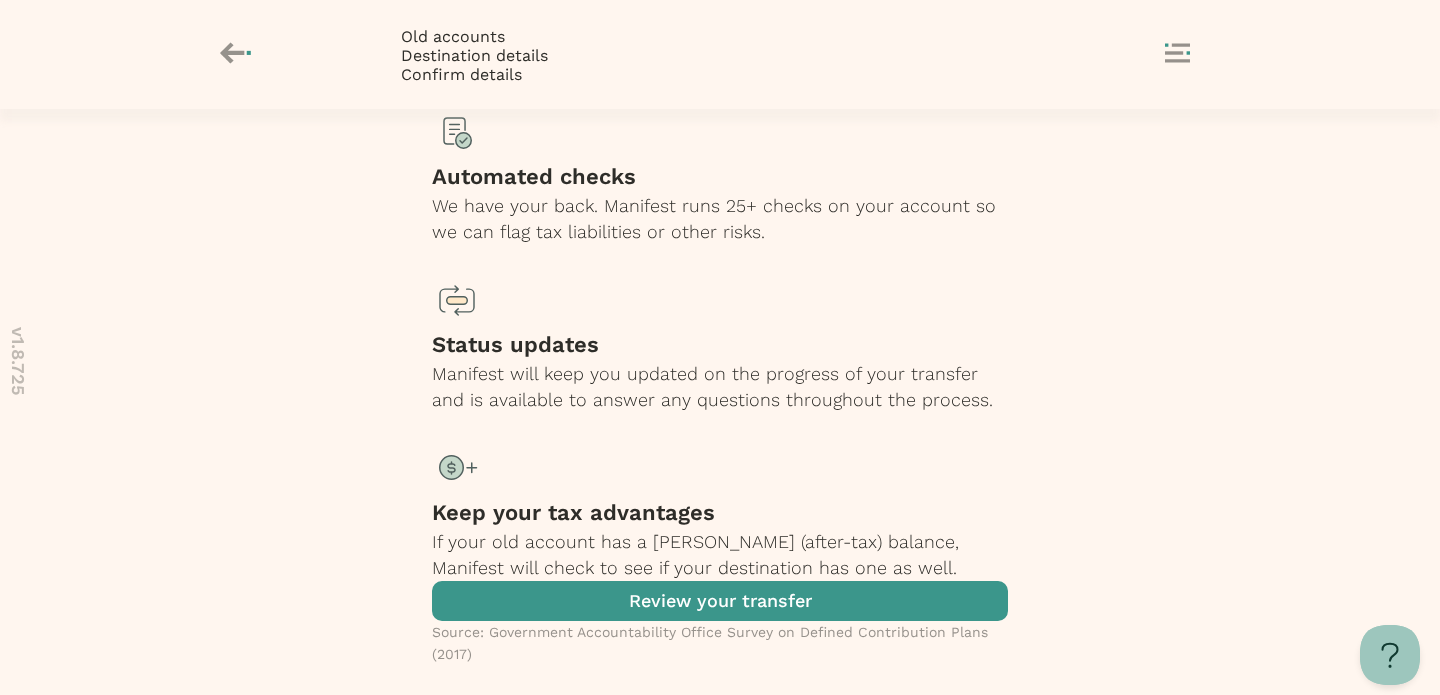 click at bounding box center [720, 601] 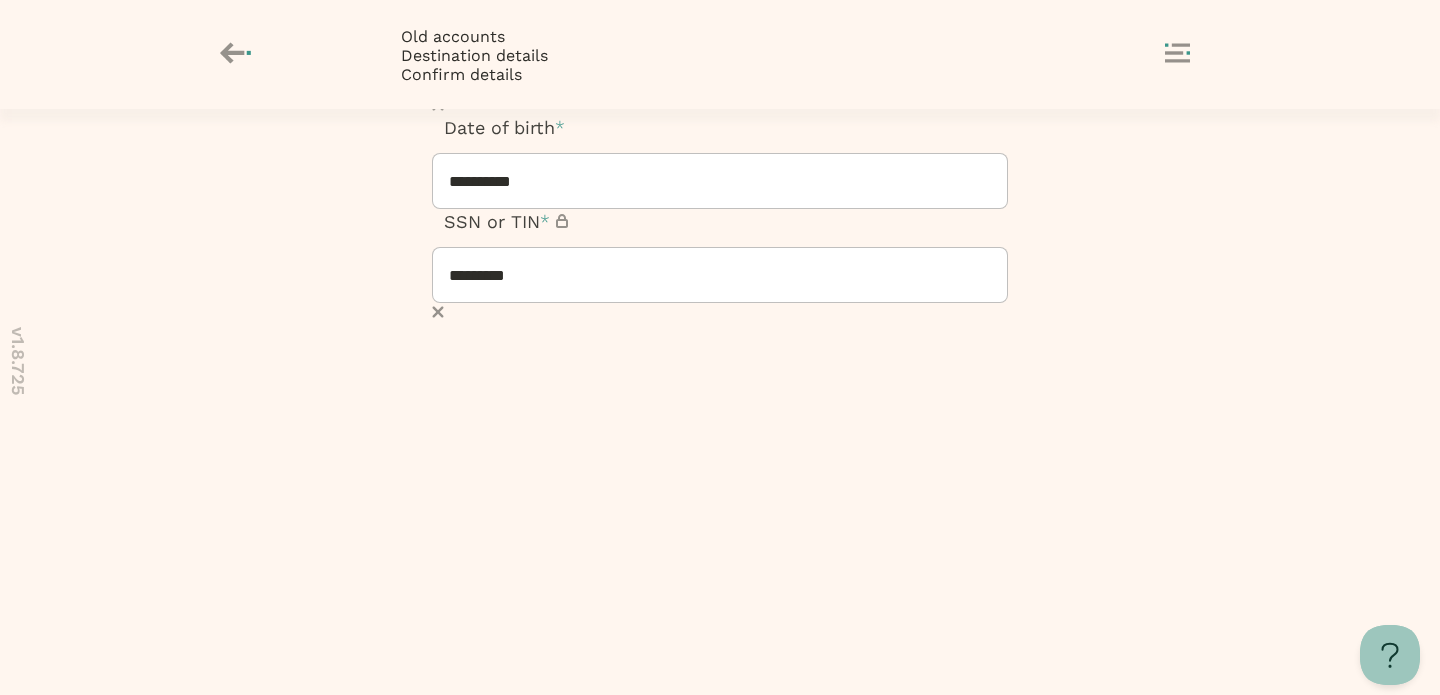 scroll, scrollTop: 330, scrollLeft: 0, axis: vertical 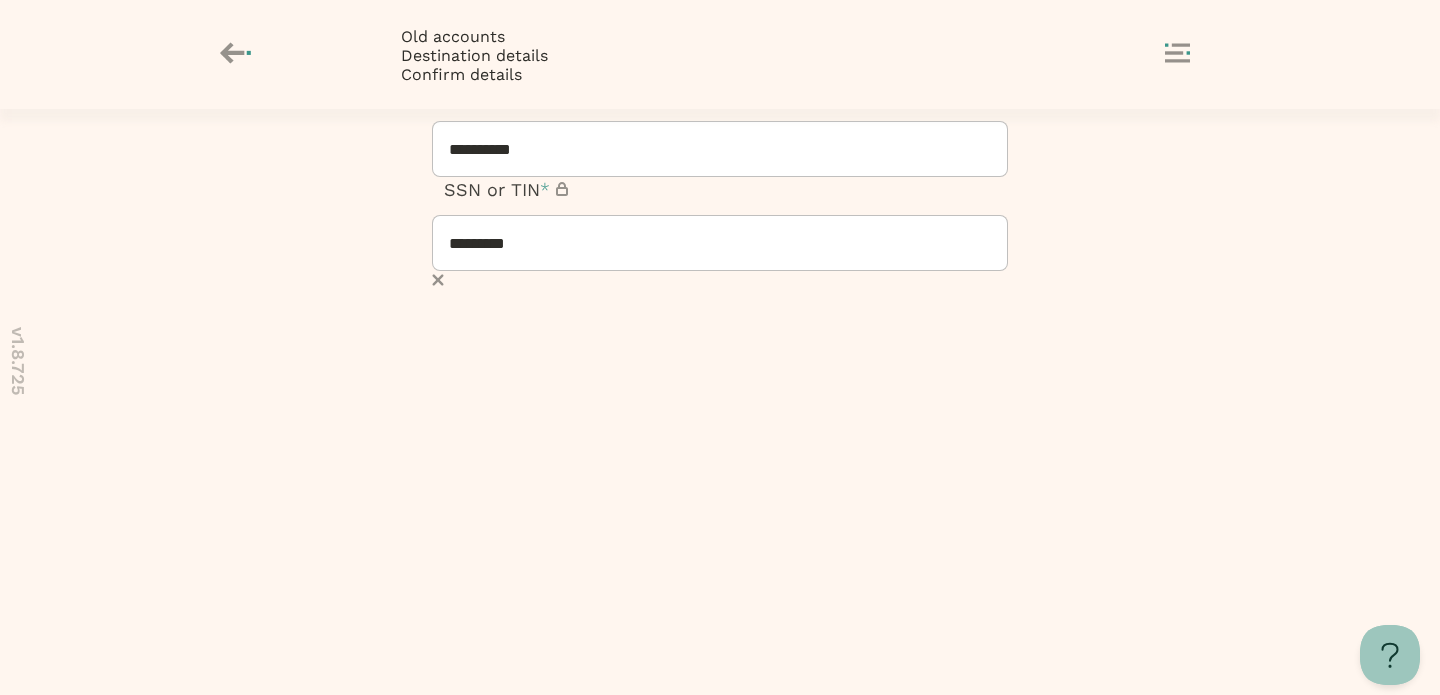 click at bounding box center (720, 942) 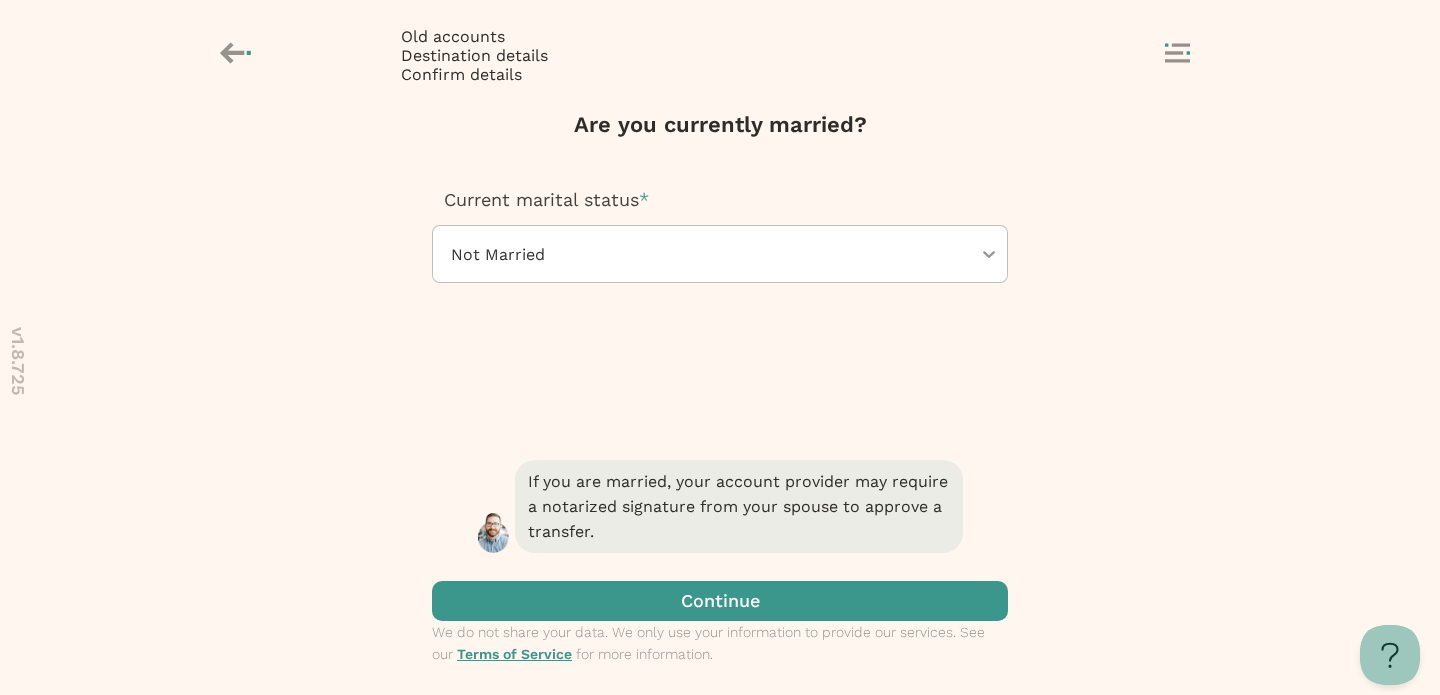 click on "If you are married, your account provider may require a notarized signature from your spouse to approve a transfer. Continue We do not share your data. We only use your information to provide our services. See our   Terms of Service   for more information." at bounding box center (720, 575) 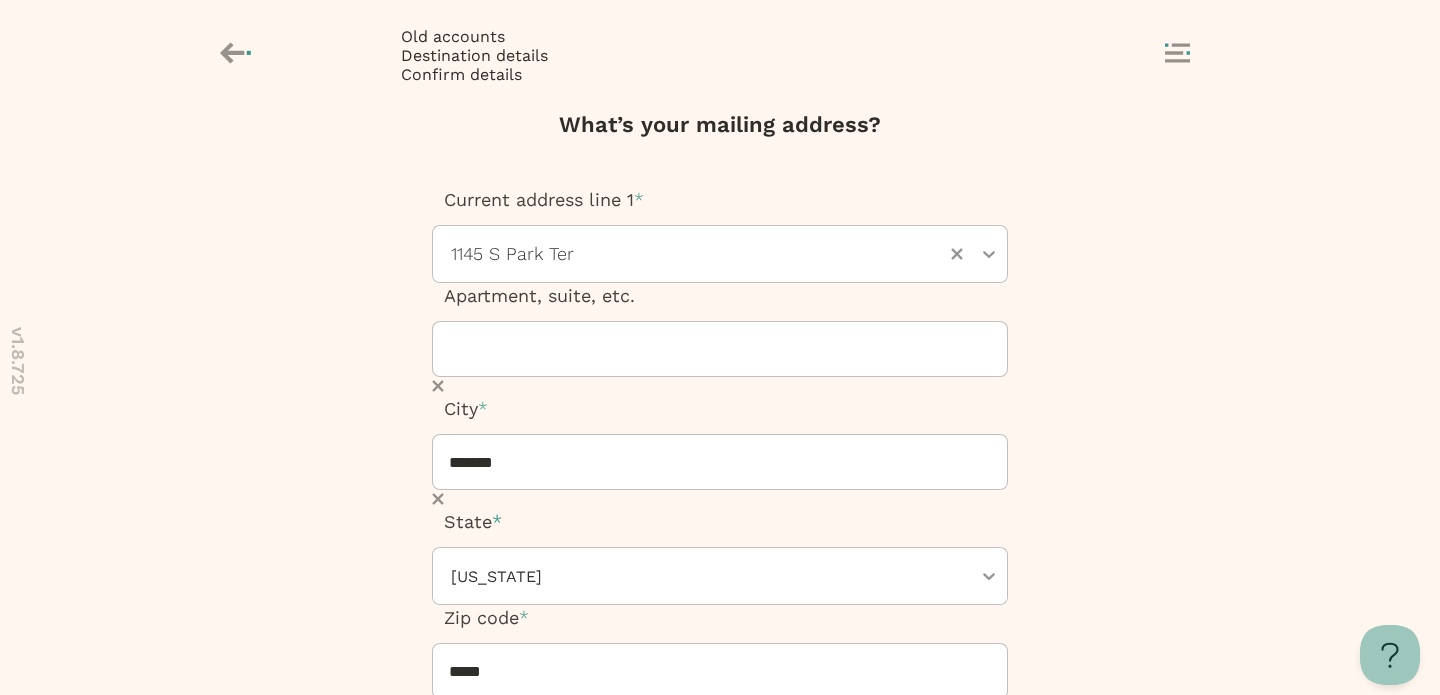 scroll, scrollTop: 313, scrollLeft: 0, axis: vertical 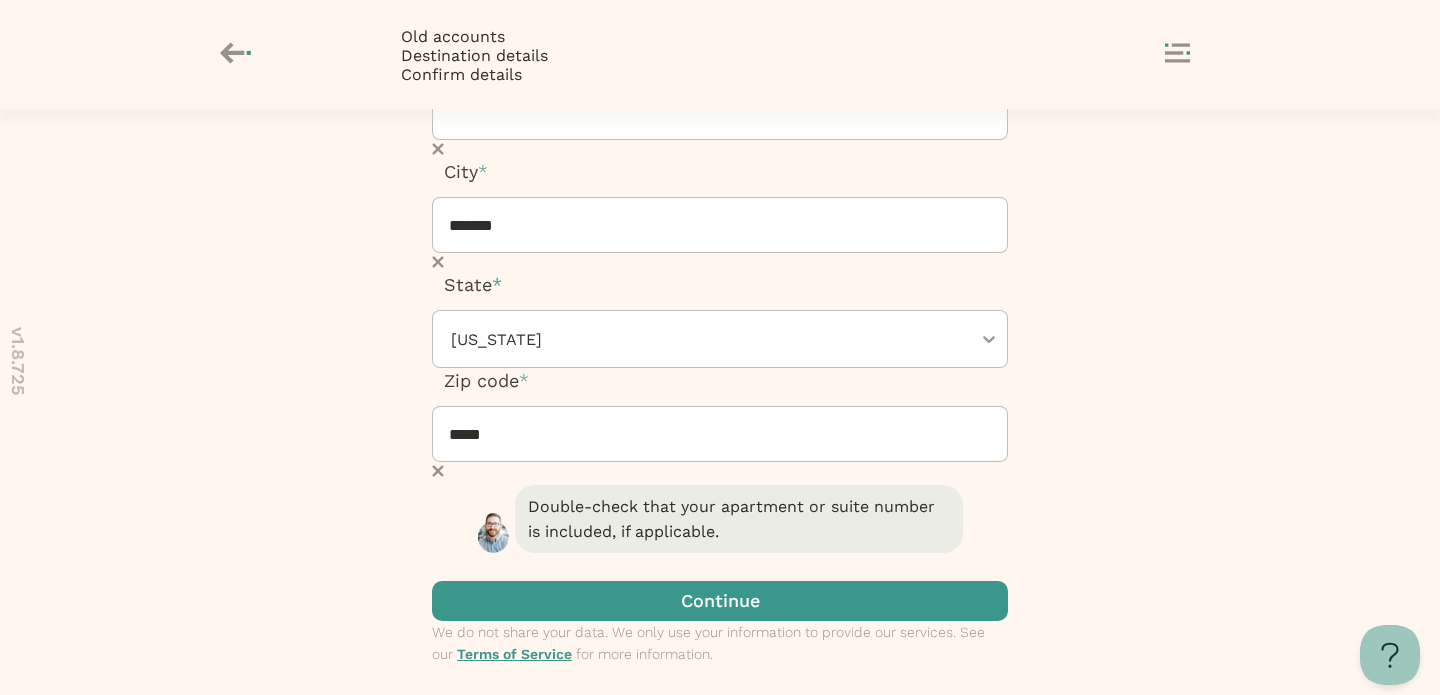 click at bounding box center (720, 601) 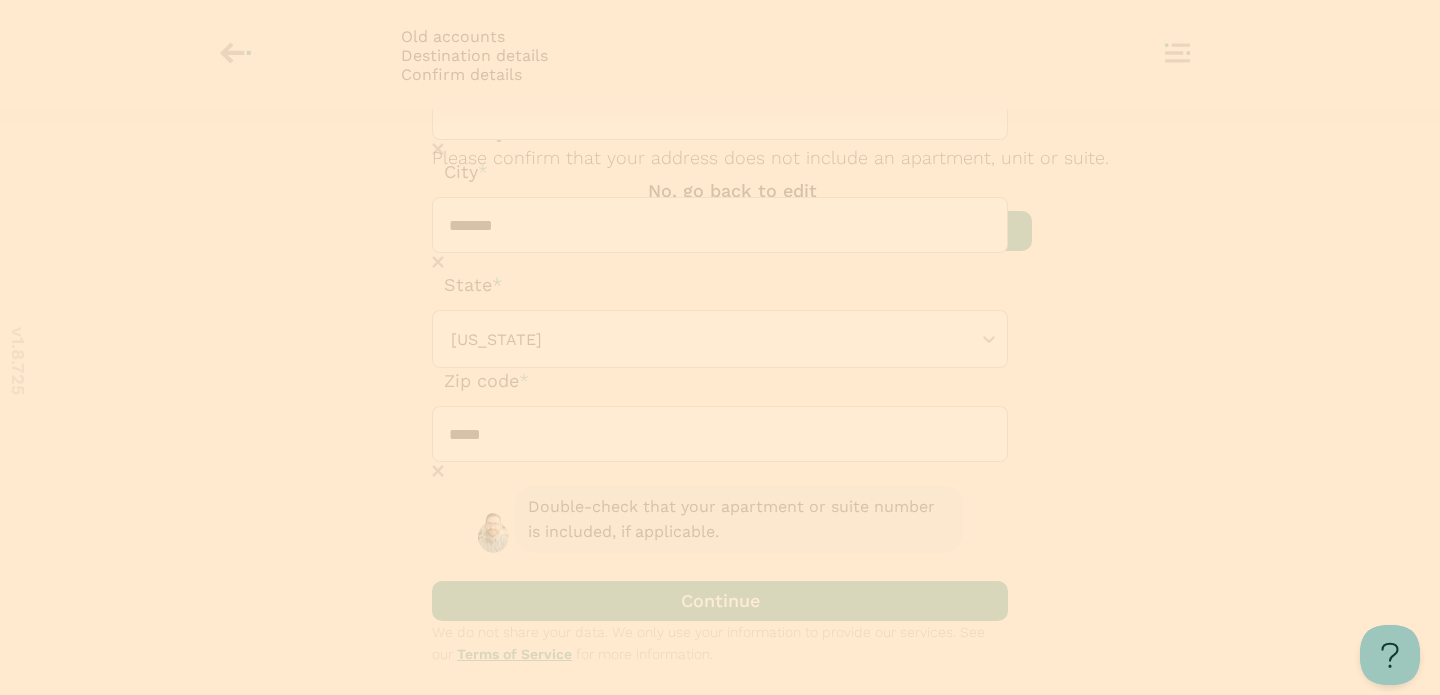 click at bounding box center [732, 231] 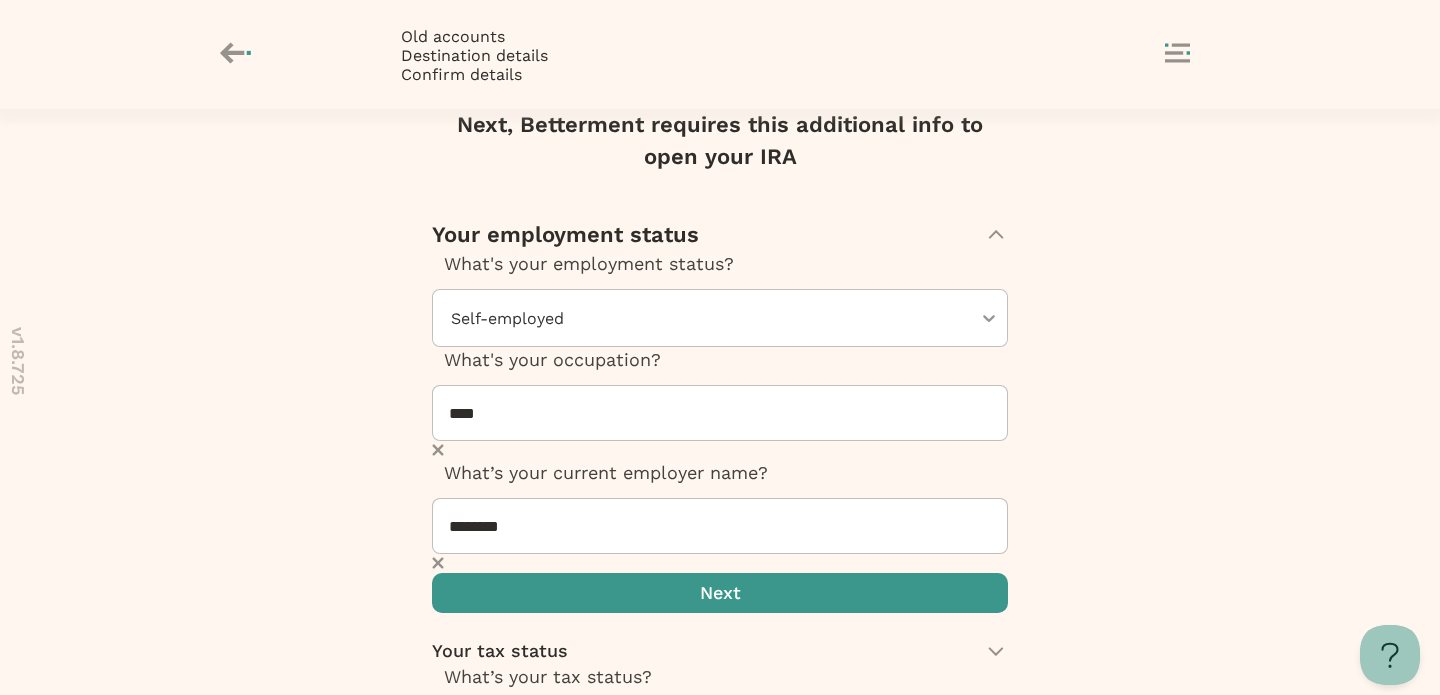 scroll, scrollTop: 257, scrollLeft: 0, axis: vertical 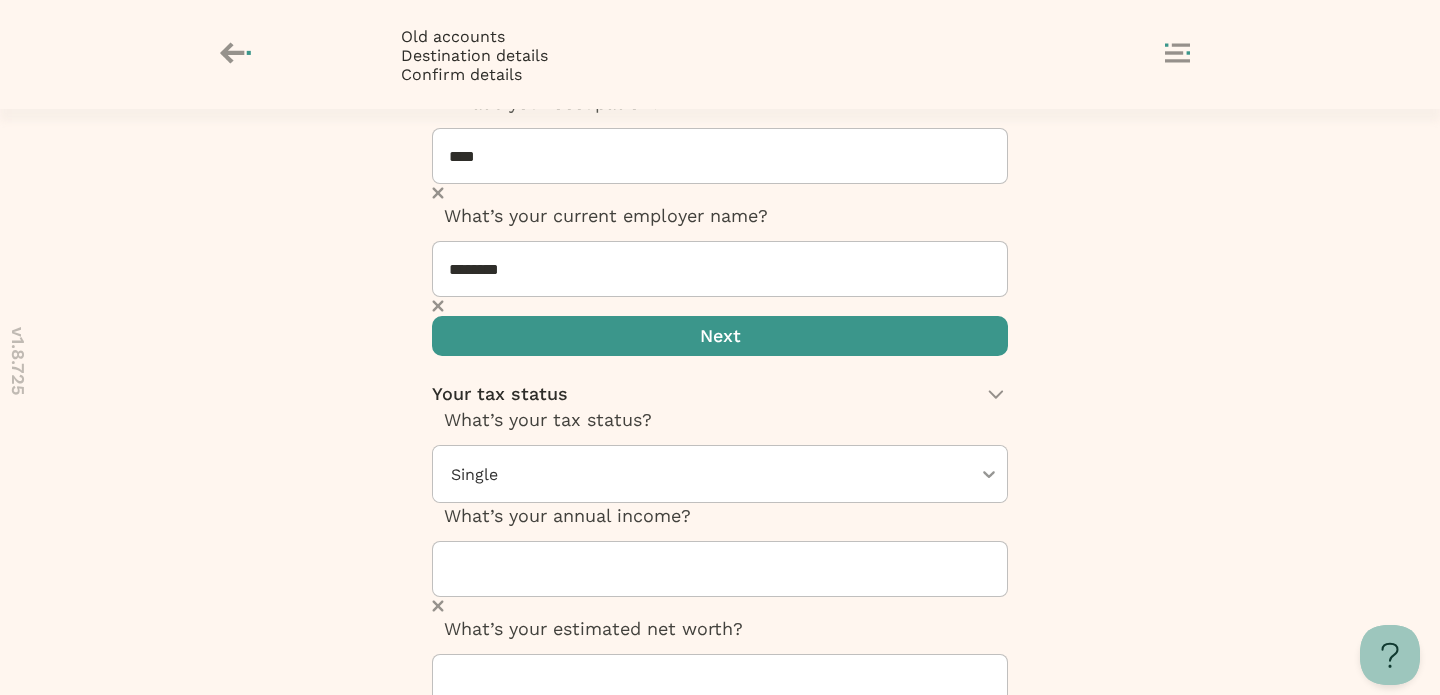 click at bounding box center (720, 336) 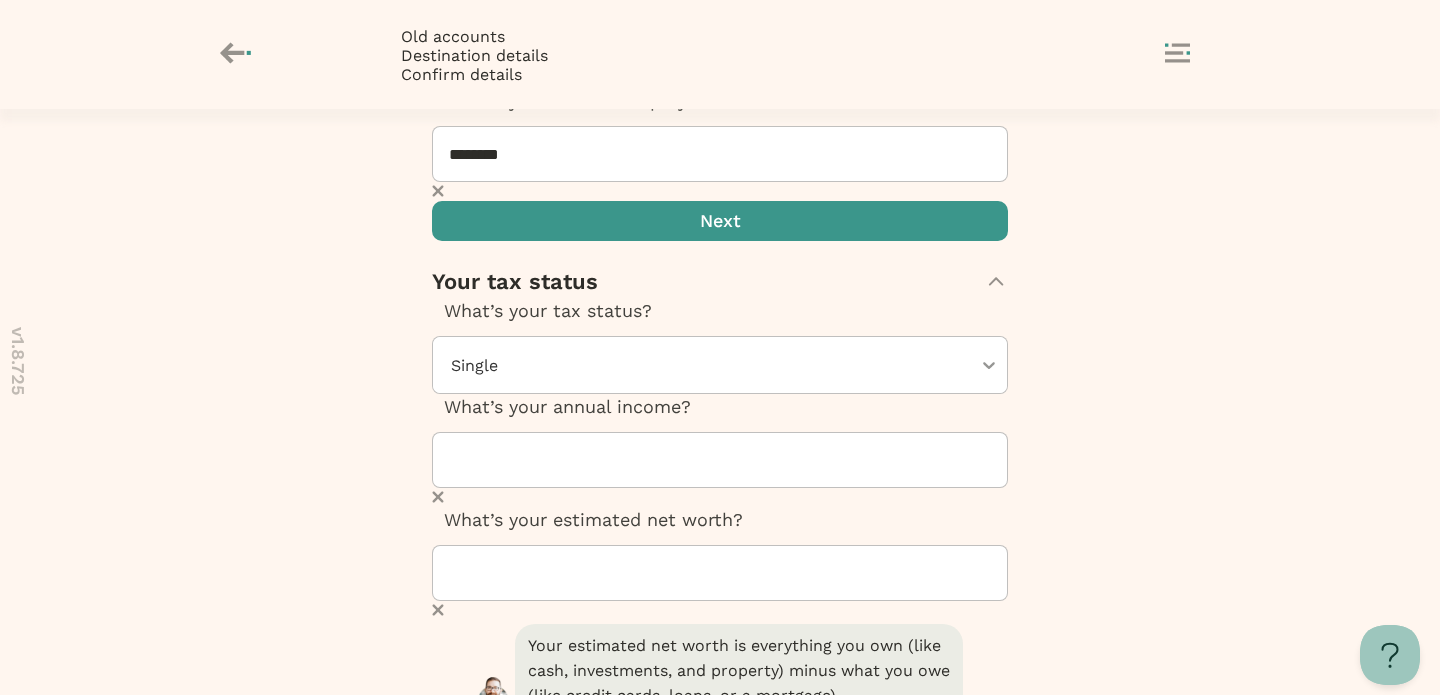 click at bounding box center [720, 765] 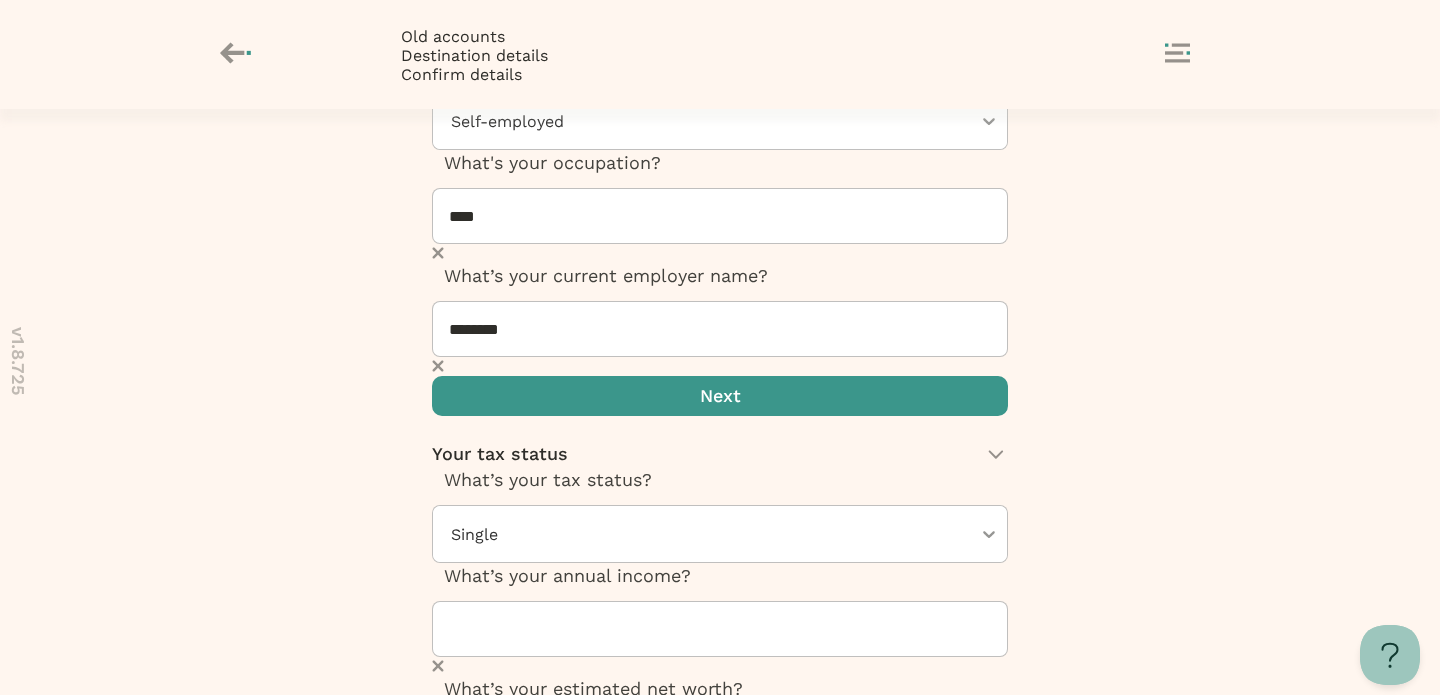 click at bounding box center [720, 1245] 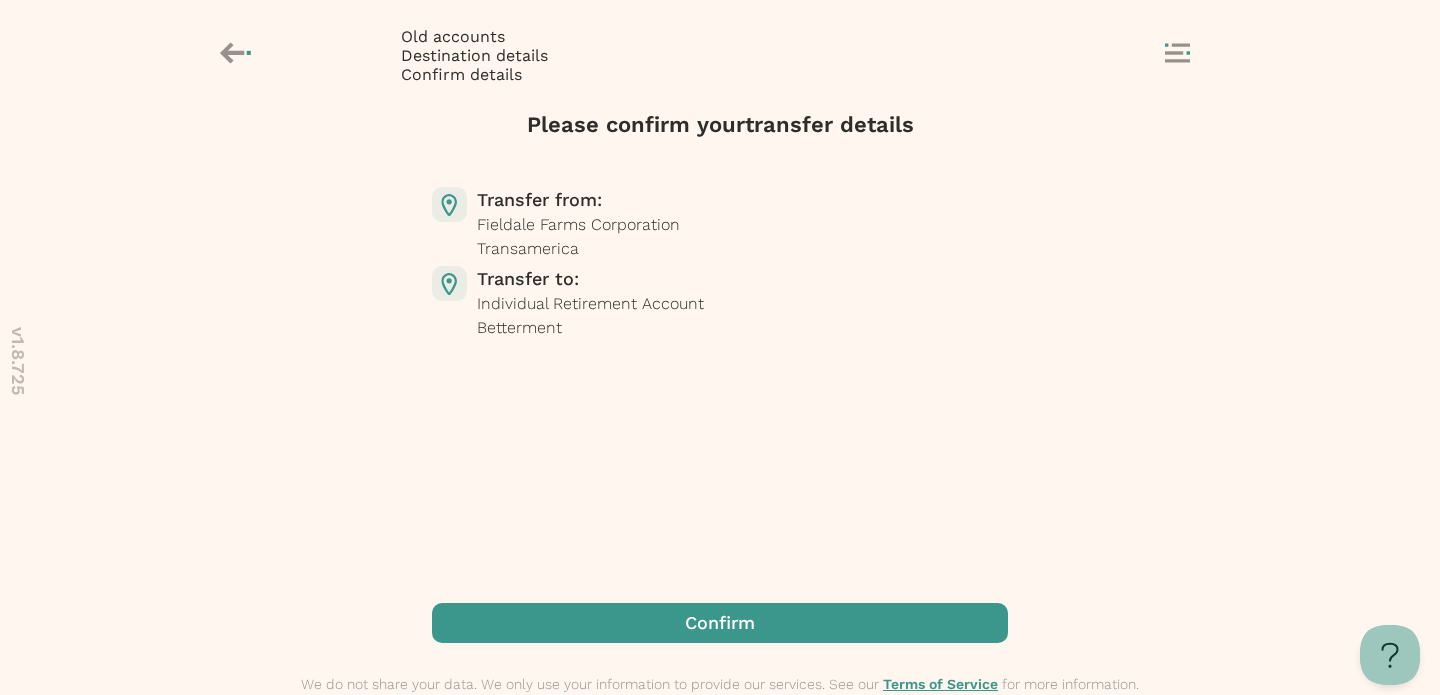 scroll, scrollTop: 0, scrollLeft: 0, axis: both 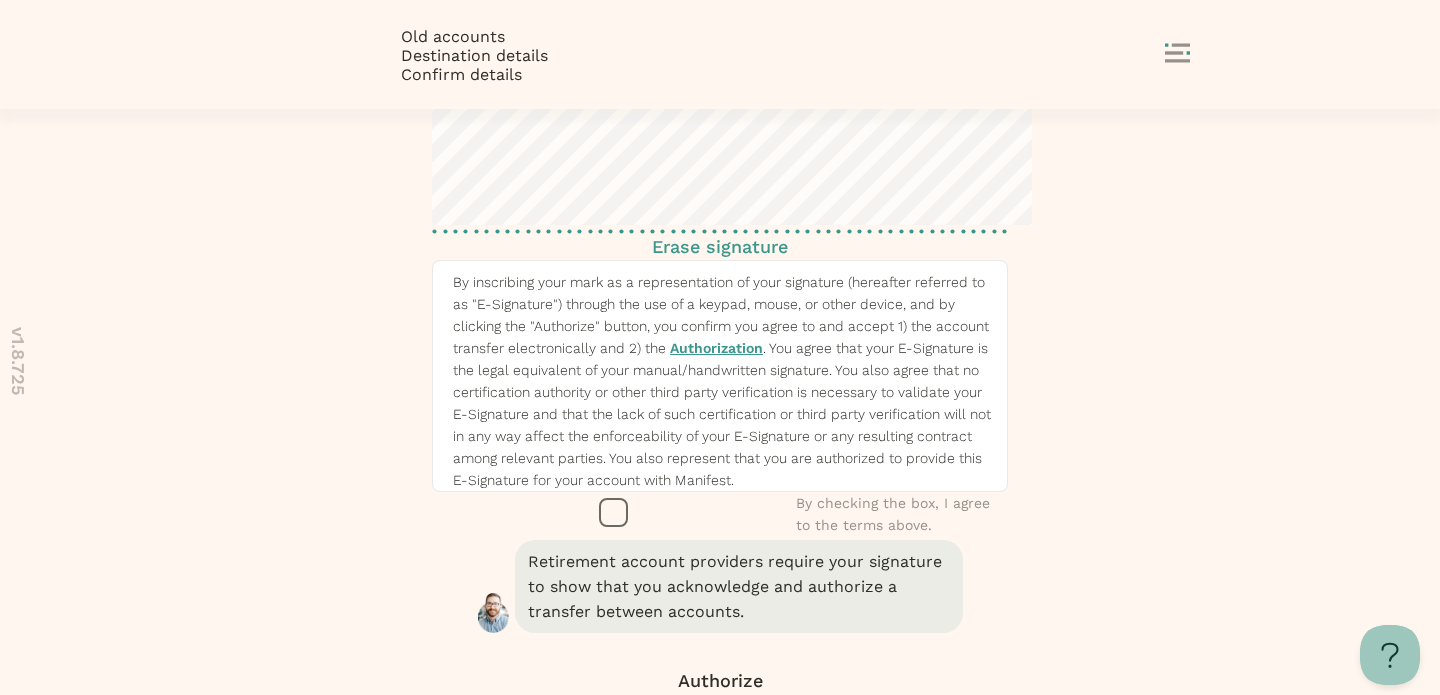 click 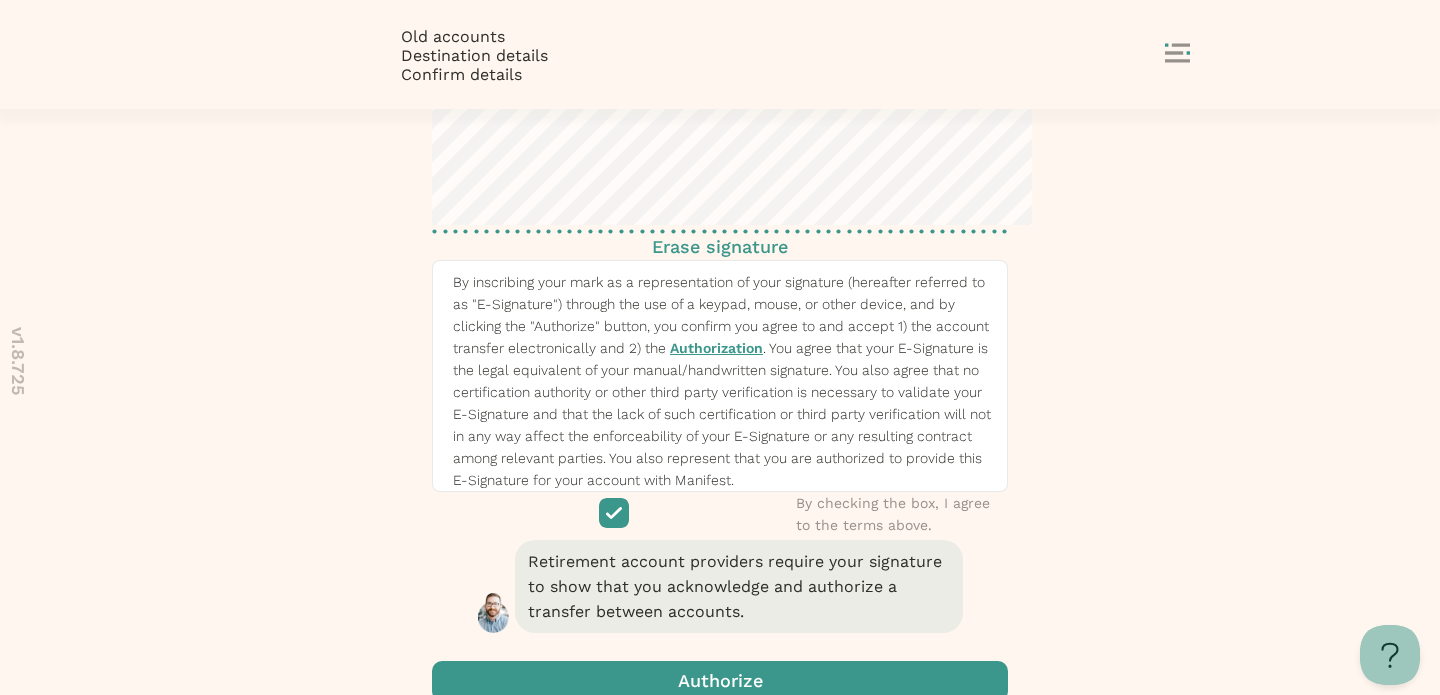 click at bounding box center [720, 681] 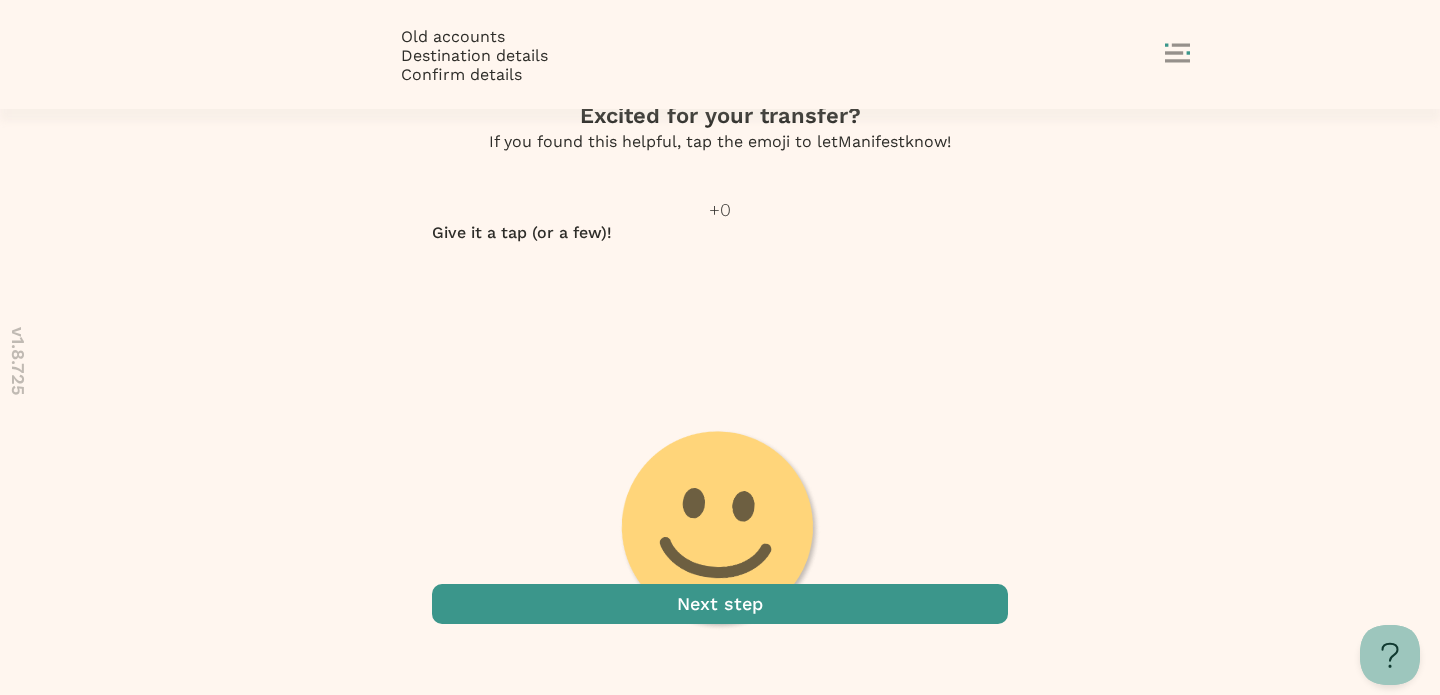 scroll, scrollTop: 77, scrollLeft: 0, axis: vertical 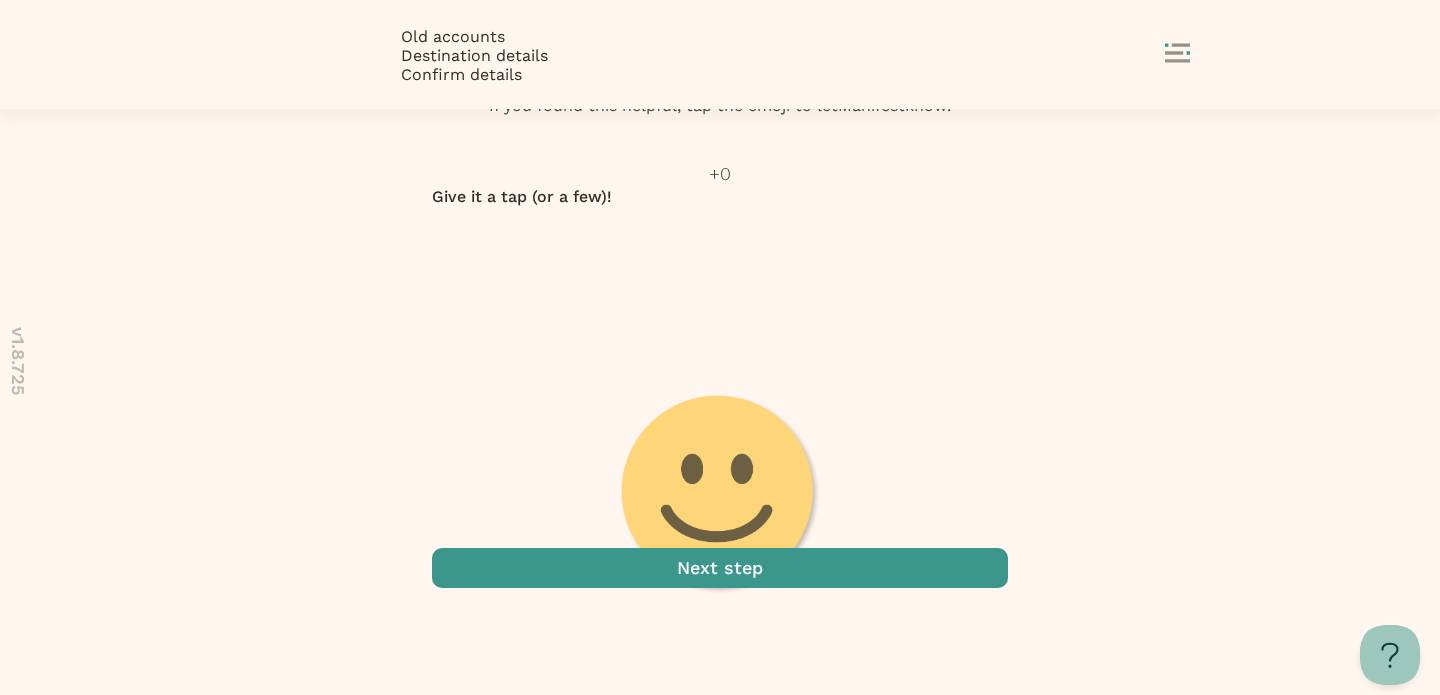 click at bounding box center [720, 568] 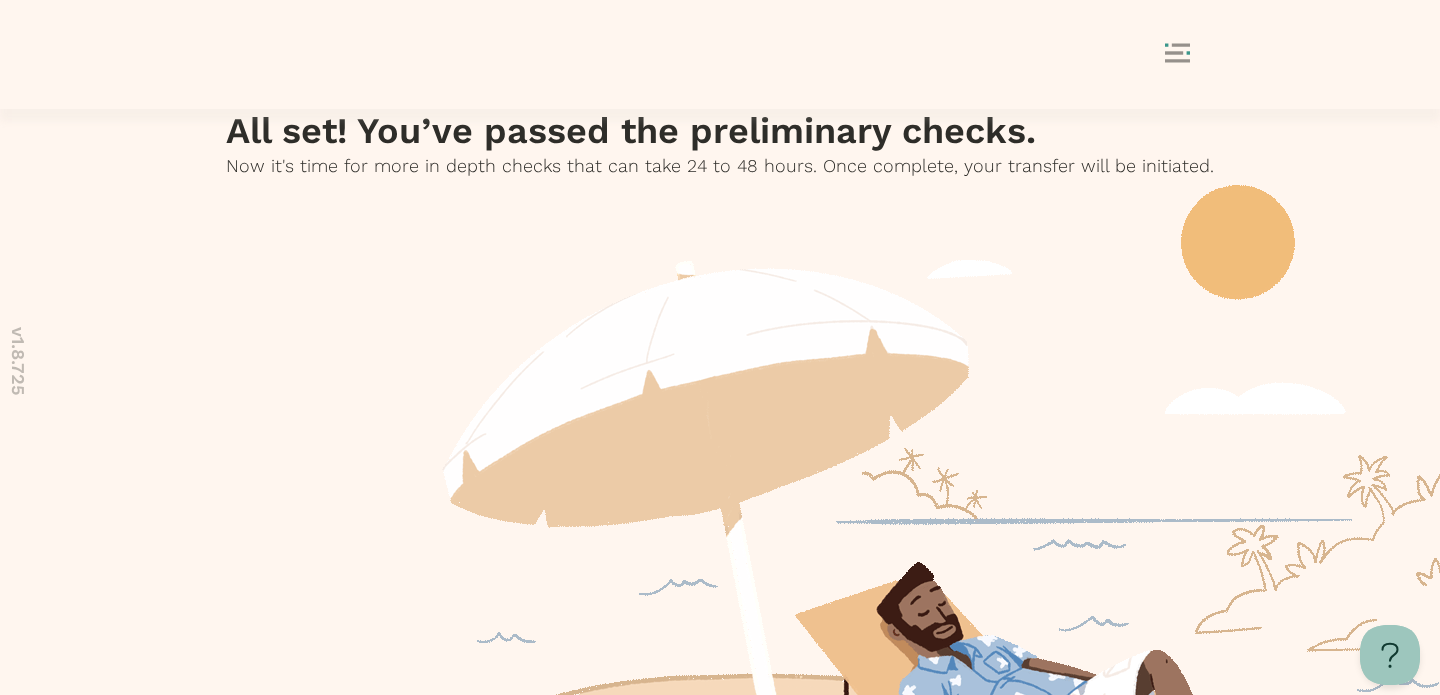 scroll, scrollTop: 47, scrollLeft: 0, axis: vertical 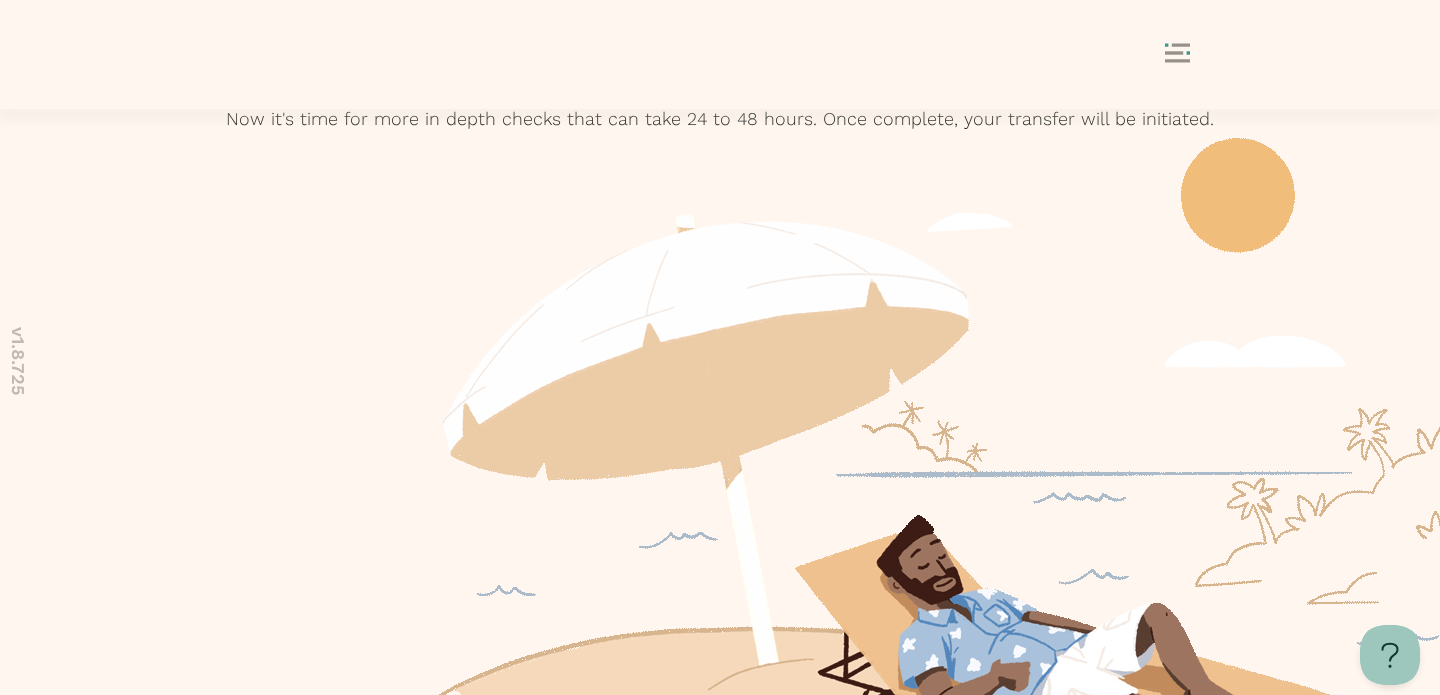 click at bounding box center (720, 945) 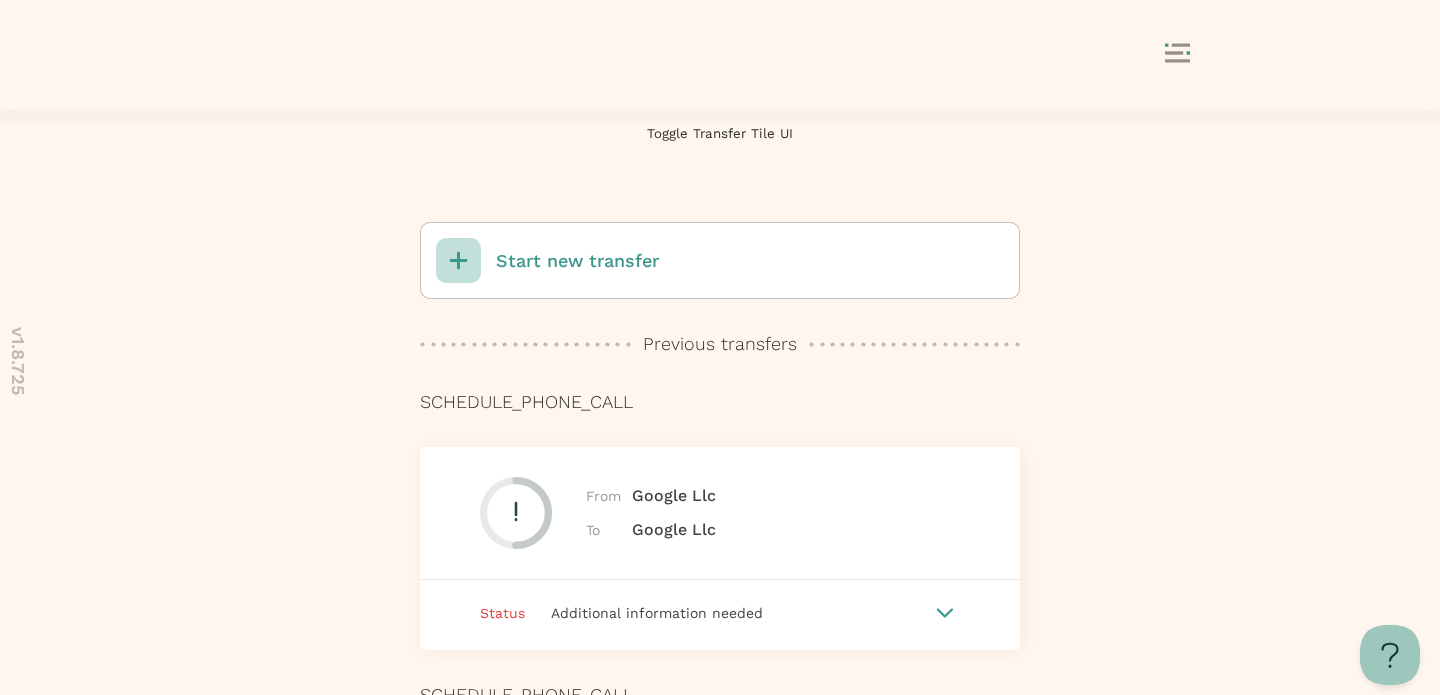 scroll, scrollTop: 102, scrollLeft: 0, axis: vertical 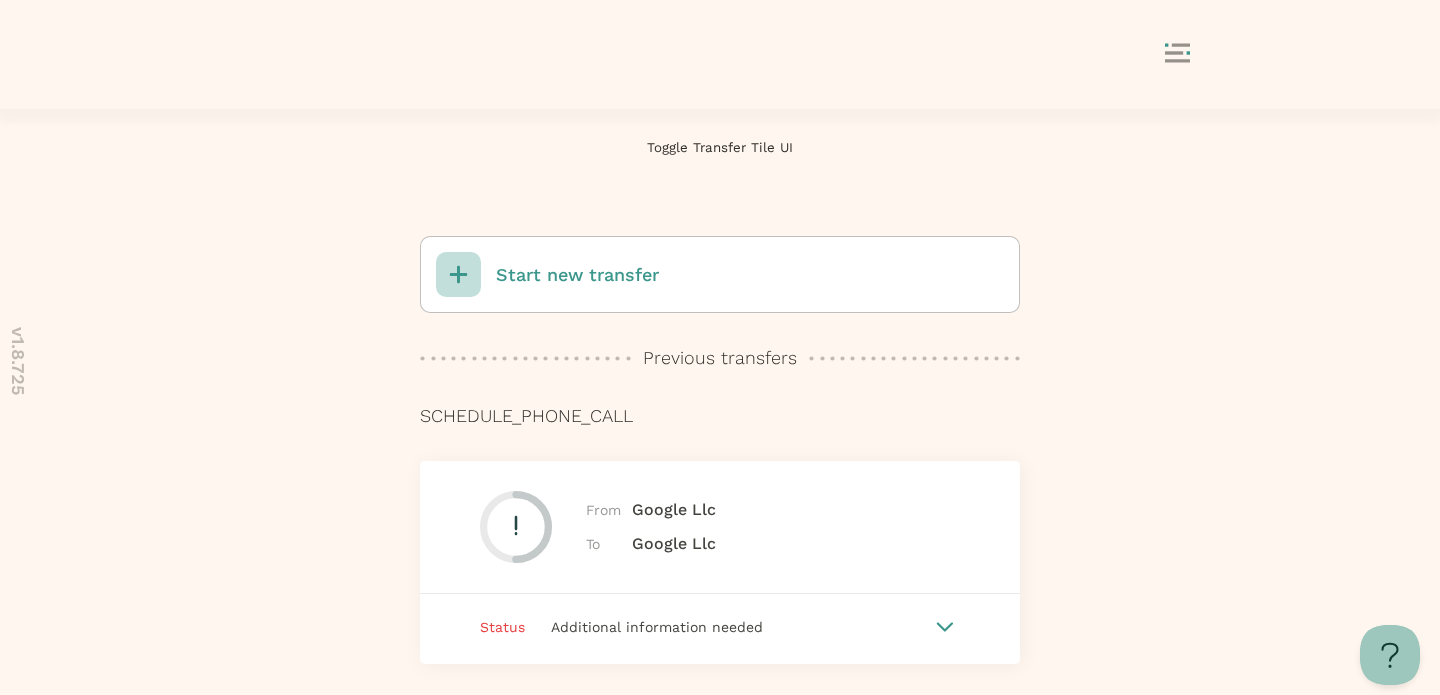 click on "Start new transfer" at bounding box center [577, 275] 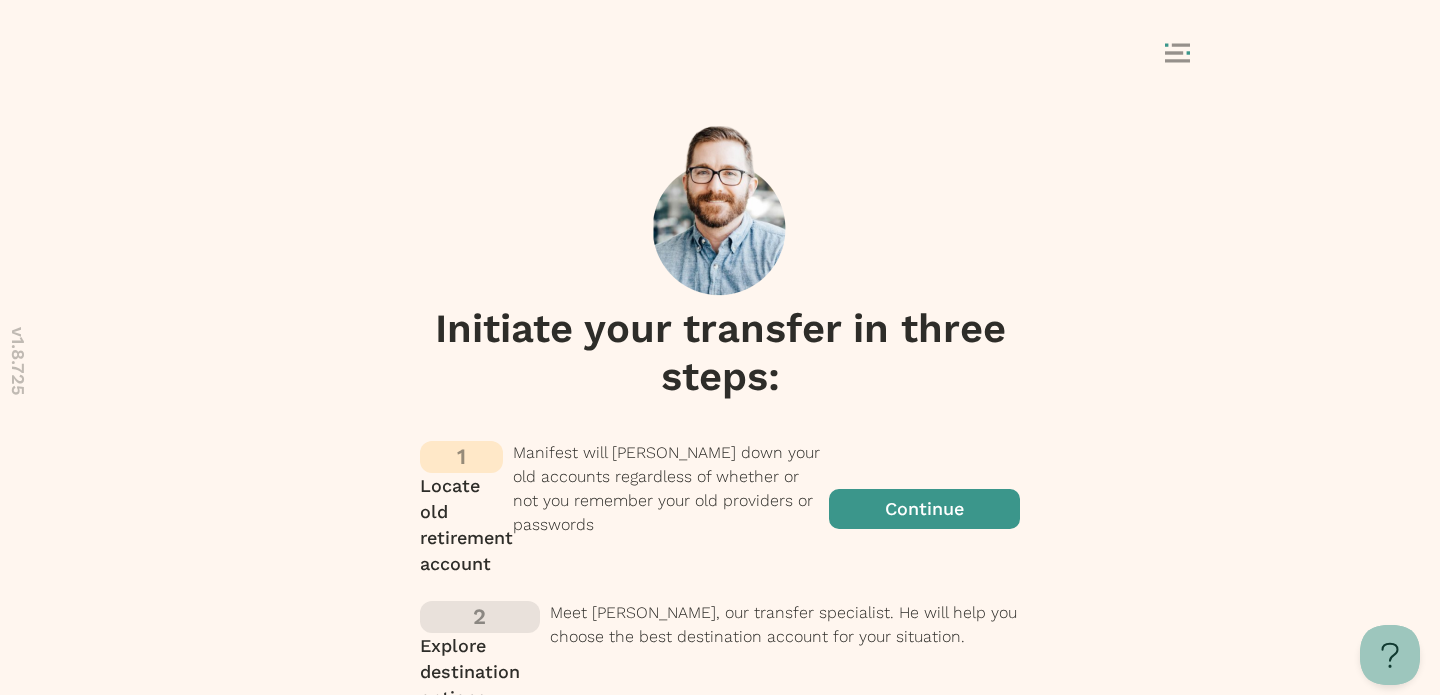 click at bounding box center [924, 509] 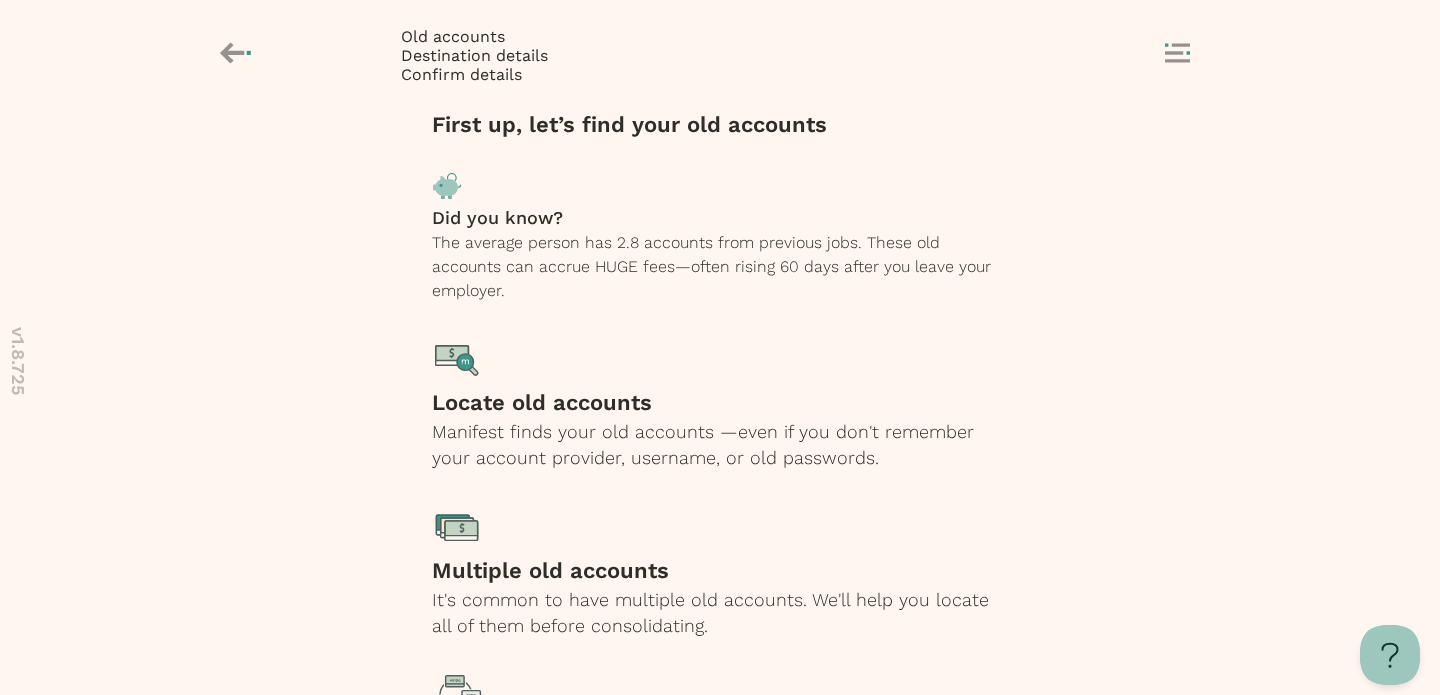 scroll, scrollTop: 256, scrollLeft: 0, axis: vertical 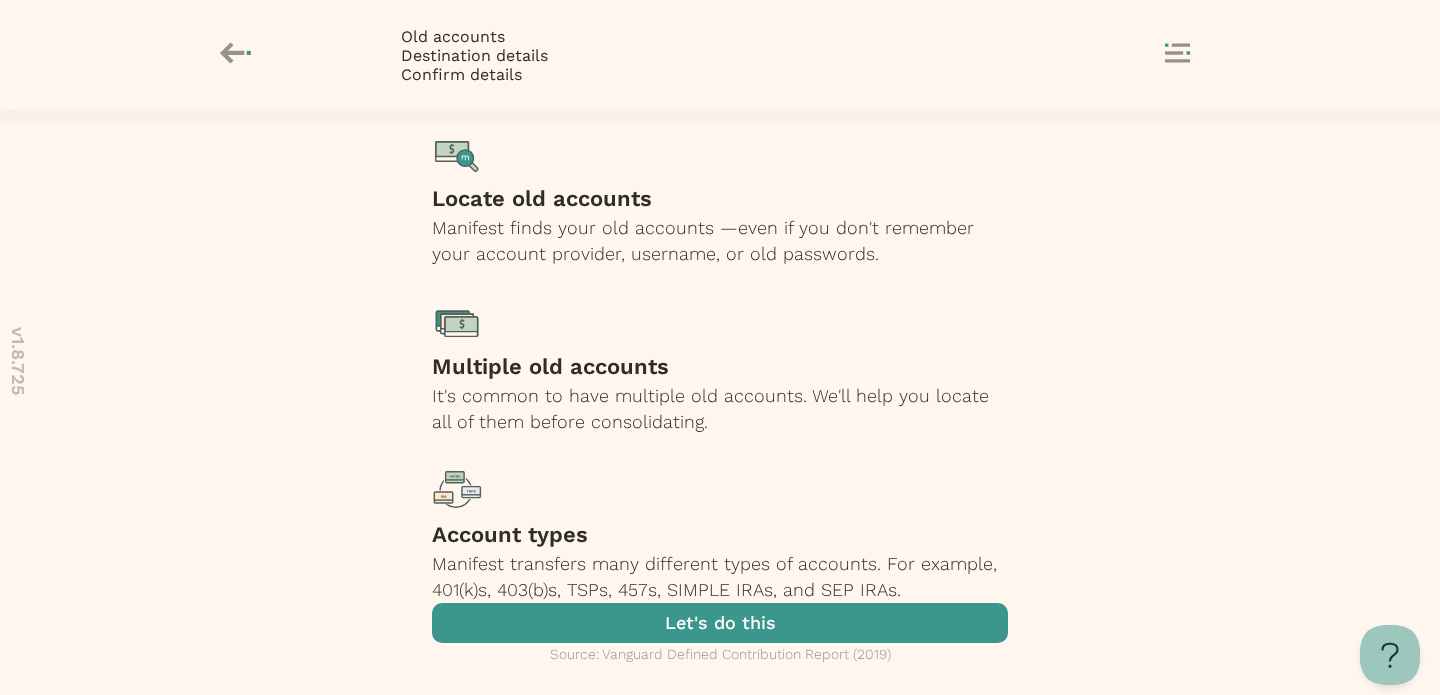 click on "Let's do this Source: Vanguard Defined Contribution Report (2019)" at bounding box center (720, 649) 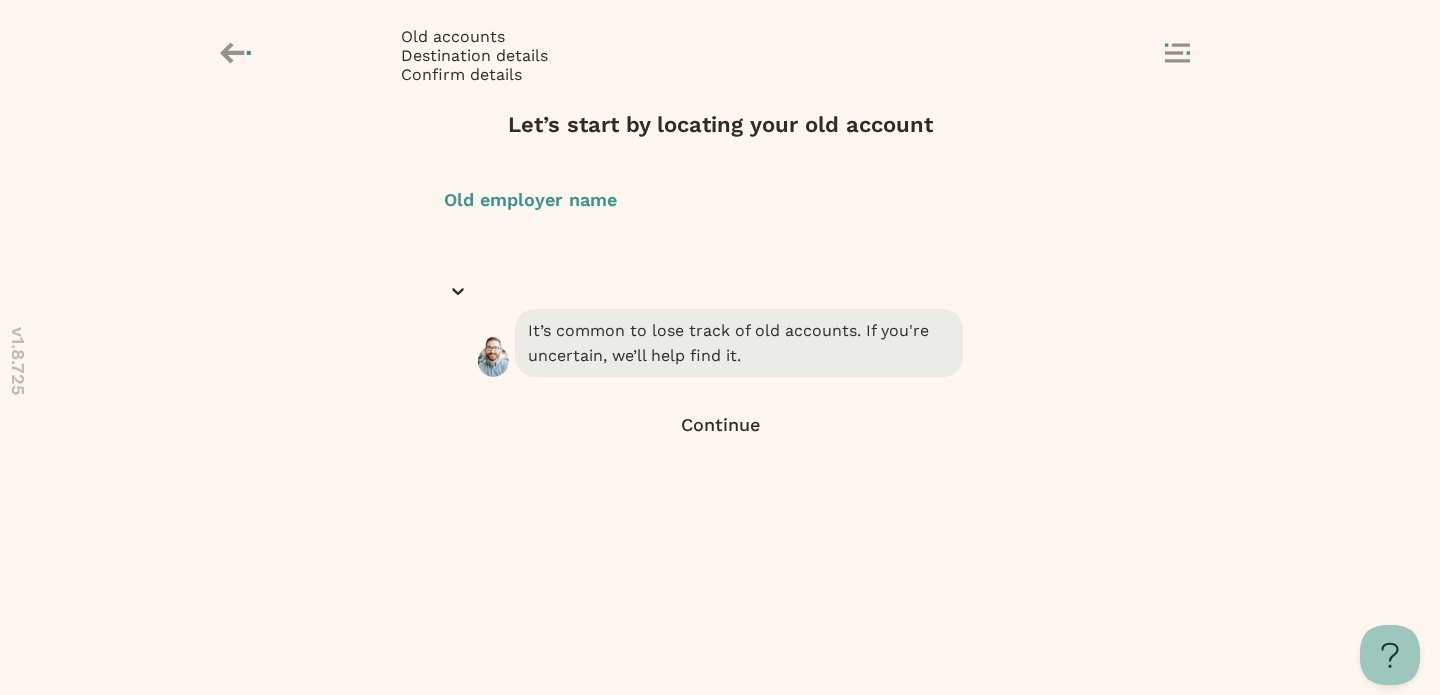 click at bounding box center [720, 253] 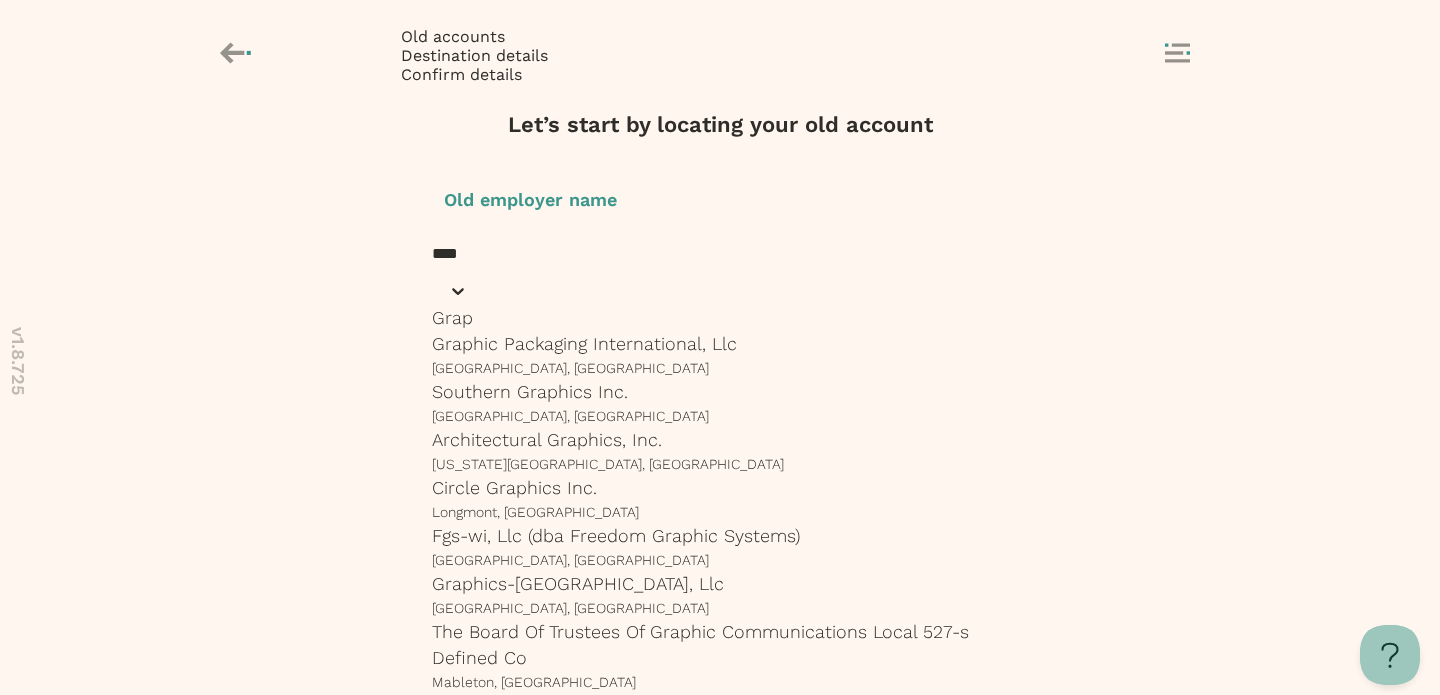 click on "[GEOGRAPHIC_DATA], [GEOGRAPHIC_DATA]" at bounding box center [720, 368] 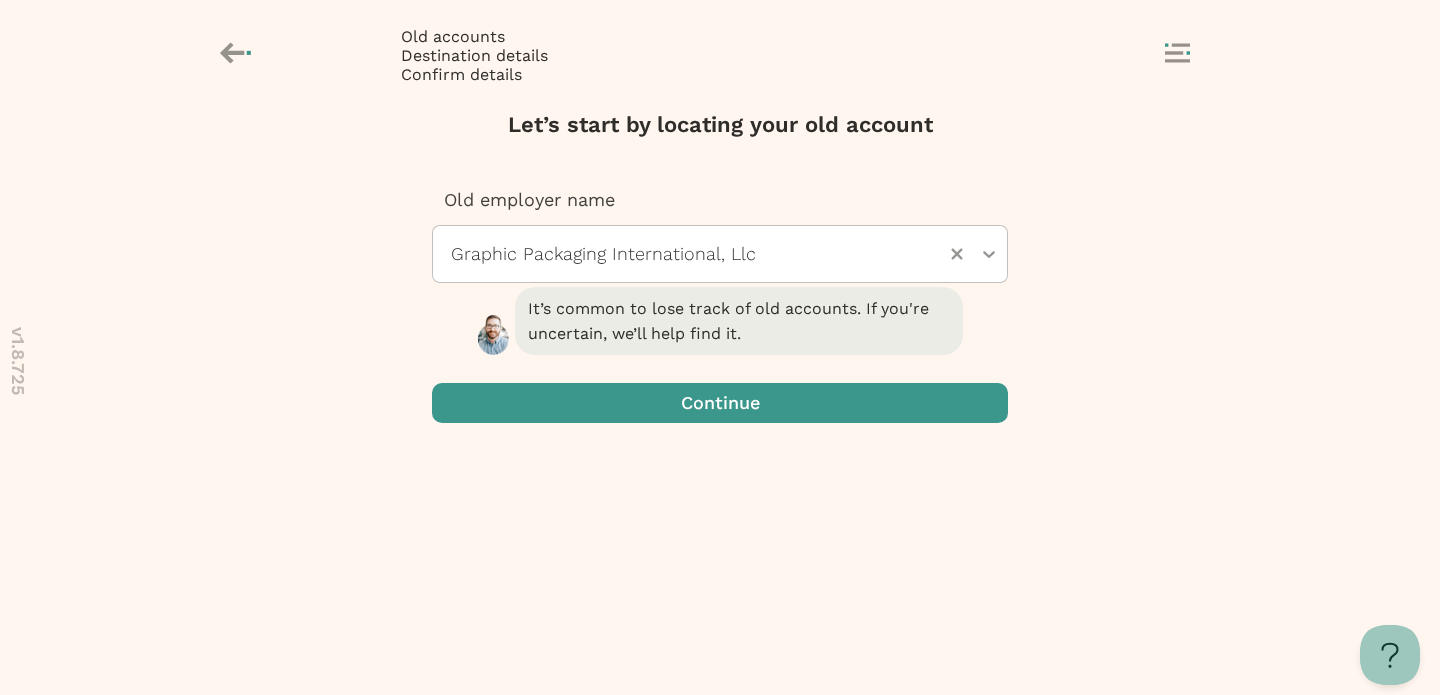 click at bounding box center (720, 403) 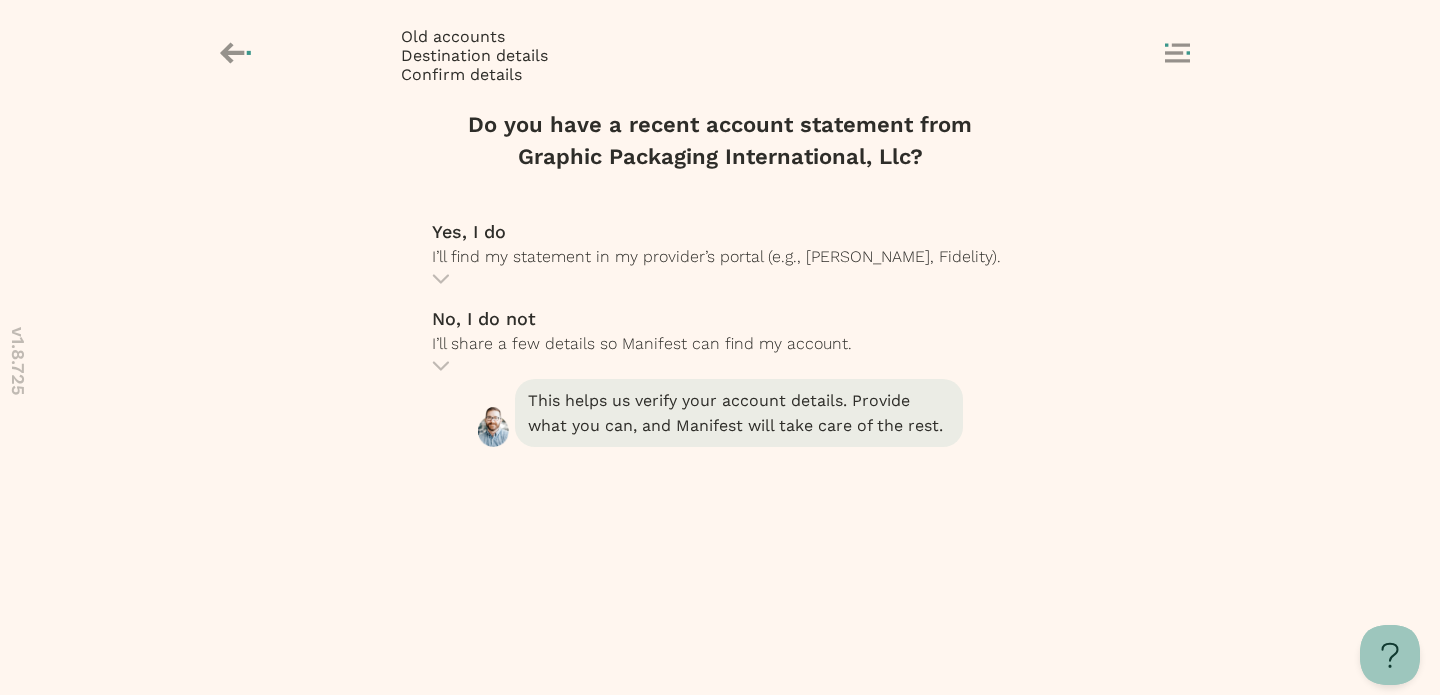 click on "I’ll share a few details so Manifest can find my account." at bounding box center [642, 343] 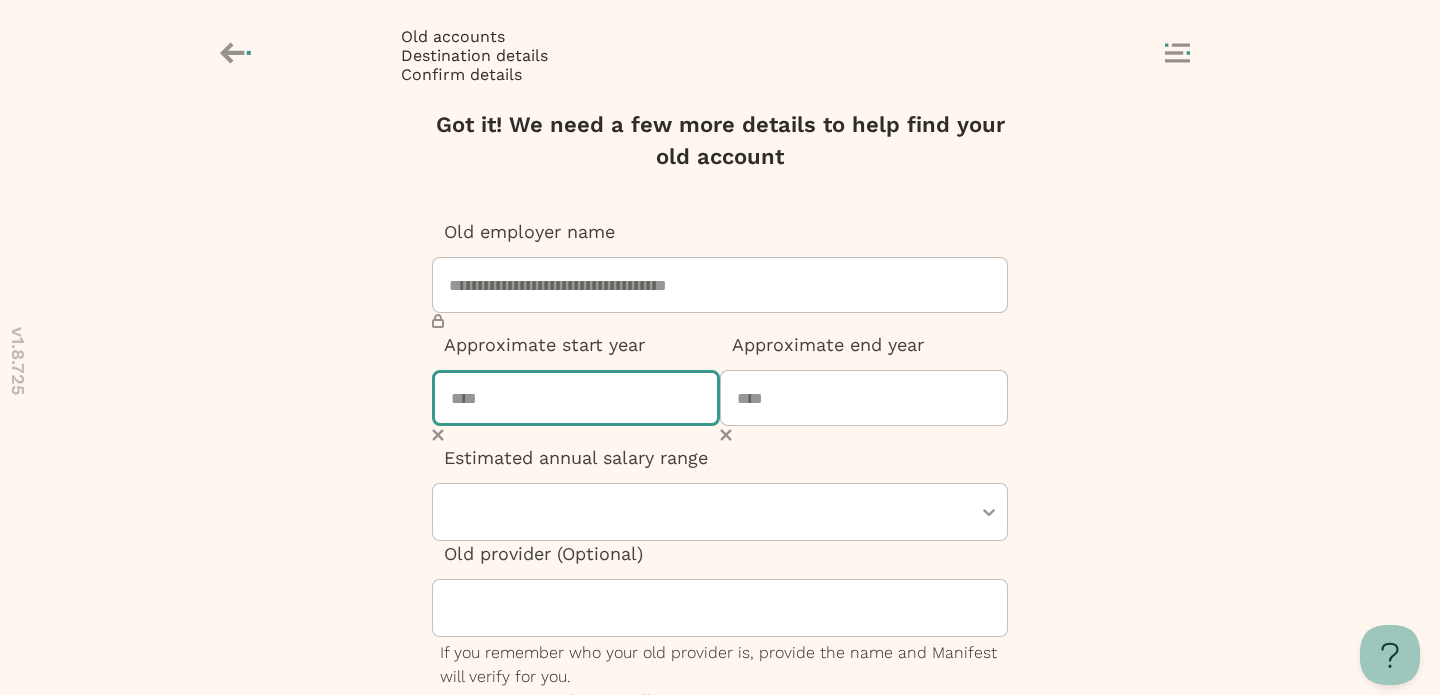 click at bounding box center [576, 398] 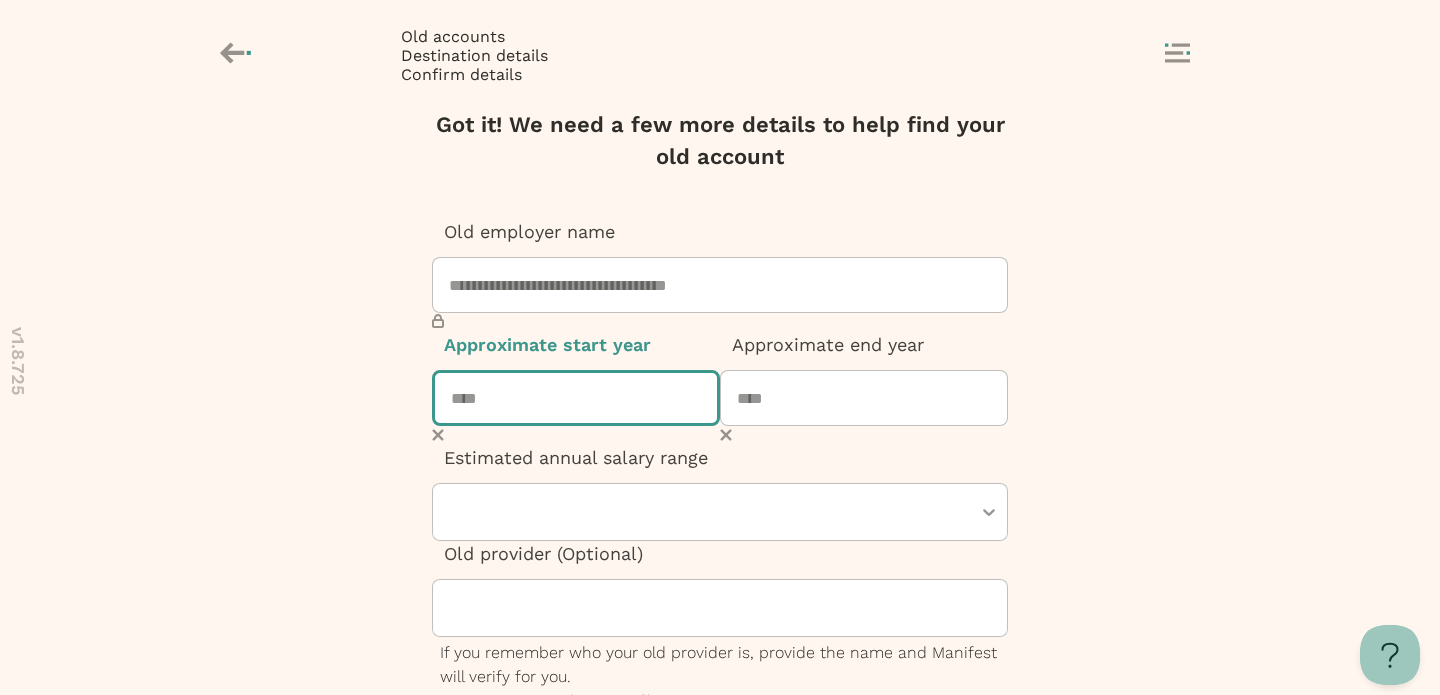 type on "****" 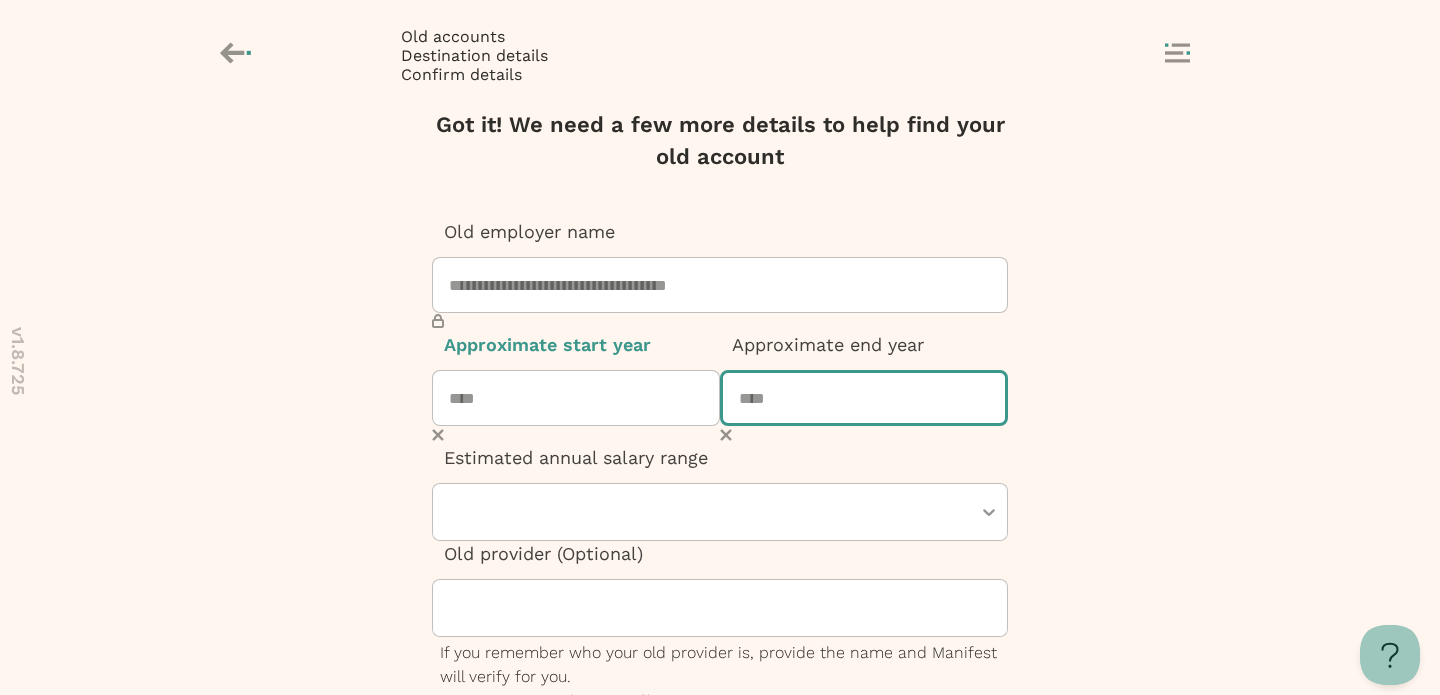 click at bounding box center [864, 398] 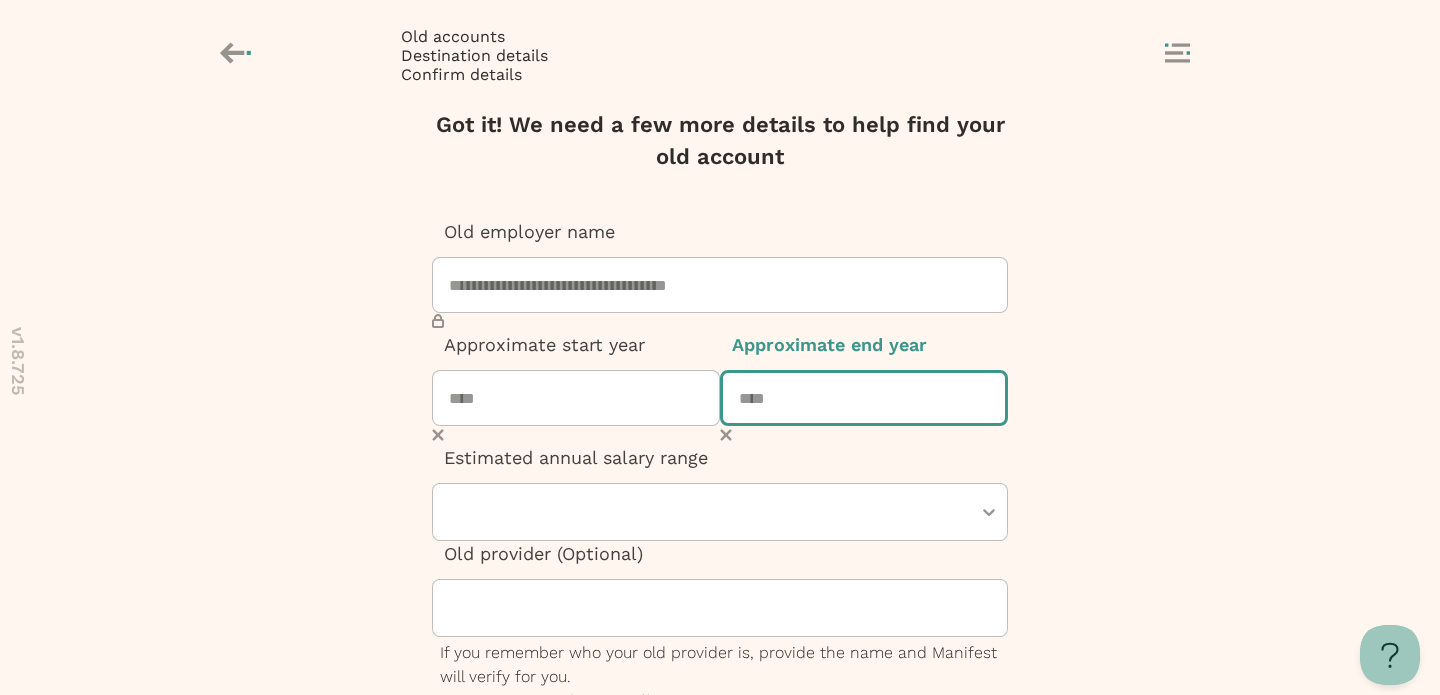 type on "****" 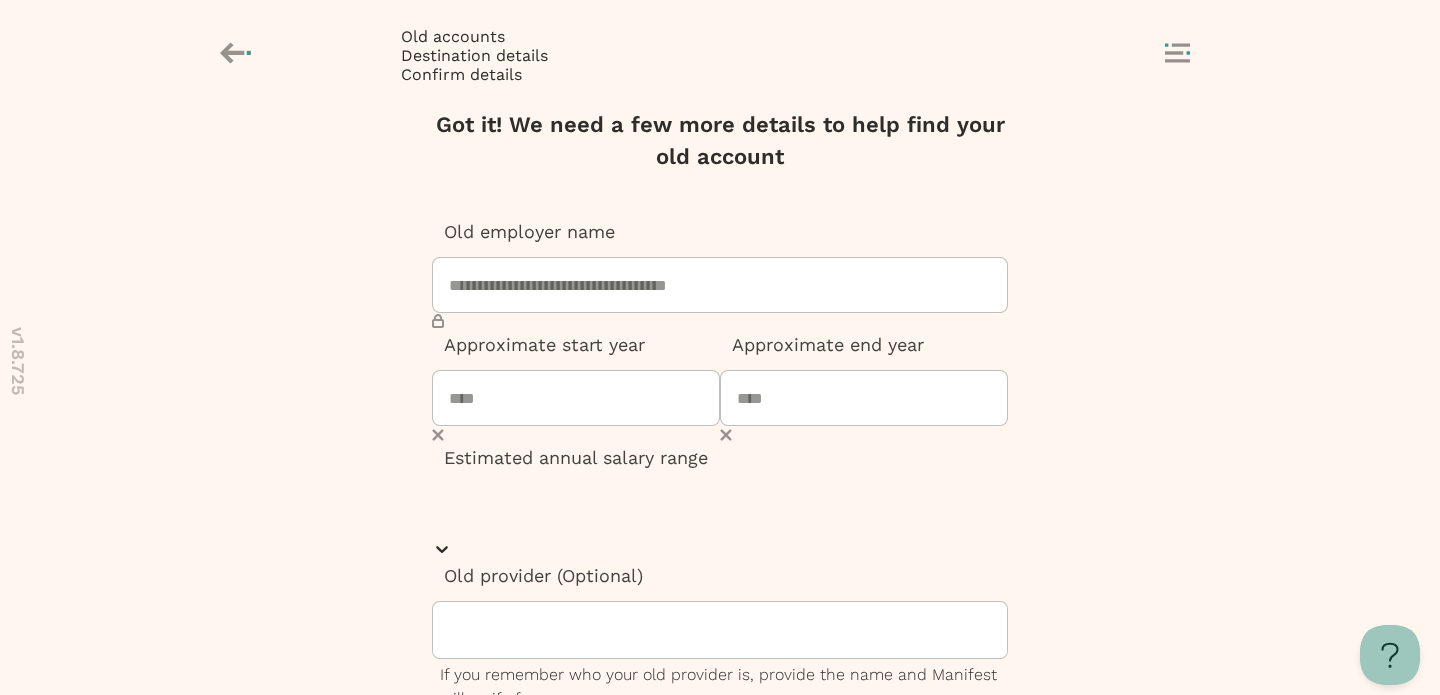 click at bounding box center [720, 511] 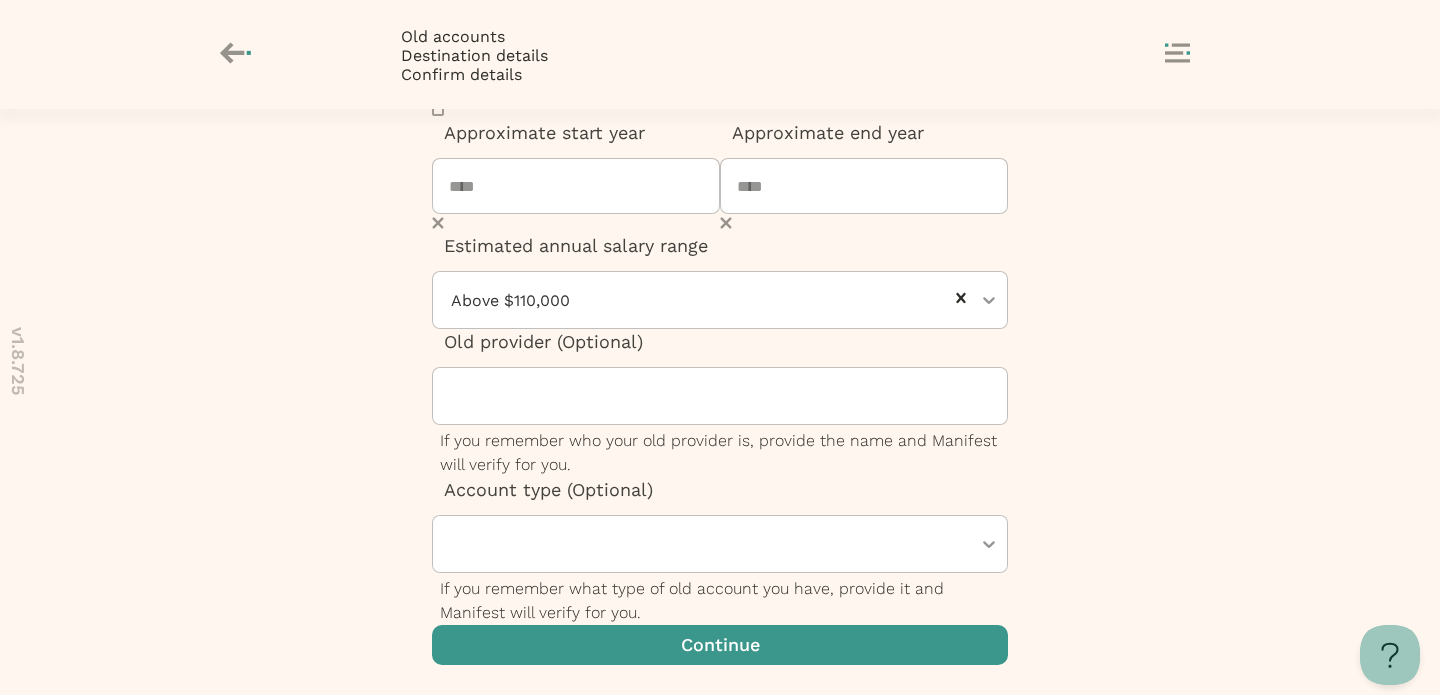 scroll, scrollTop: 341, scrollLeft: 0, axis: vertical 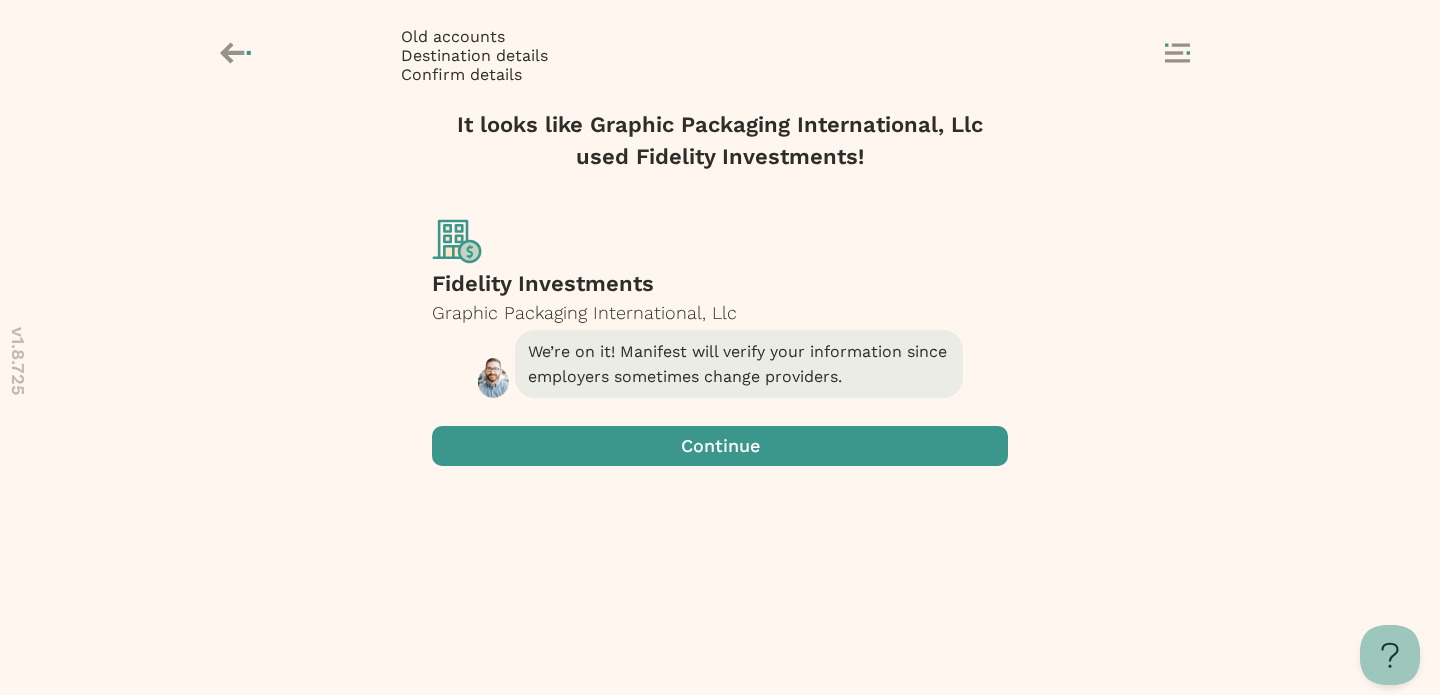 click at bounding box center (720, 446) 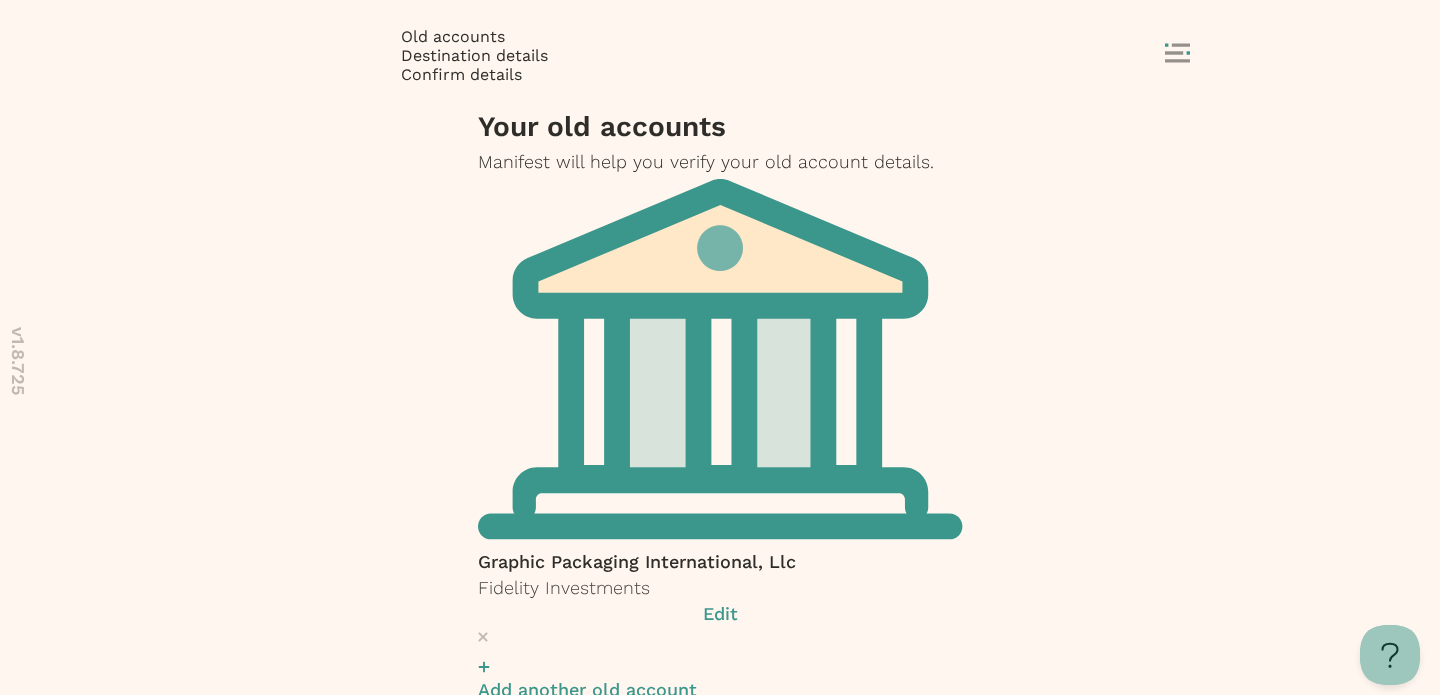 click at bounding box center (720, 874) 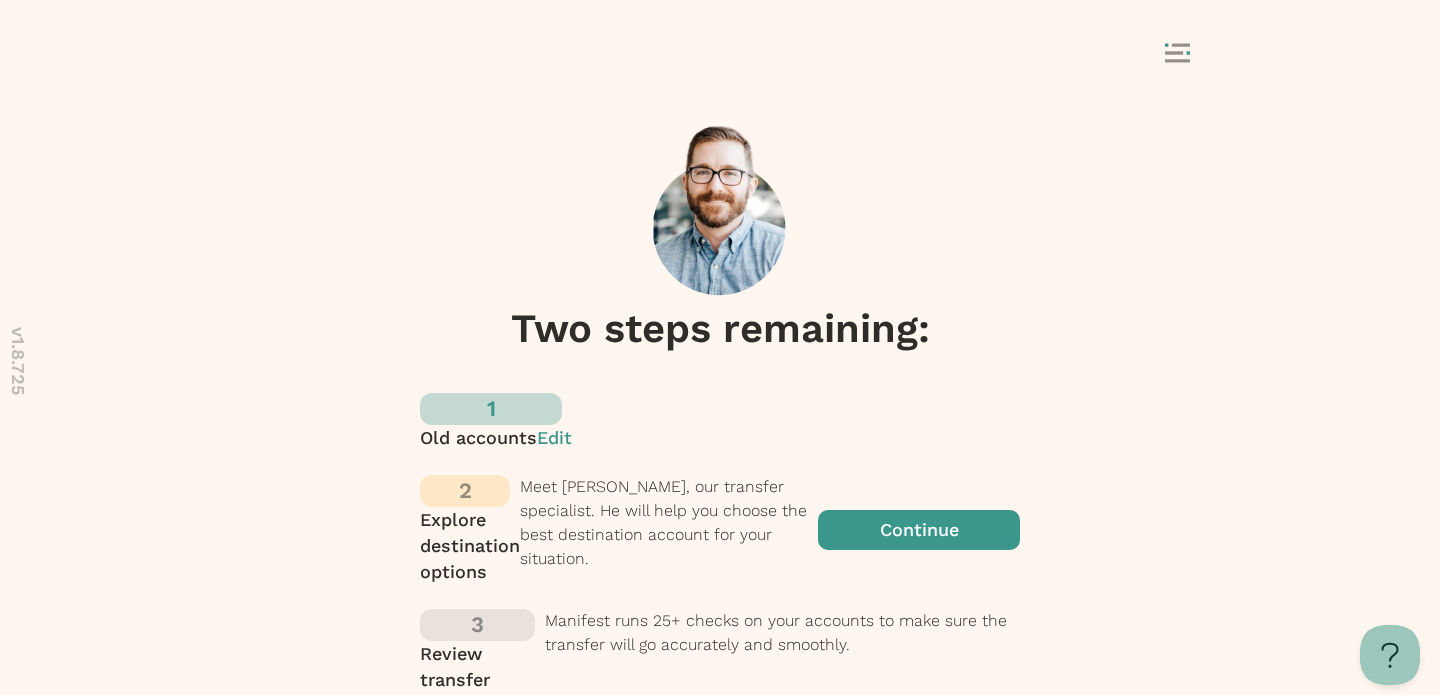click at bounding box center [919, 530] 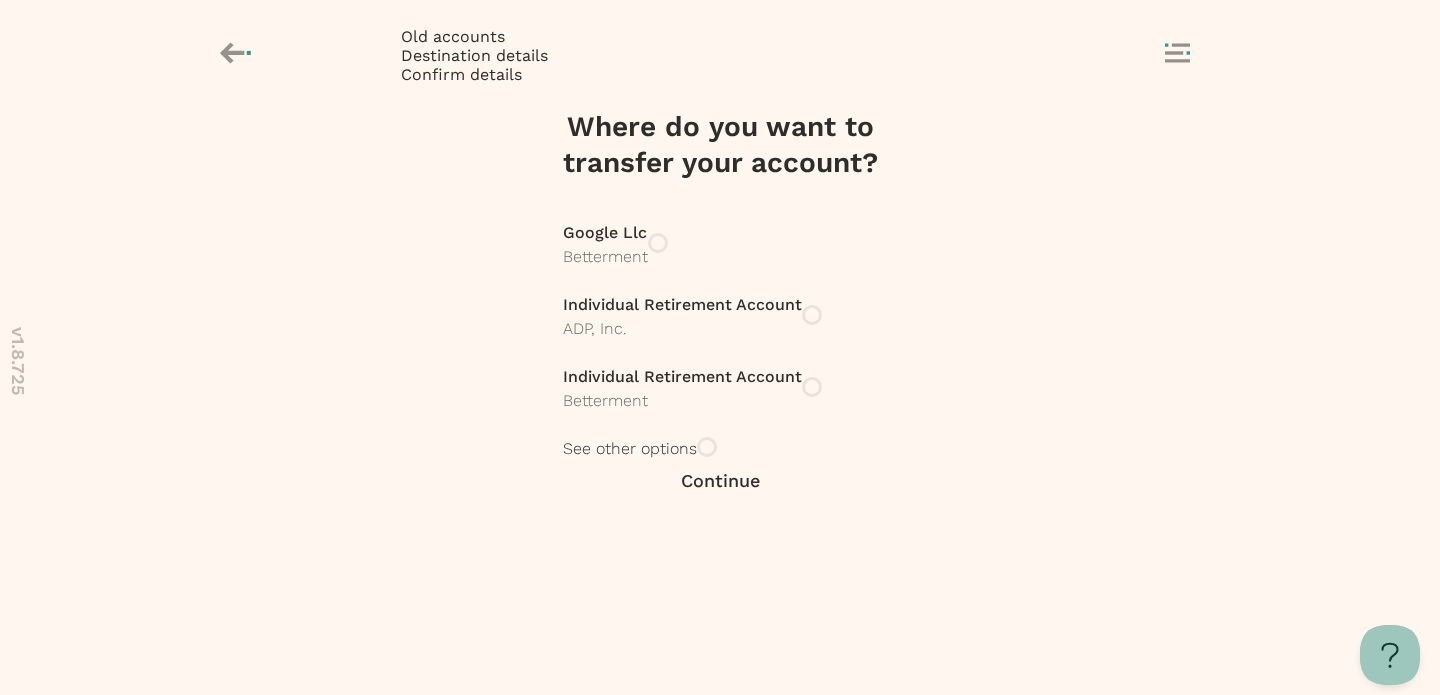 click on "See other options" at bounding box center (630, 449) 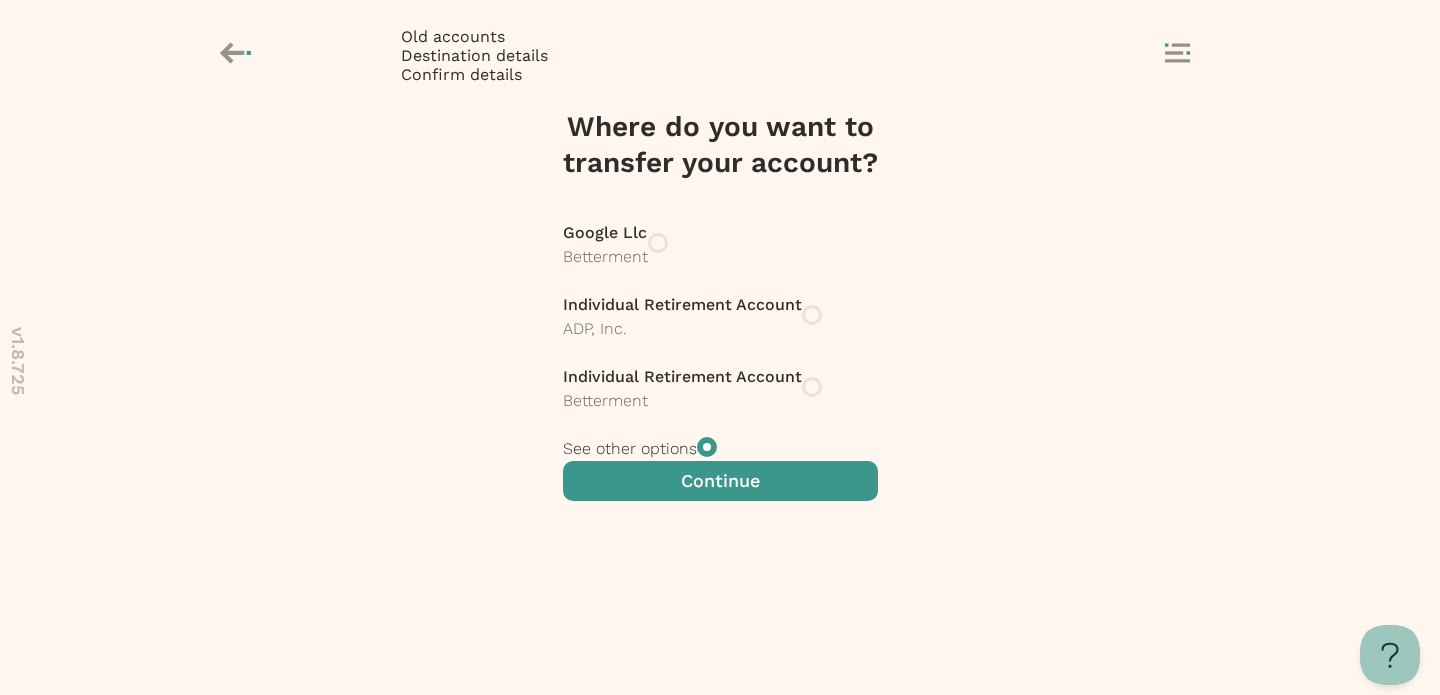 click at bounding box center [720, 481] 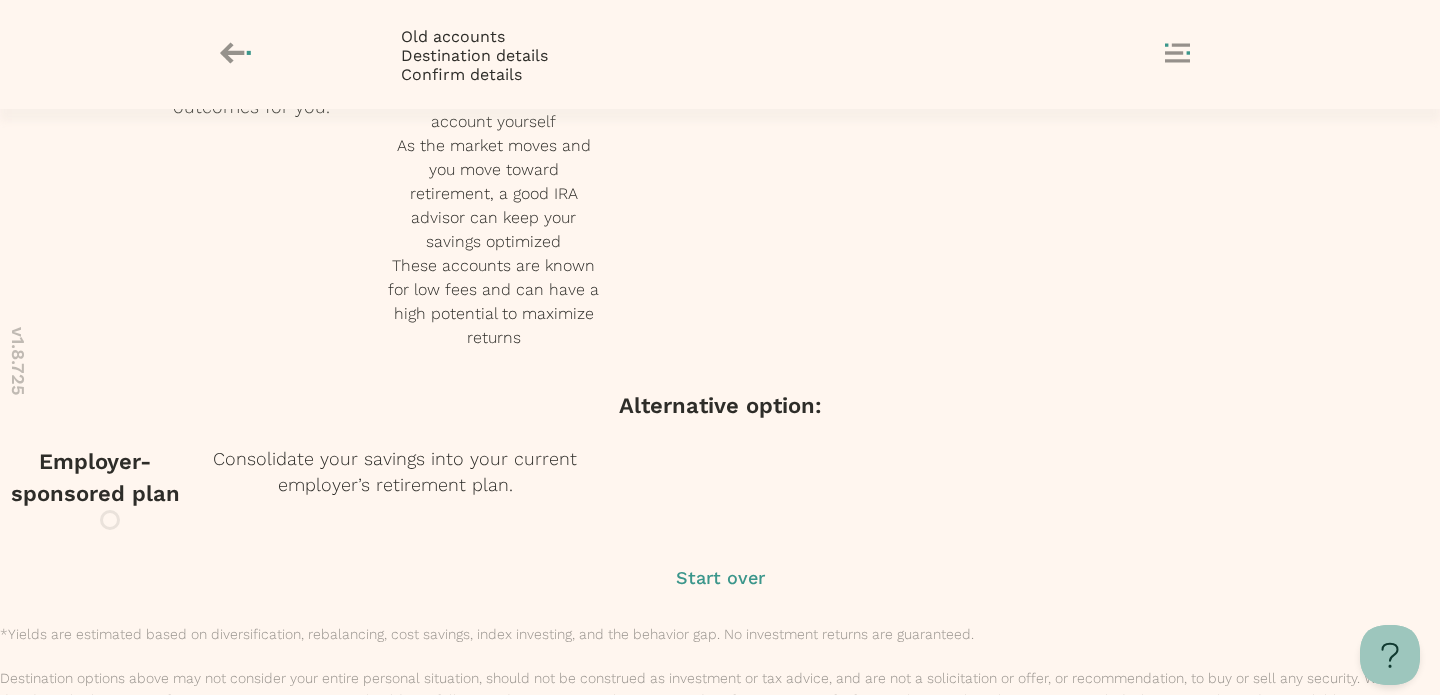 scroll, scrollTop: 548, scrollLeft: 0, axis: vertical 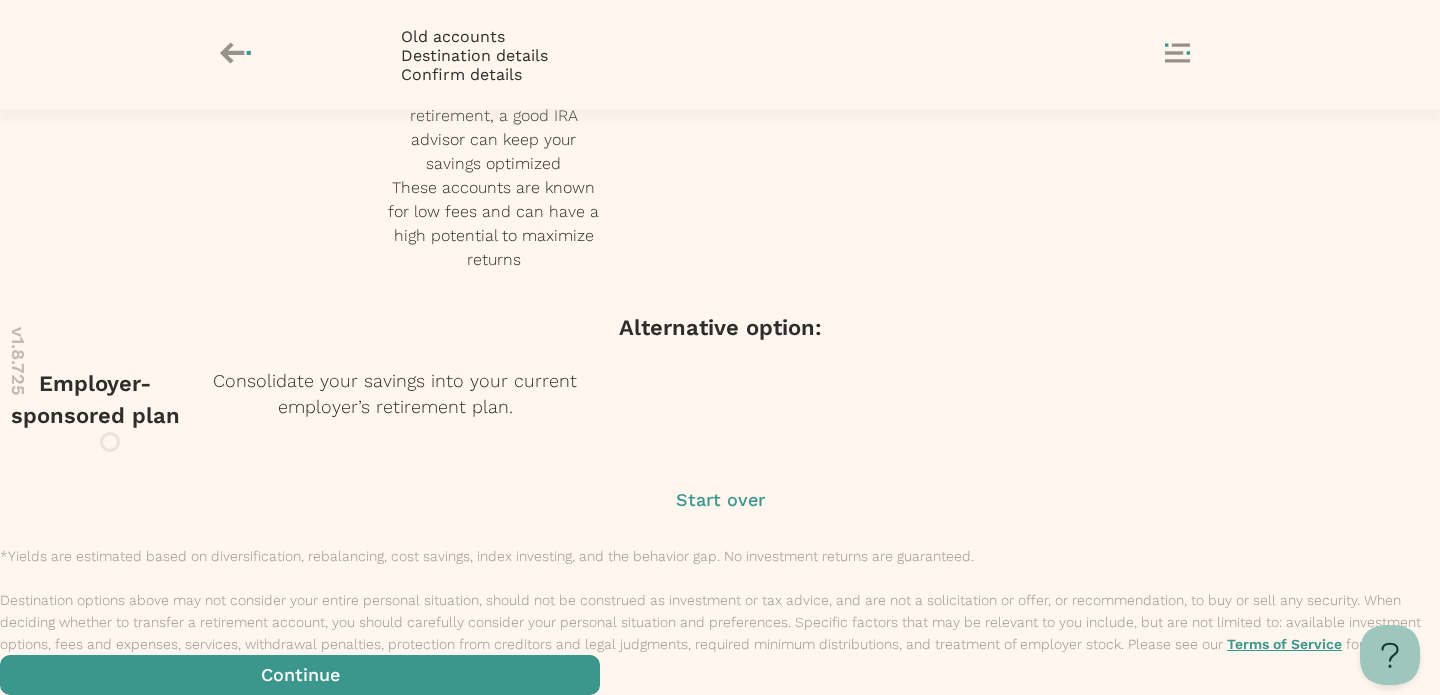 click at bounding box center [300, 675] 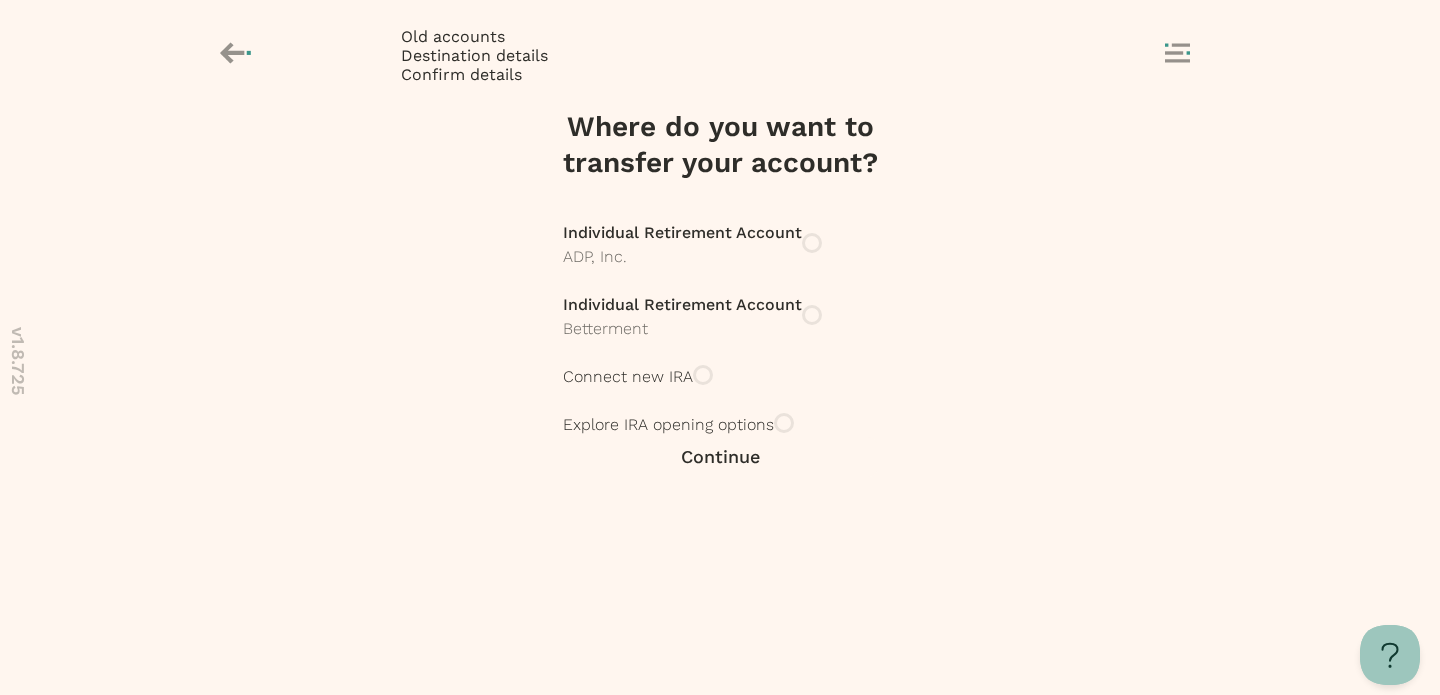 scroll, scrollTop: 0, scrollLeft: 0, axis: both 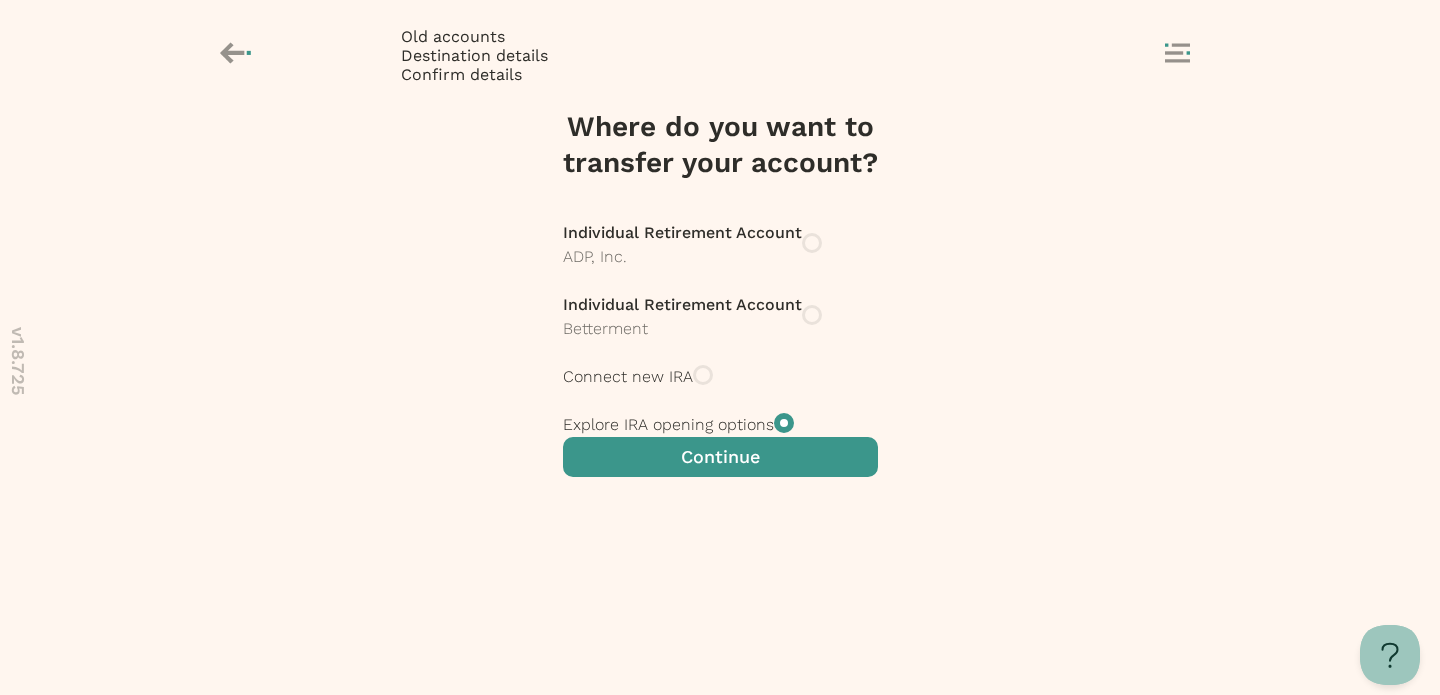 click at bounding box center (720, 457) 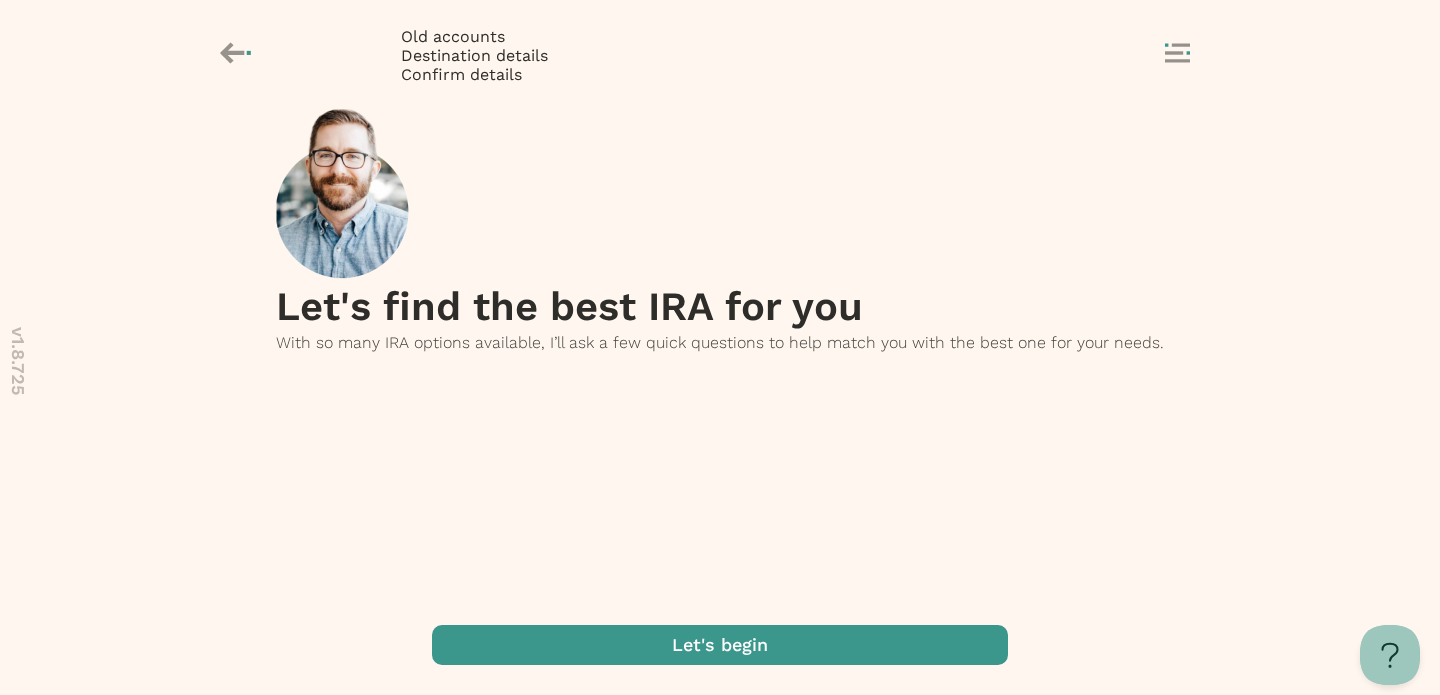 click at bounding box center [720, 645] 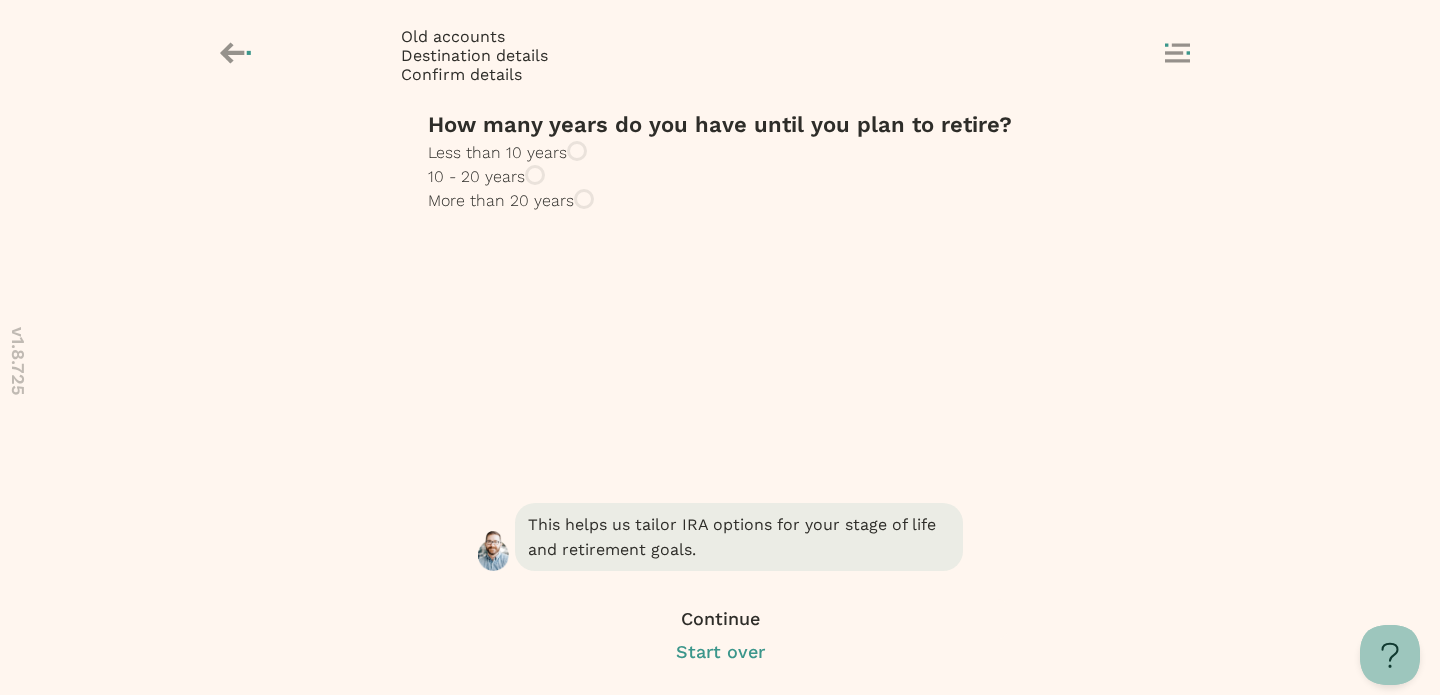 click on "More than 20 years" at bounding box center (501, 201) 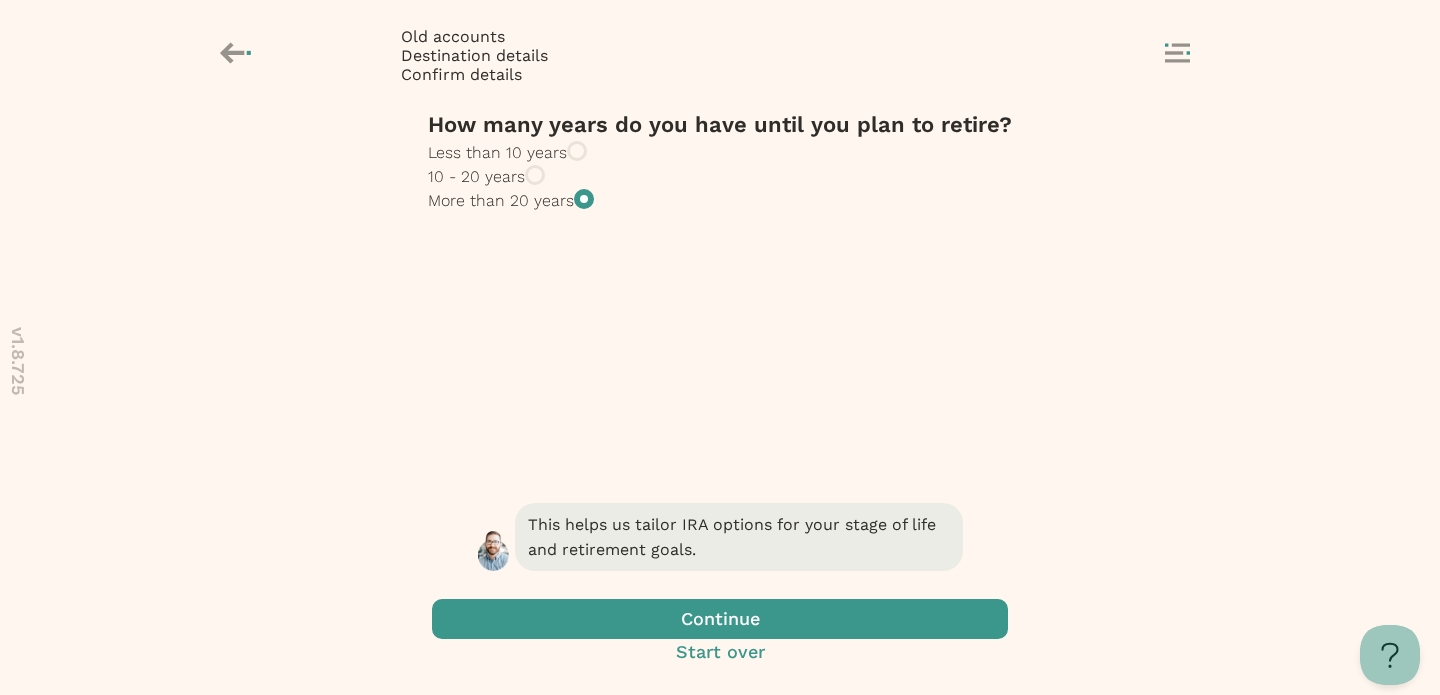 click at bounding box center (720, 619) 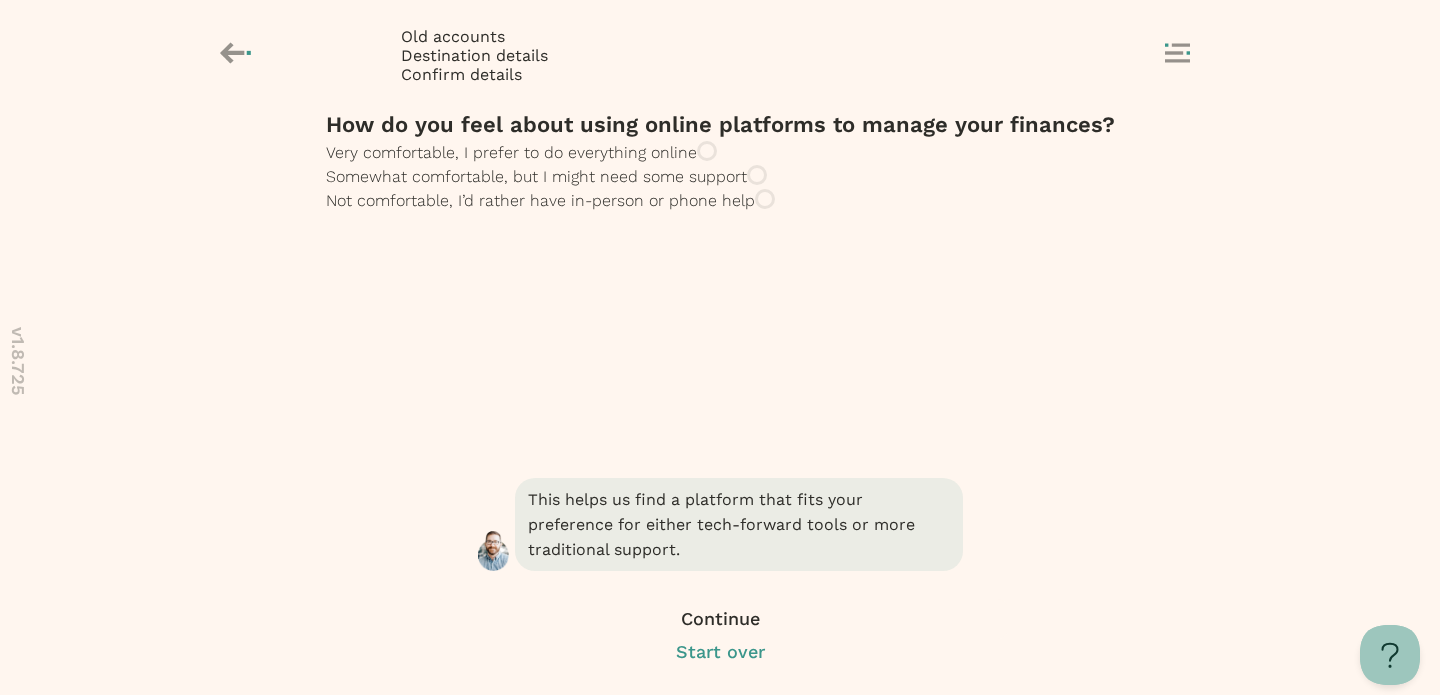 click on "Very comfortable, I prefer to do everything online" at bounding box center (720, 153) 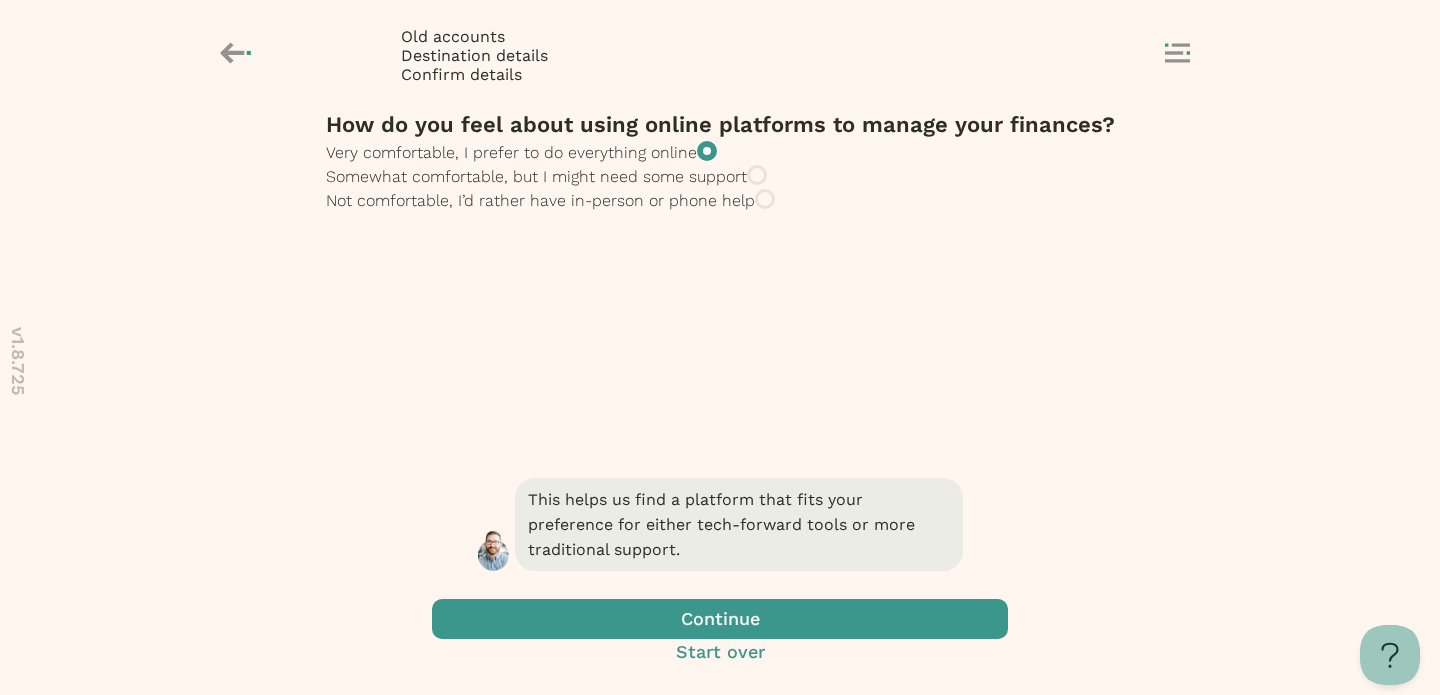 click at bounding box center (720, 619) 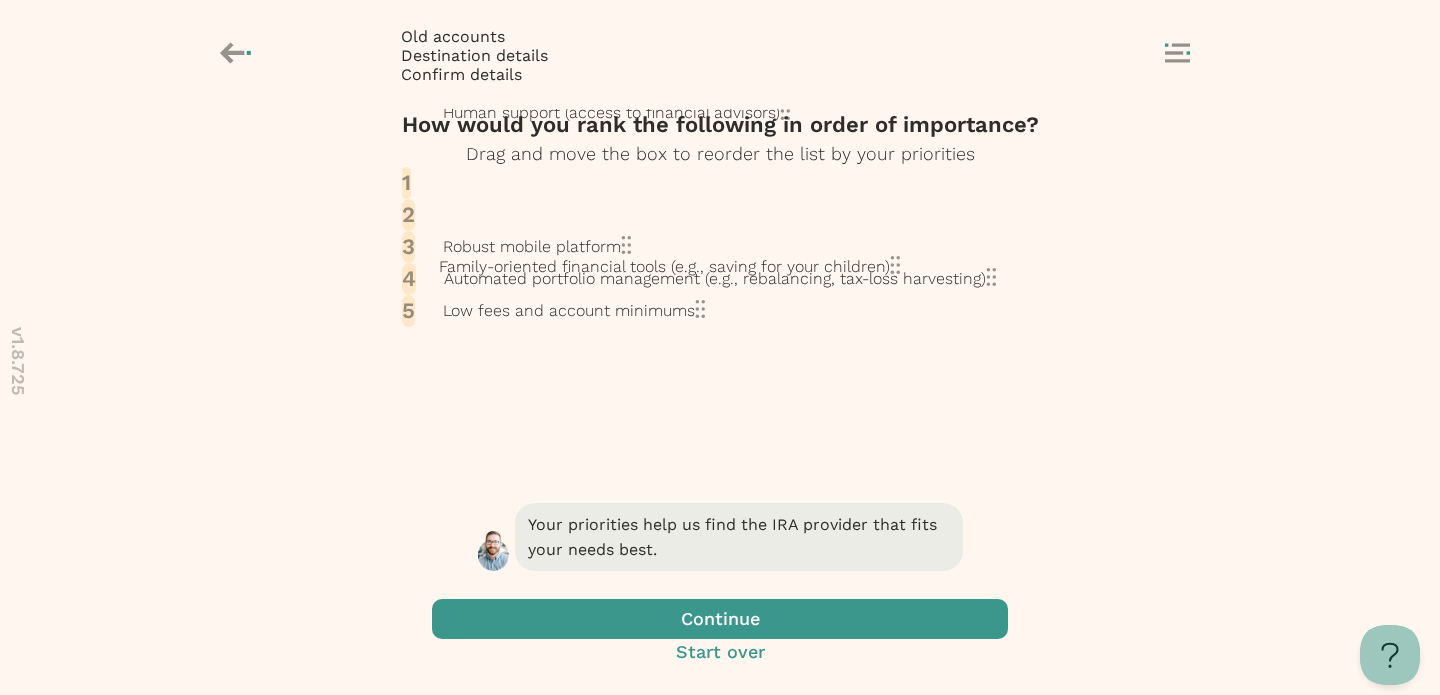 drag, startPoint x: 695, startPoint y: 422, endPoint x: 695, endPoint y: 320, distance: 102 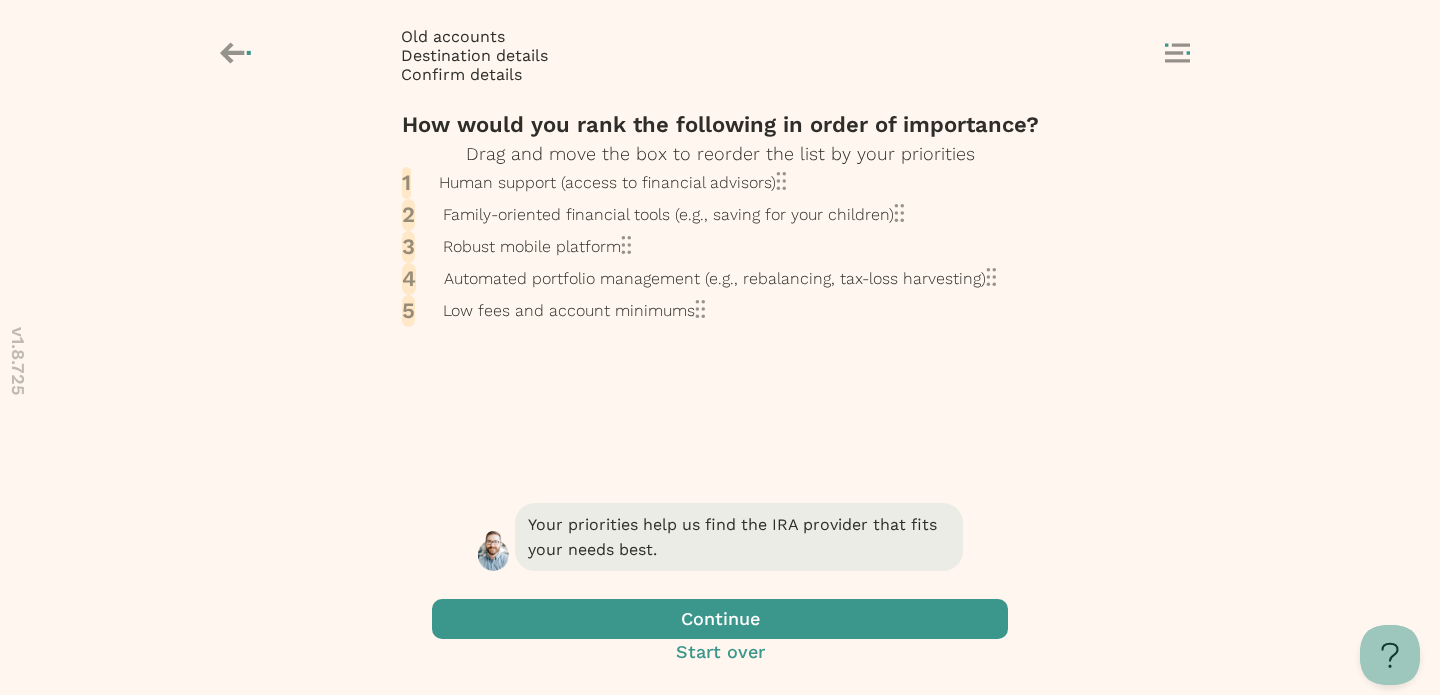 drag, startPoint x: 696, startPoint y: 503, endPoint x: 696, endPoint y: 427, distance: 76 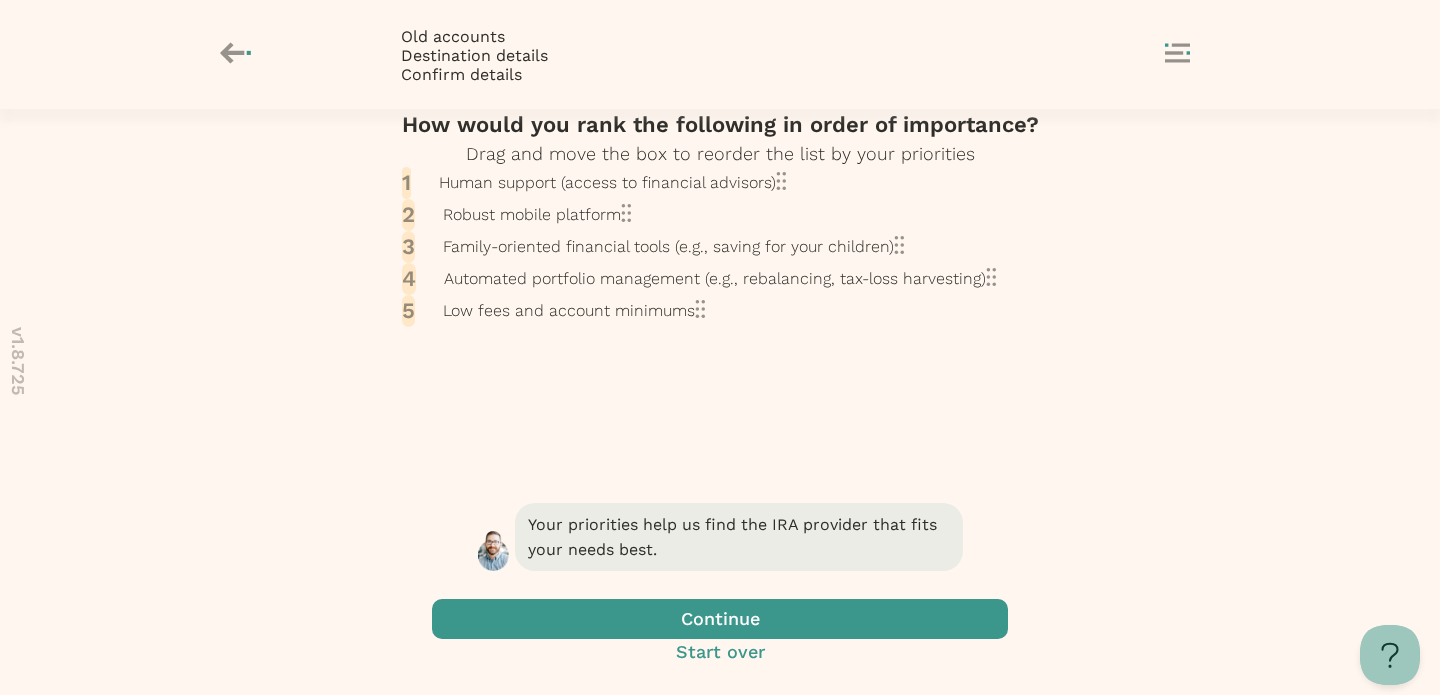 scroll, scrollTop: 140, scrollLeft: 0, axis: vertical 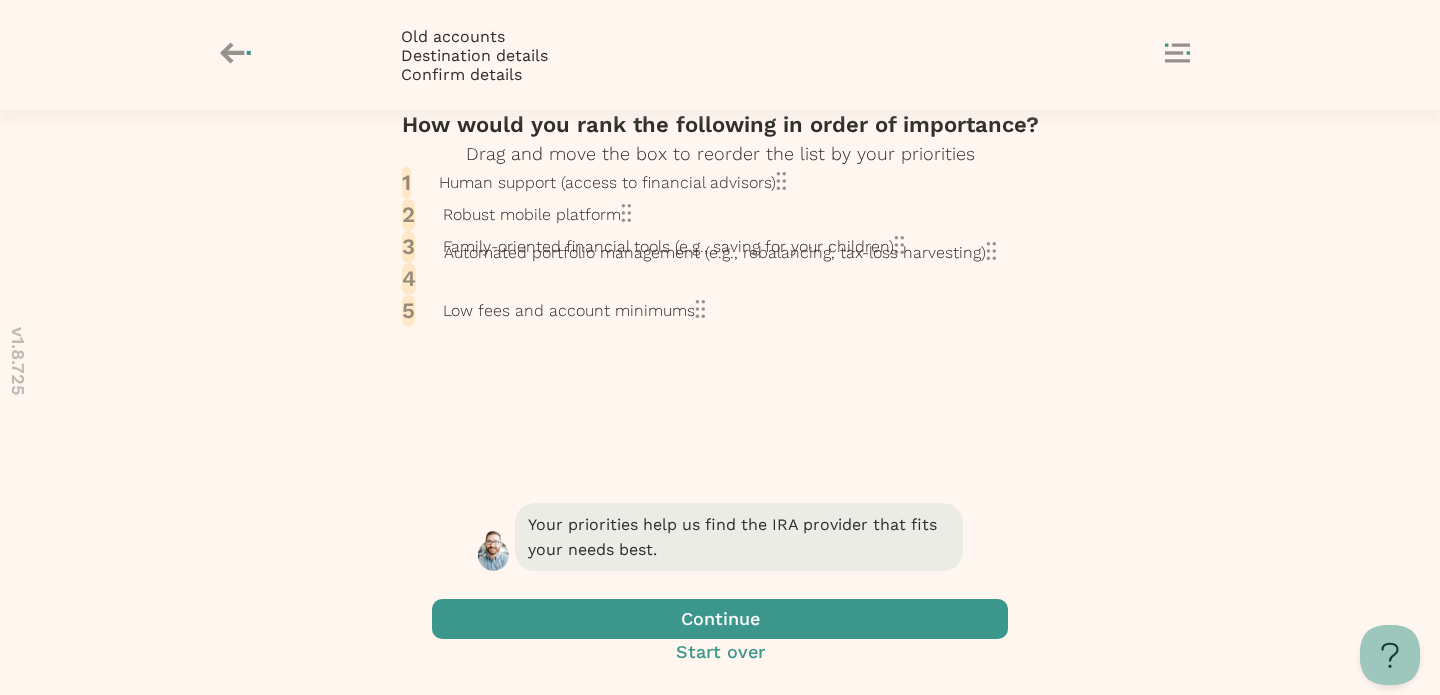 drag, startPoint x: 688, startPoint y: 446, endPoint x: 689, endPoint y: 329, distance: 117.00427 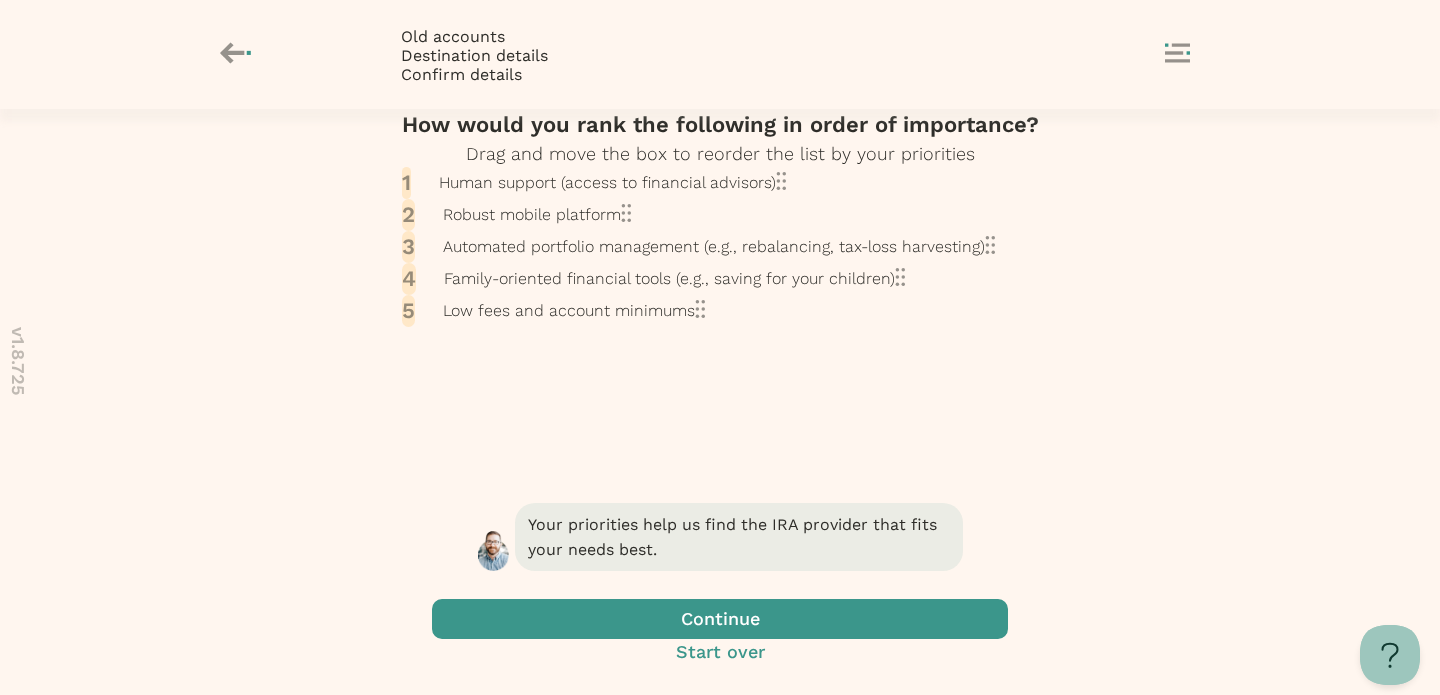 scroll, scrollTop: 258, scrollLeft: 0, axis: vertical 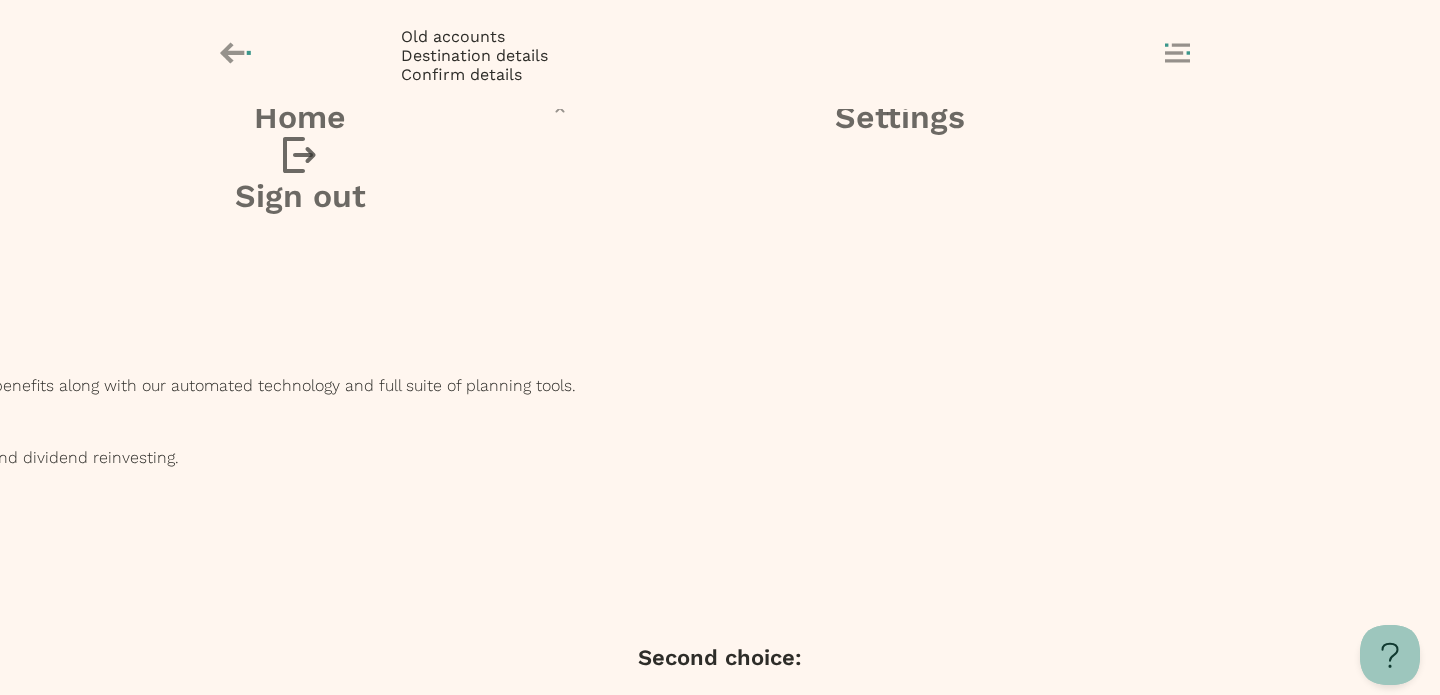 click at bounding box center (-293, 582) 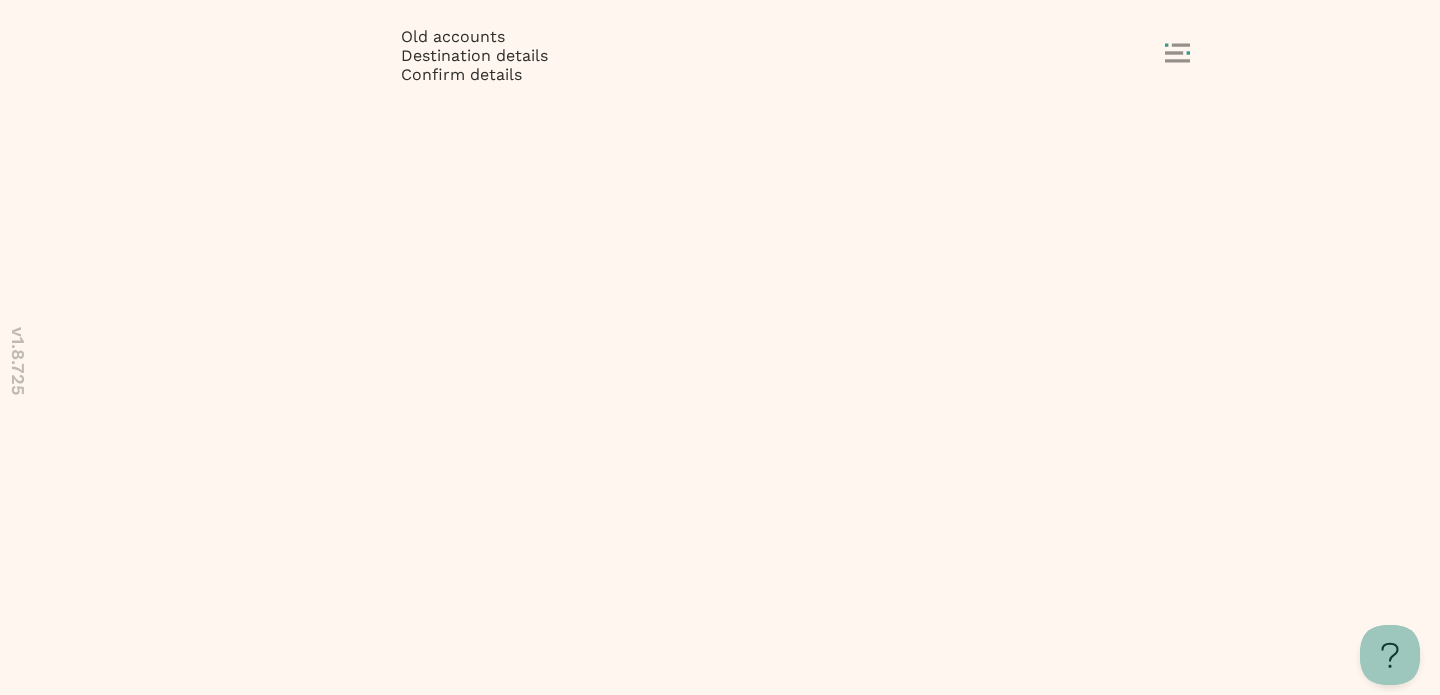 scroll, scrollTop: 0, scrollLeft: 0, axis: both 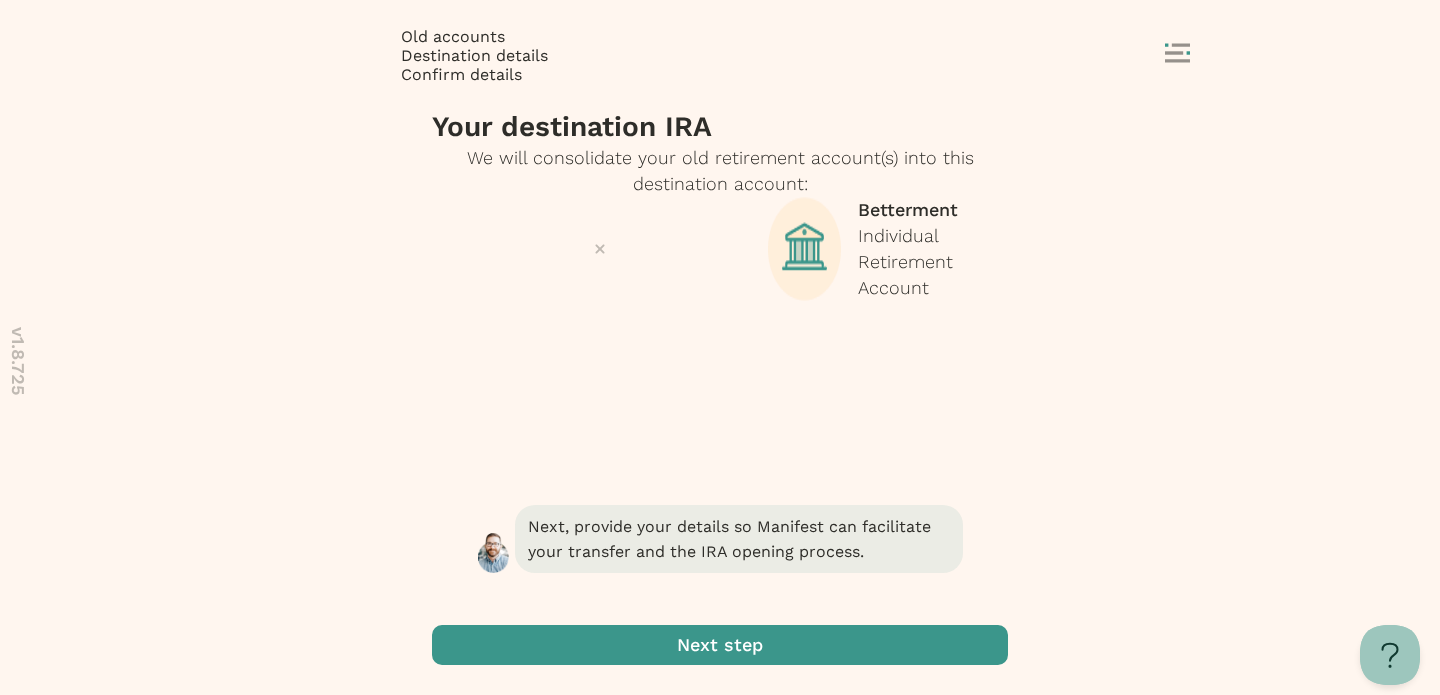 click at bounding box center (720, 645) 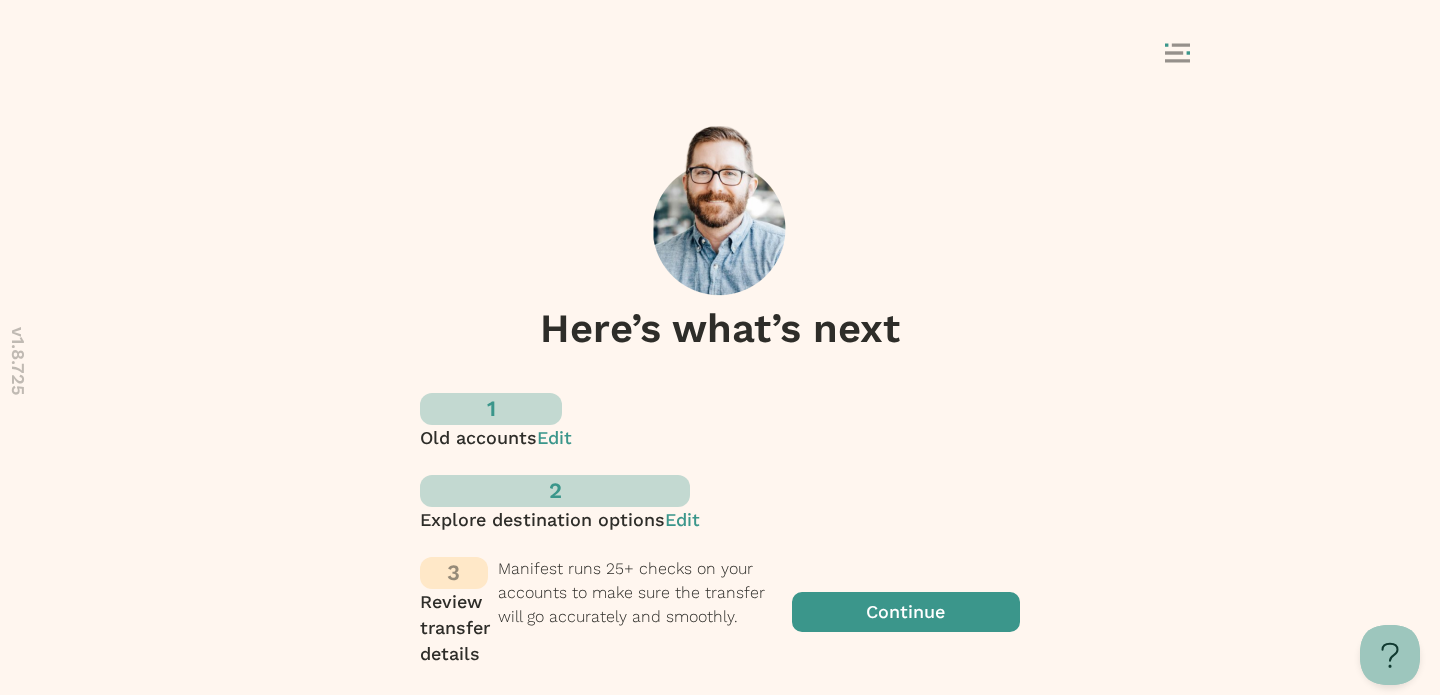 click at bounding box center [906, 612] 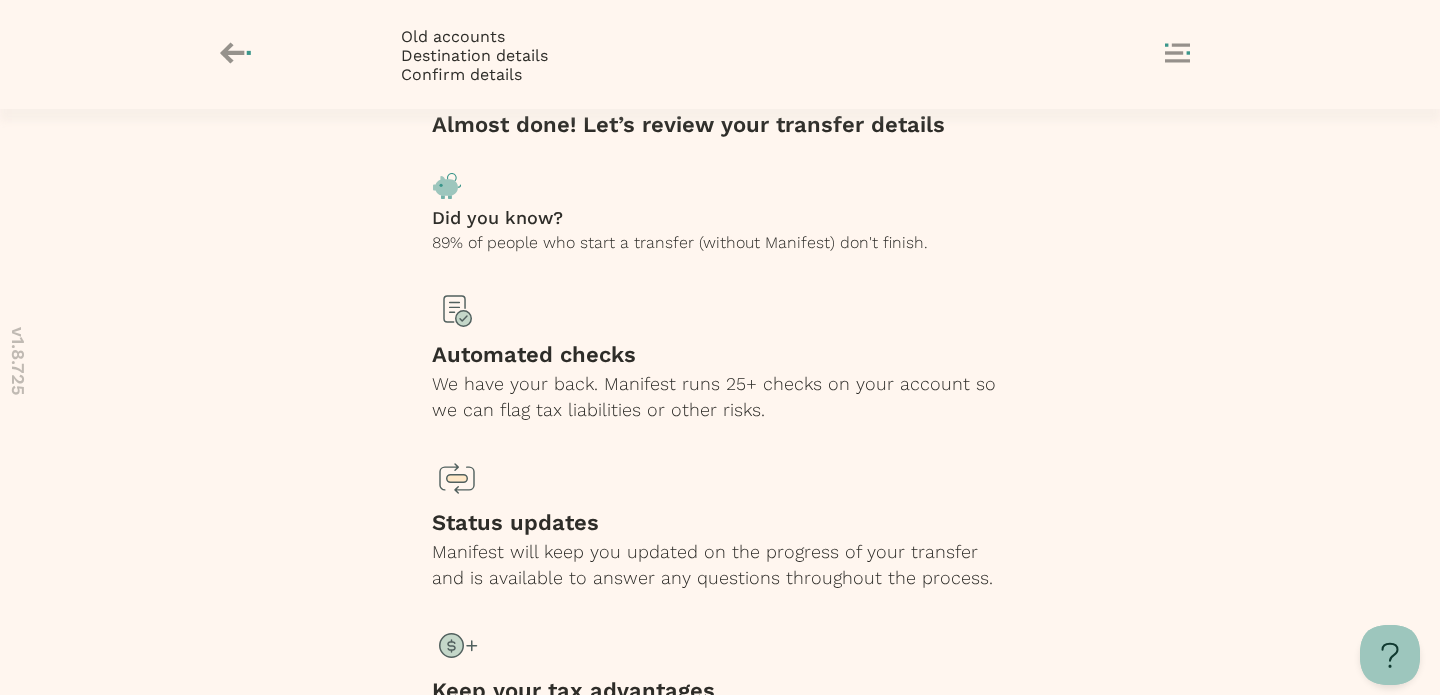 scroll, scrollTop: 228, scrollLeft: 0, axis: vertical 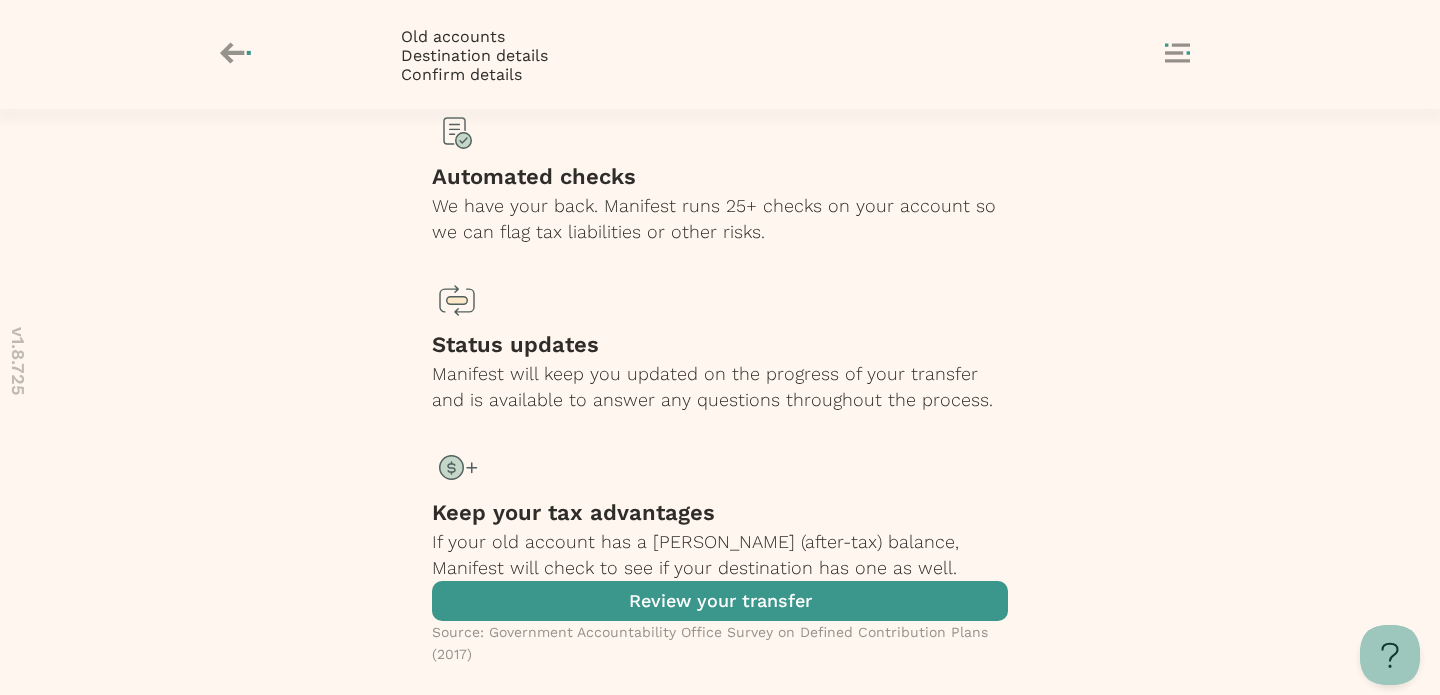 click at bounding box center [720, 601] 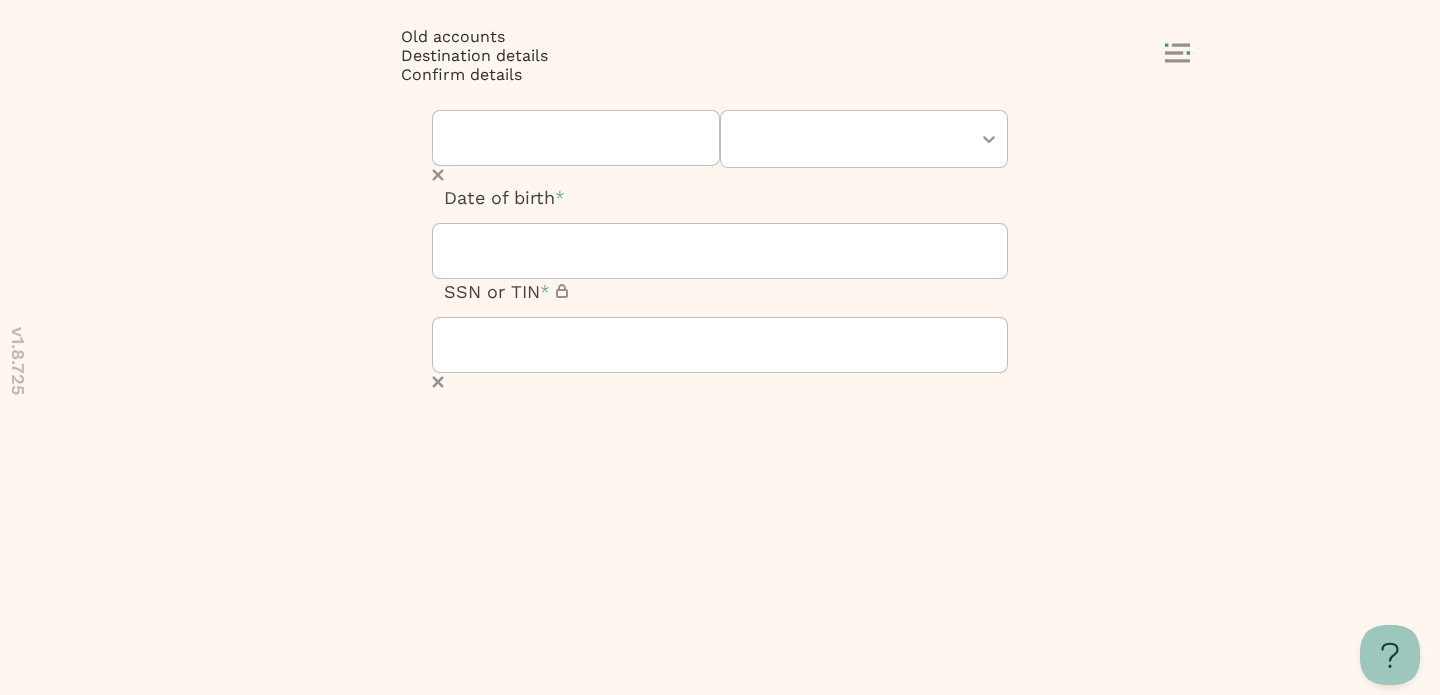 type on "*********" 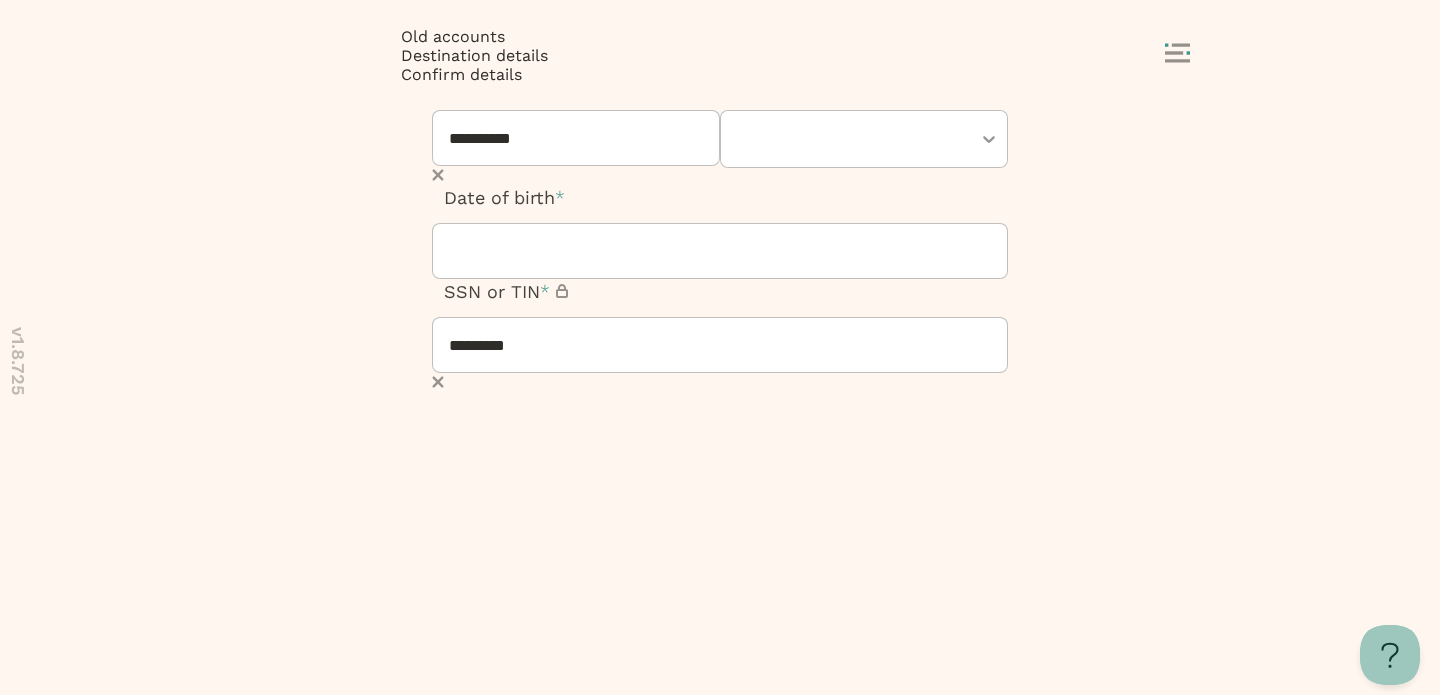 type on "**********" 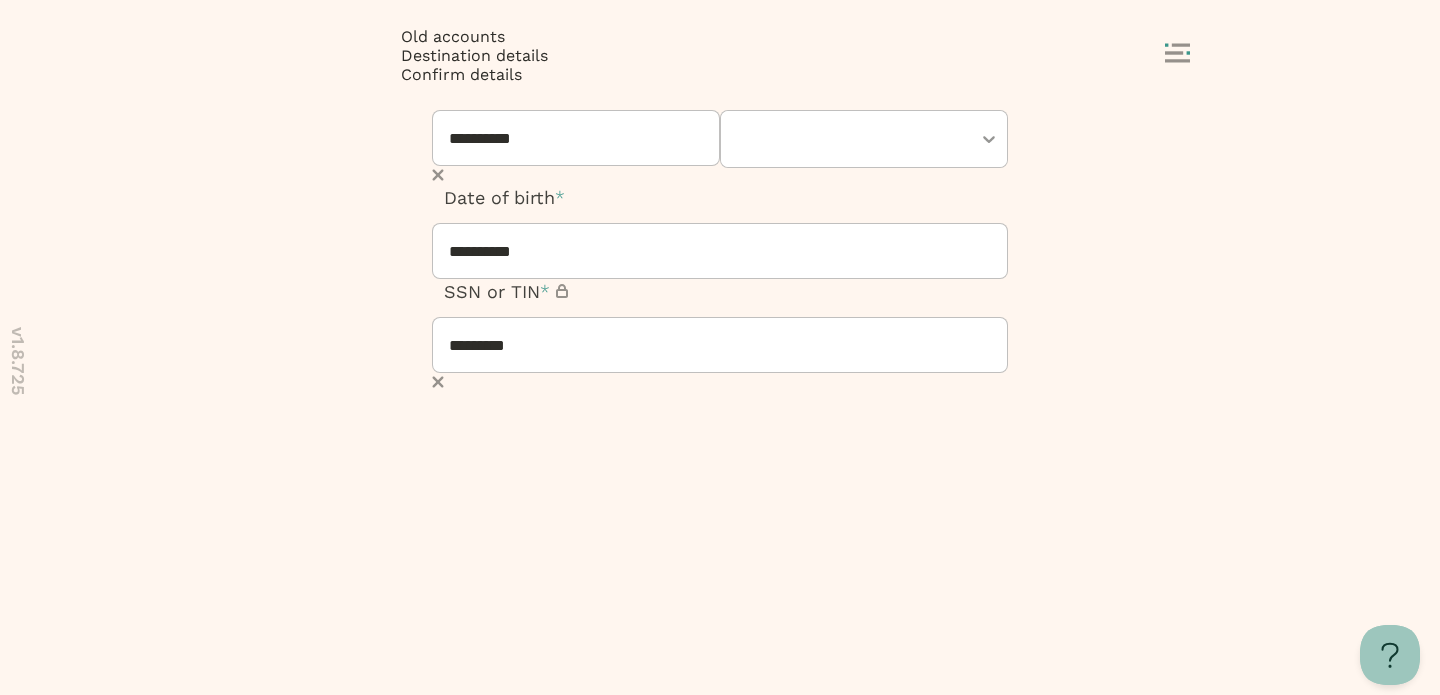 scroll, scrollTop: 0, scrollLeft: 0, axis: both 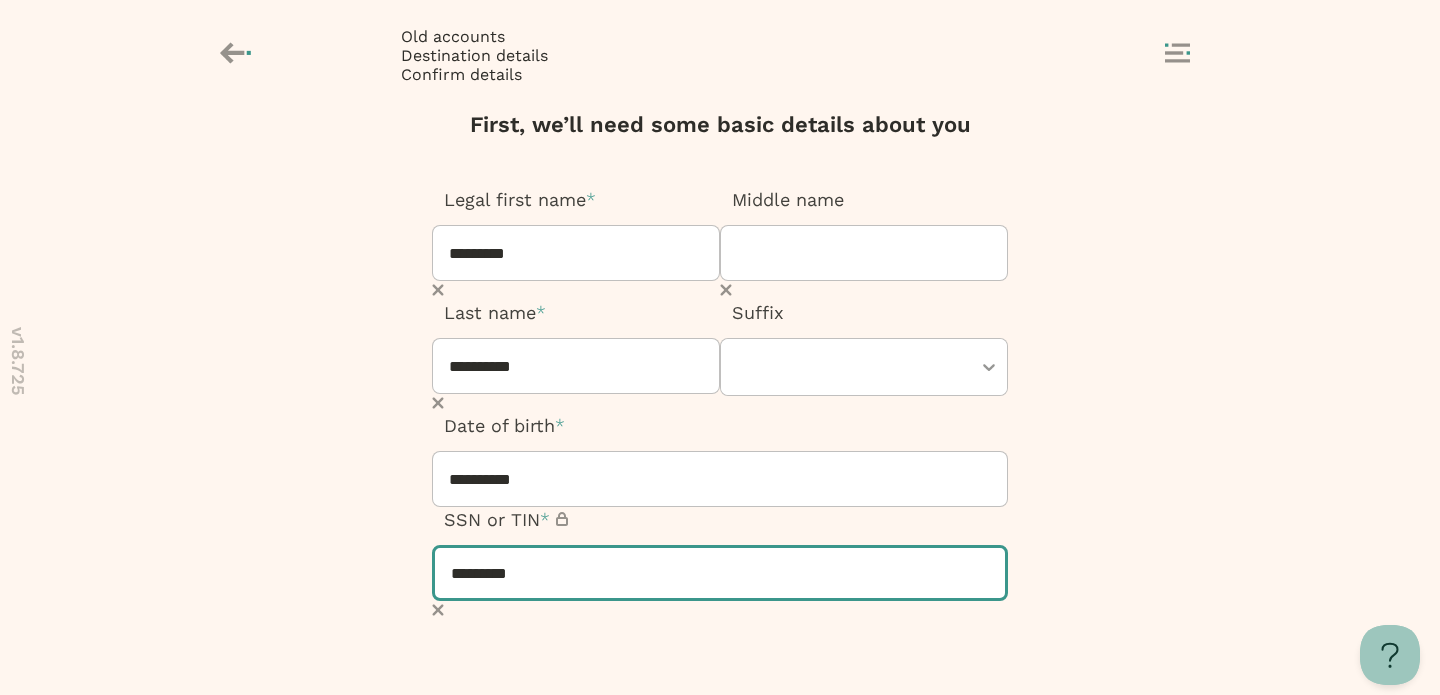 click on "*********" at bounding box center [720, 573] 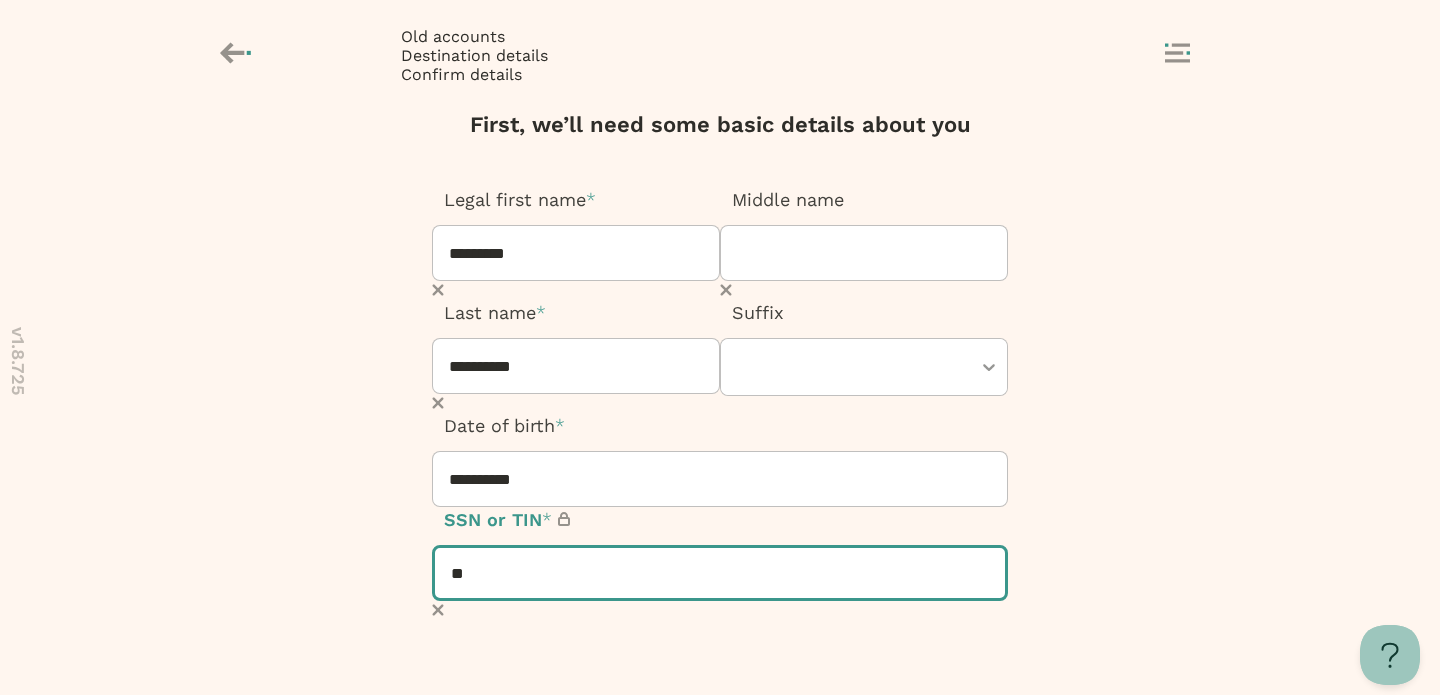 type on "*" 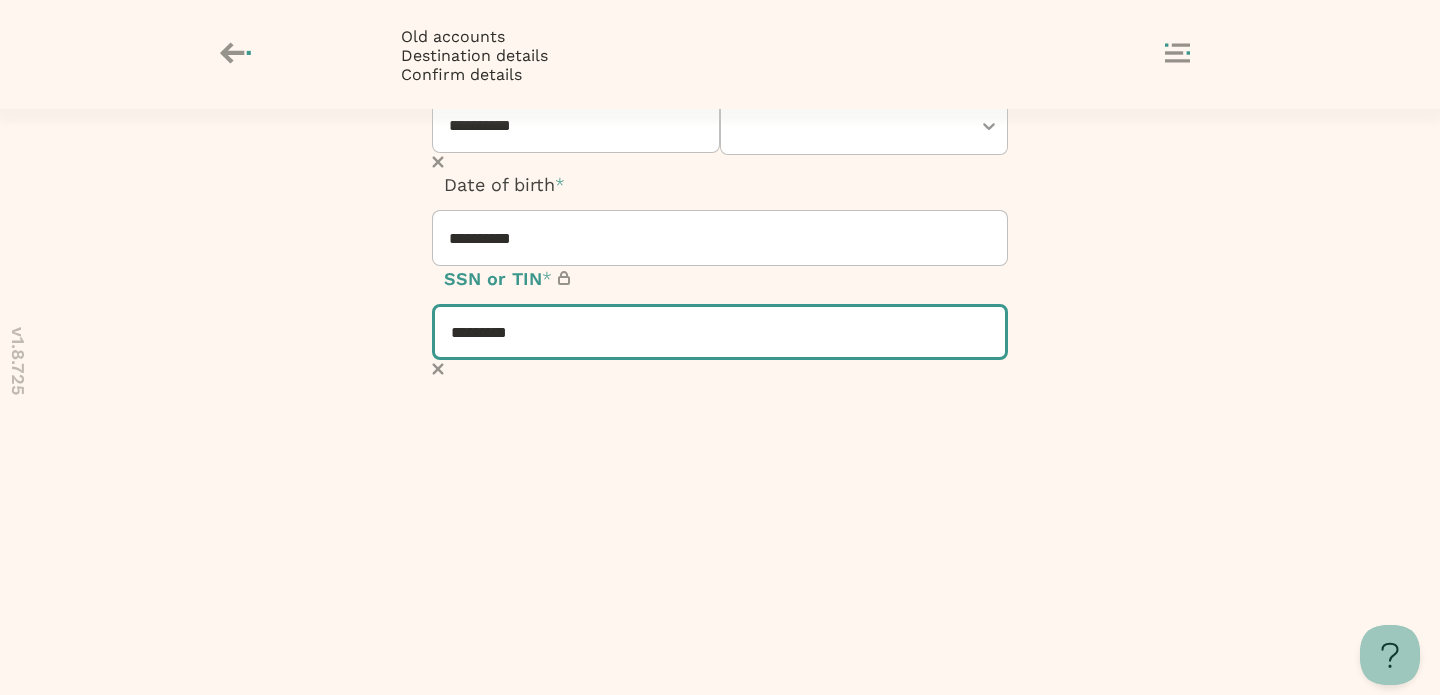 scroll, scrollTop: 314, scrollLeft: 0, axis: vertical 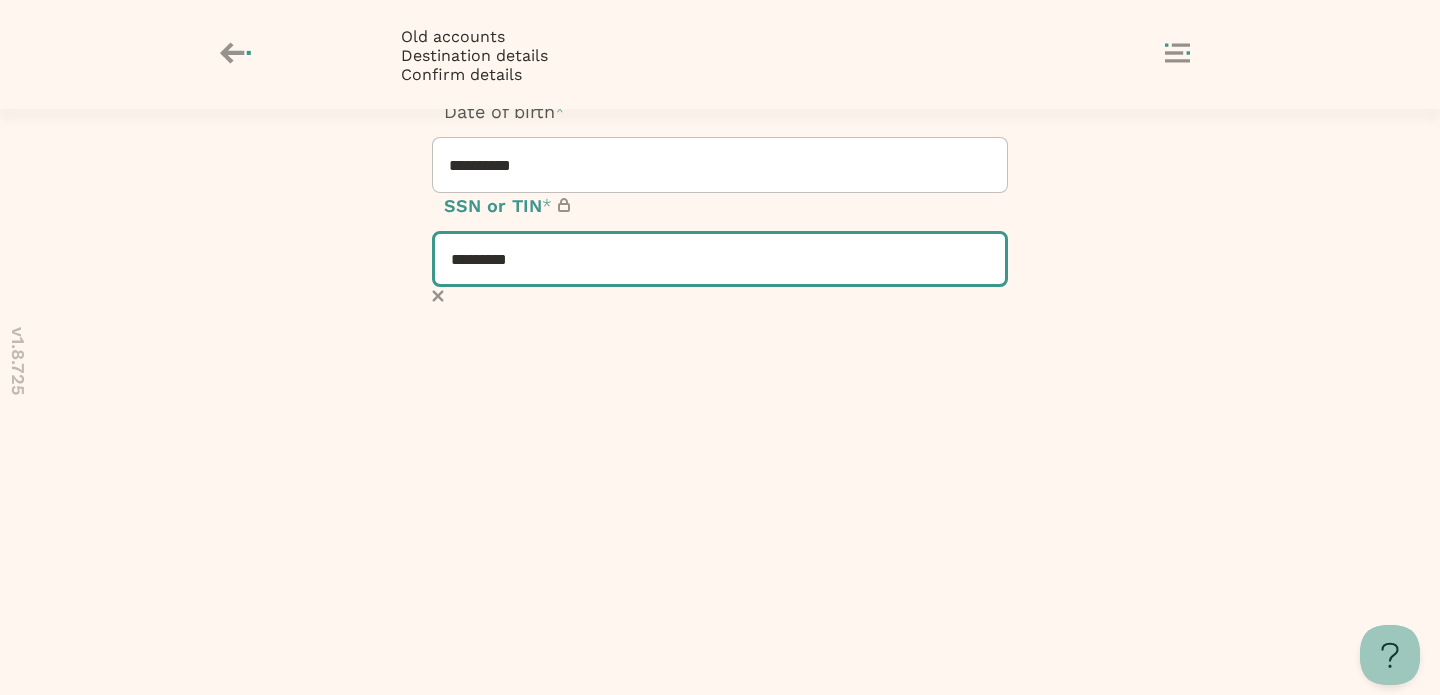 type on "*********" 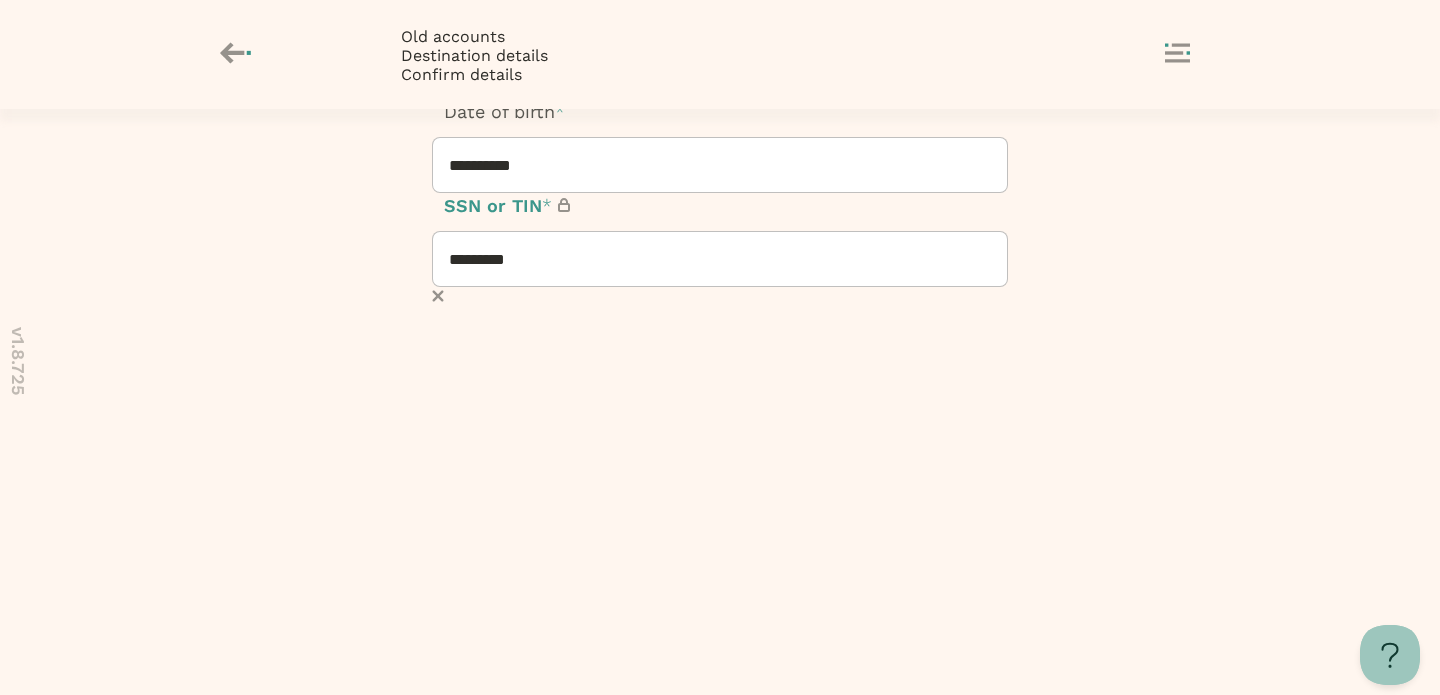 click at bounding box center (720, 958) 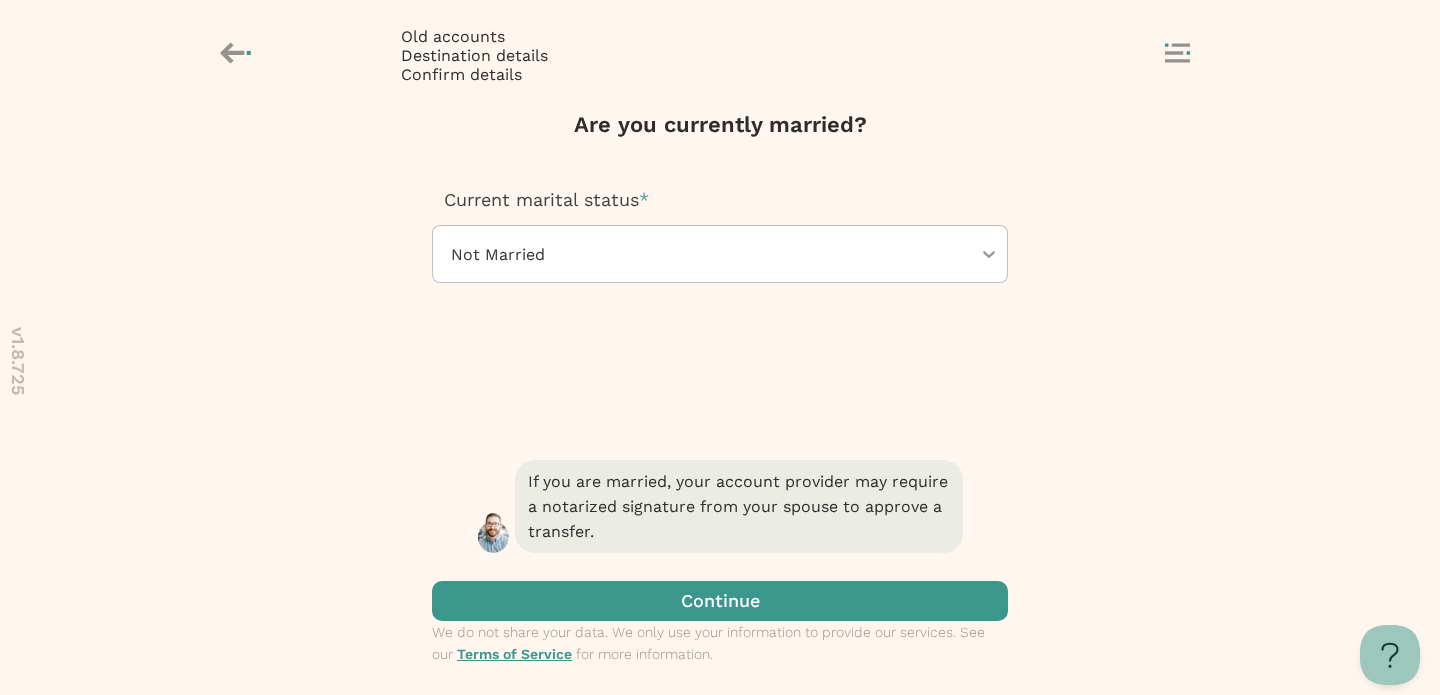 click at bounding box center (720, 601) 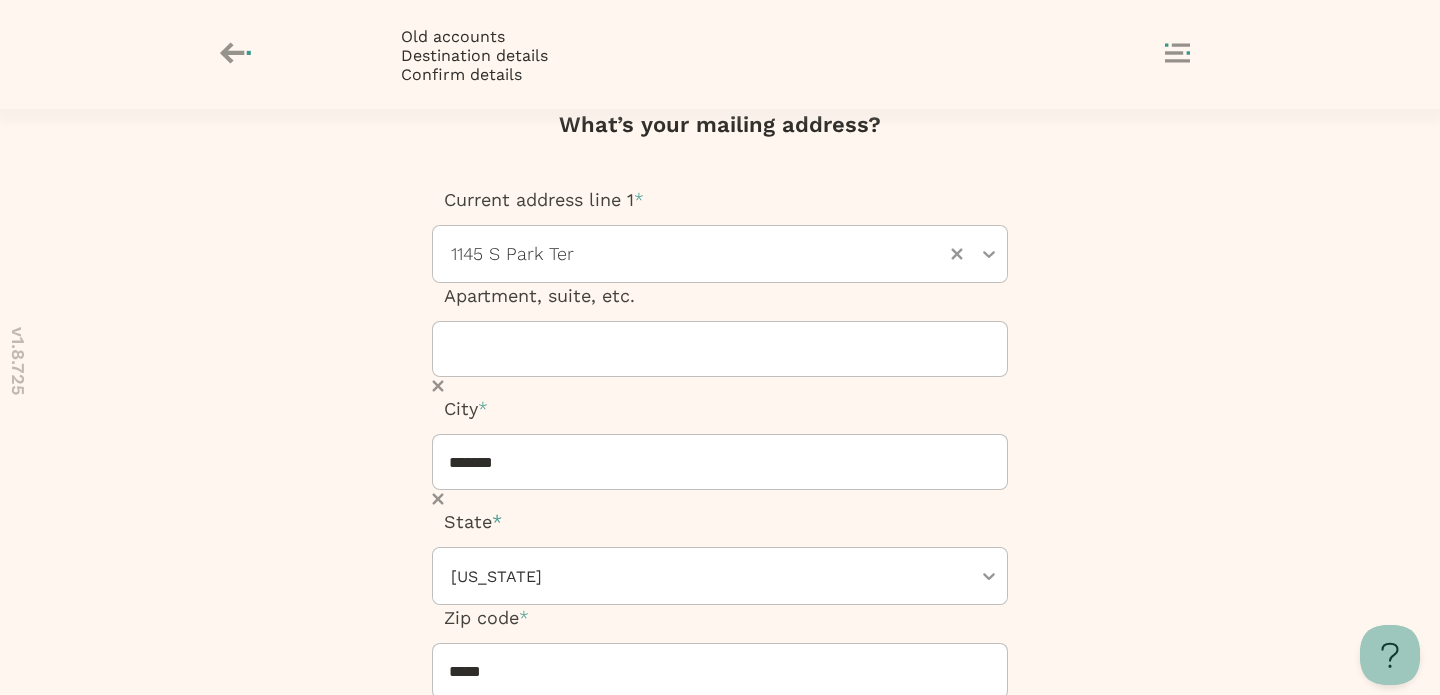 scroll, scrollTop: 395, scrollLeft: 0, axis: vertical 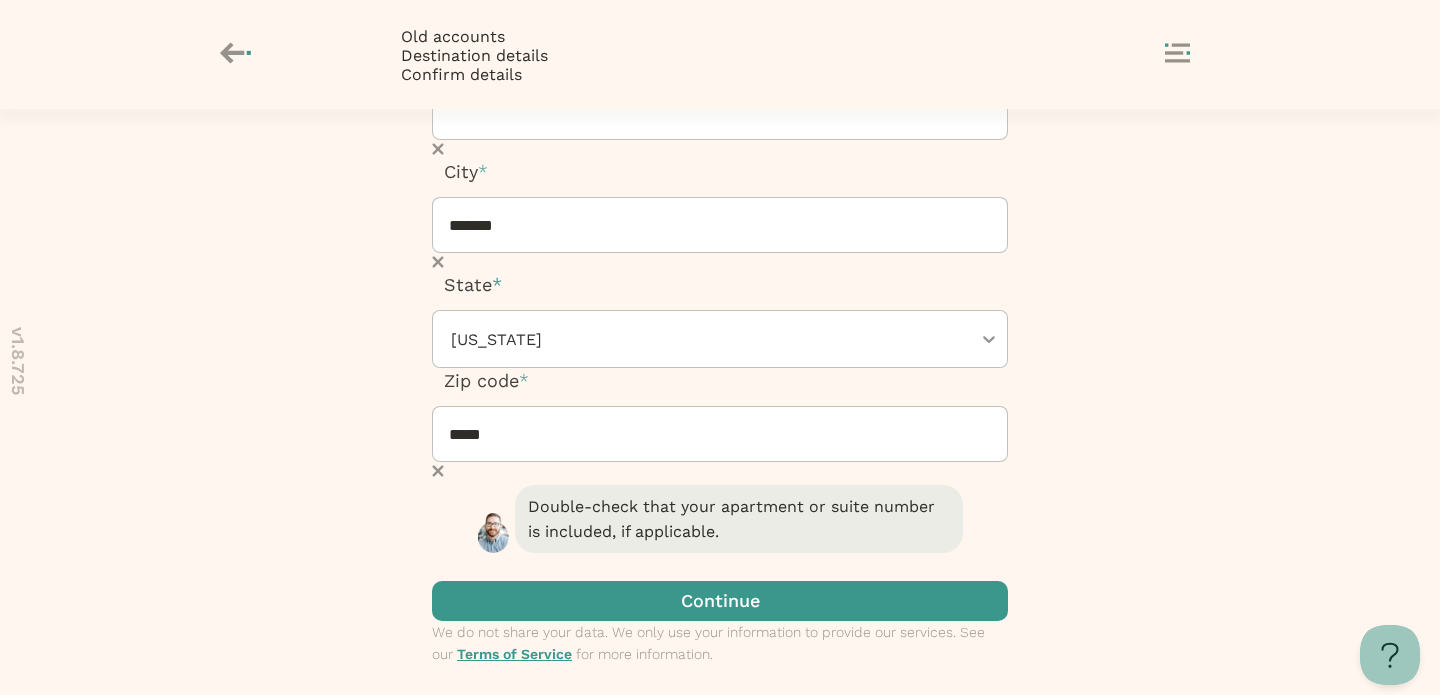 click at bounding box center (720, 601) 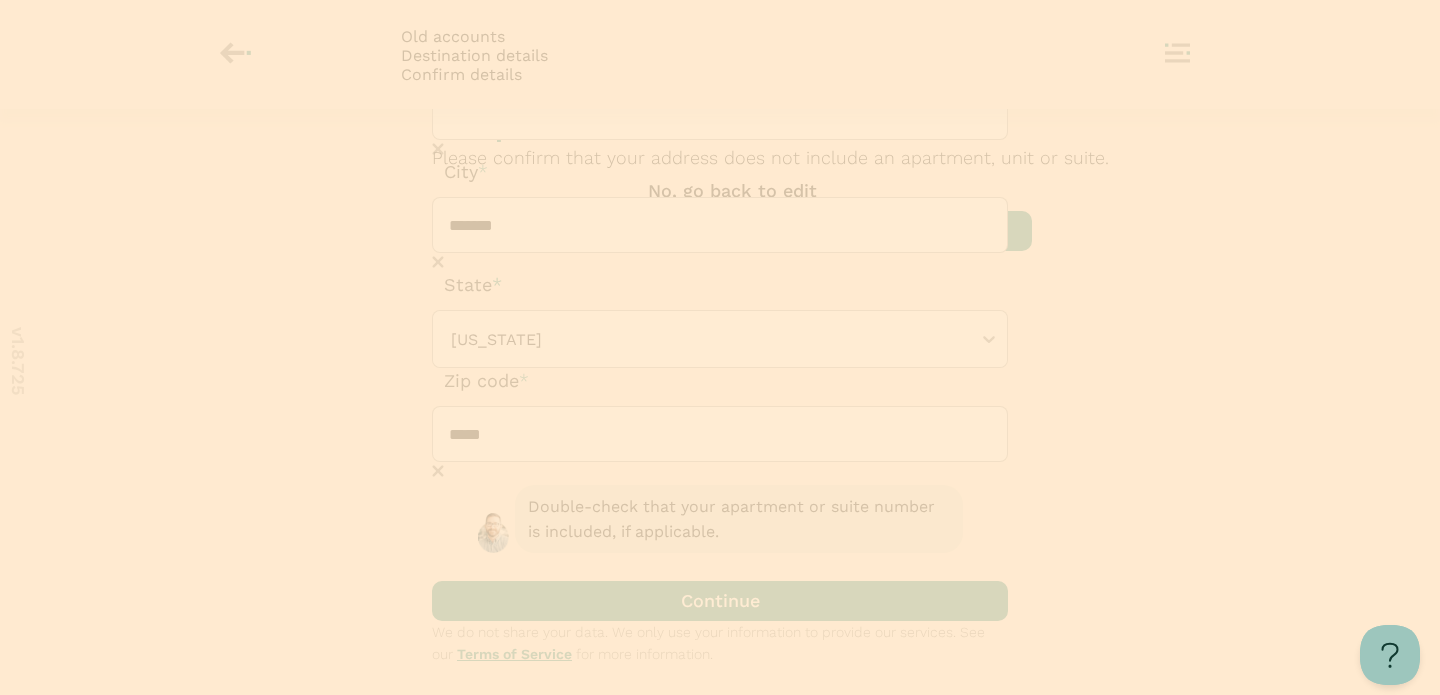click at bounding box center [732, 231] 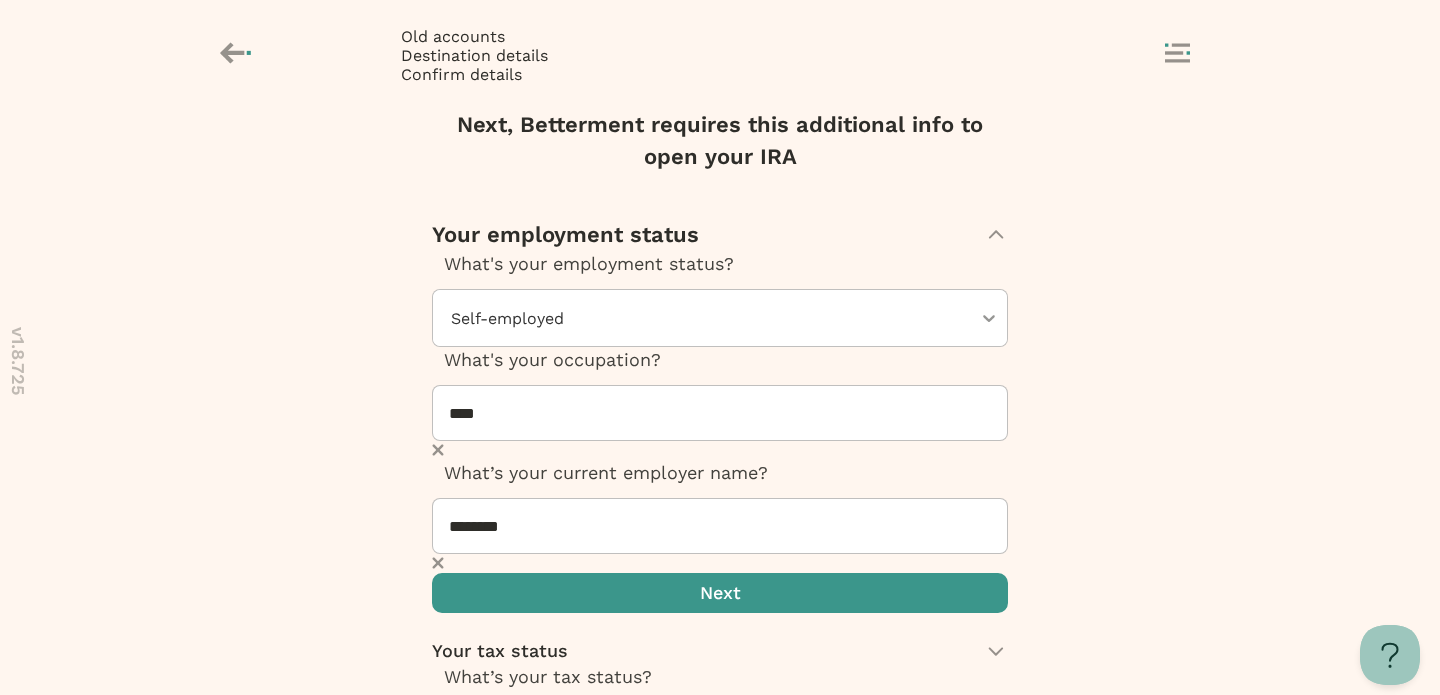 scroll, scrollTop: 270, scrollLeft: 0, axis: vertical 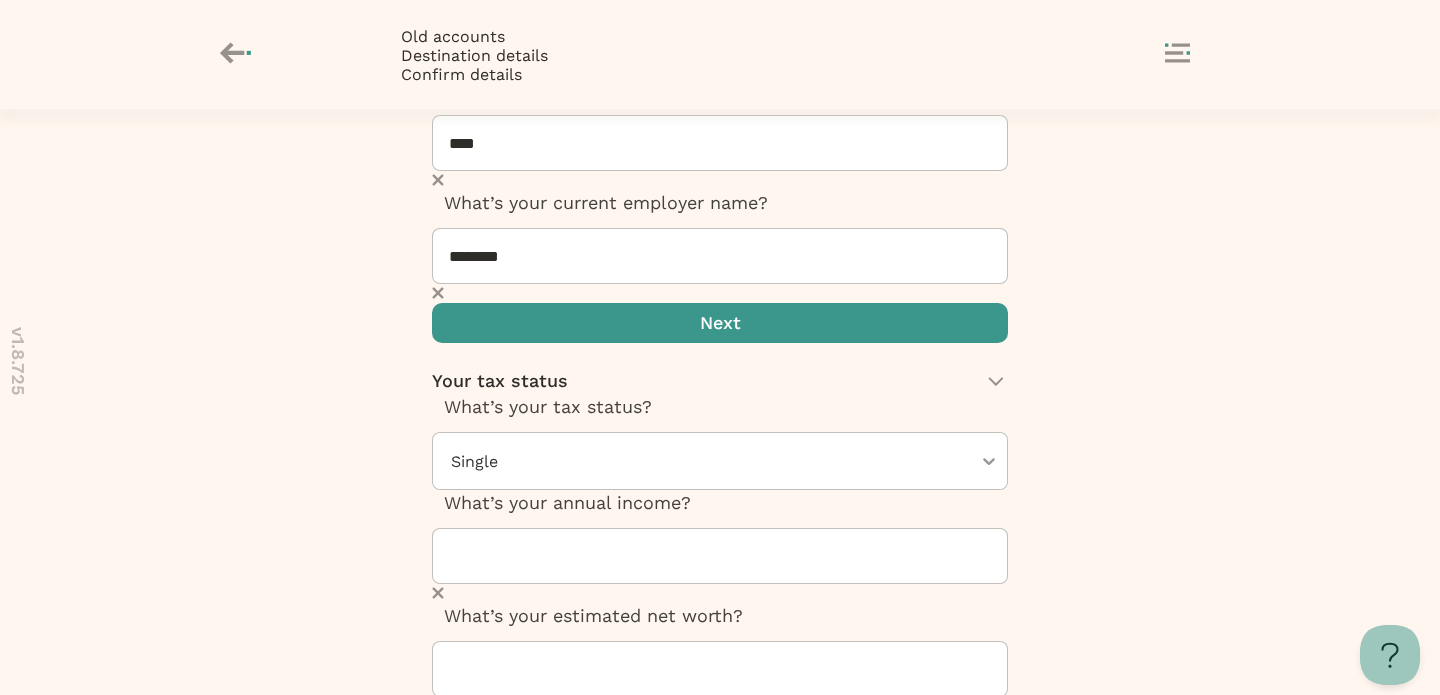 click at bounding box center (720, 323) 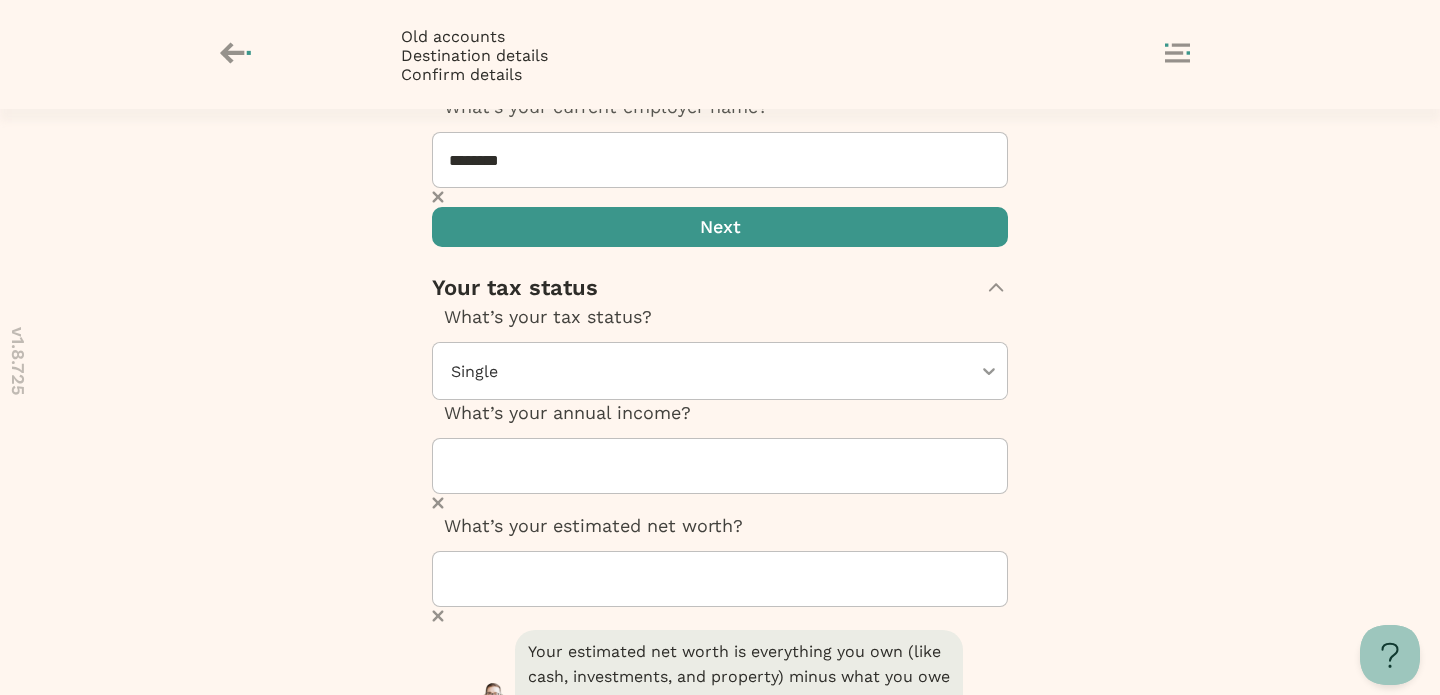 click at bounding box center [720, 771] 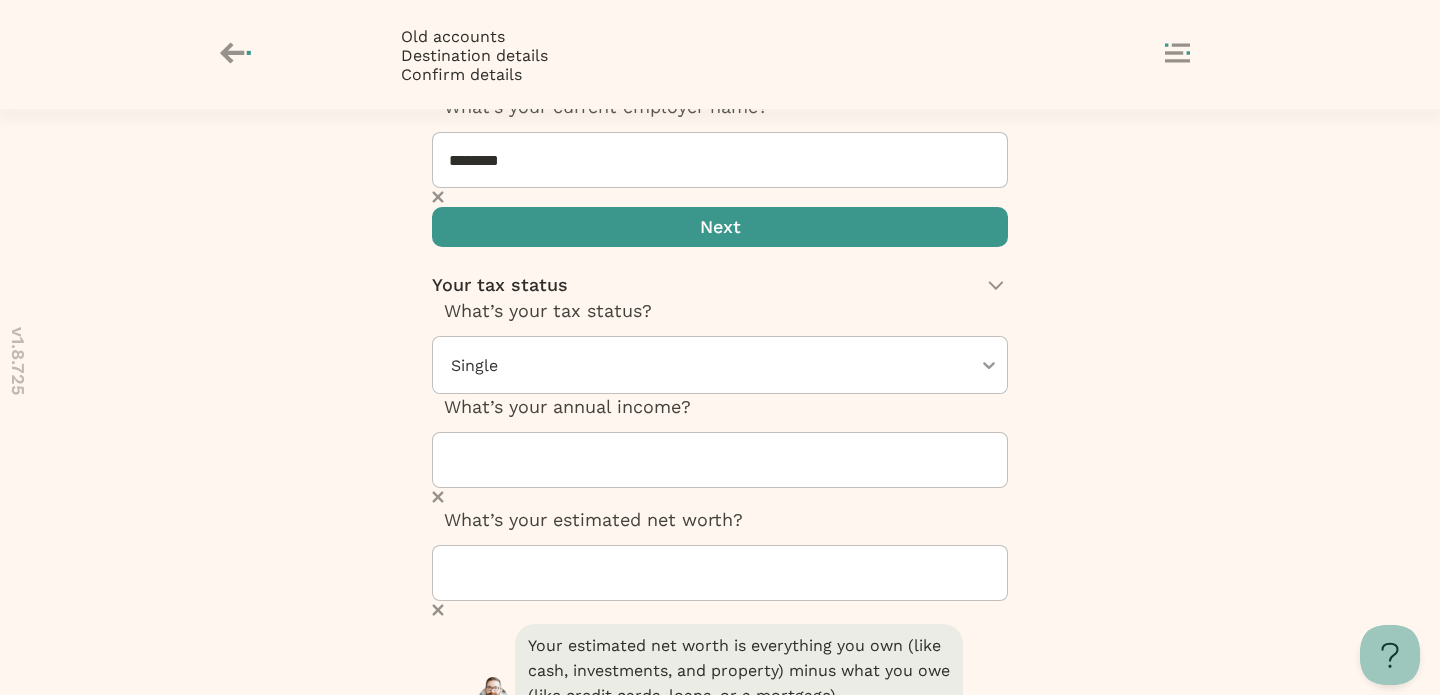 scroll, scrollTop: 191, scrollLeft: 0, axis: vertical 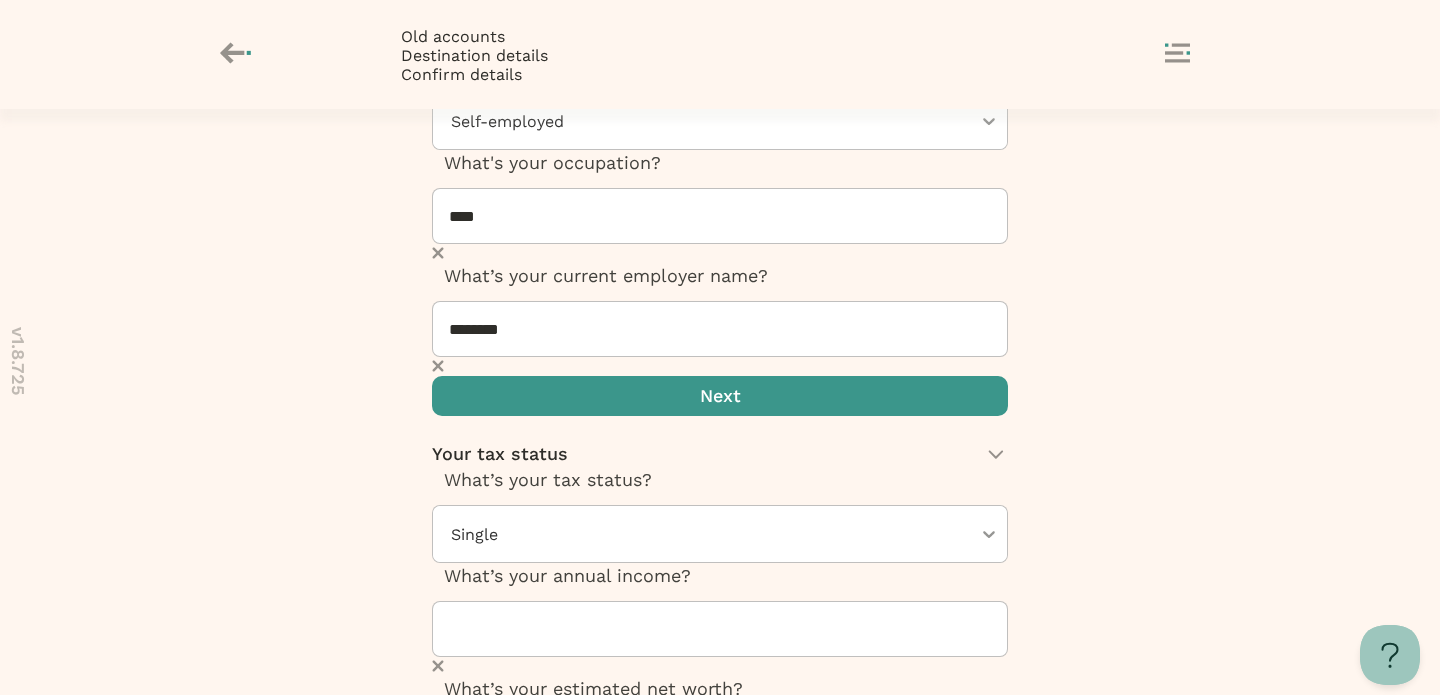 click at bounding box center [720, 1245] 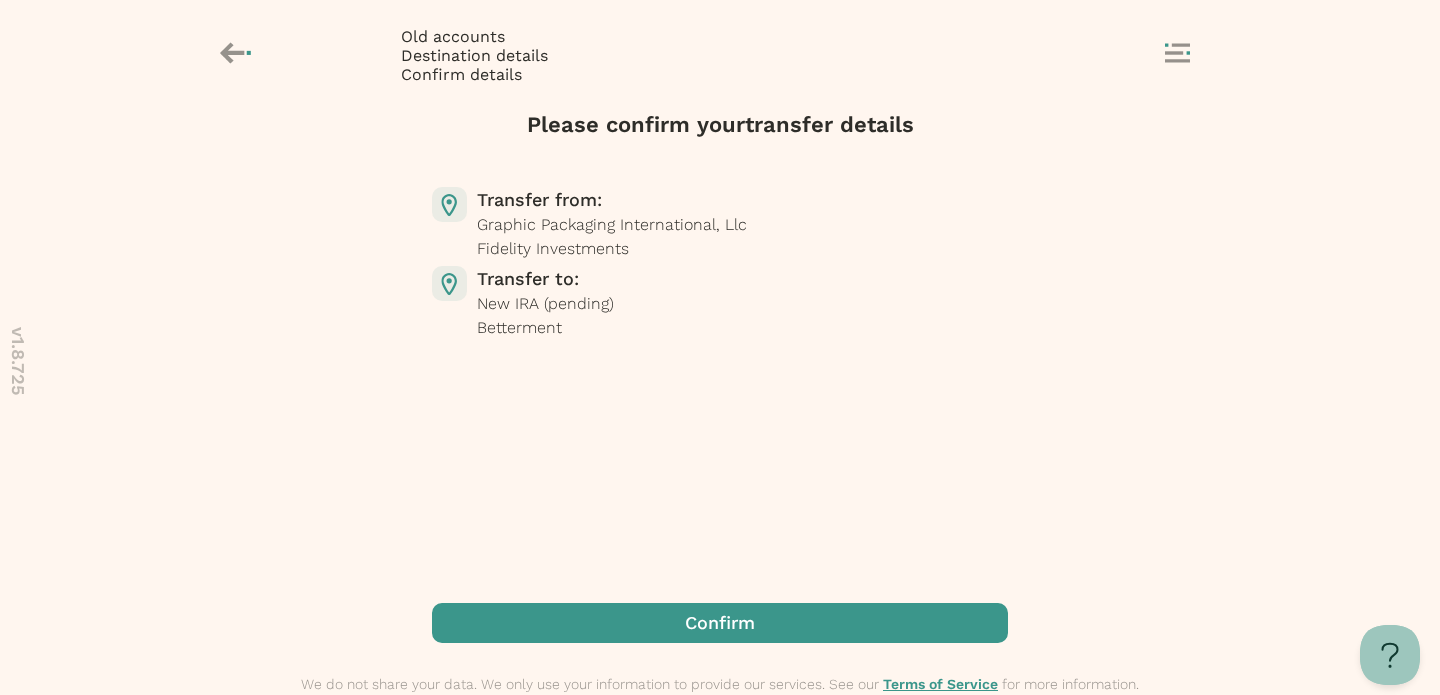 click at bounding box center [720, 623] 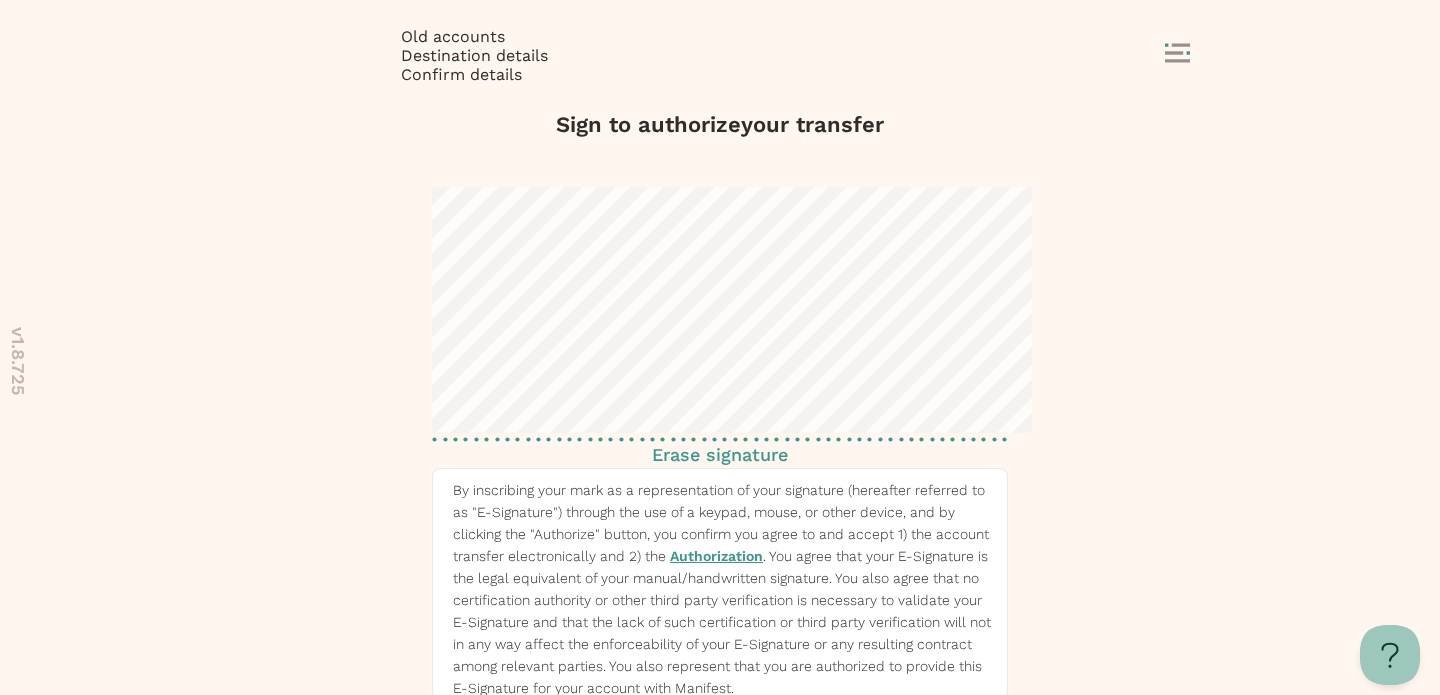 scroll, scrollTop: 208, scrollLeft: 0, axis: vertical 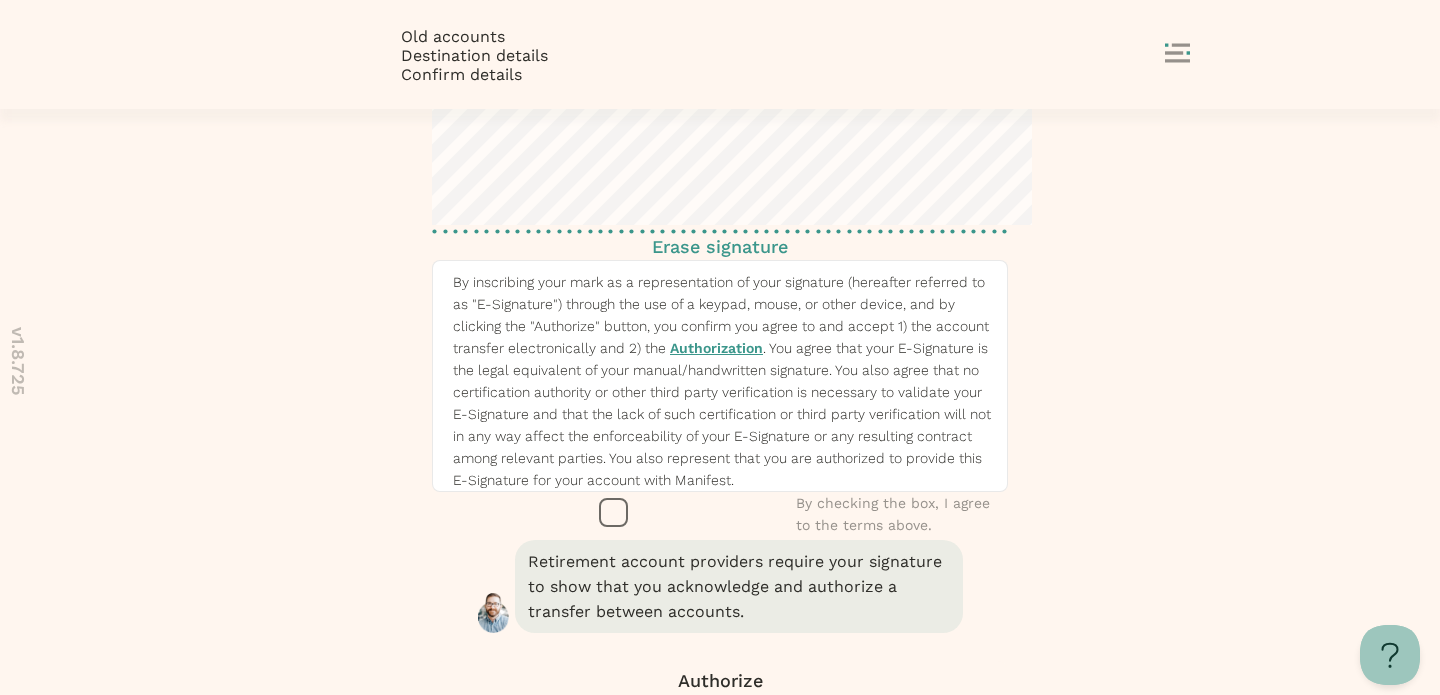 click 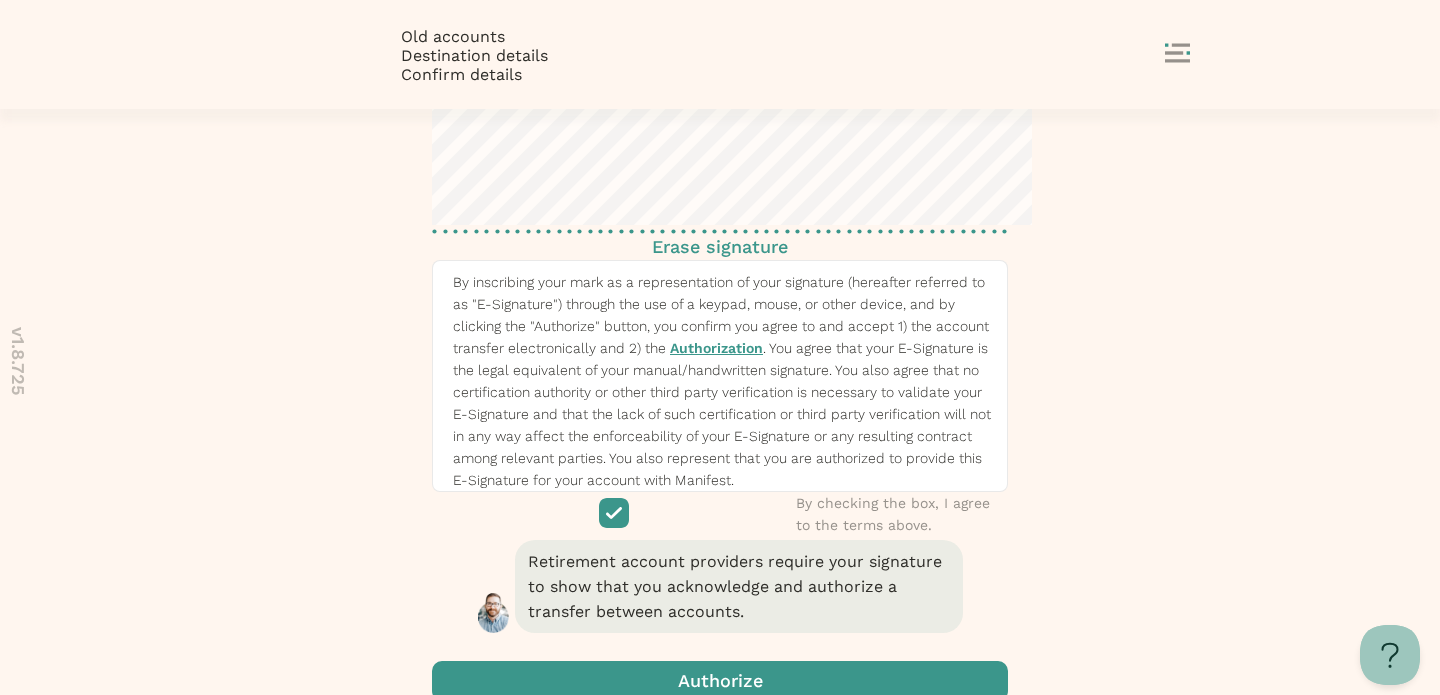 click at bounding box center (720, 681) 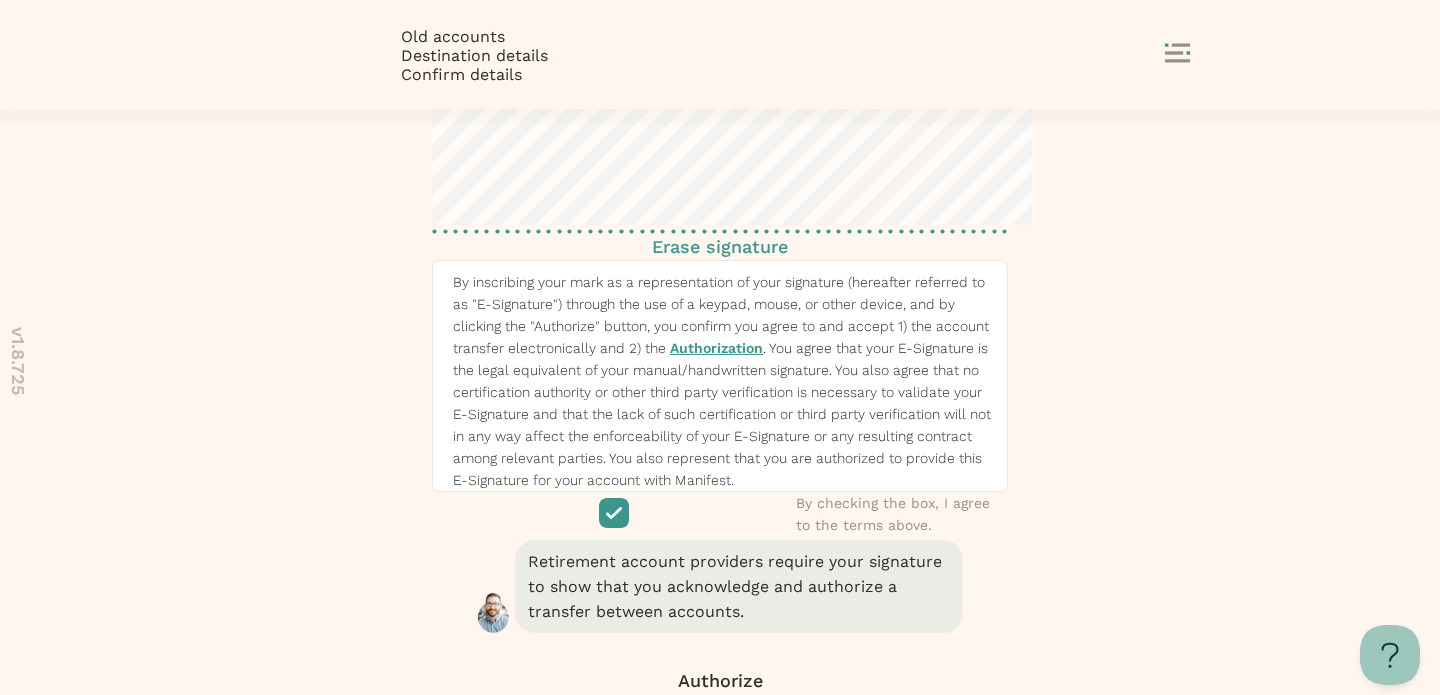 scroll, scrollTop: 0, scrollLeft: 0, axis: both 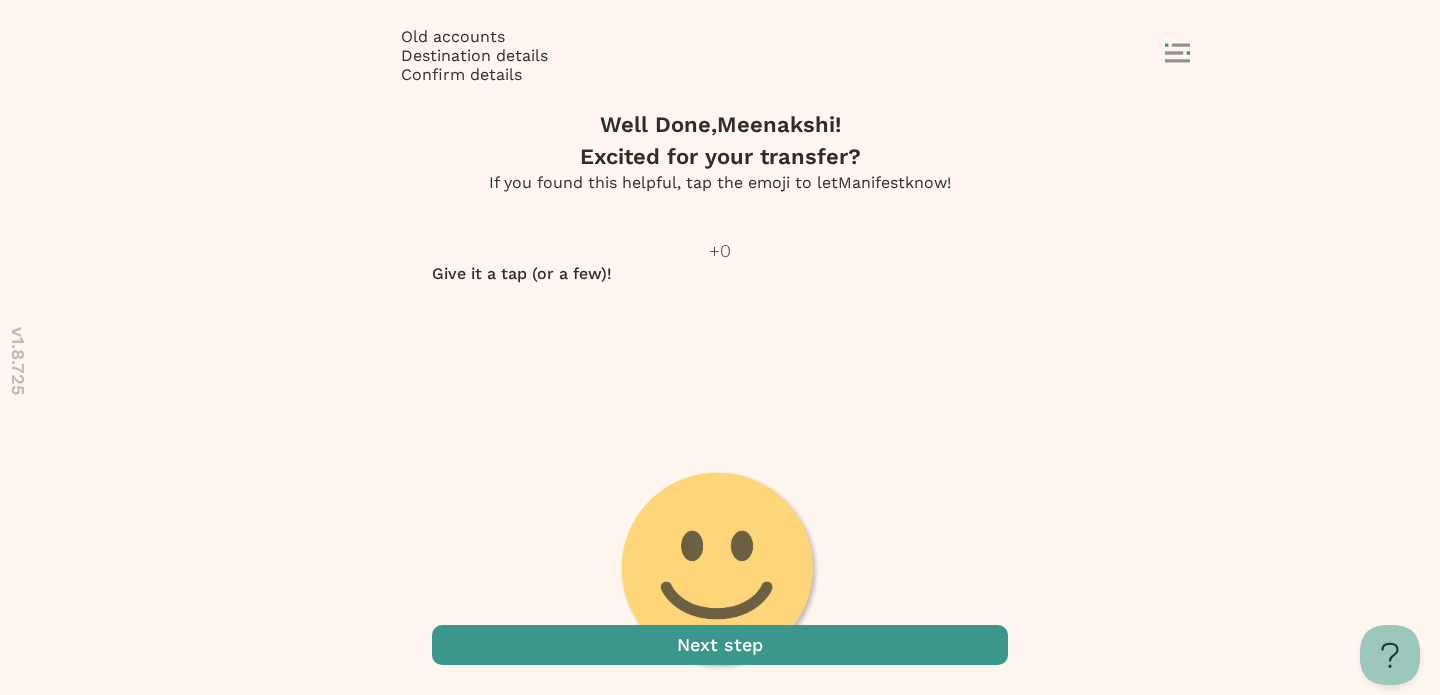 click at bounding box center (720, 645) 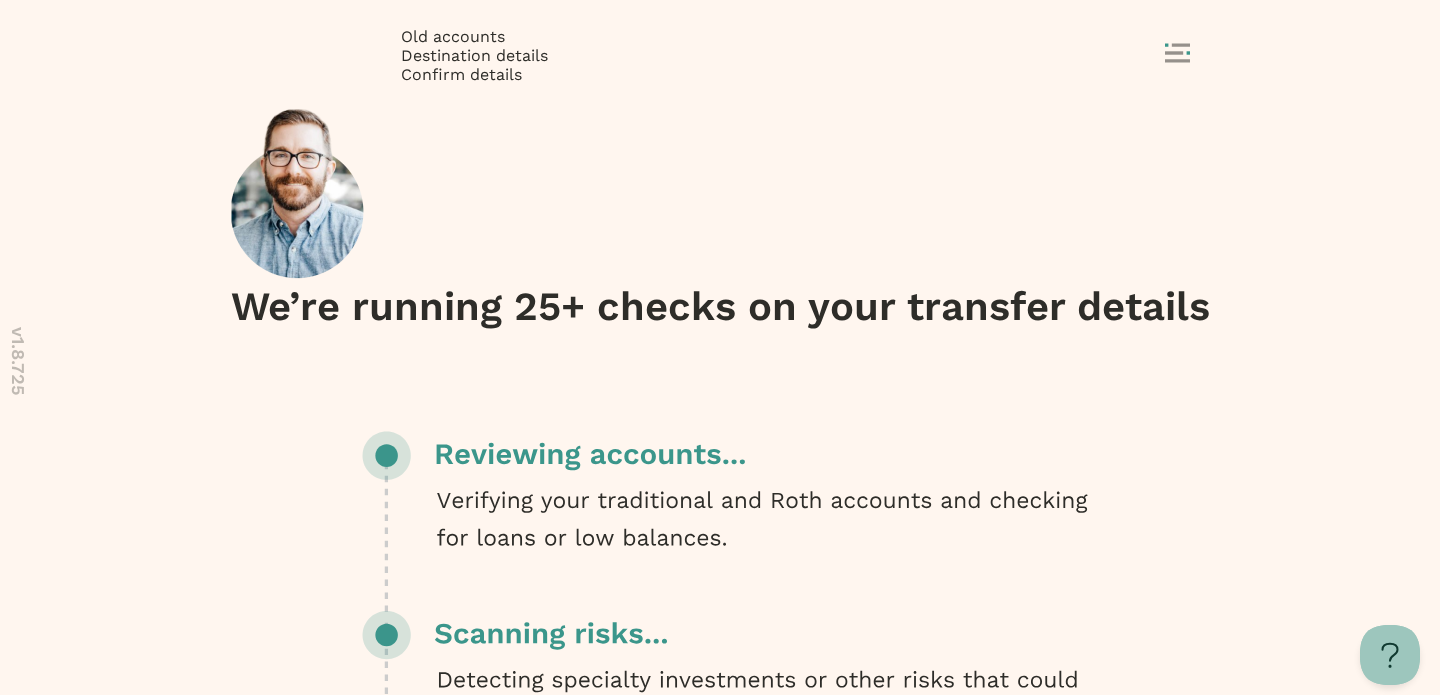 scroll, scrollTop: 3, scrollLeft: 0, axis: vertical 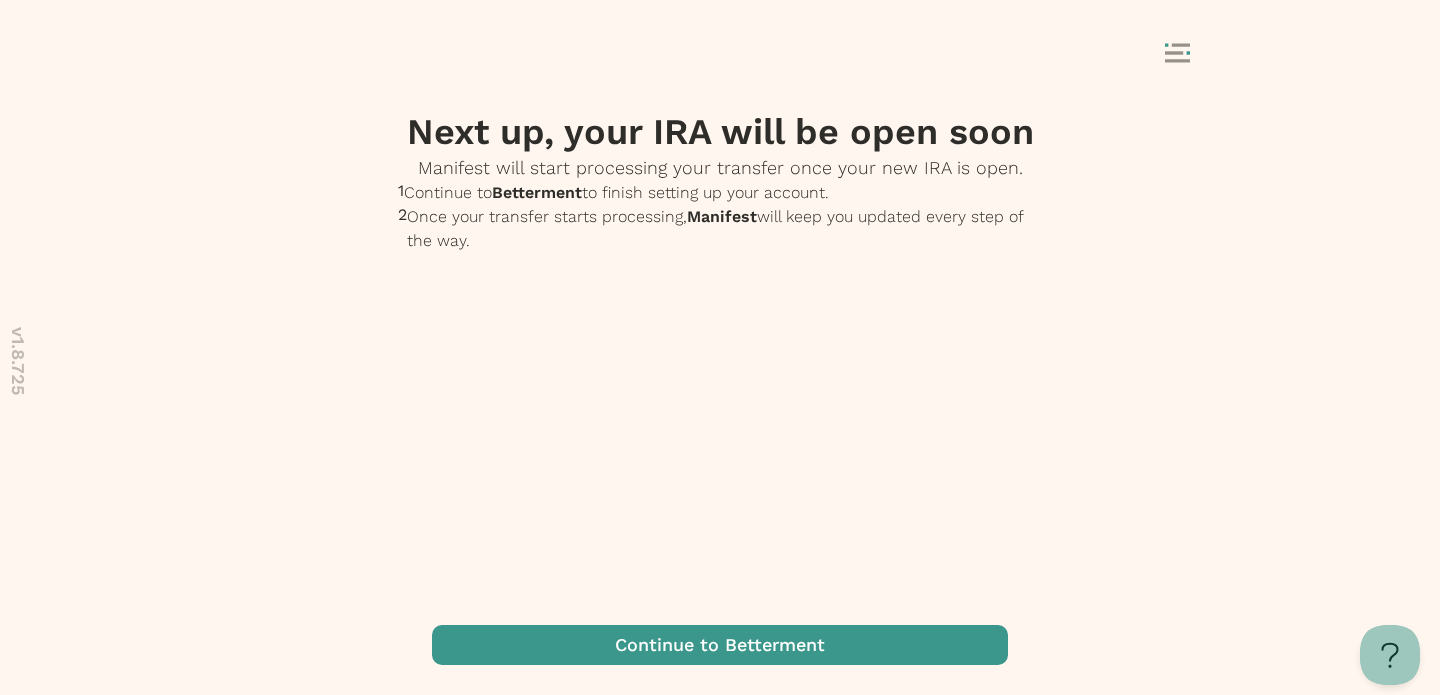 click at bounding box center (720, 645) 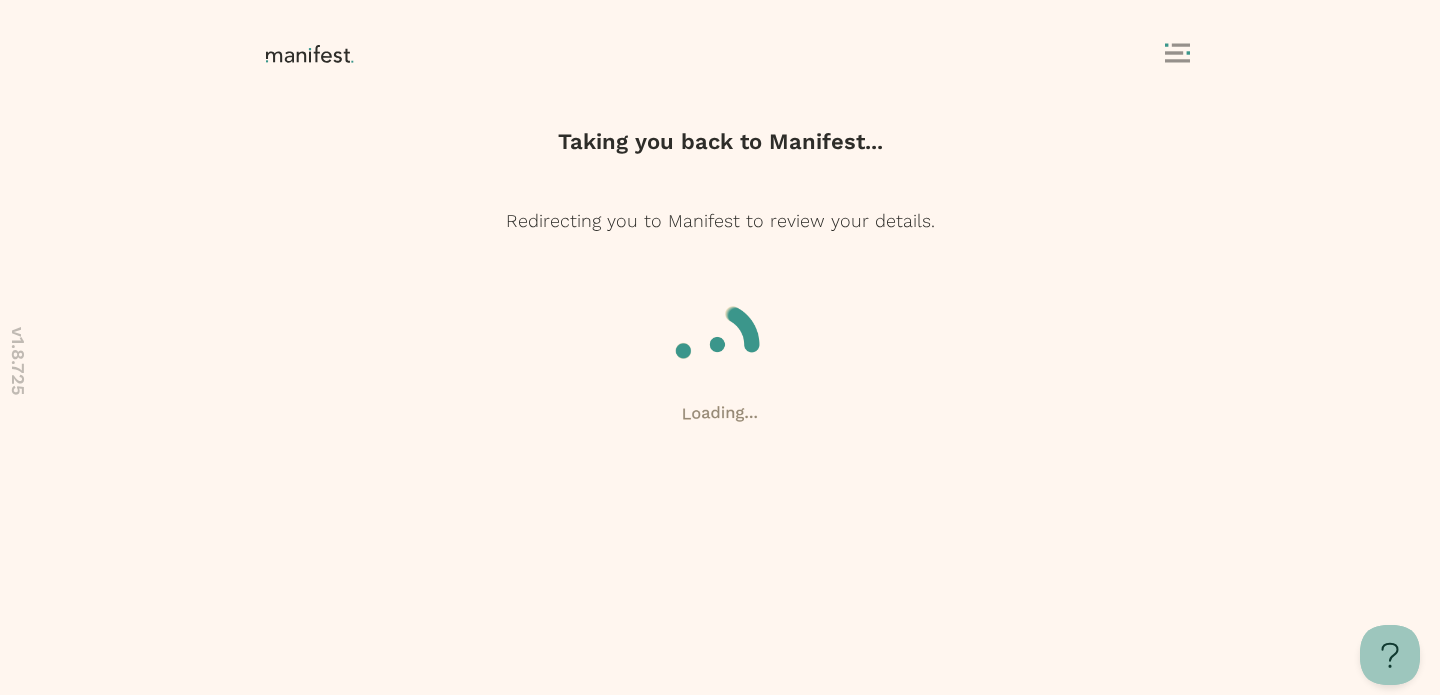 scroll, scrollTop: 0, scrollLeft: 0, axis: both 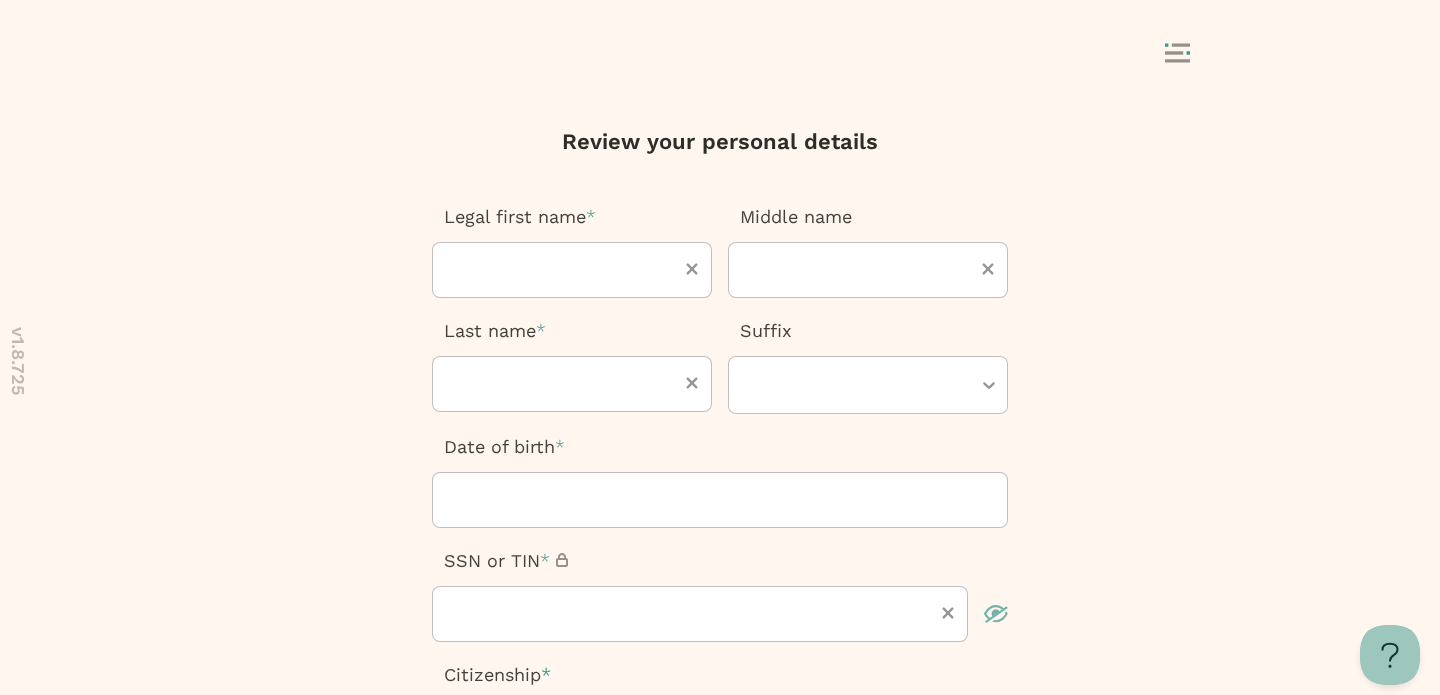 type on "*********" 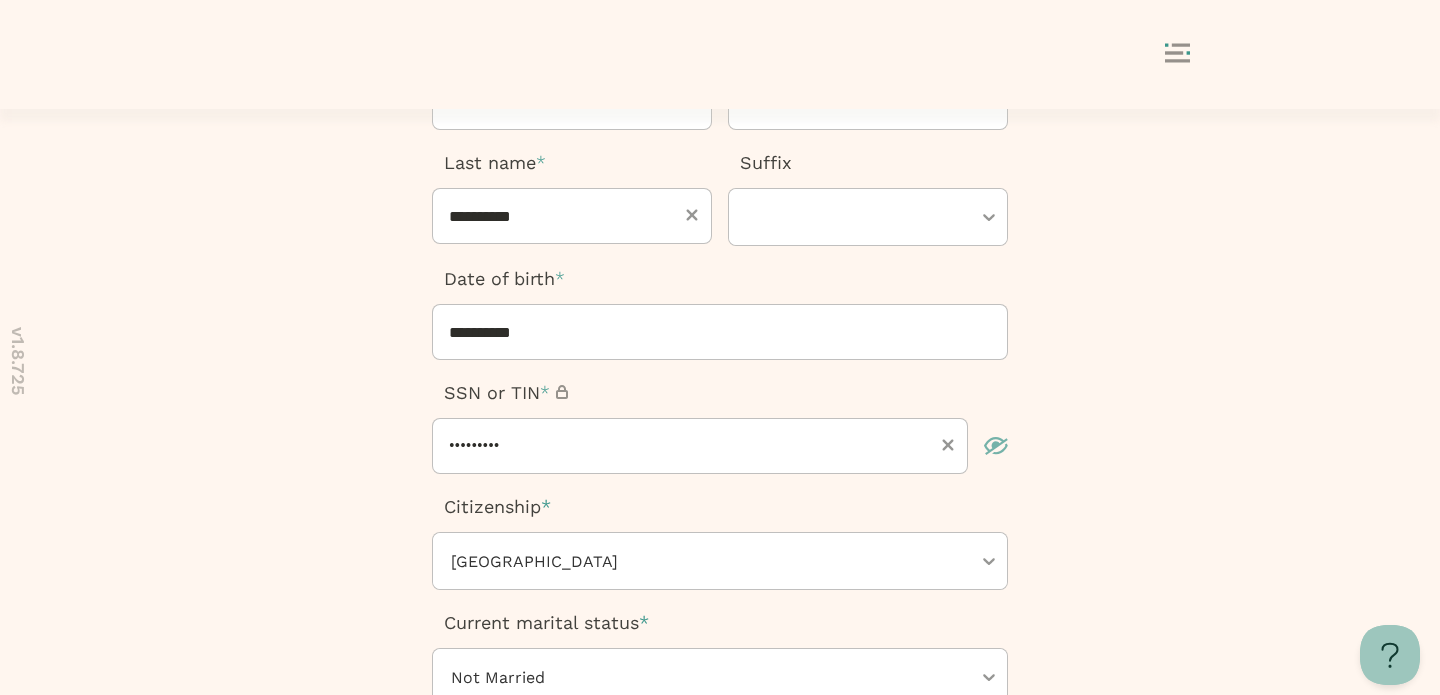scroll, scrollTop: 413, scrollLeft: 0, axis: vertical 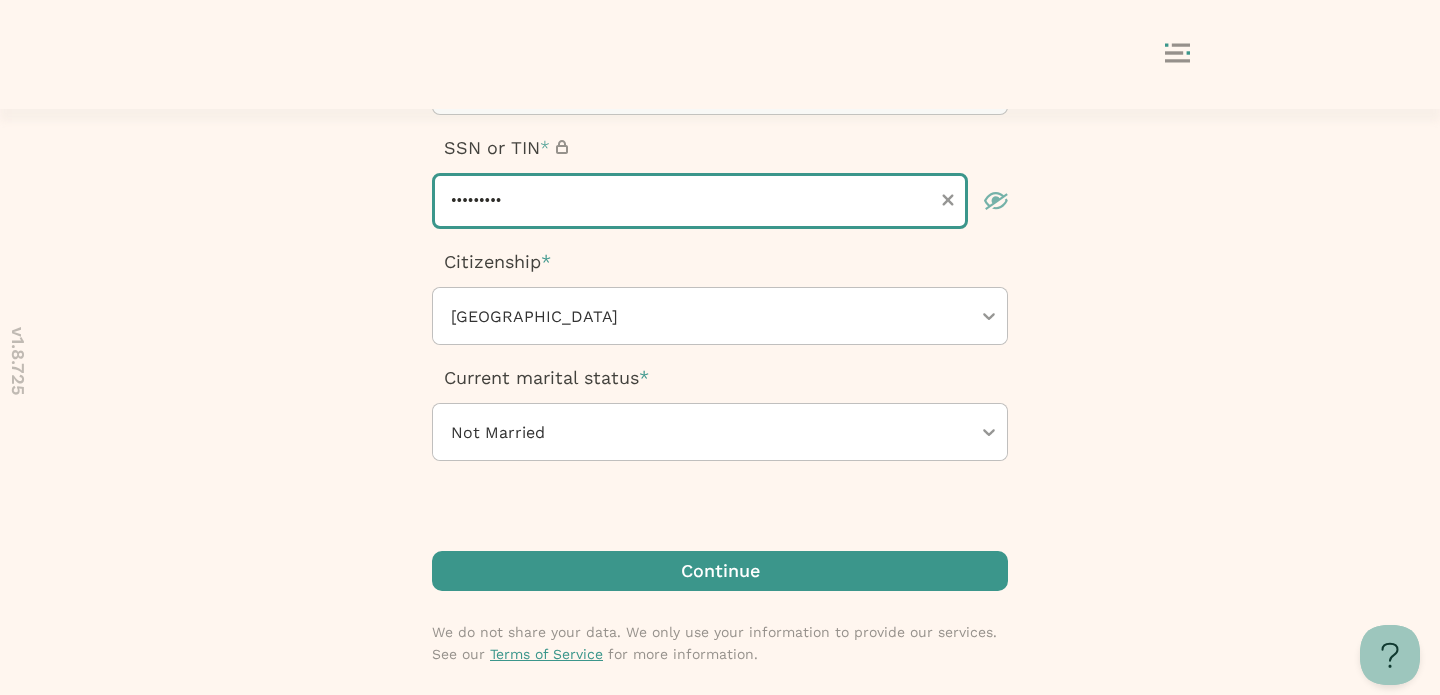 click on "*********" at bounding box center (700, 201) 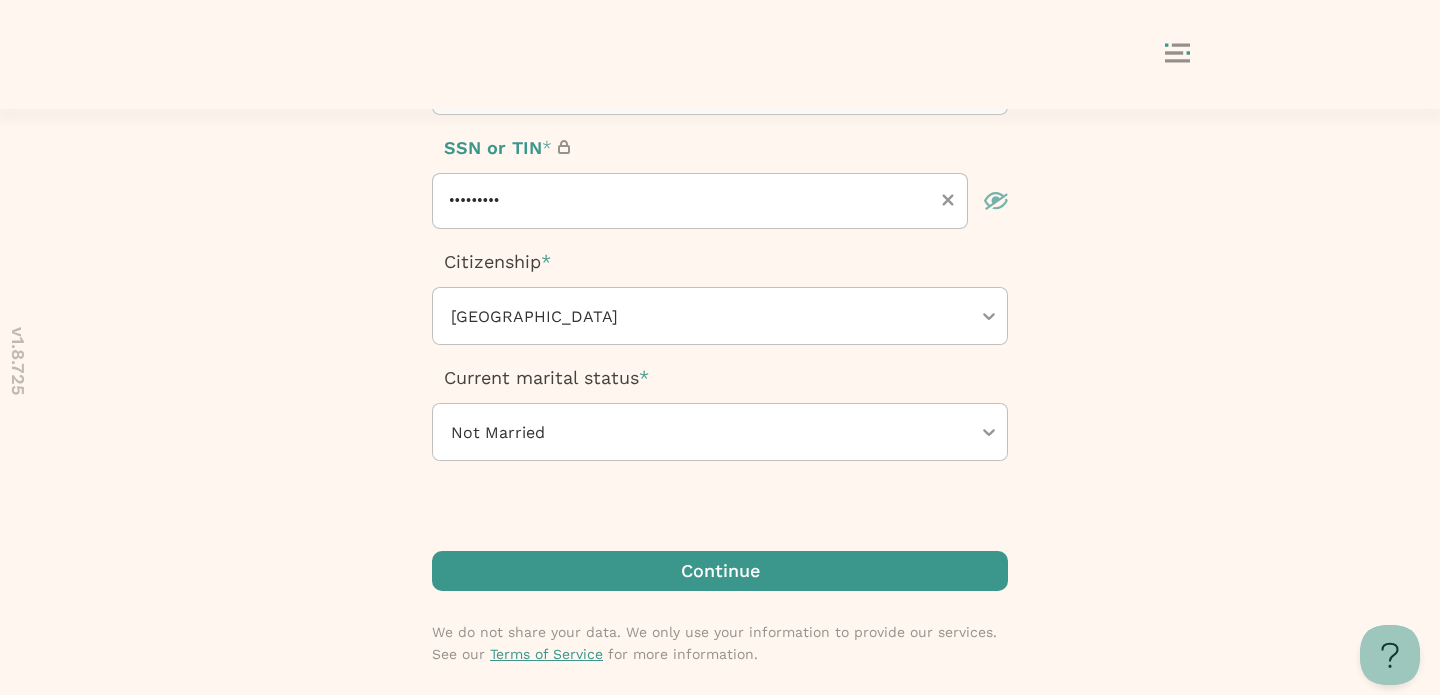 click 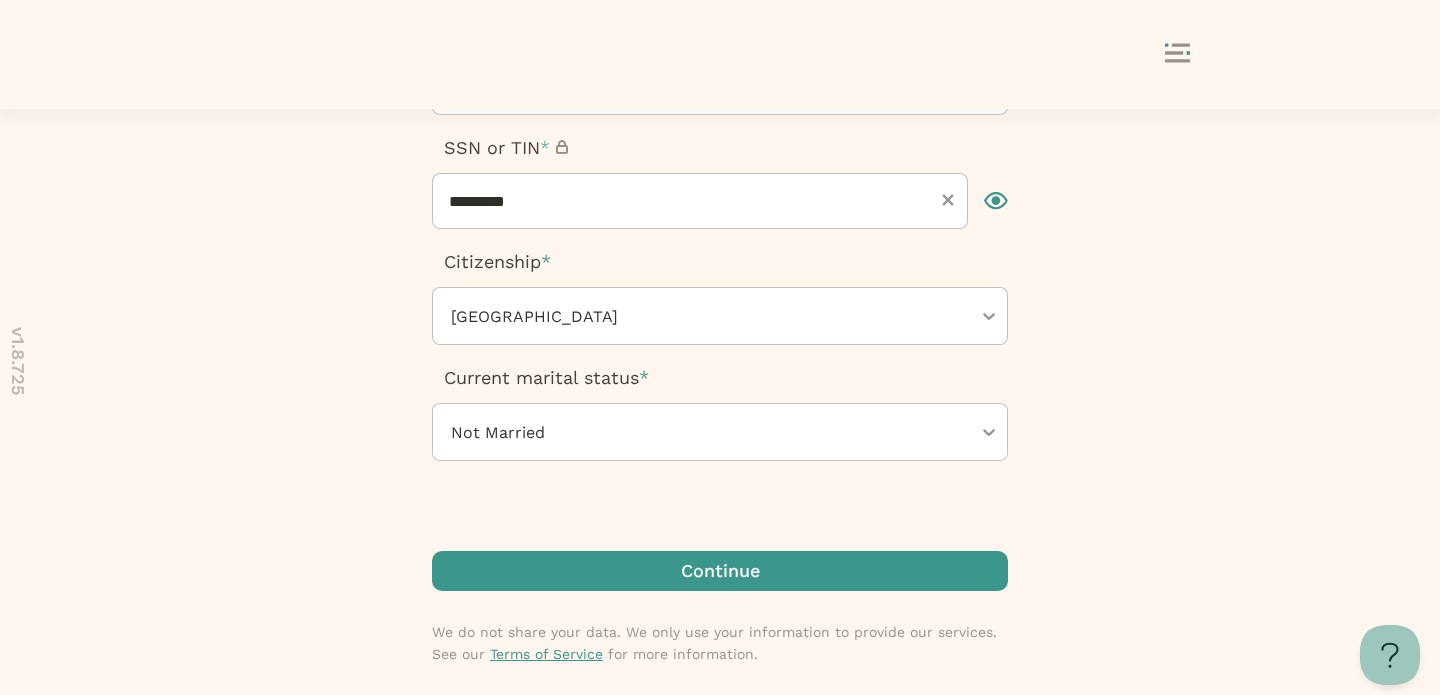 click at bounding box center (720, 571) 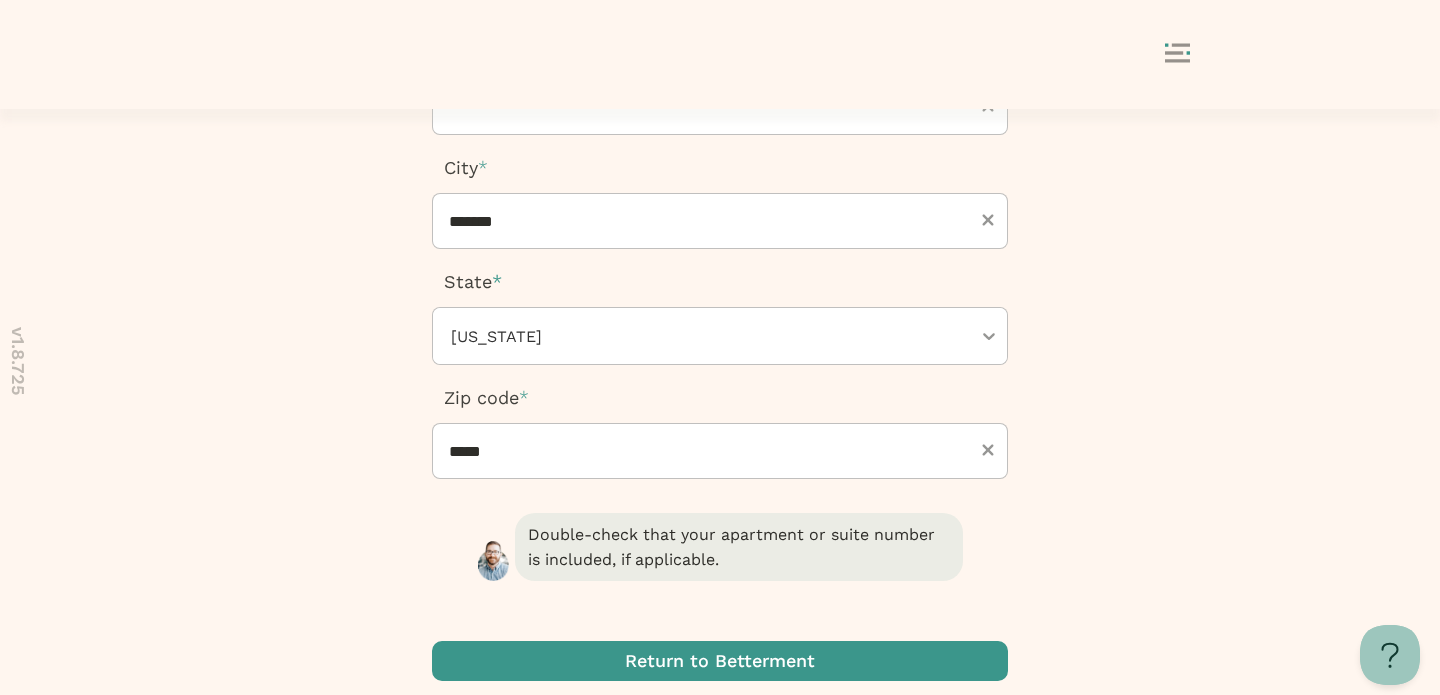 scroll, scrollTop: 369, scrollLeft: 0, axis: vertical 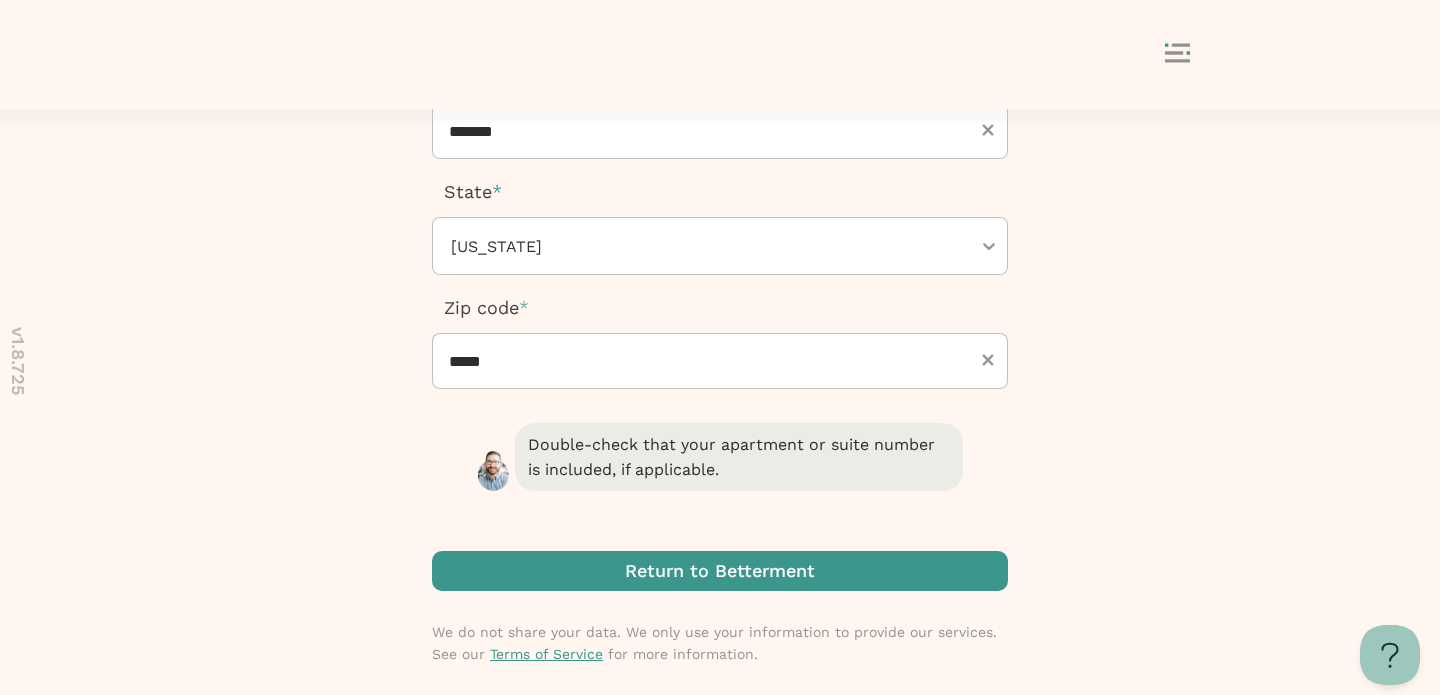 click at bounding box center (720, 571) 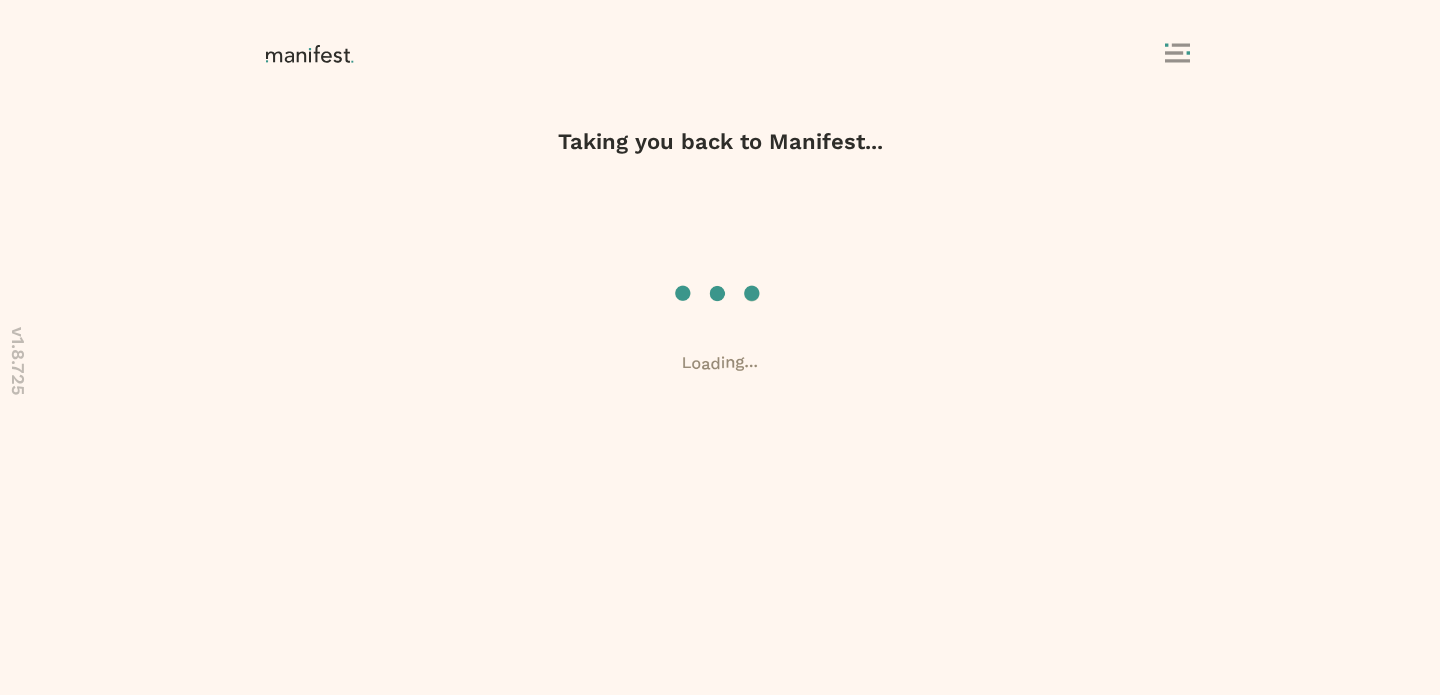 scroll, scrollTop: 0, scrollLeft: 0, axis: both 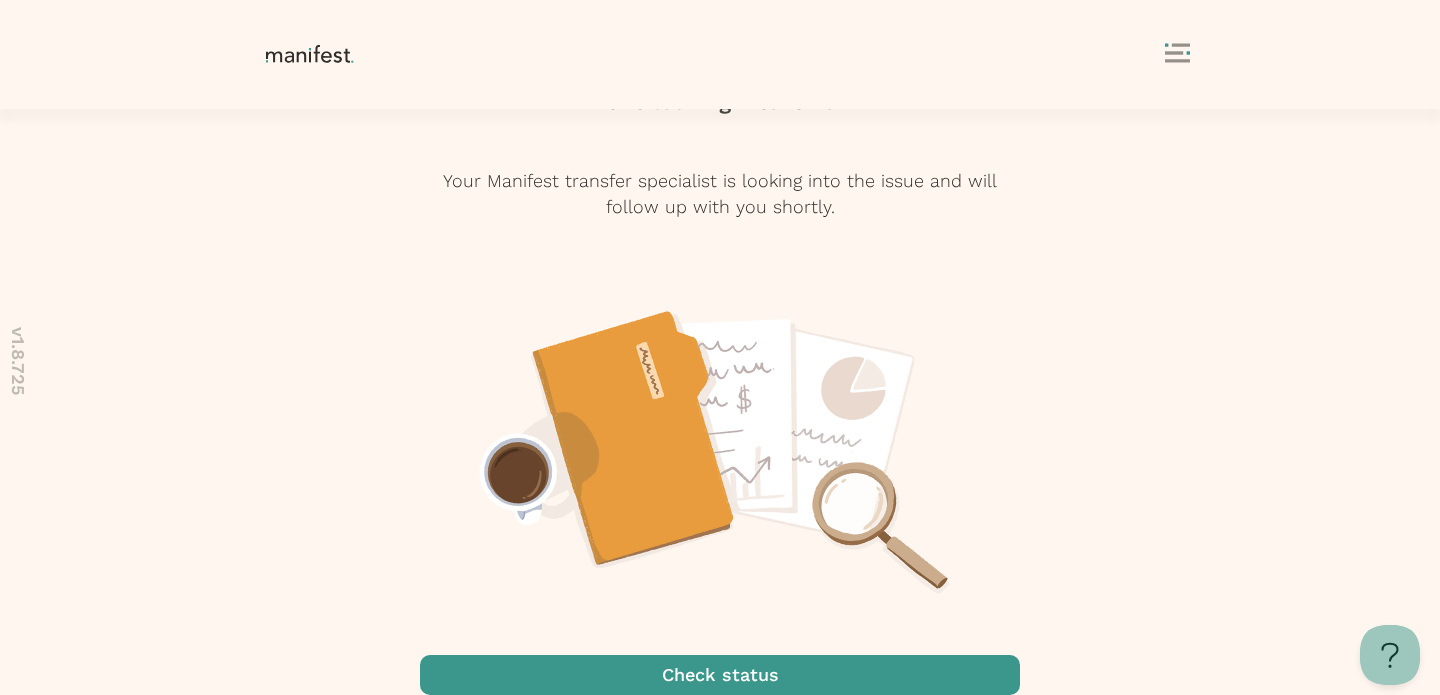 click at bounding box center (720, 675) 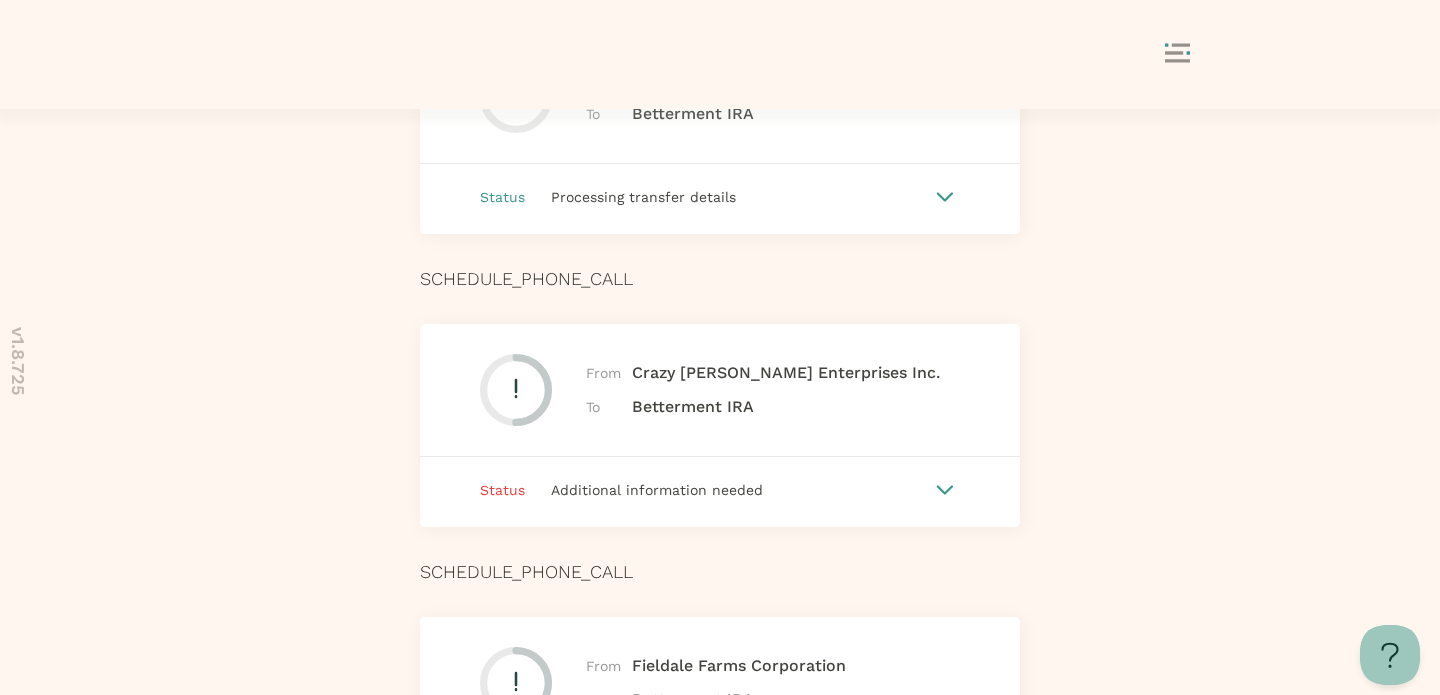 scroll, scrollTop: 1464, scrollLeft: 0, axis: vertical 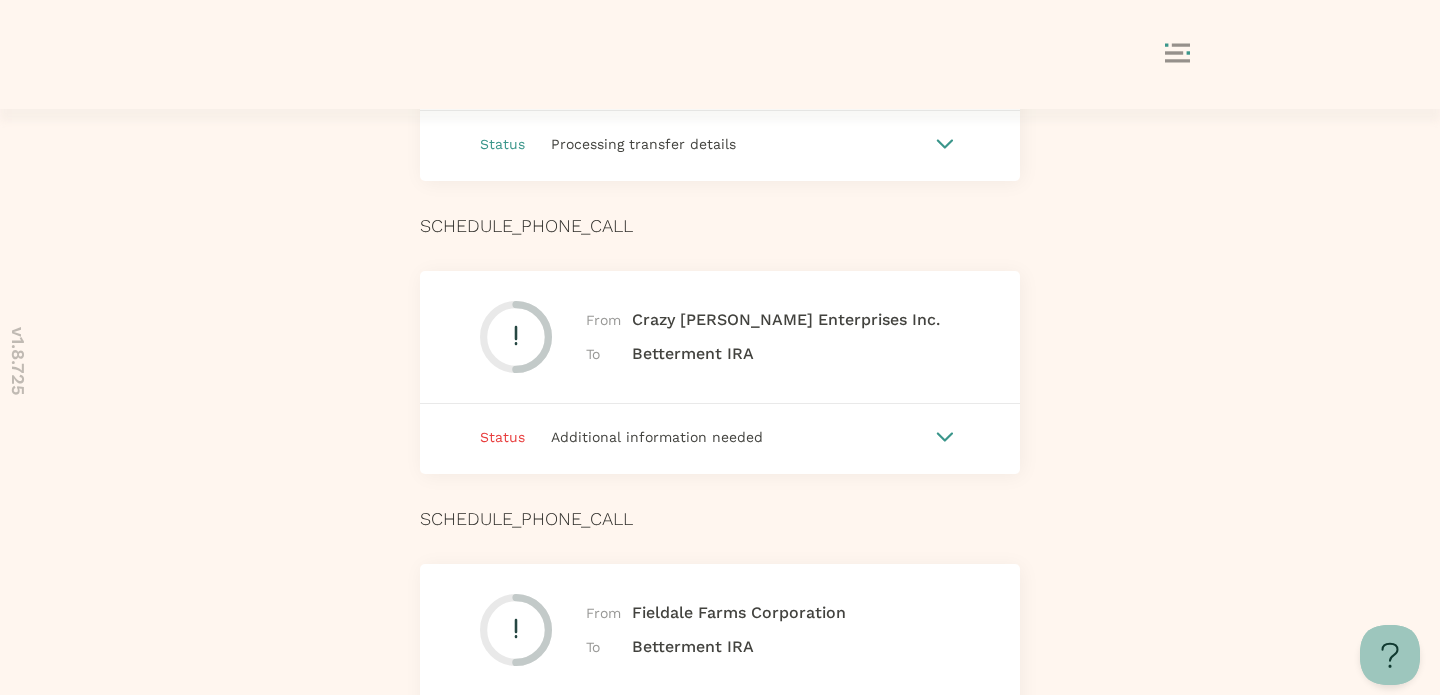 click on "Additional information needed" at bounding box center (727, 437) 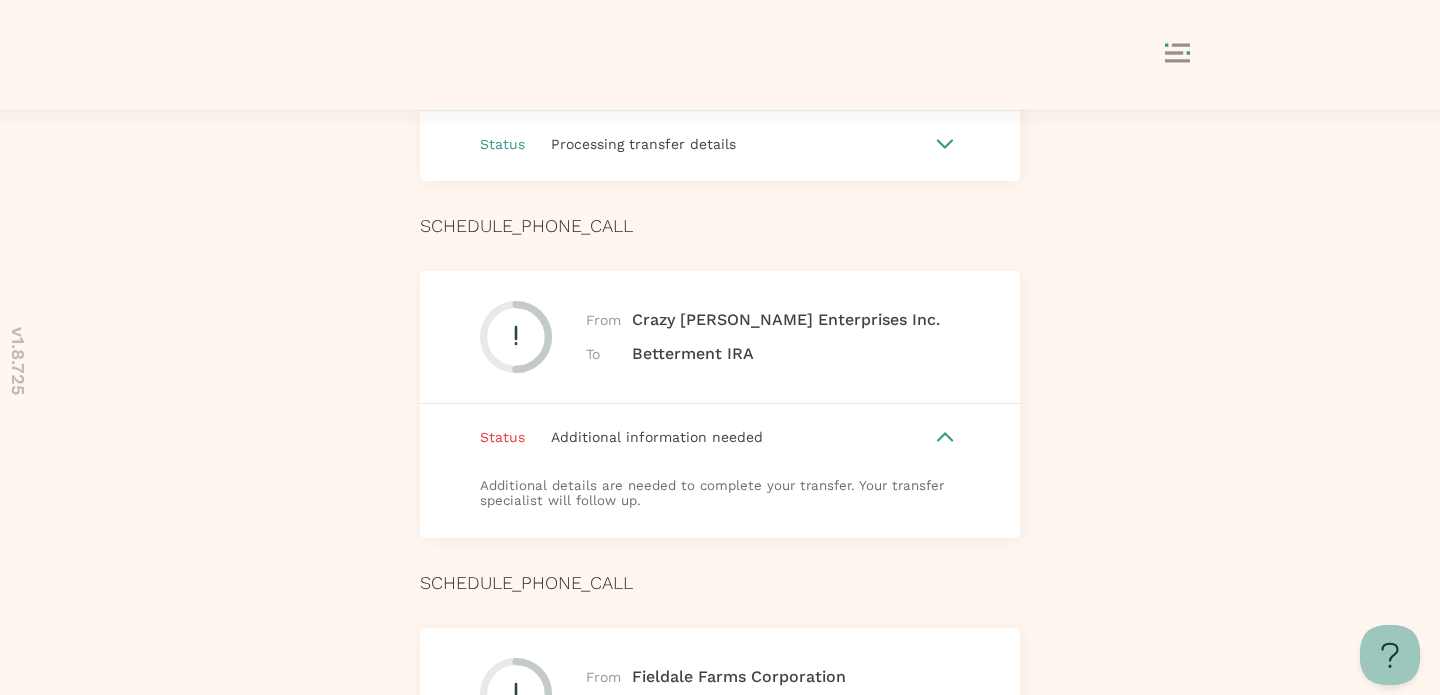 click on "Additional information needed" at bounding box center (727, 437) 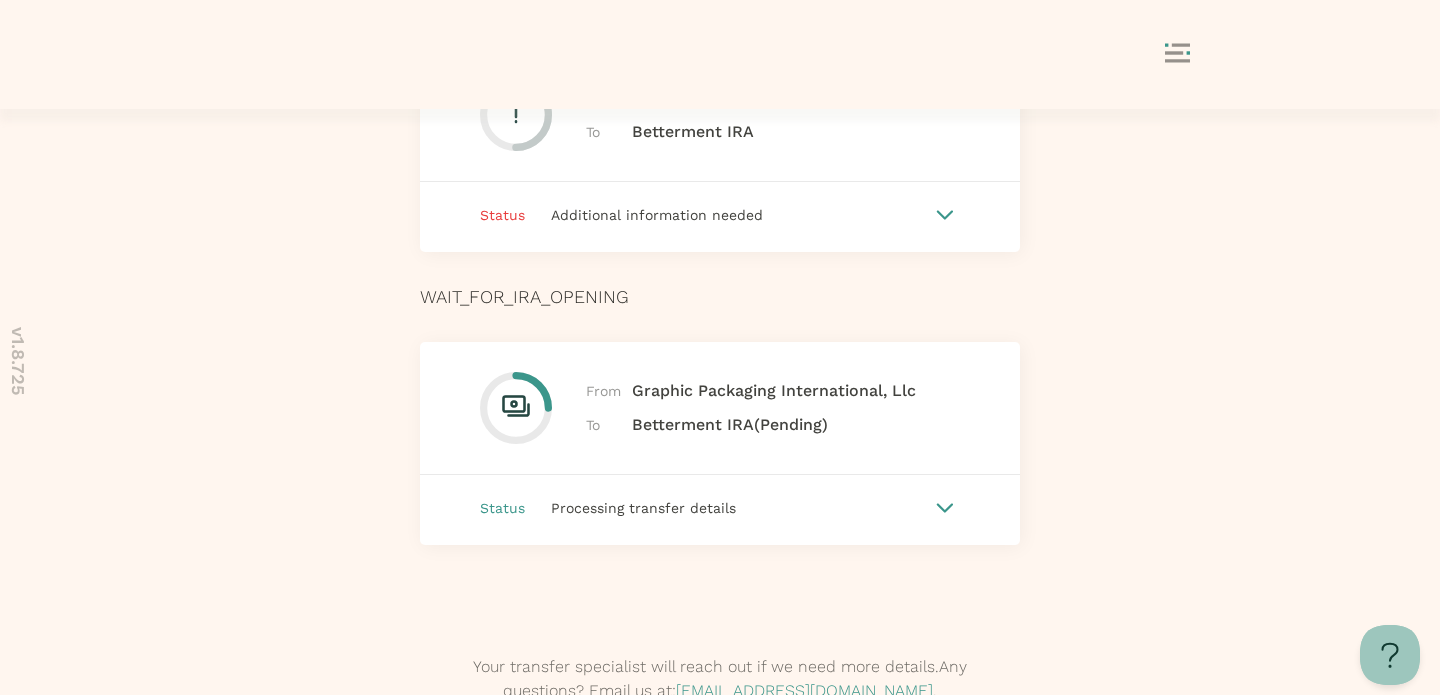 scroll, scrollTop: 1981, scrollLeft: 0, axis: vertical 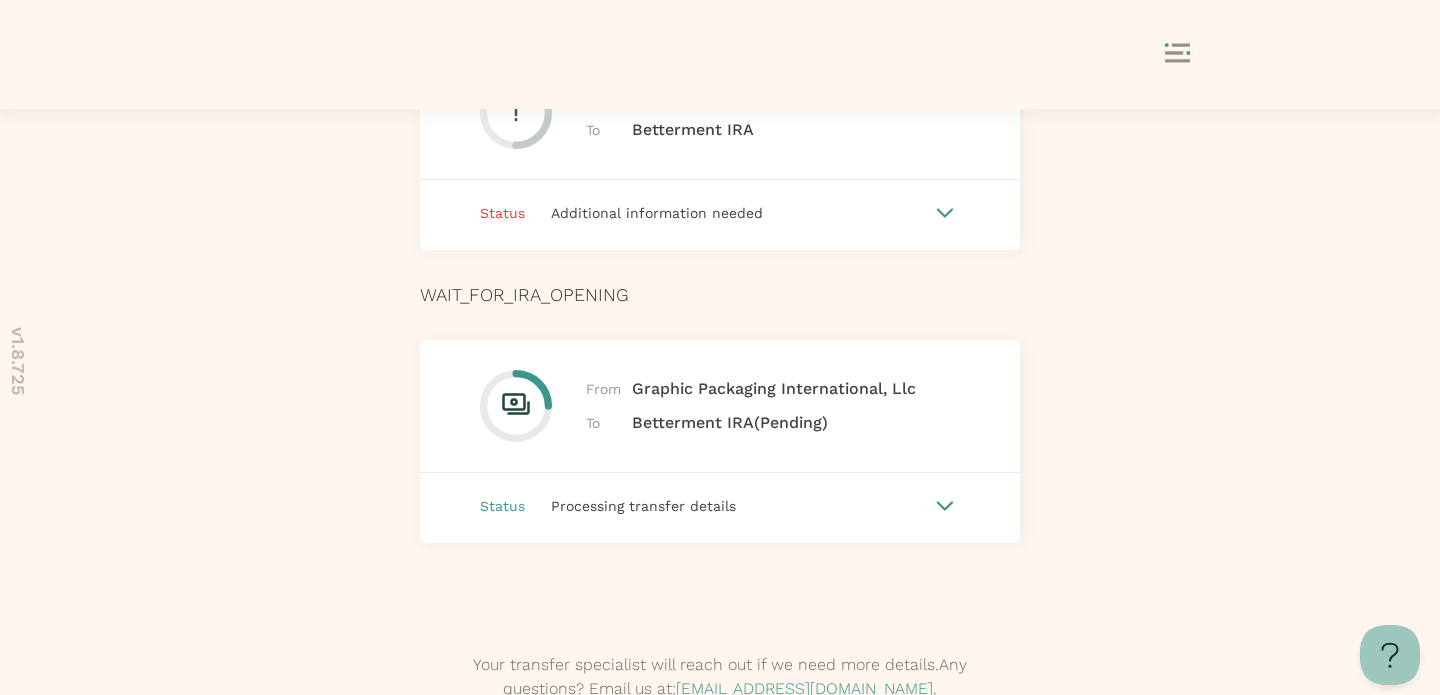 click on "Processing transfer details" at bounding box center [643, 506] 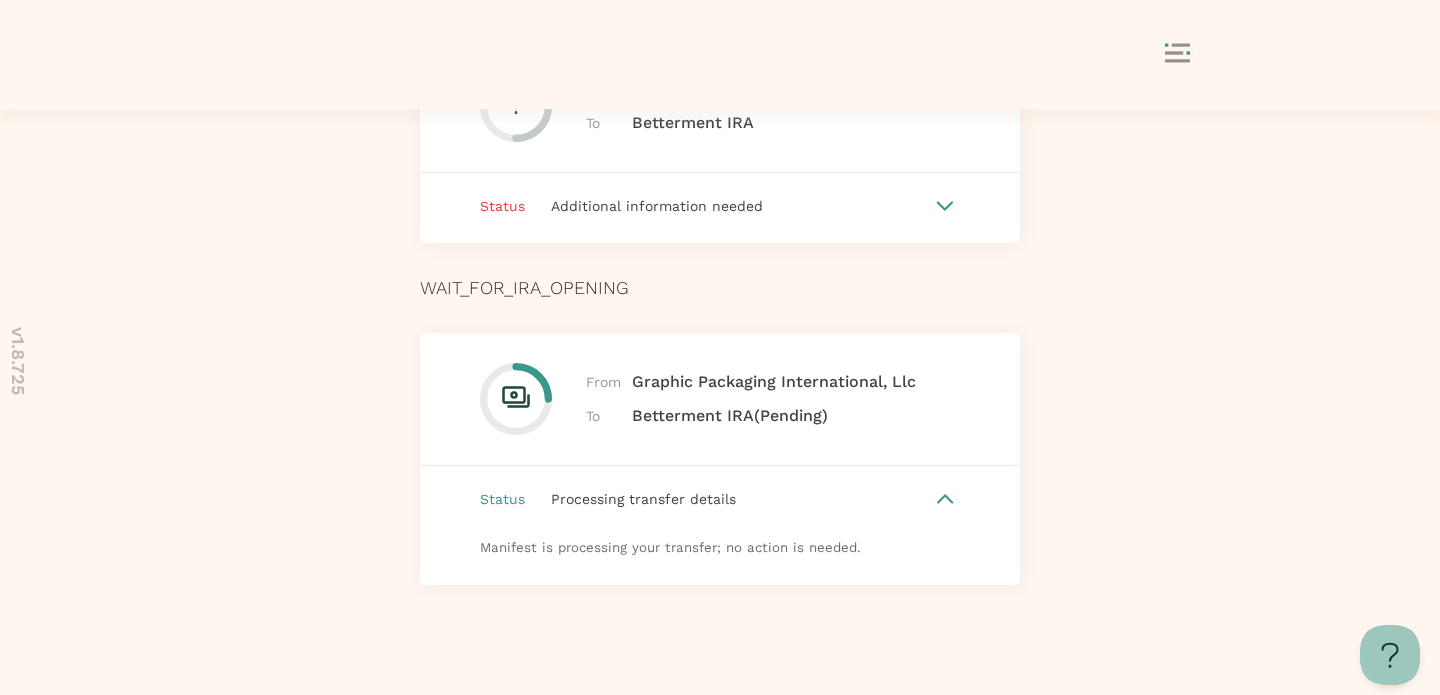 scroll, scrollTop: 1976, scrollLeft: 0, axis: vertical 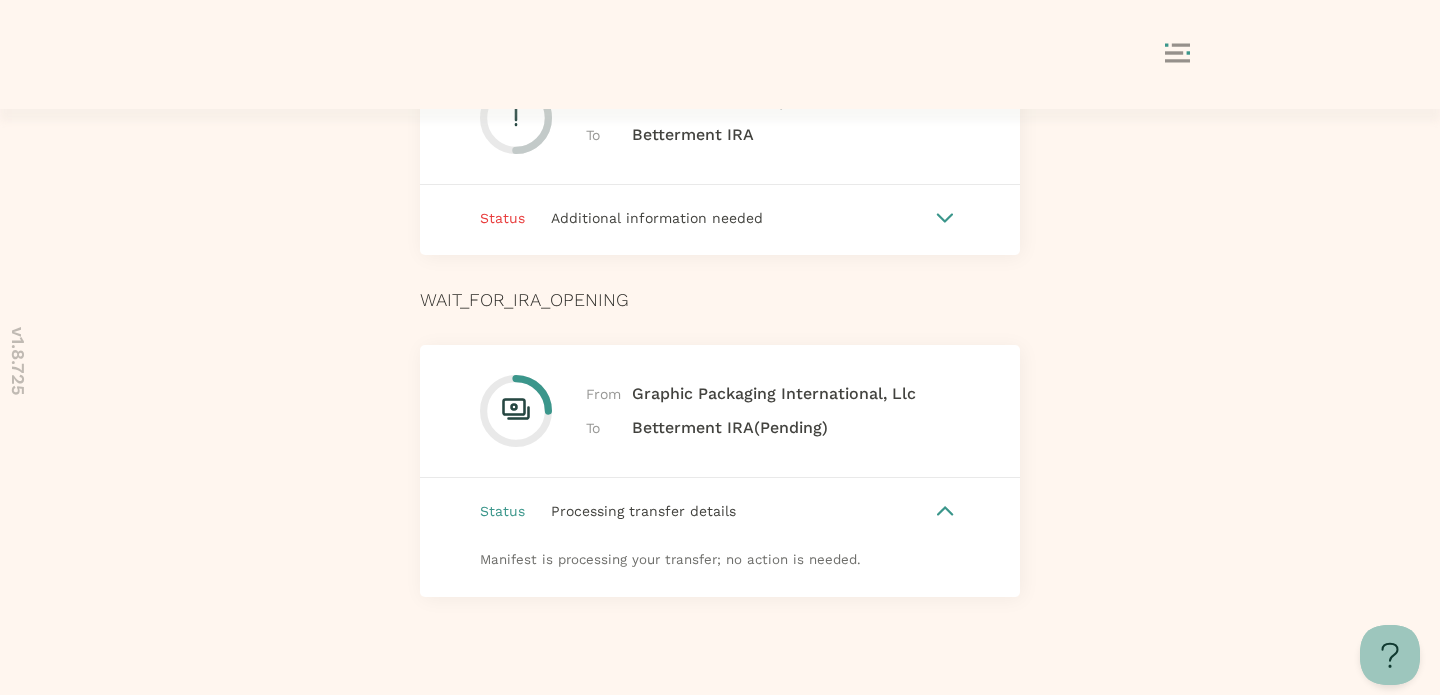 click on "Processing transfer details" at bounding box center [643, 511] 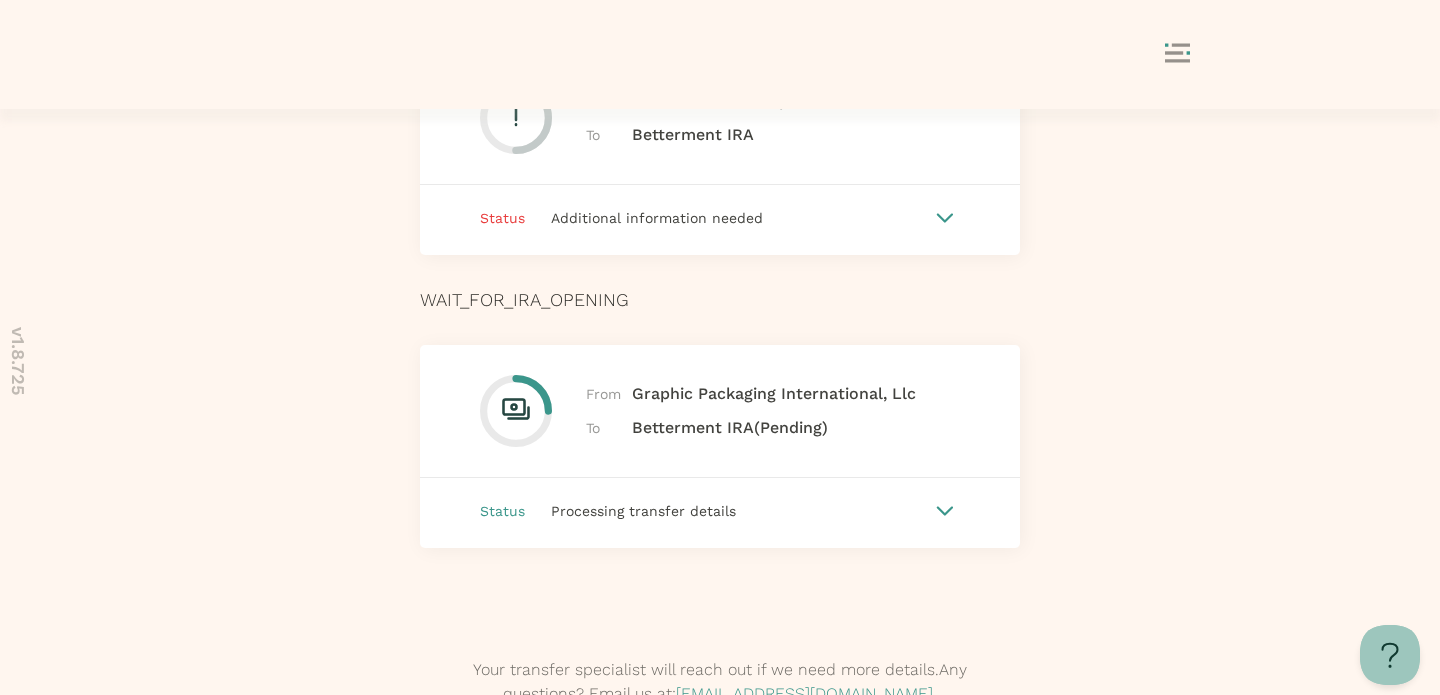 click on "Processing transfer details" at bounding box center [643, 511] 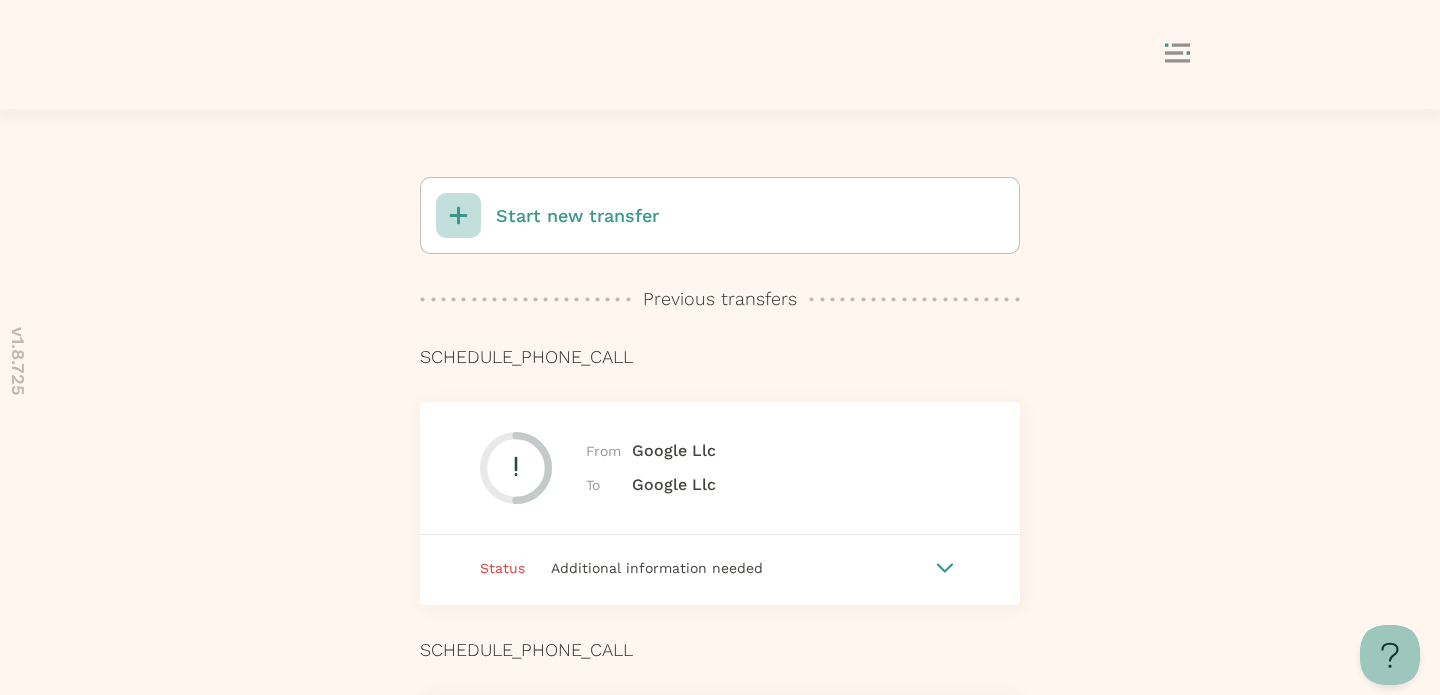 scroll, scrollTop: 0, scrollLeft: 0, axis: both 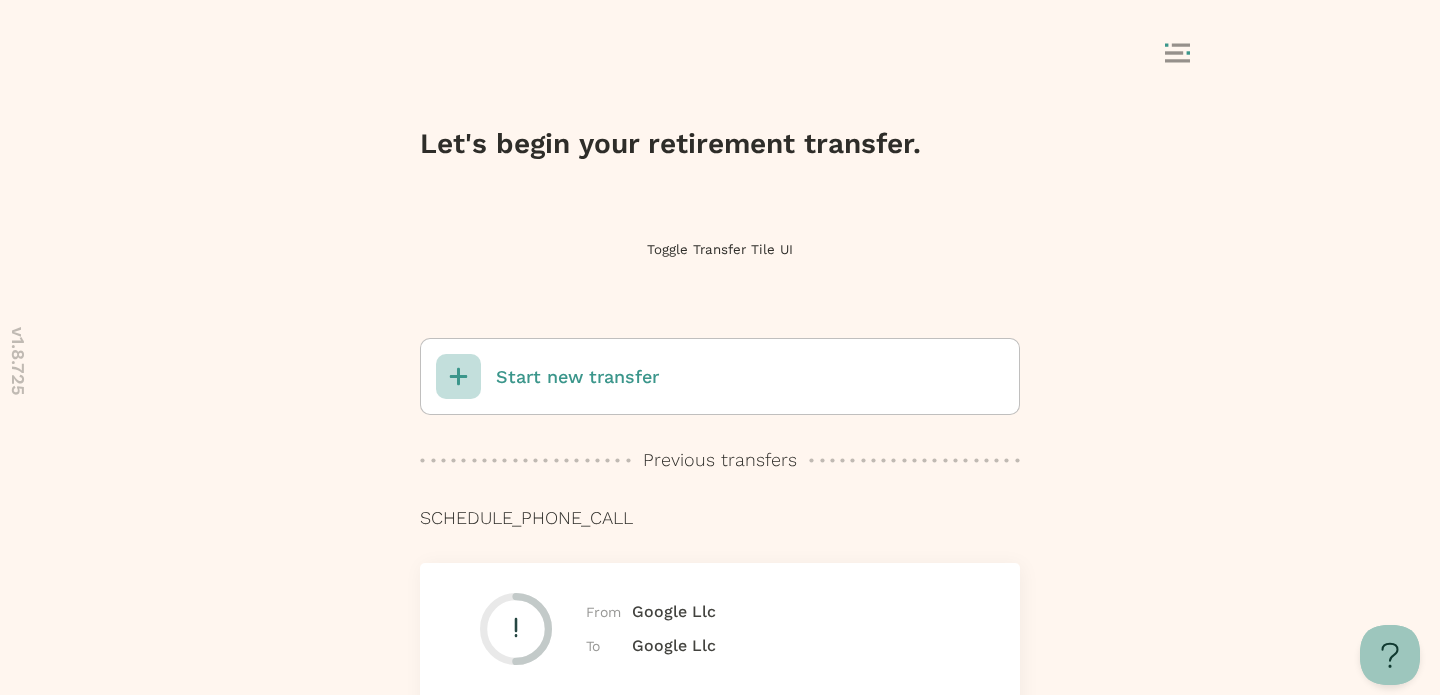 click on "Start new transfer" at bounding box center (577, 377) 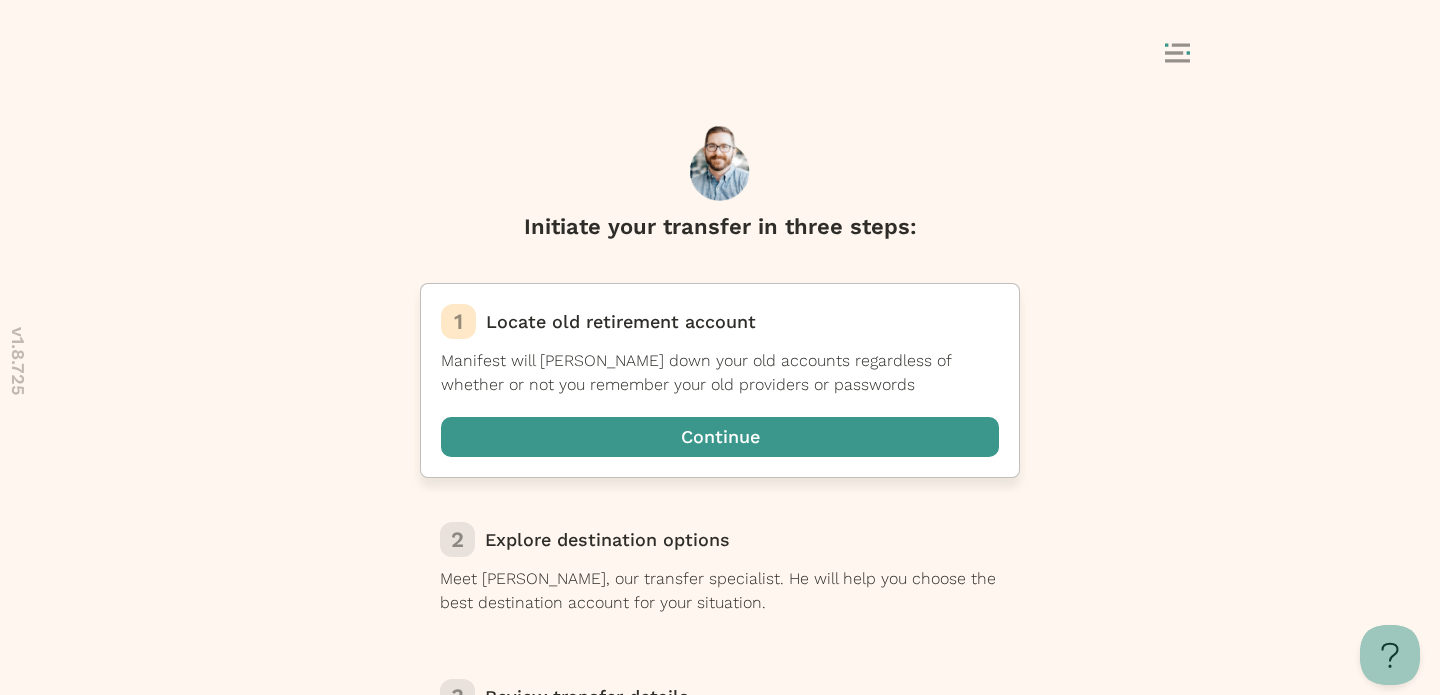 click at bounding box center [720, 437] 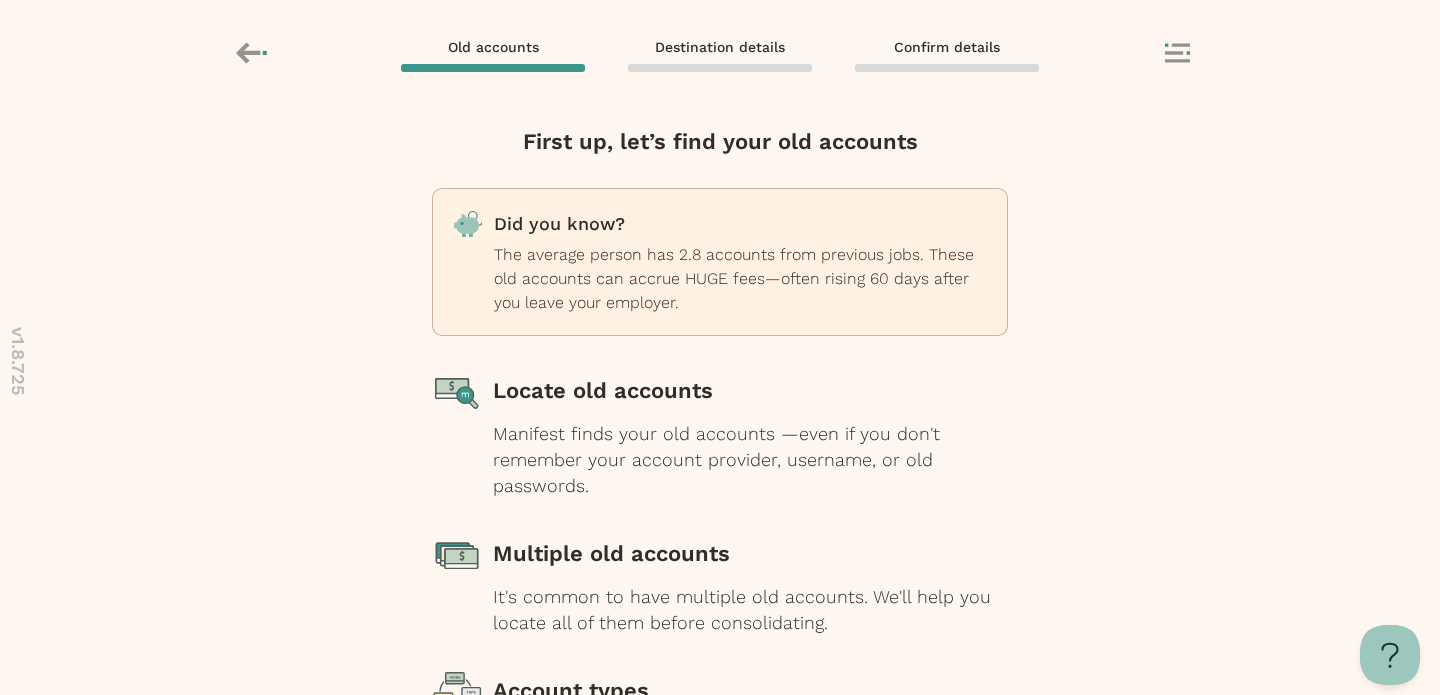 scroll, scrollTop: 256, scrollLeft: 0, axis: vertical 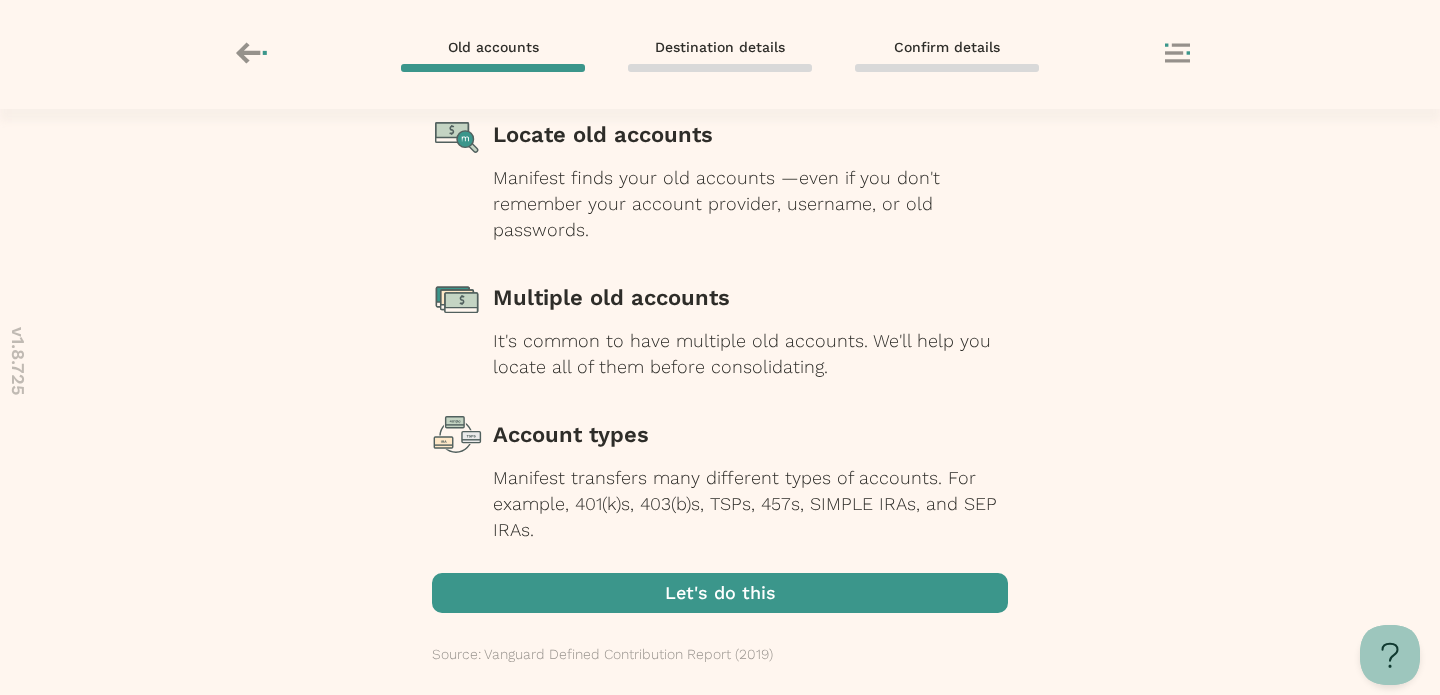 click at bounding box center [720, 593] 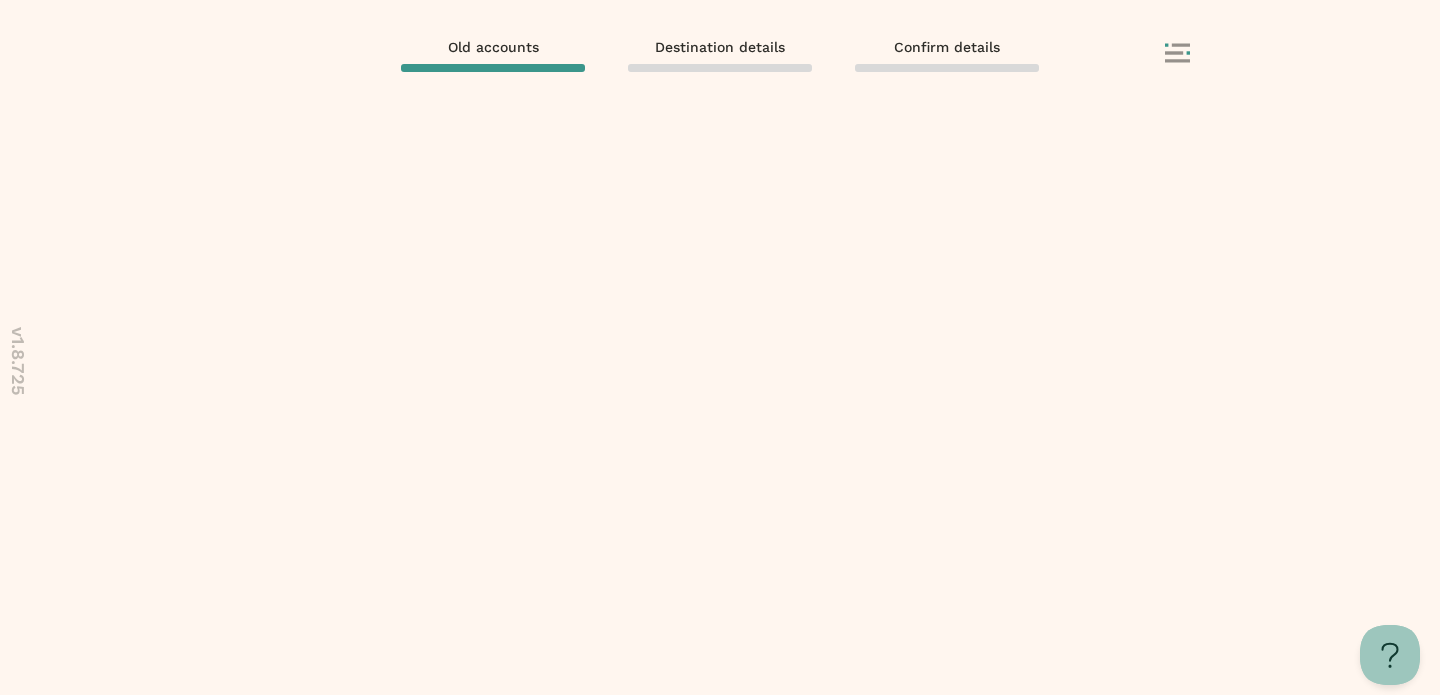 scroll, scrollTop: 0, scrollLeft: 0, axis: both 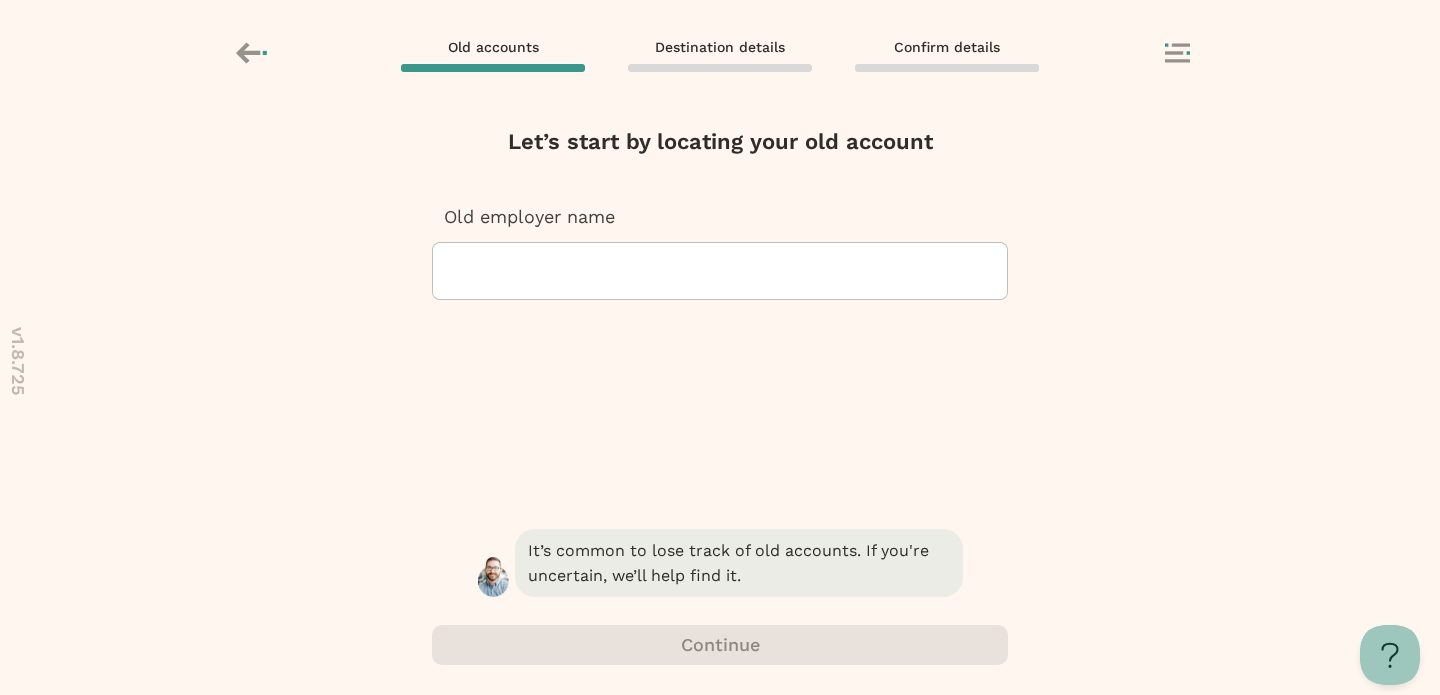 click at bounding box center (720, 271) 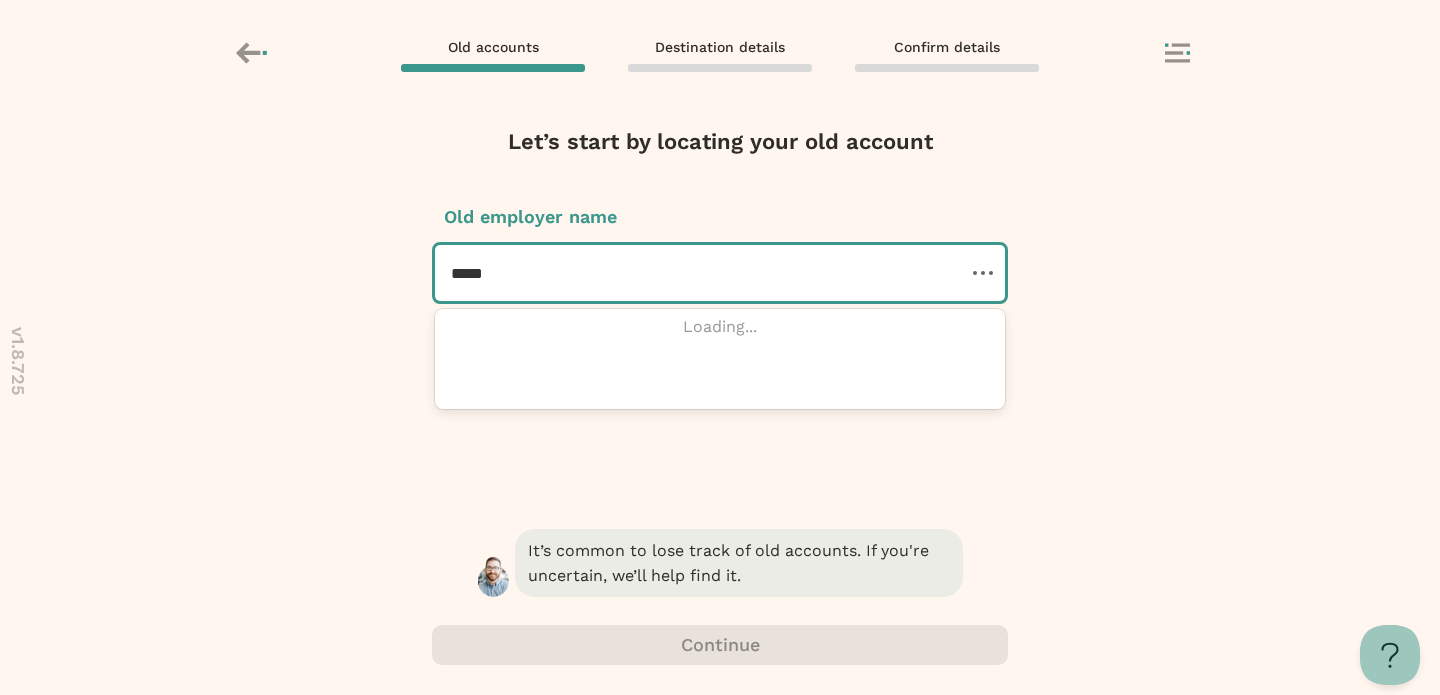type on "******" 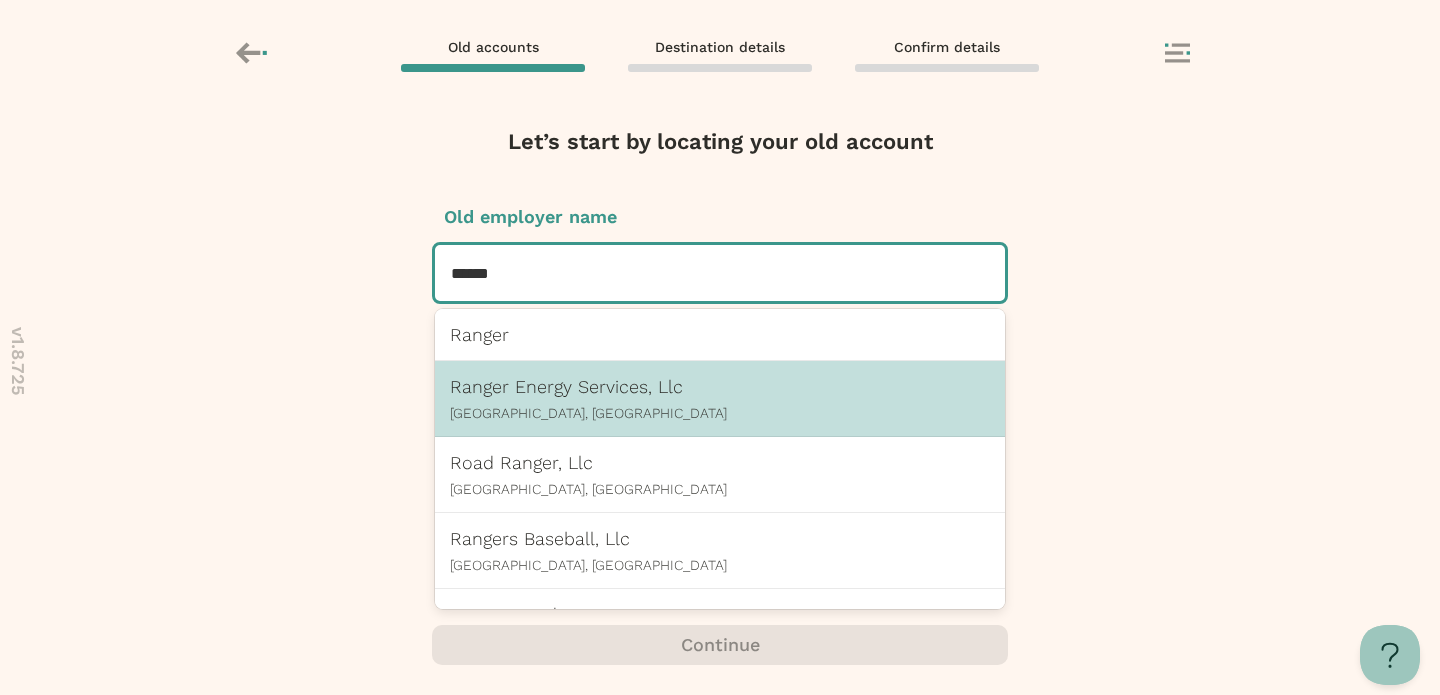 click on "Ranger Energy Services, Llc" at bounding box center [720, 386] 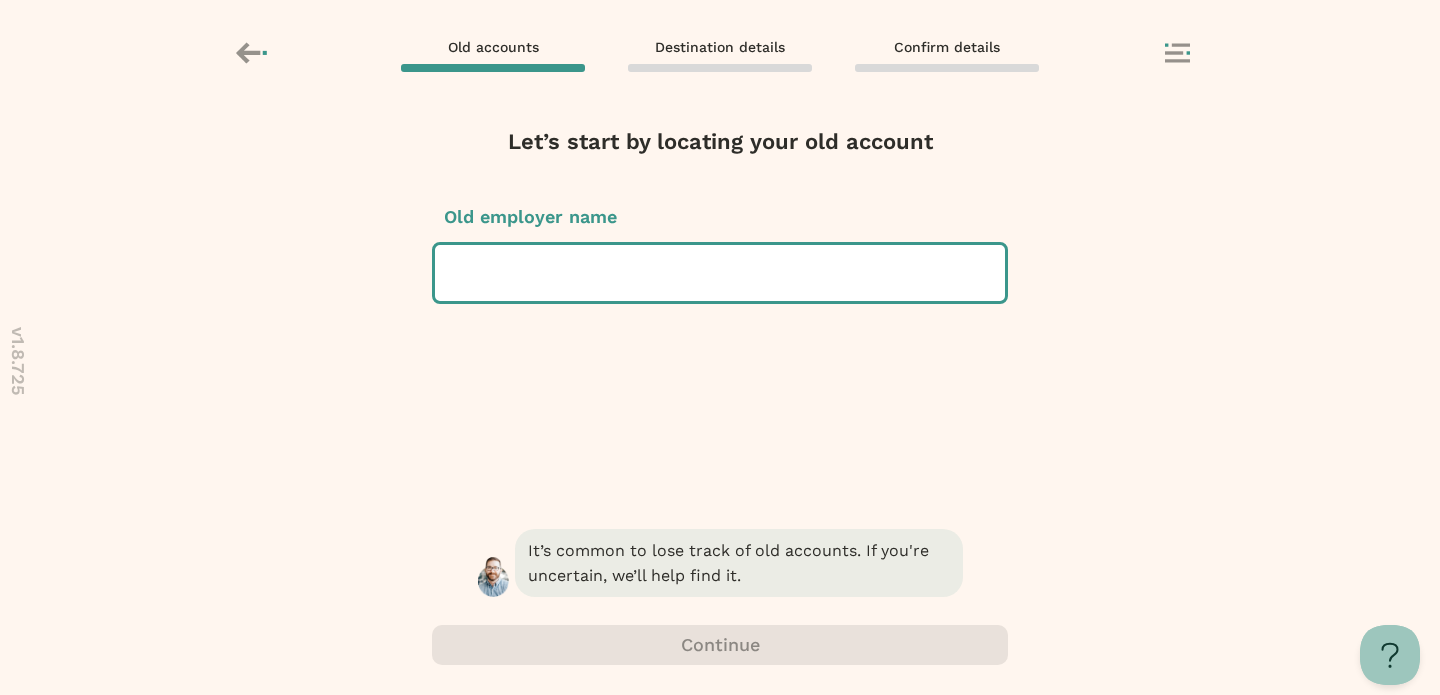 click at bounding box center [720, 273] 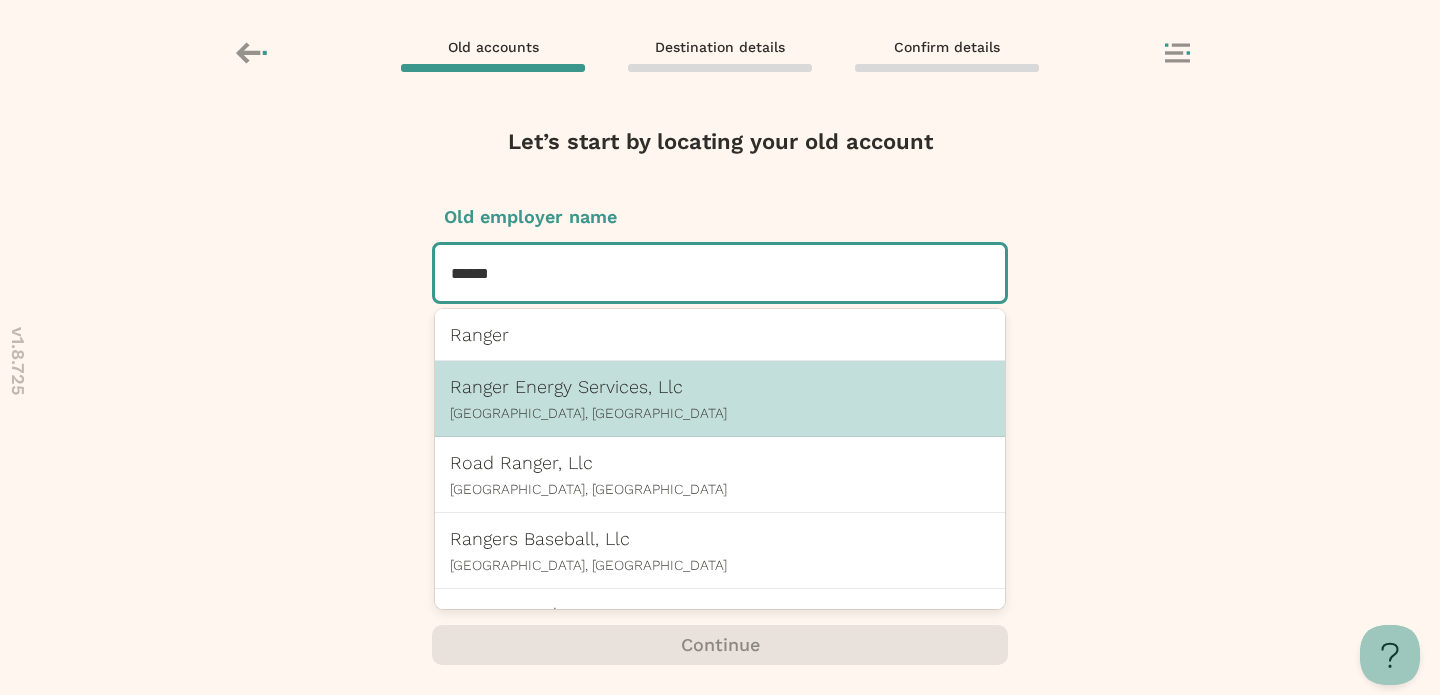 click on "Ranger Energy Services, Llc" at bounding box center [720, 386] 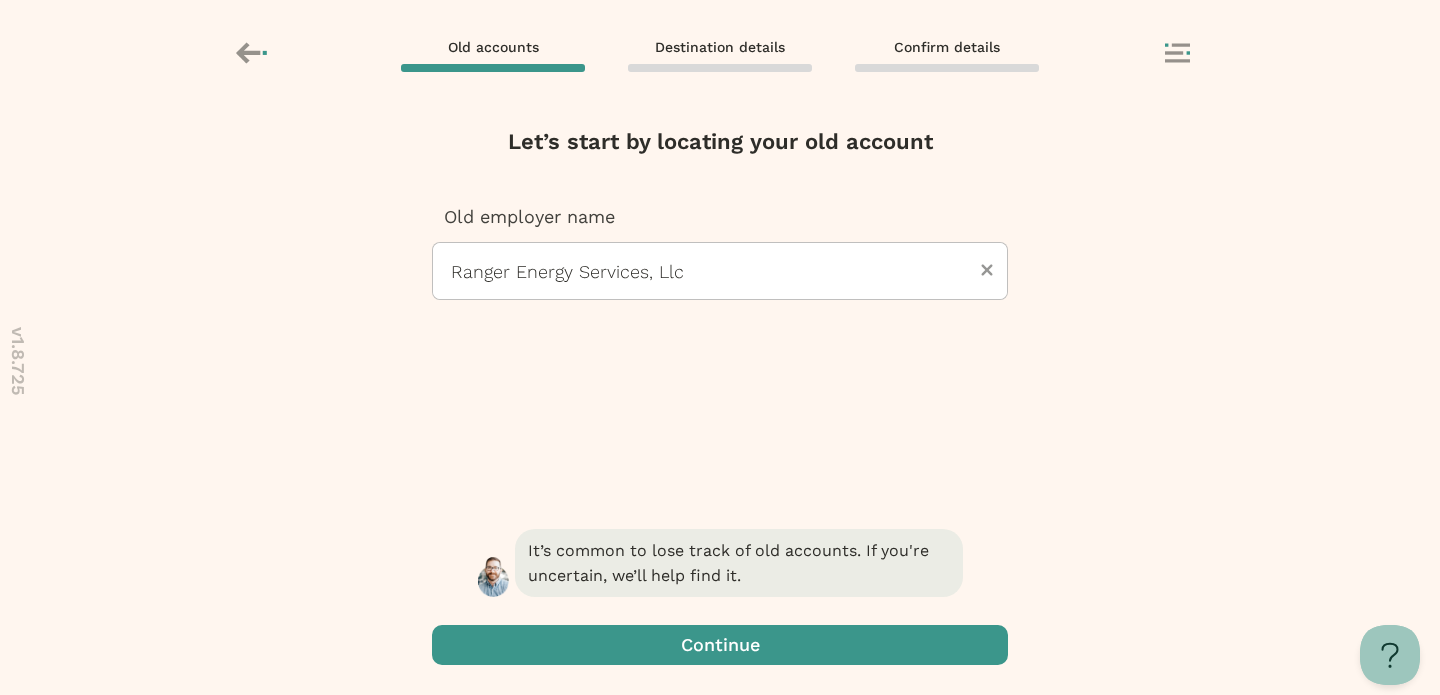 click at bounding box center (720, 645) 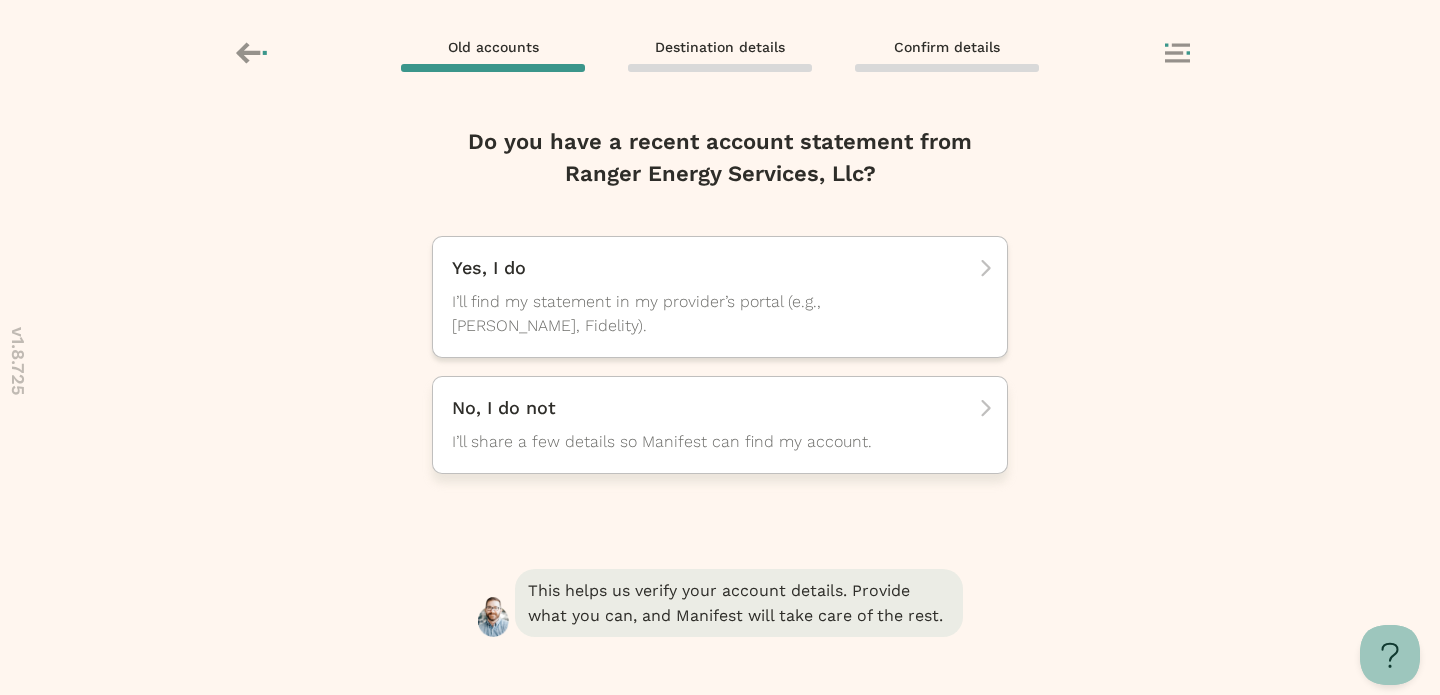 click on "I’ll share a few details so Manifest can find my account." at bounding box center (702, 442) 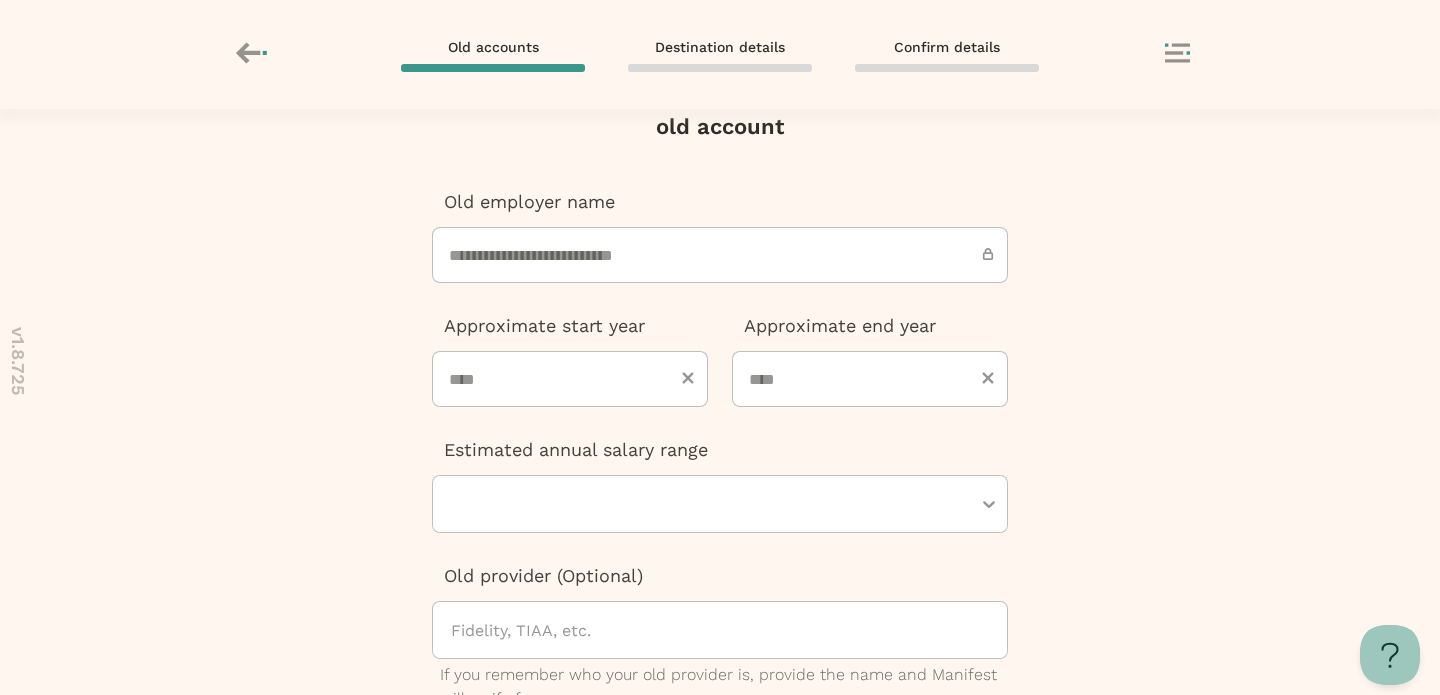 scroll, scrollTop: 106, scrollLeft: 0, axis: vertical 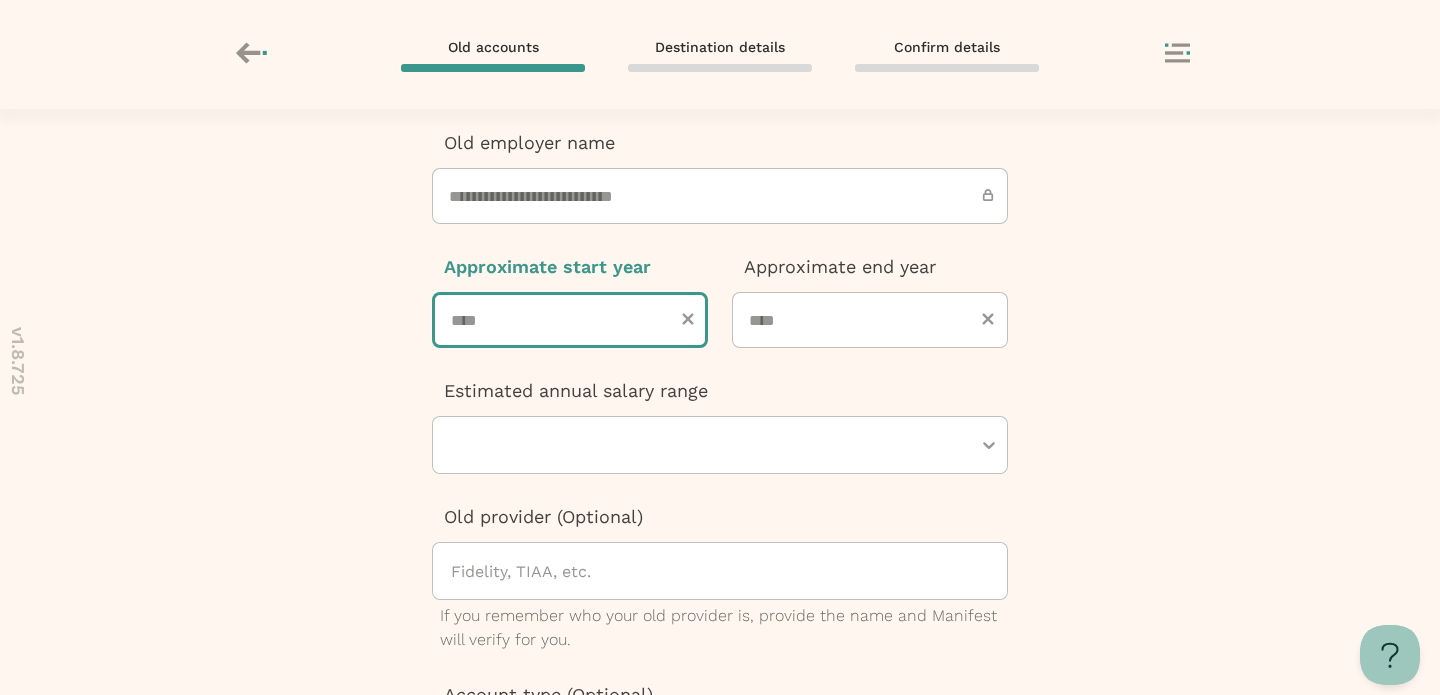 click at bounding box center (570, 320) 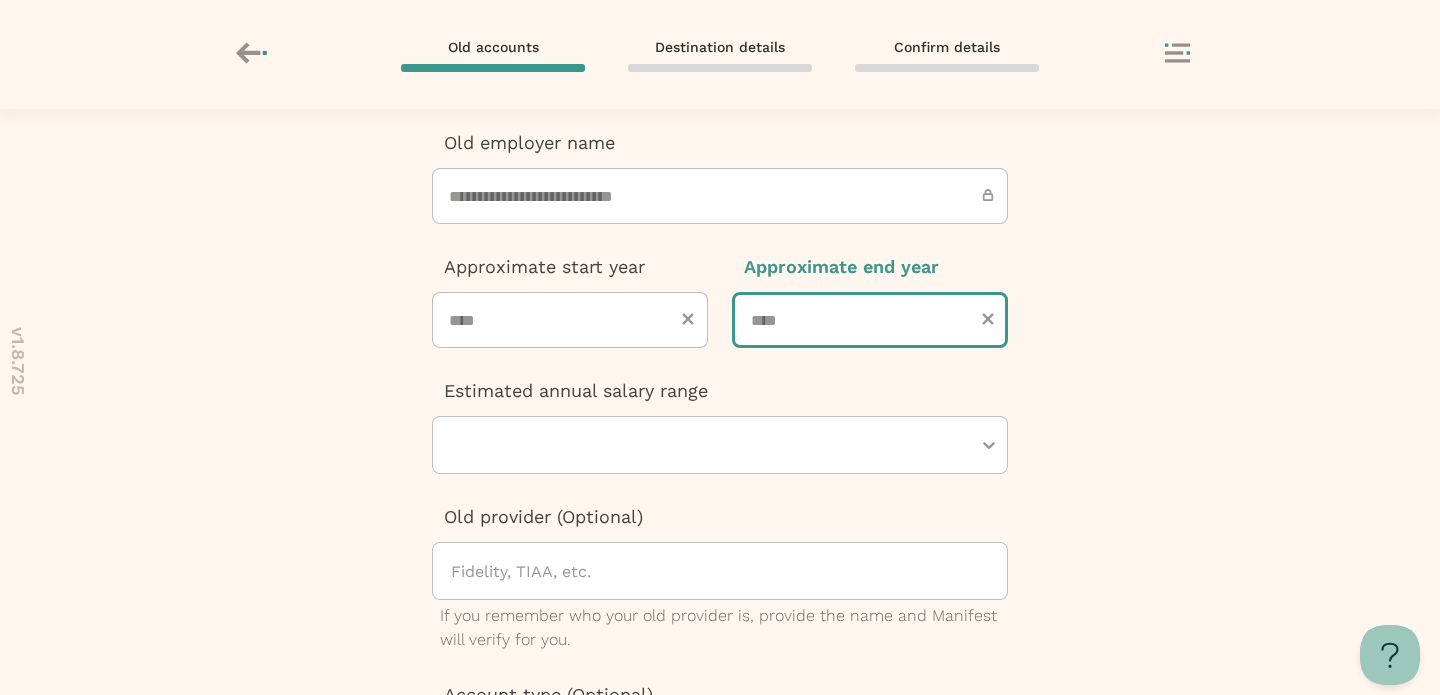 click at bounding box center [870, 320] 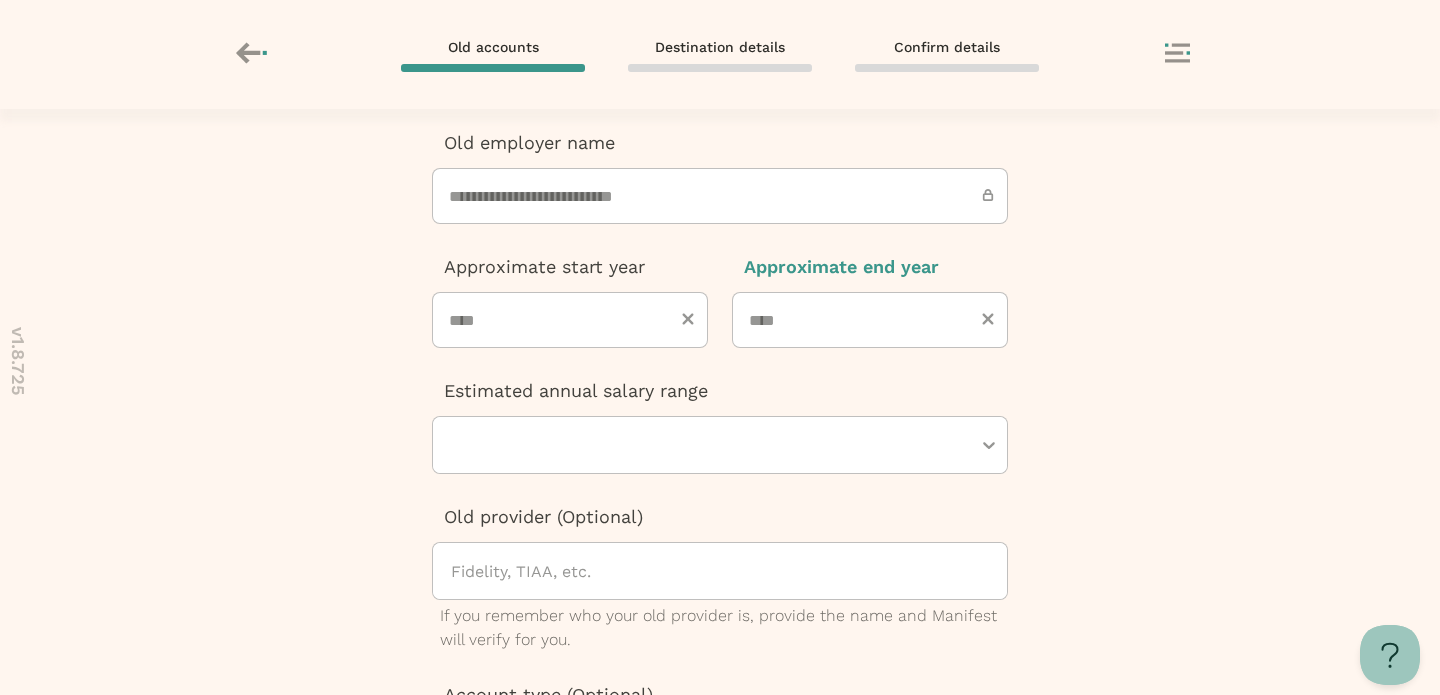 click at bounding box center (710, 445) 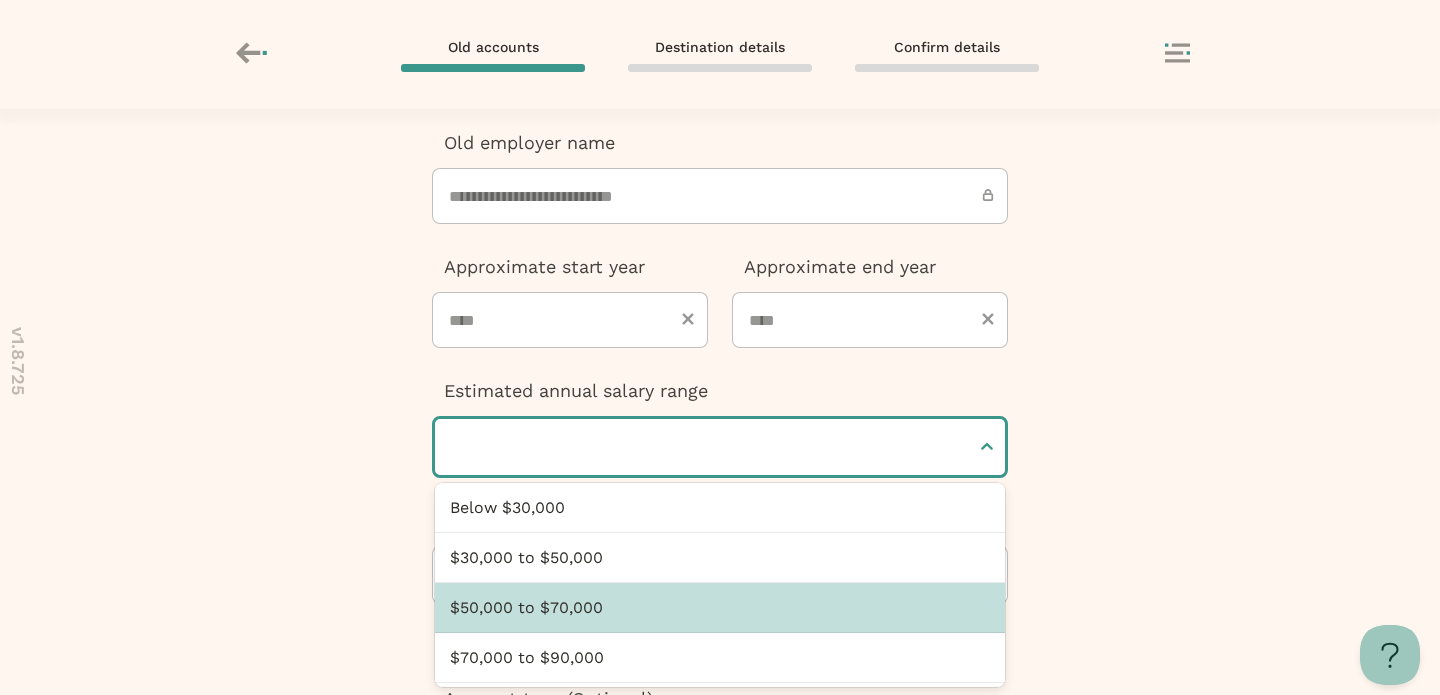 click on "$50,000 to $70,000" at bounding box center (720, 608) 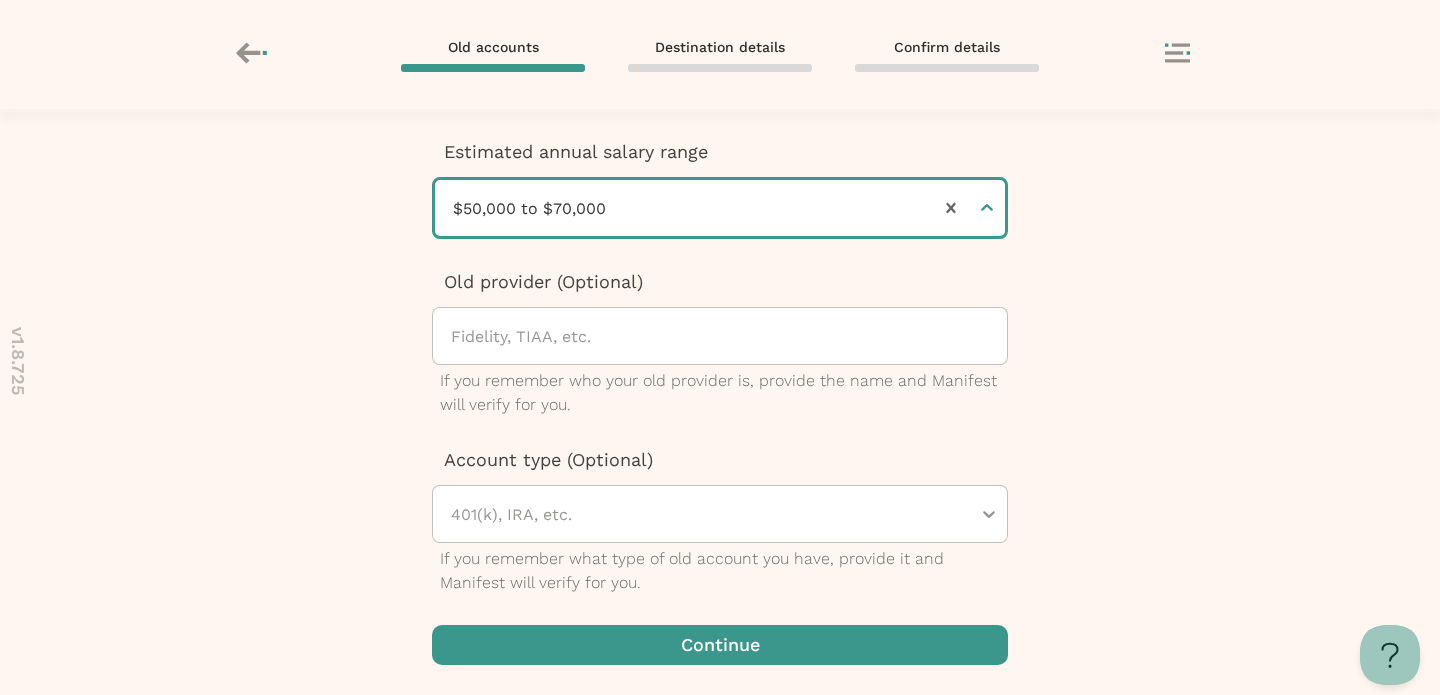 click at bounding box center (720, 645) 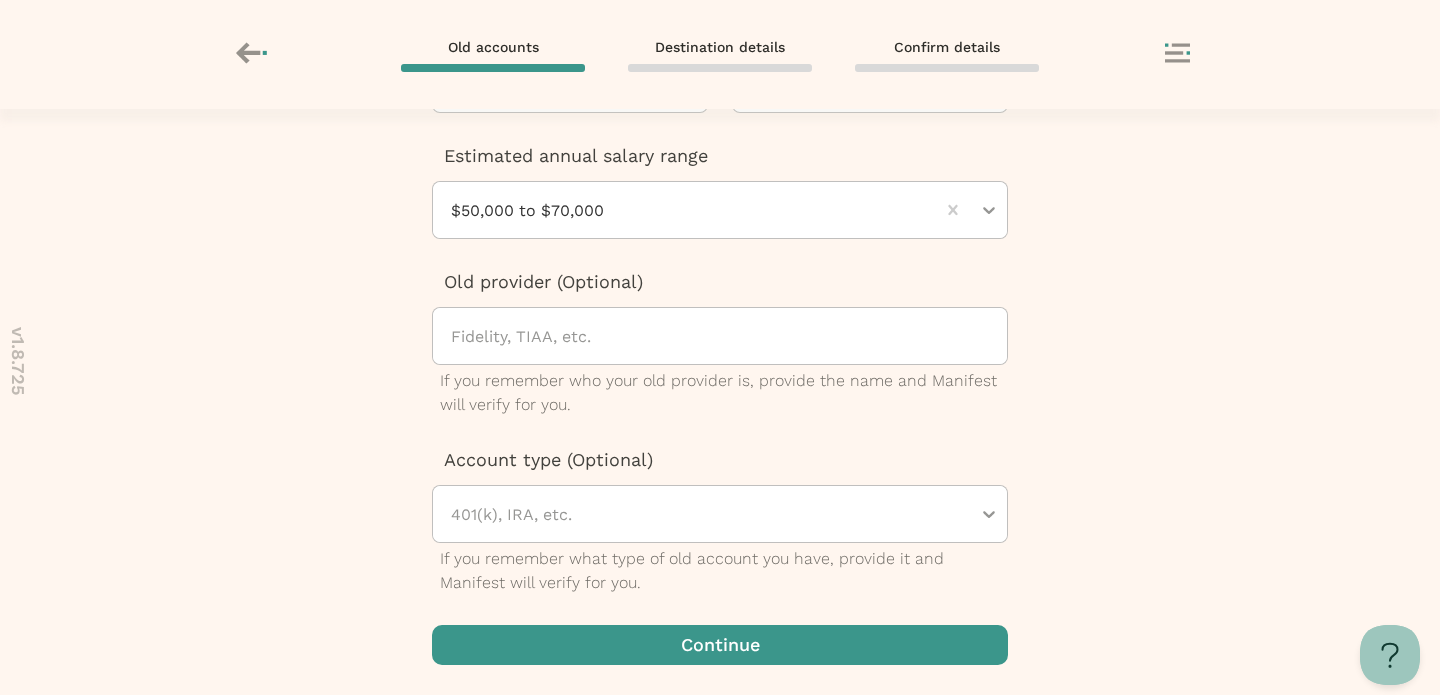 scroll, scrollTop: 0, scrollLeft: 0, axis: both 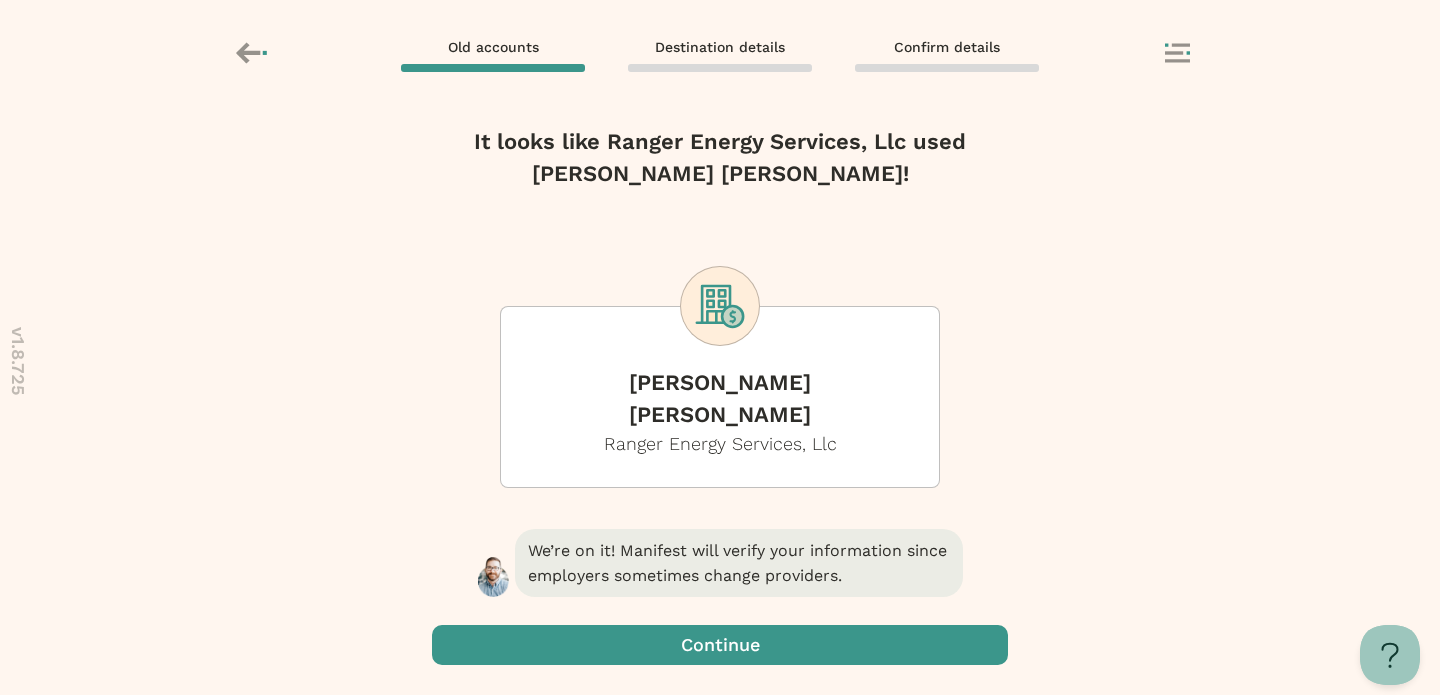 click at bounding box center (720, 645) 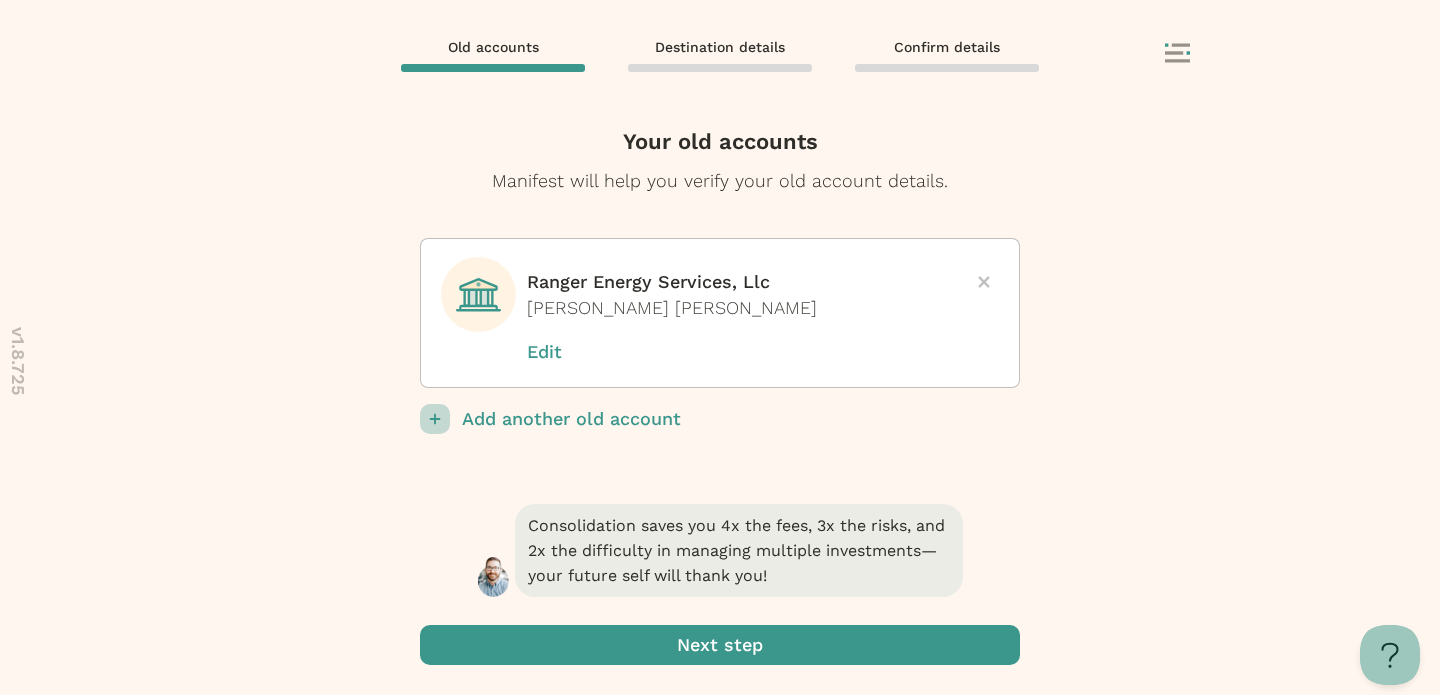 click at bounding box center [720, 645] 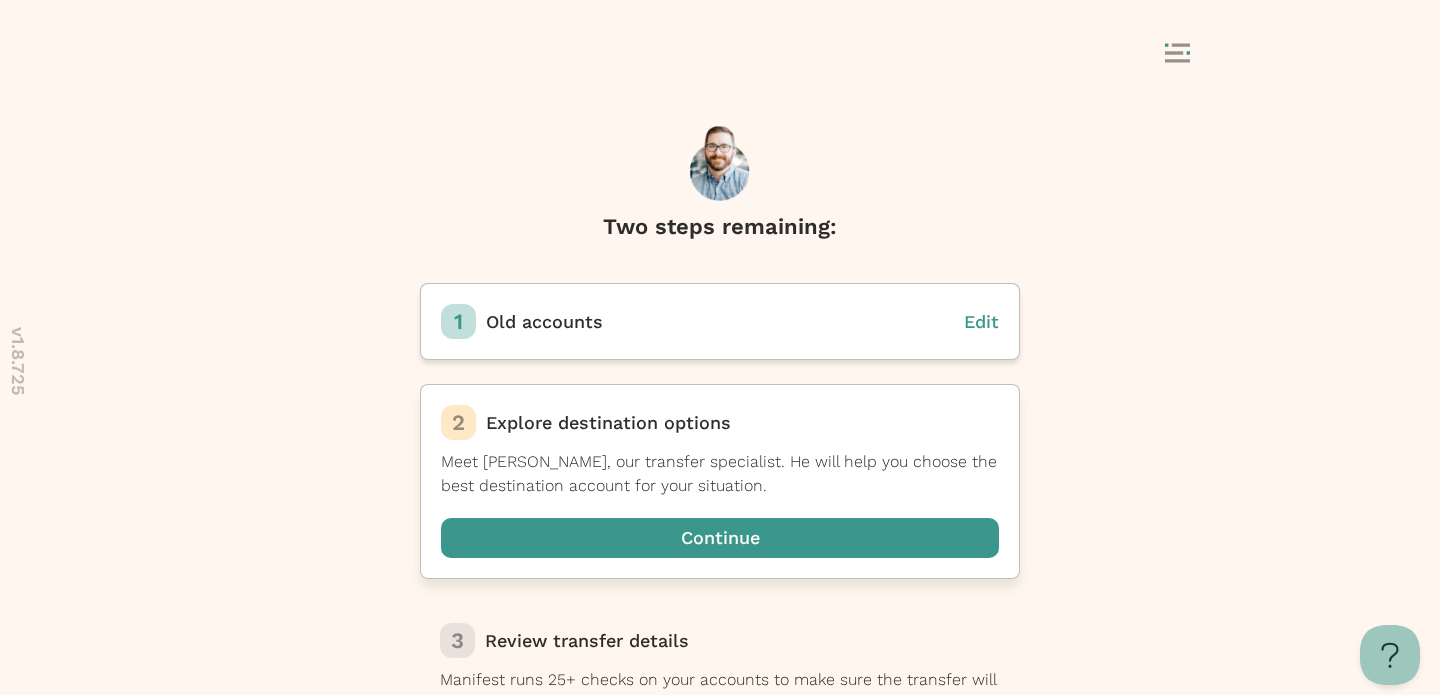 click at bounding box center (720, 538) 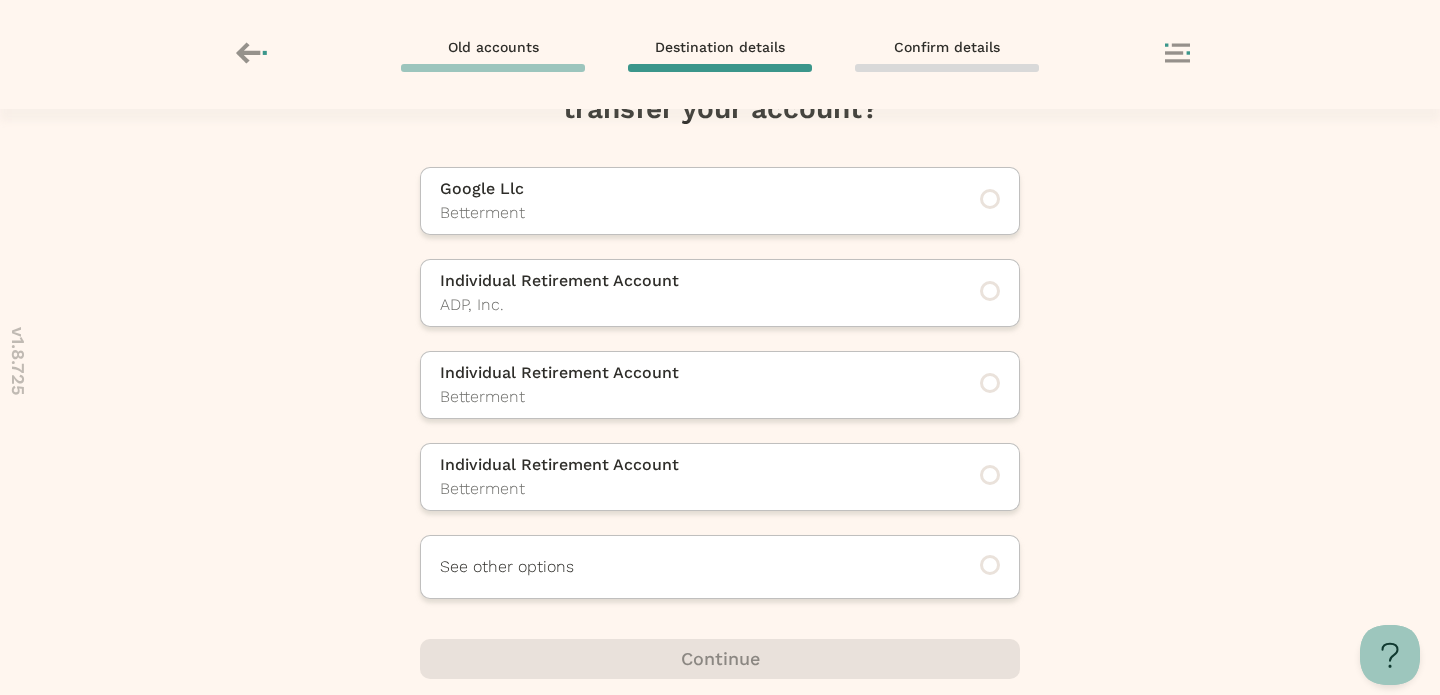 scroll, scrollTop: 72, scrollLeft: 0, axis: vertical 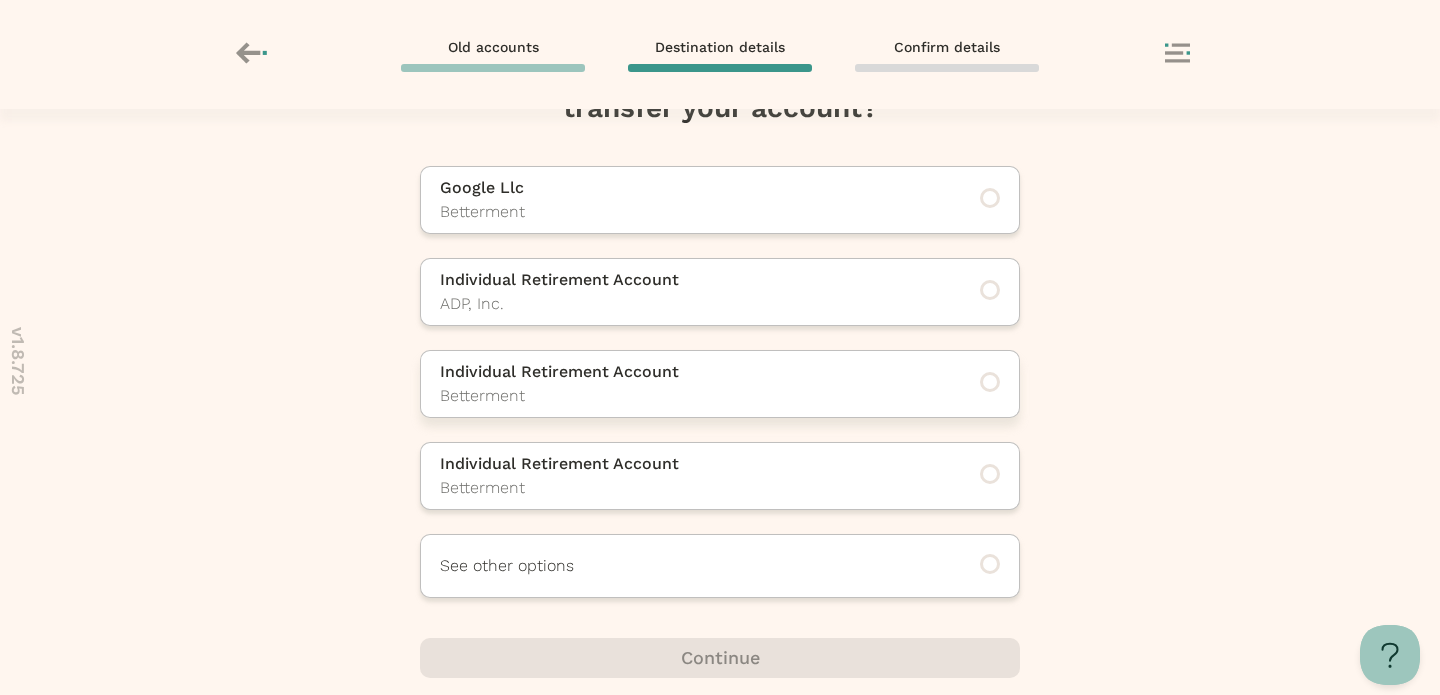click on "Betterment" at bounding box center (692, 396) 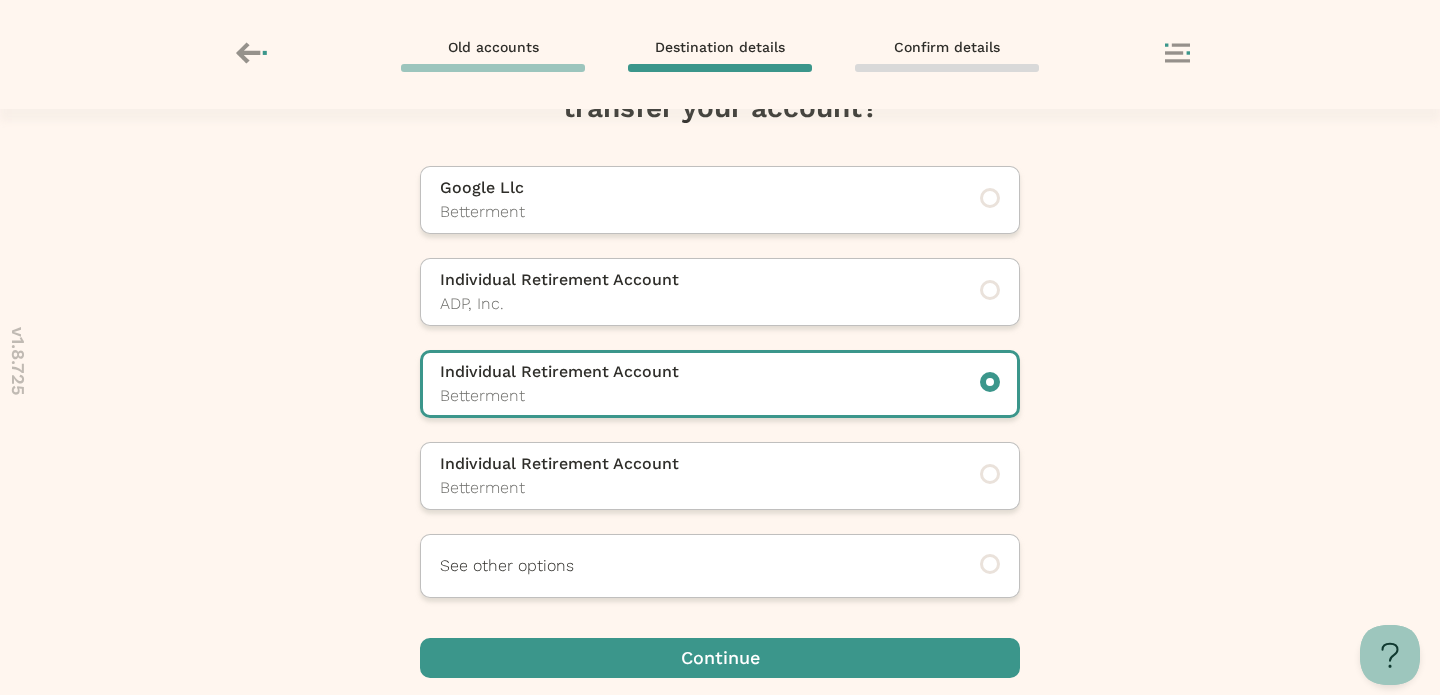 click at bounding box center [720, 658] 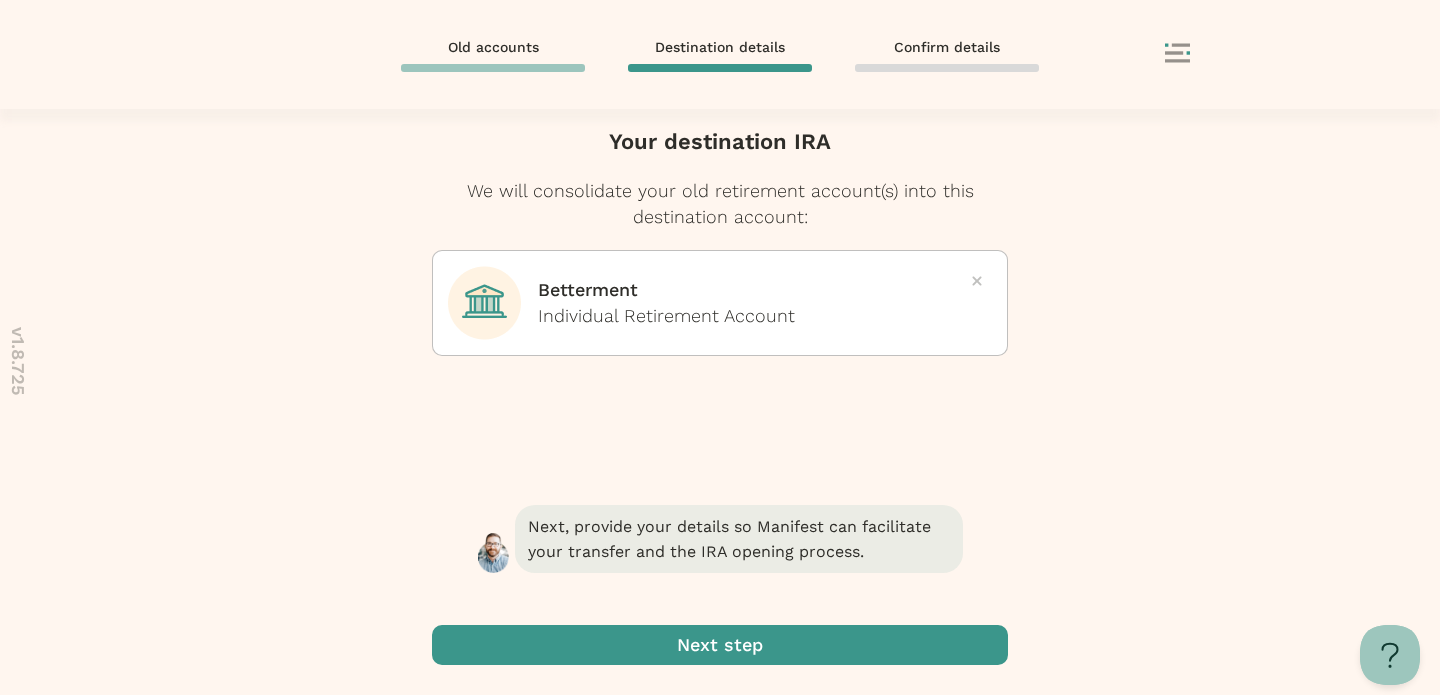 click at bounding box center (720, 645) 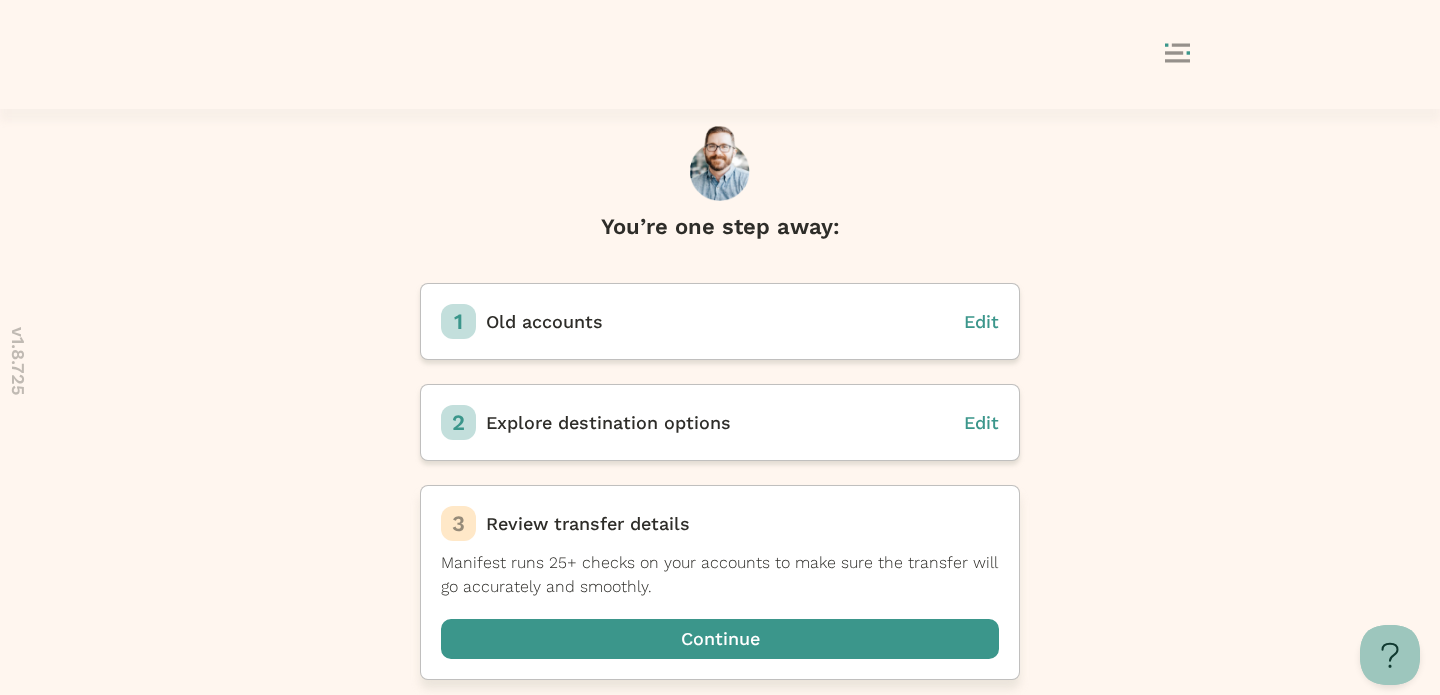 click at bounding box center [720, 639] 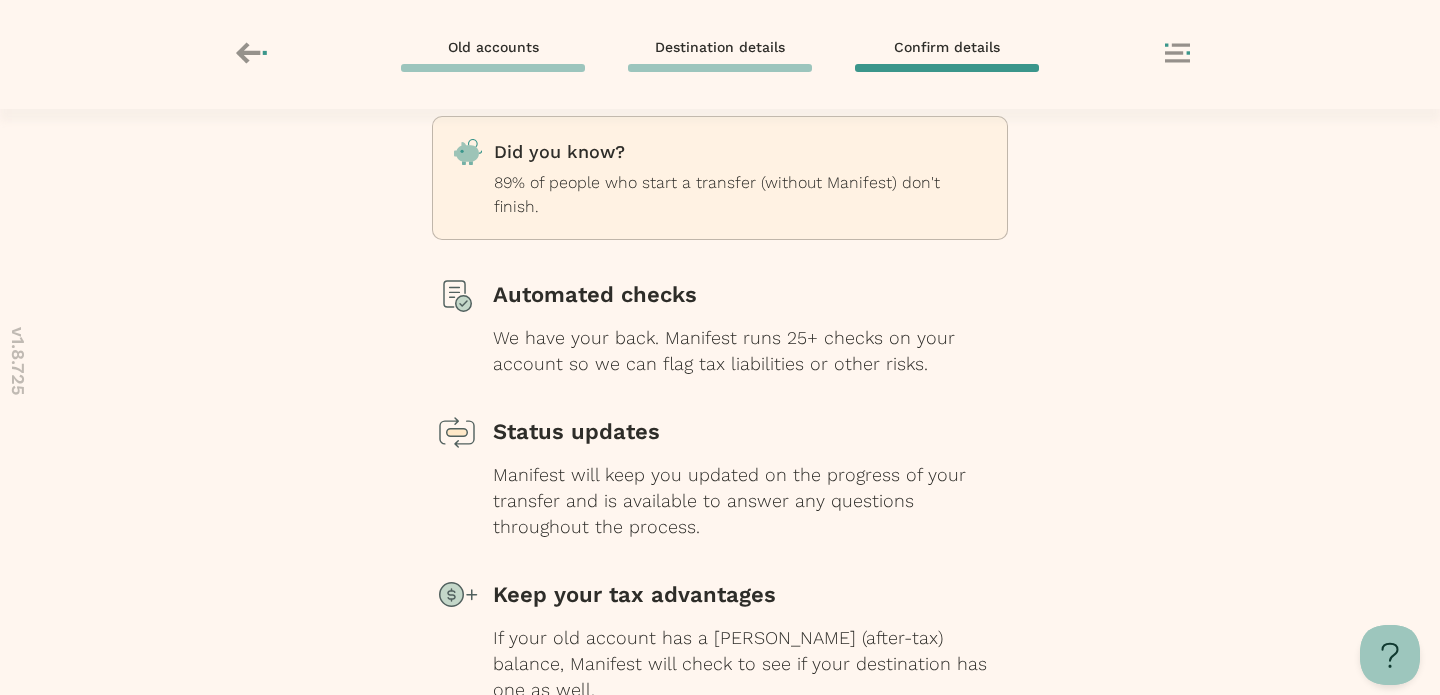 scroll, scrollTop: 228, scrollLeft: 0, axis: vertical 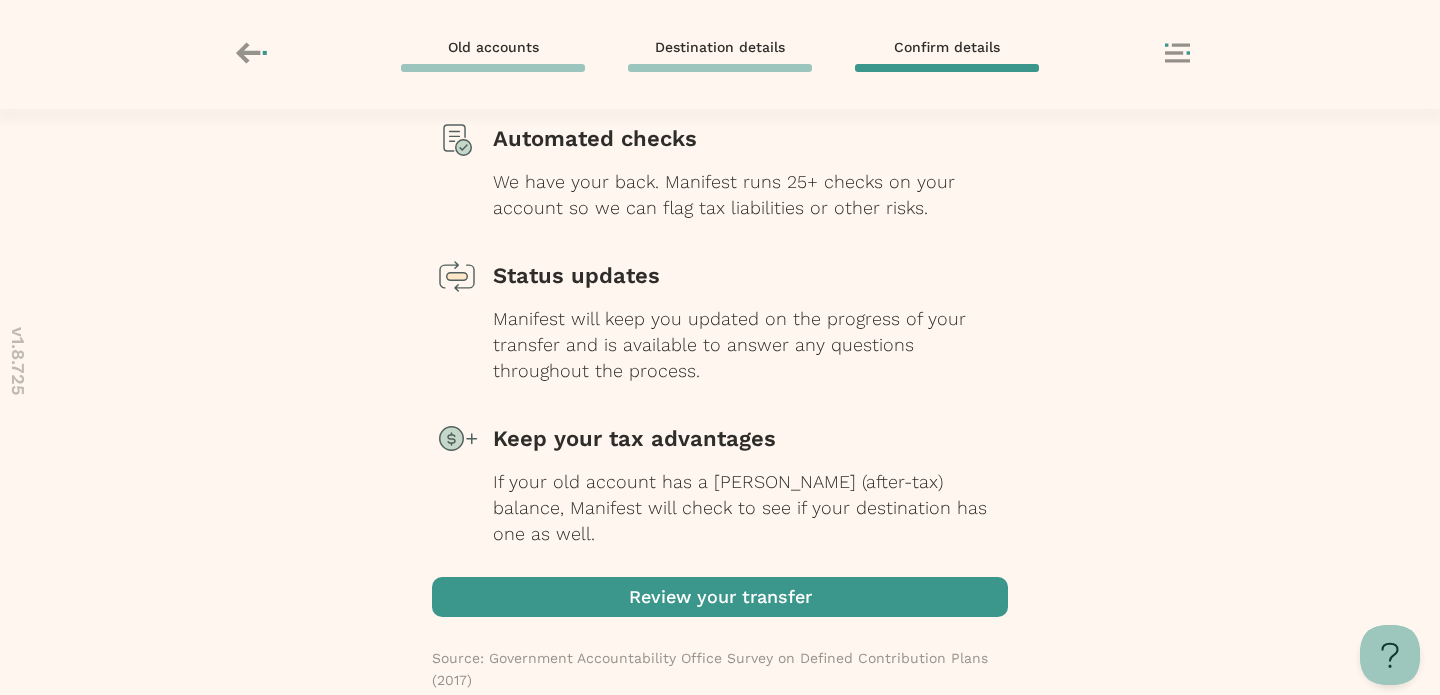 click at bounding box center [720, 597] 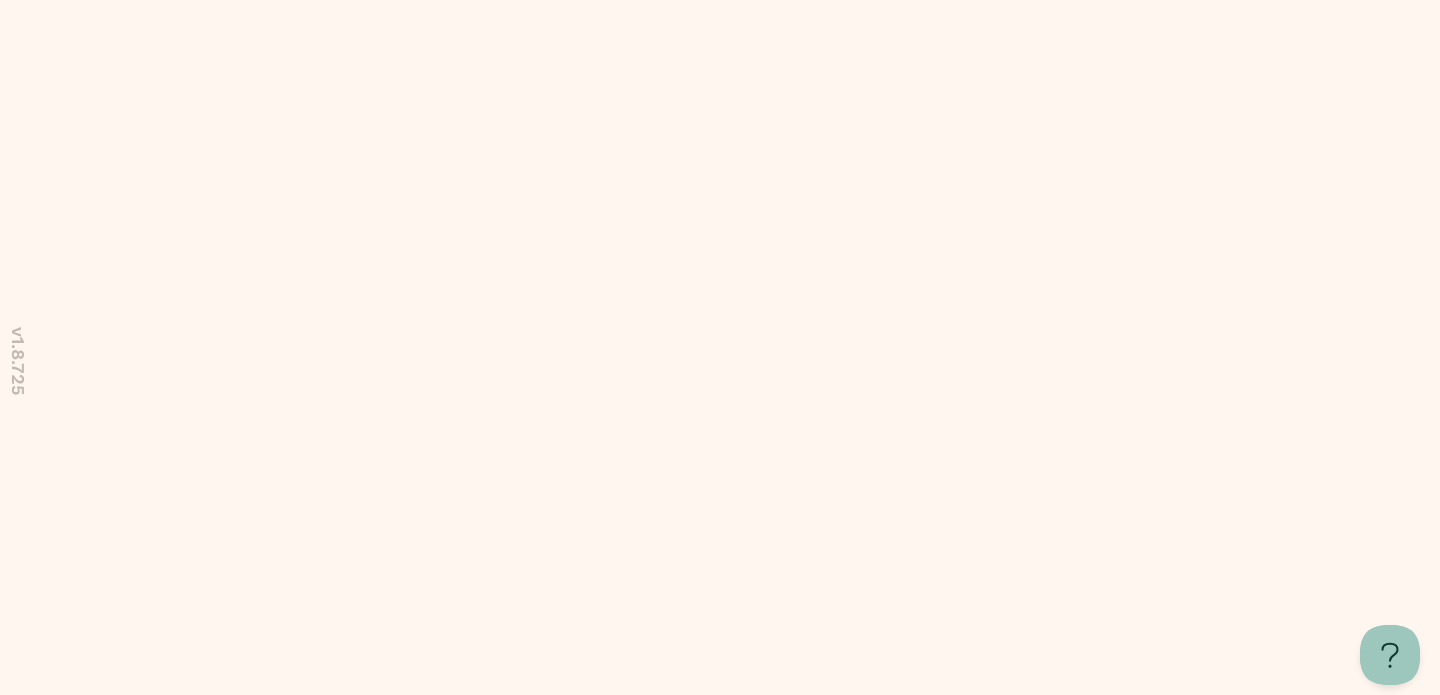 scroll, scrollTop: 0, scrollLeft: 0, axis: both 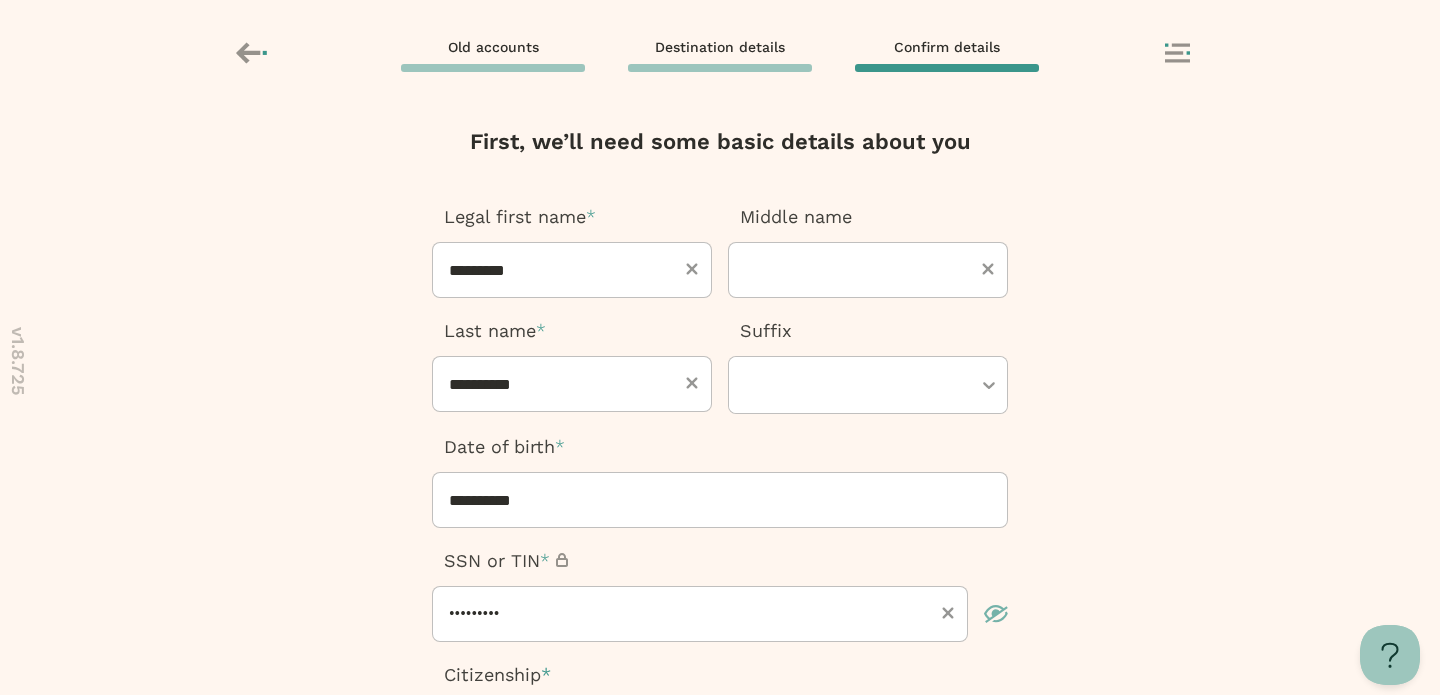 click 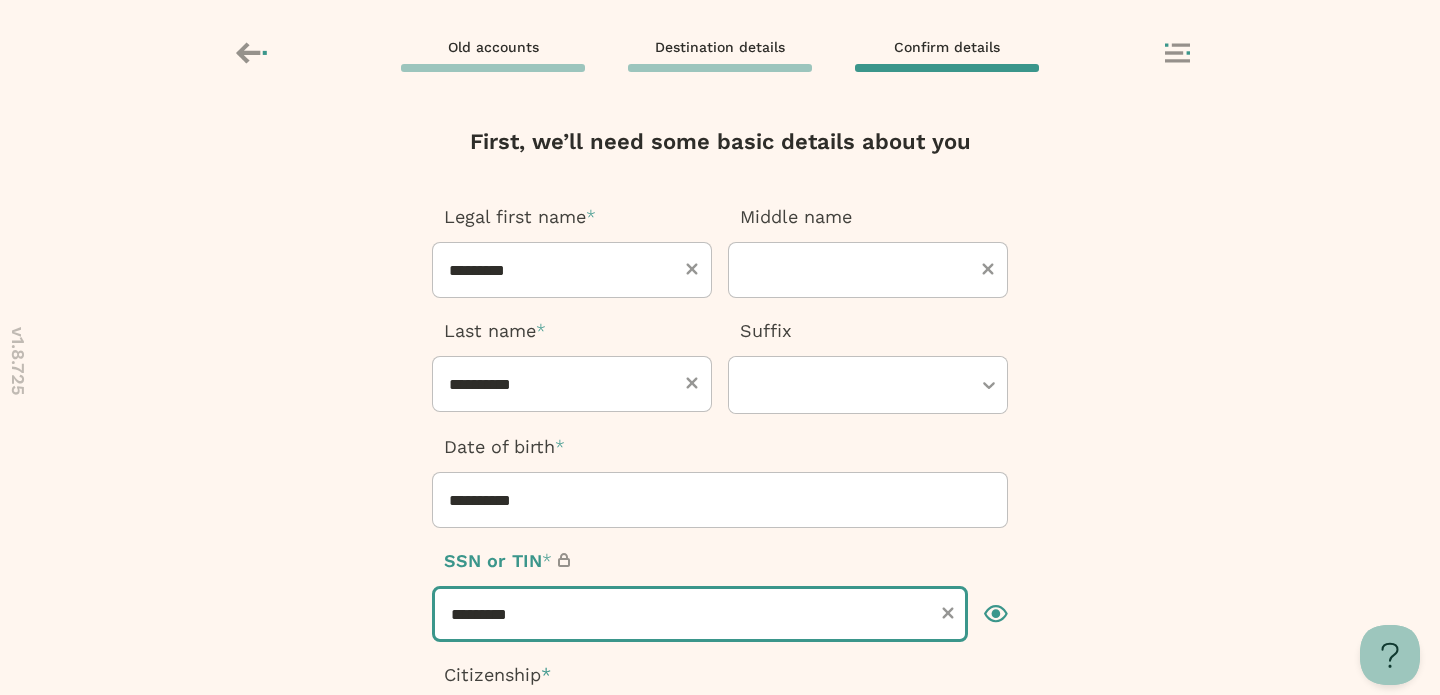 click on "*********" at bounding box center (700, 614) 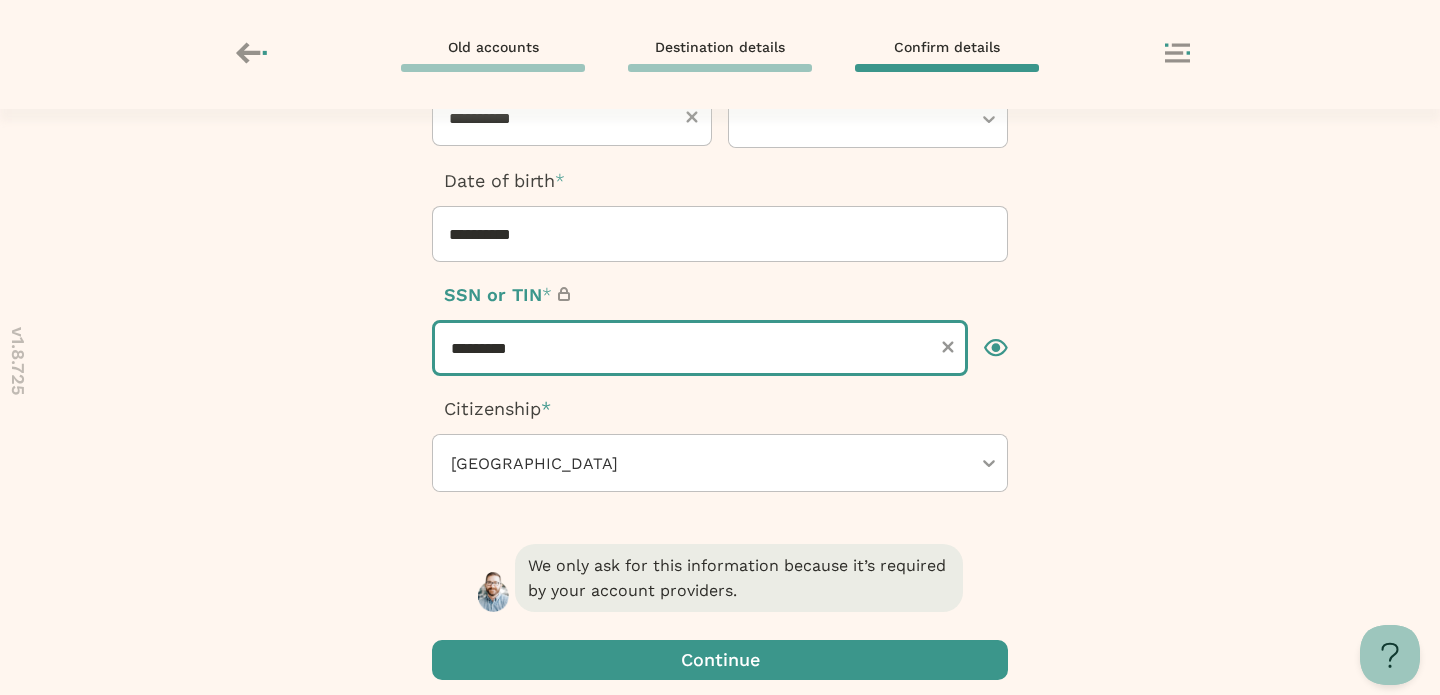 scroll, scrollTop: 293, scrollLeft: 0, axis: vertical 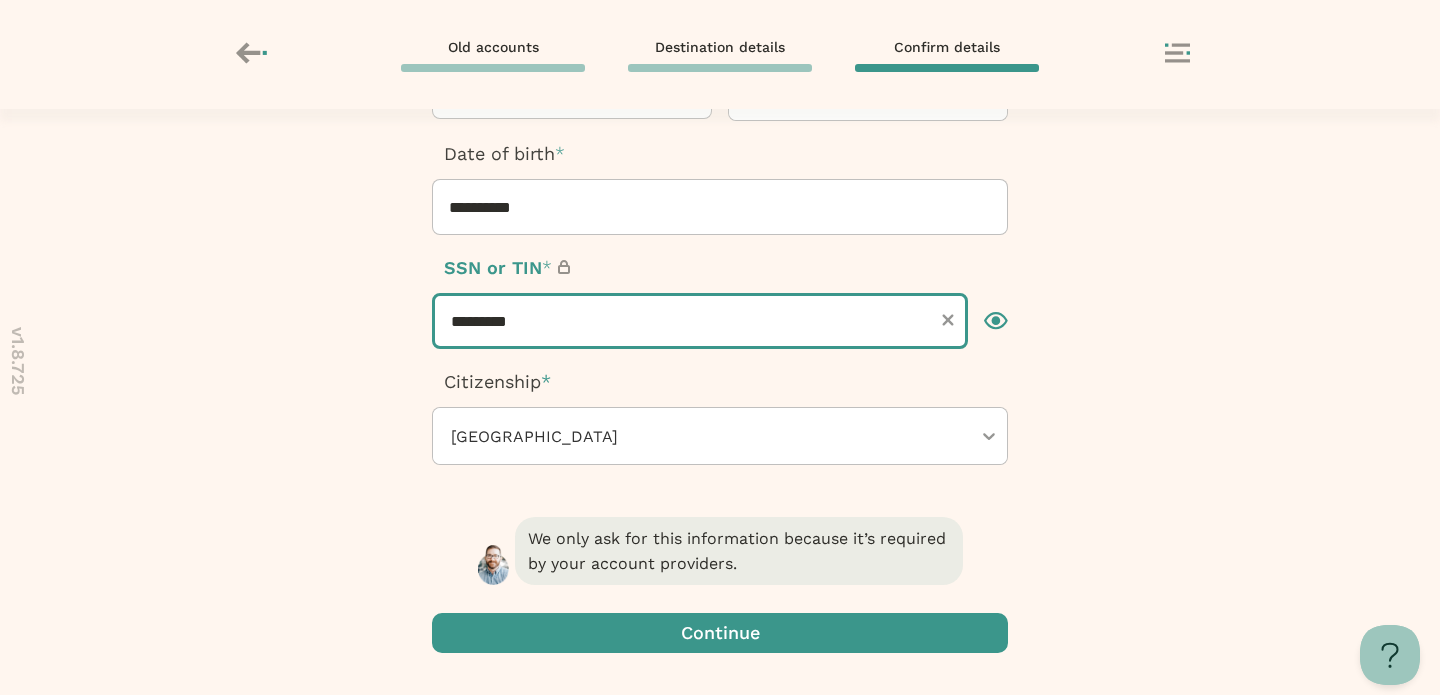 type on "*********" 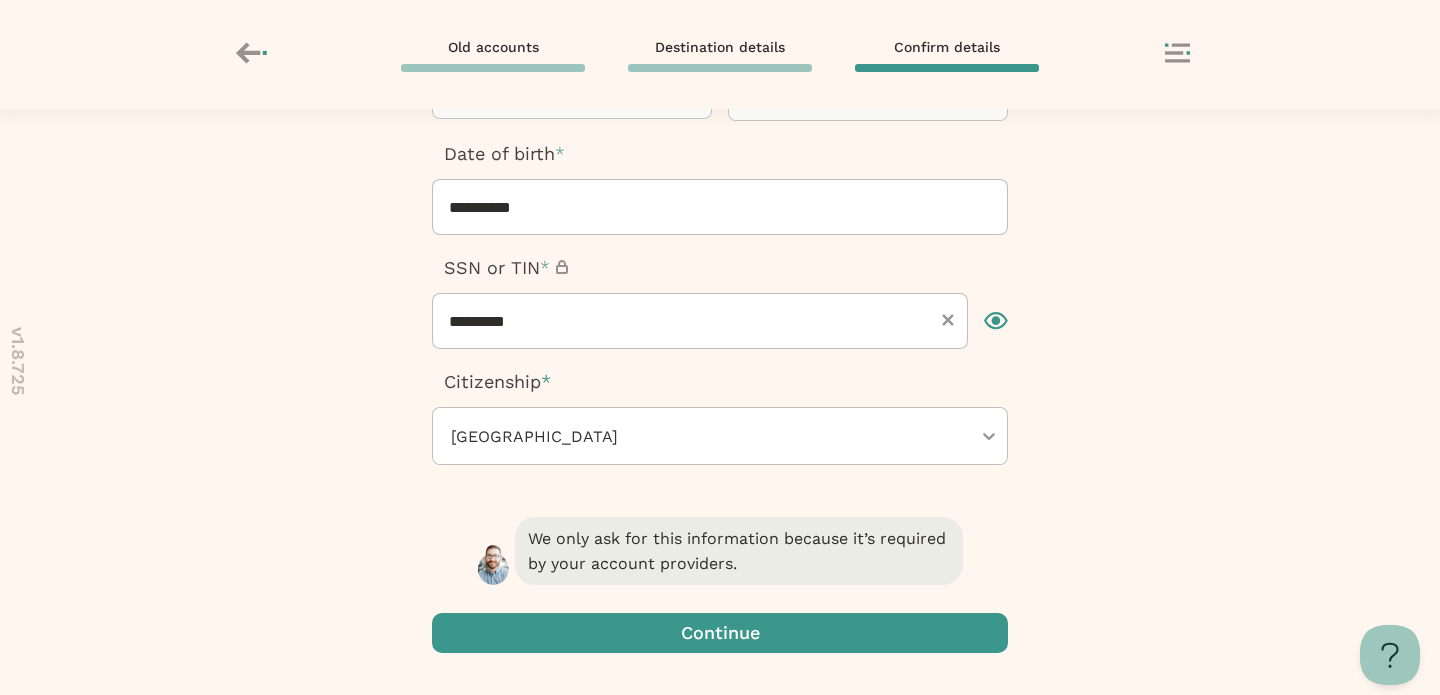 click at bounding box center [720, 633] 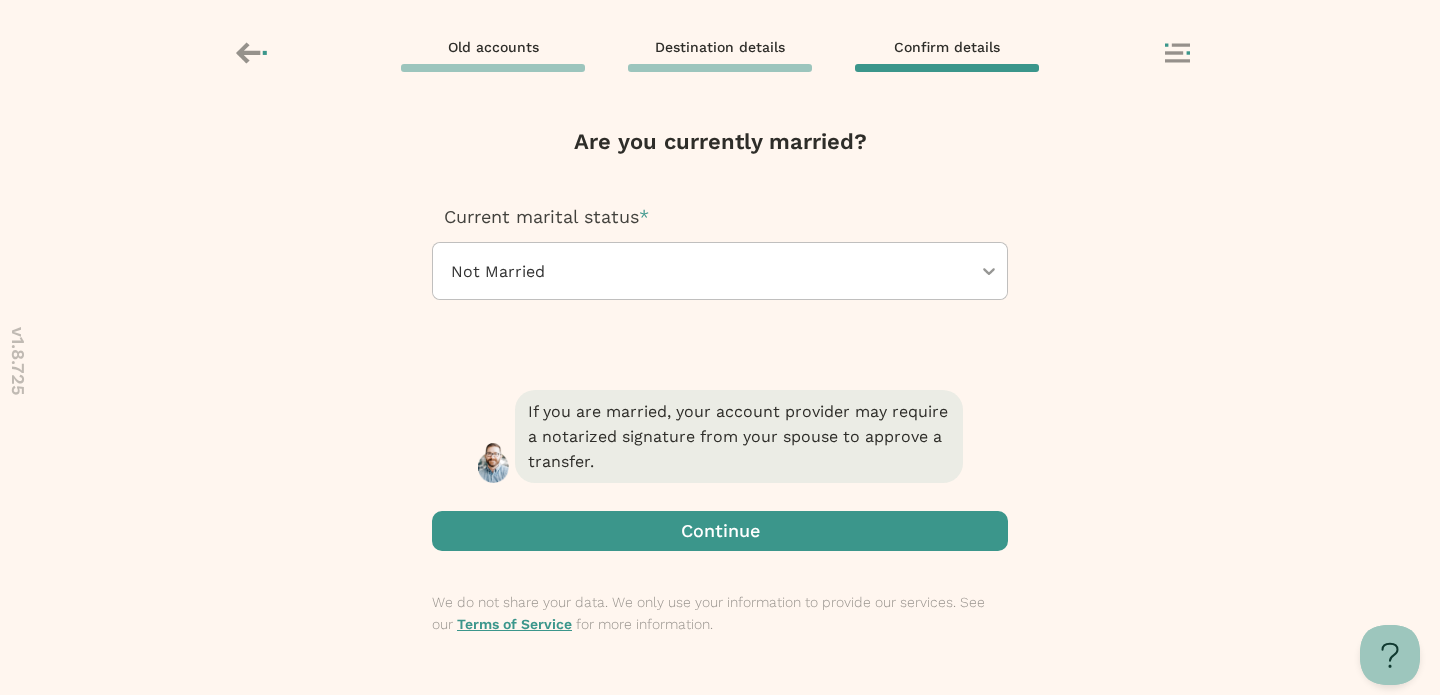click at bounding box center (720, 531) 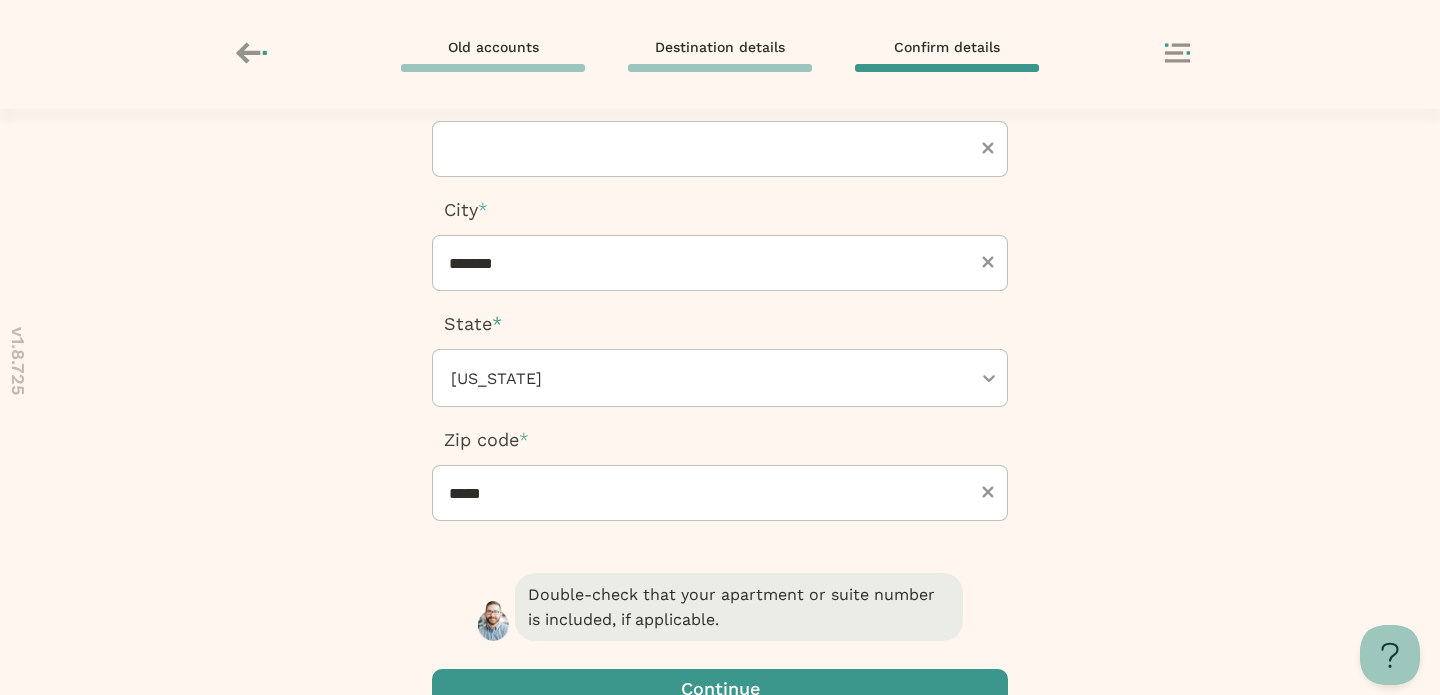 scroll, scrollTop: 310, scrollLeft: 0, axis: vertical 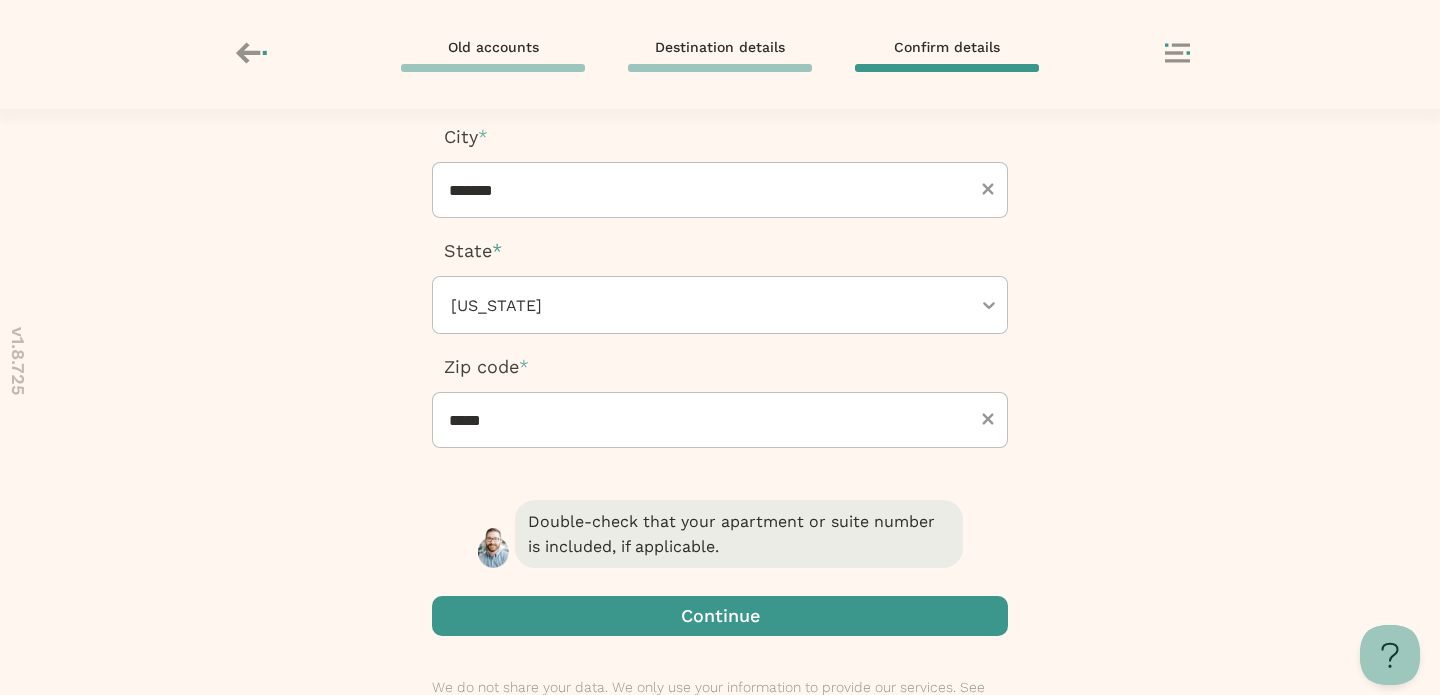 click at bounding box center [720, 616] 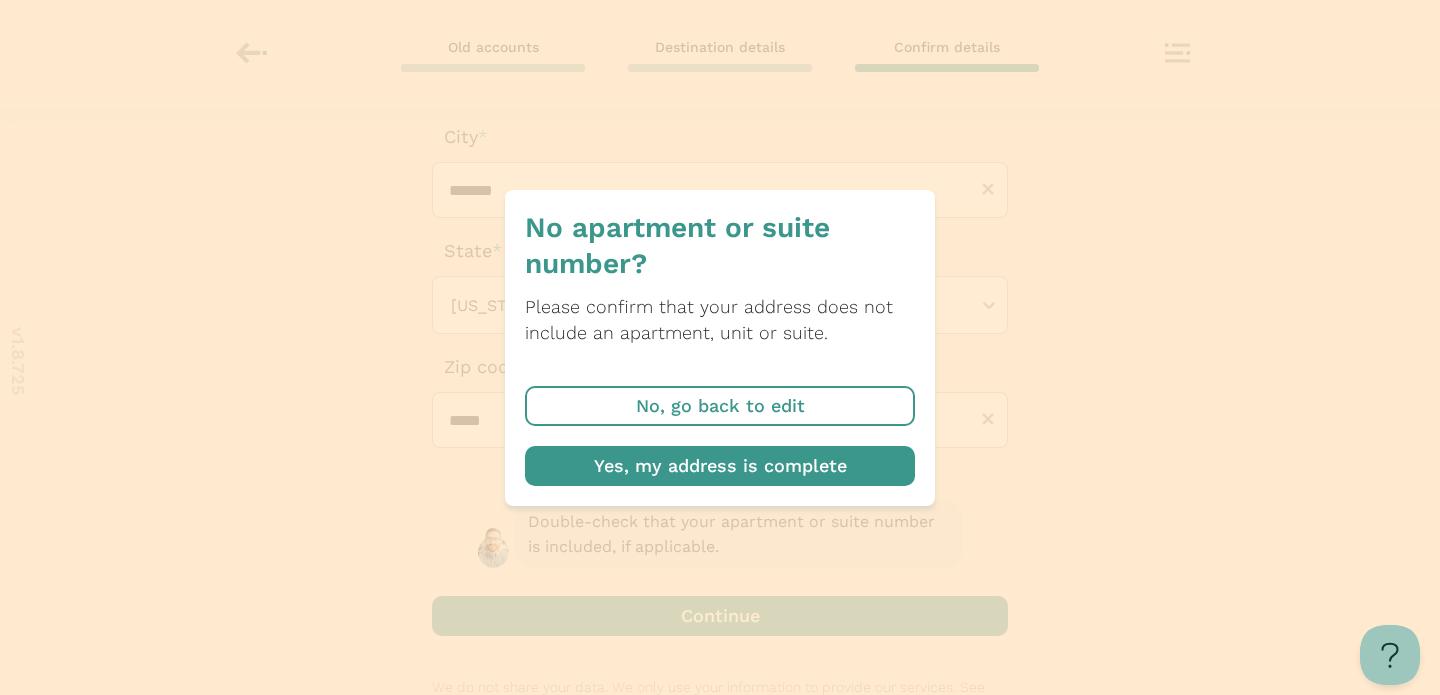 click at bounding box center [720, 466] 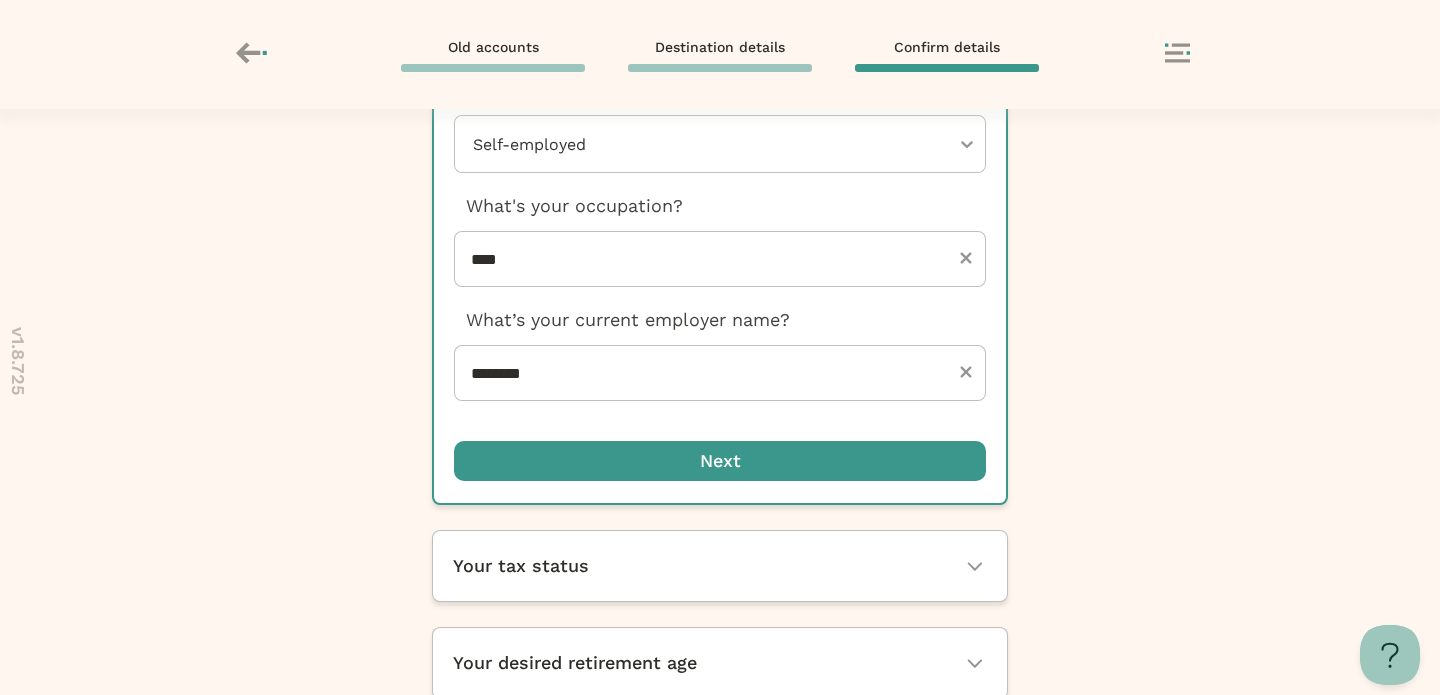 scroll, scrollTop: 309, scrollLeft: 0, axis: vertical 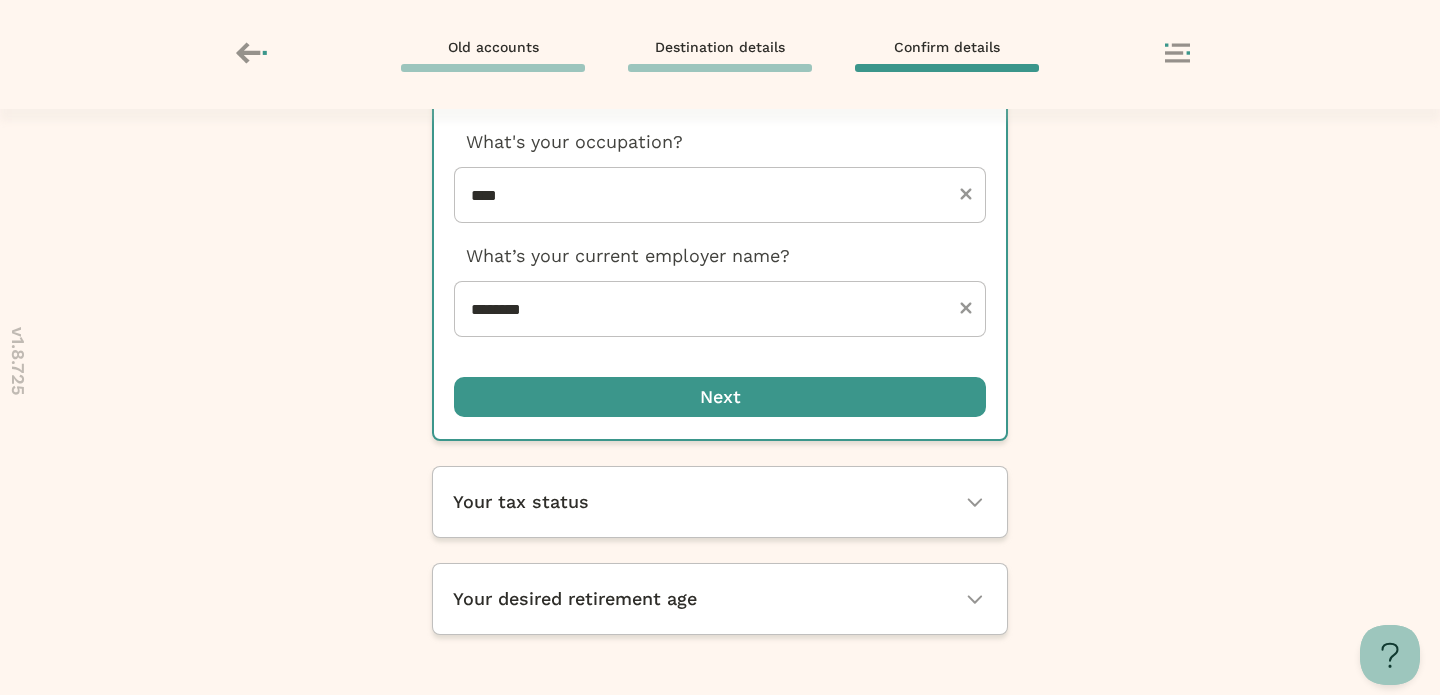 click at bounding box center [720, 397] 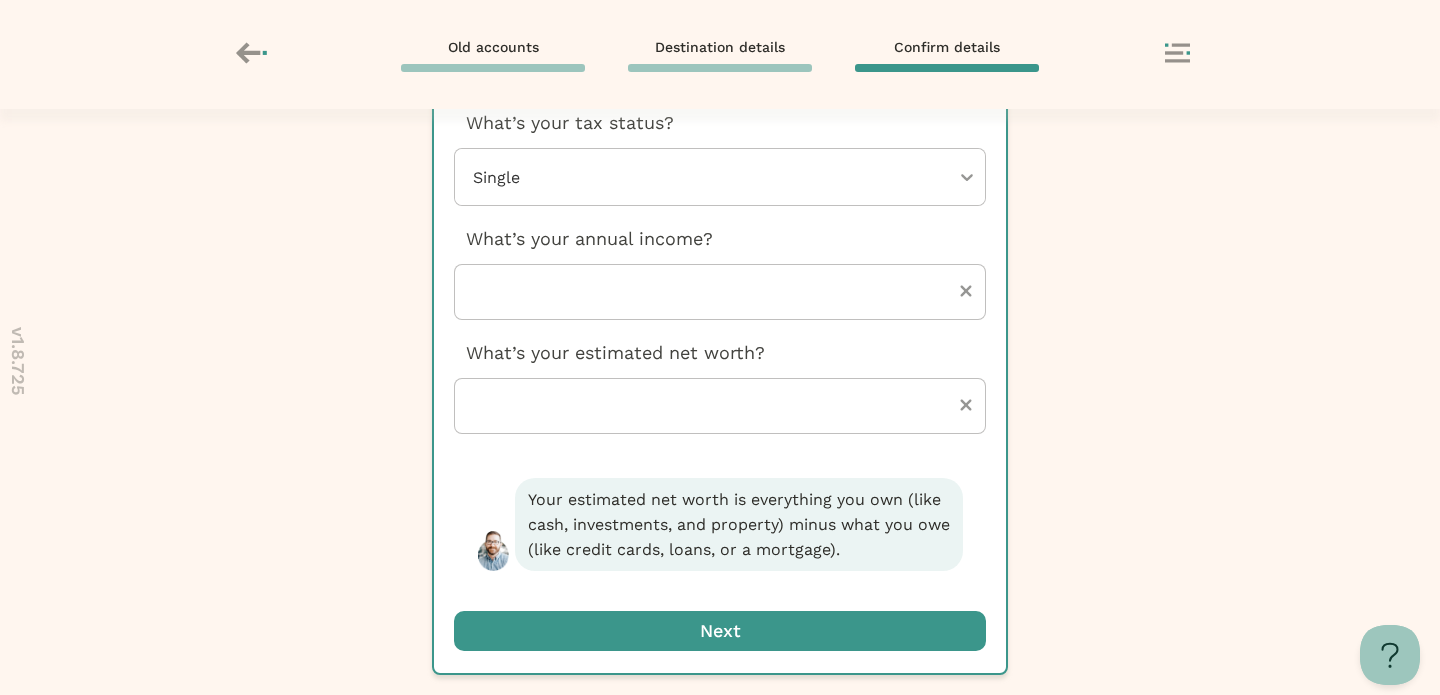click at bounding box center (720, 631) 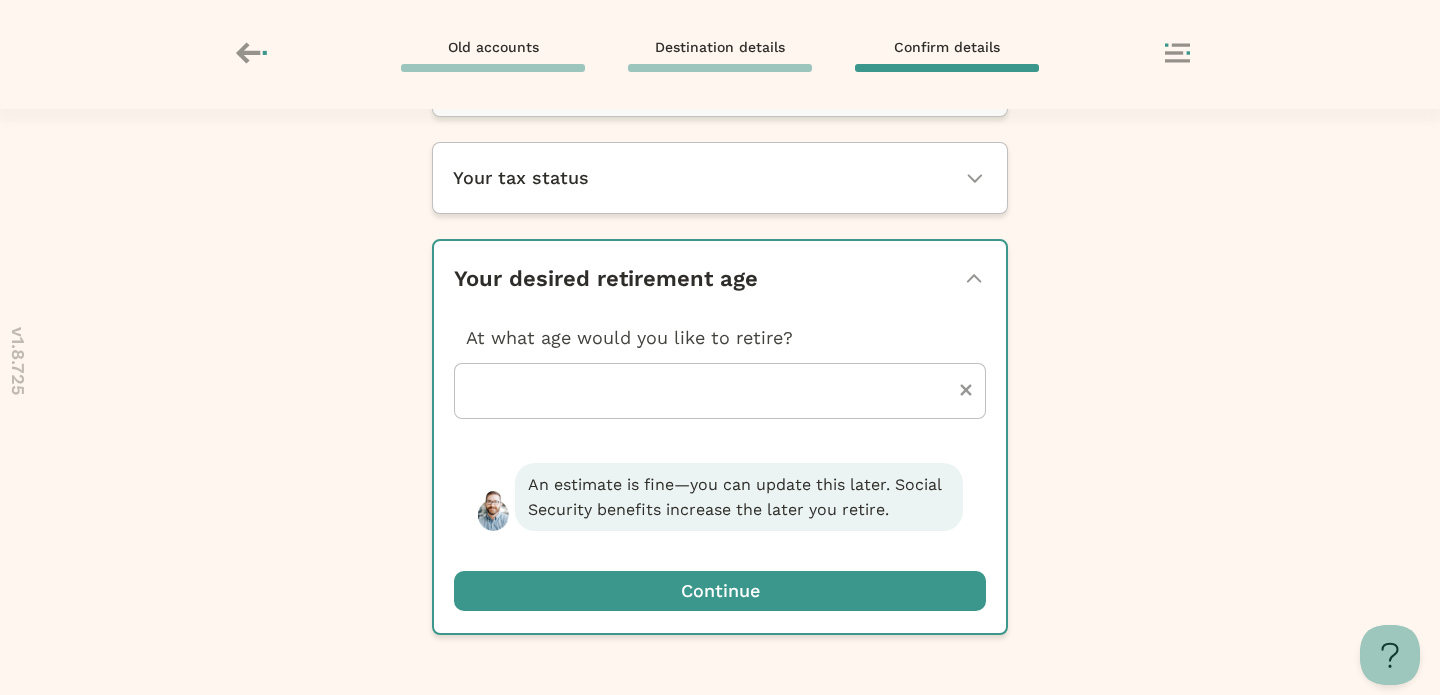 click at bounding box center (720, 591) 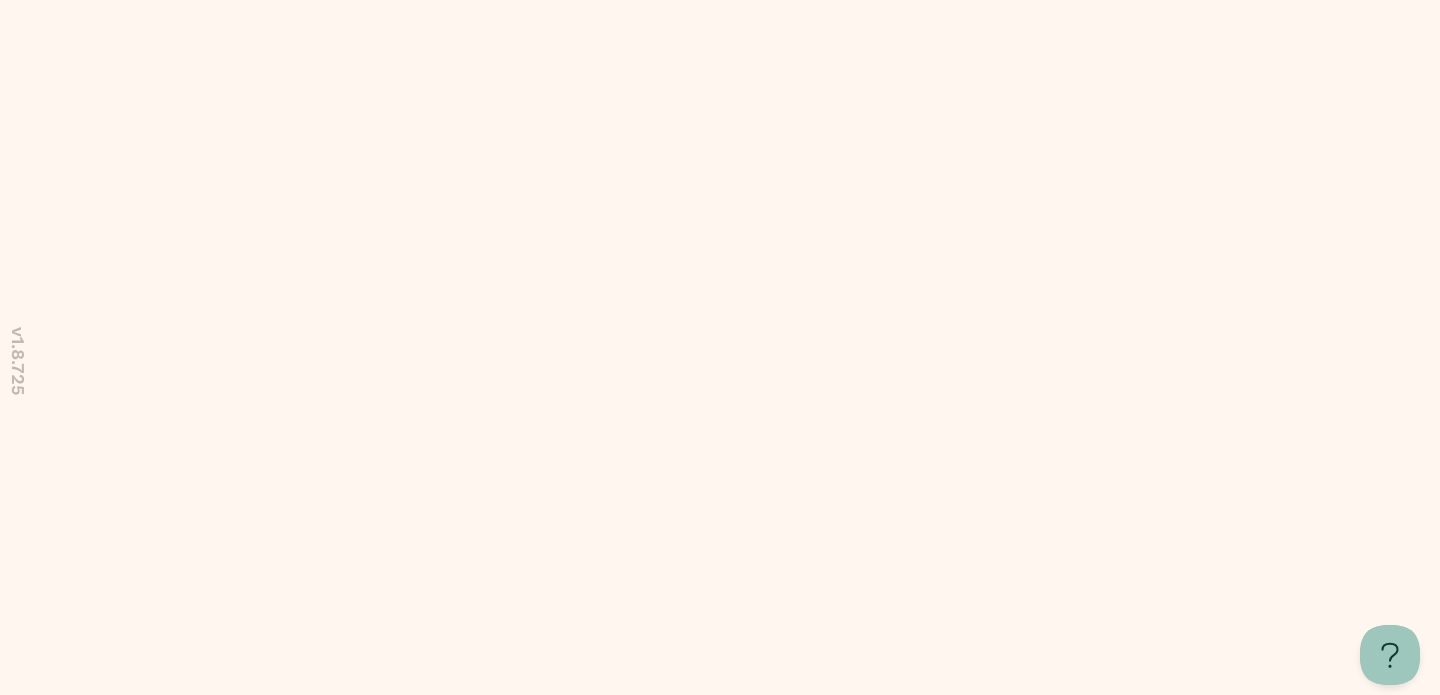 scroll, scrollTop: 0, scrollLeft: 0, axis: both 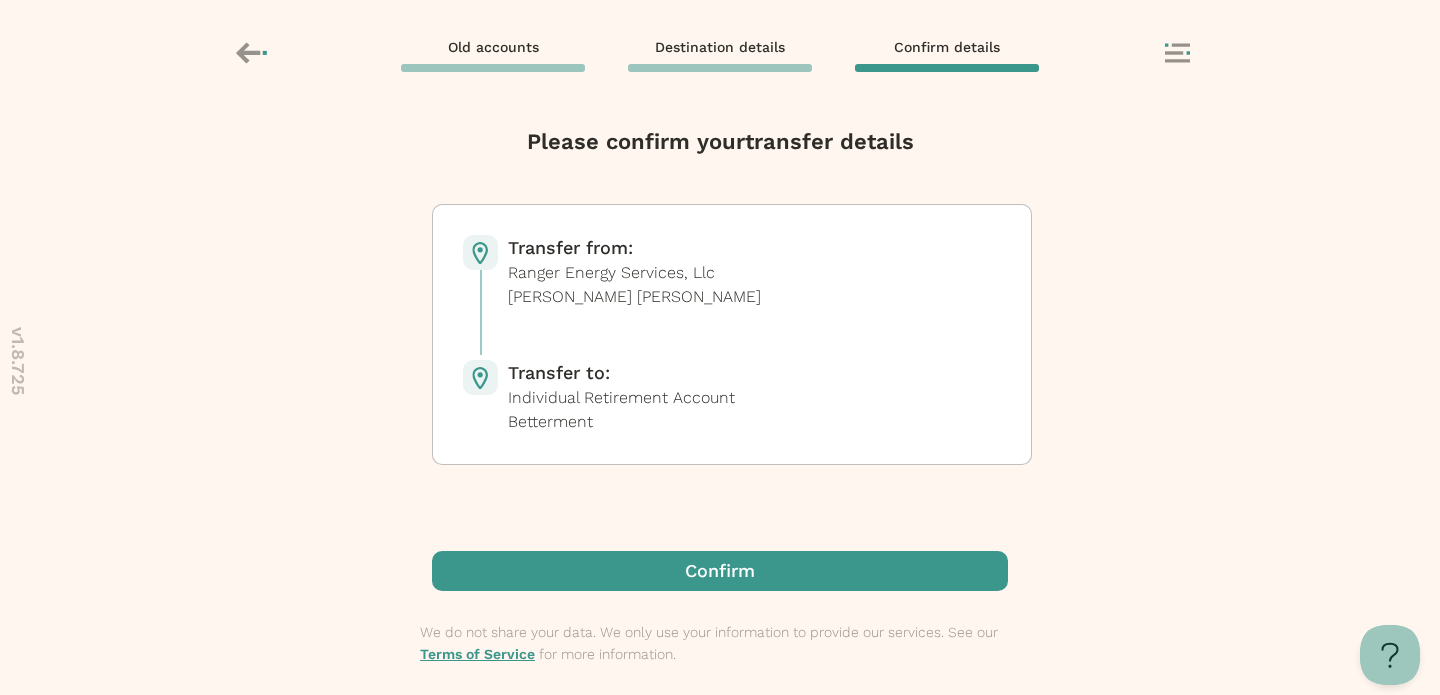 click at bounding box center [720, 571] 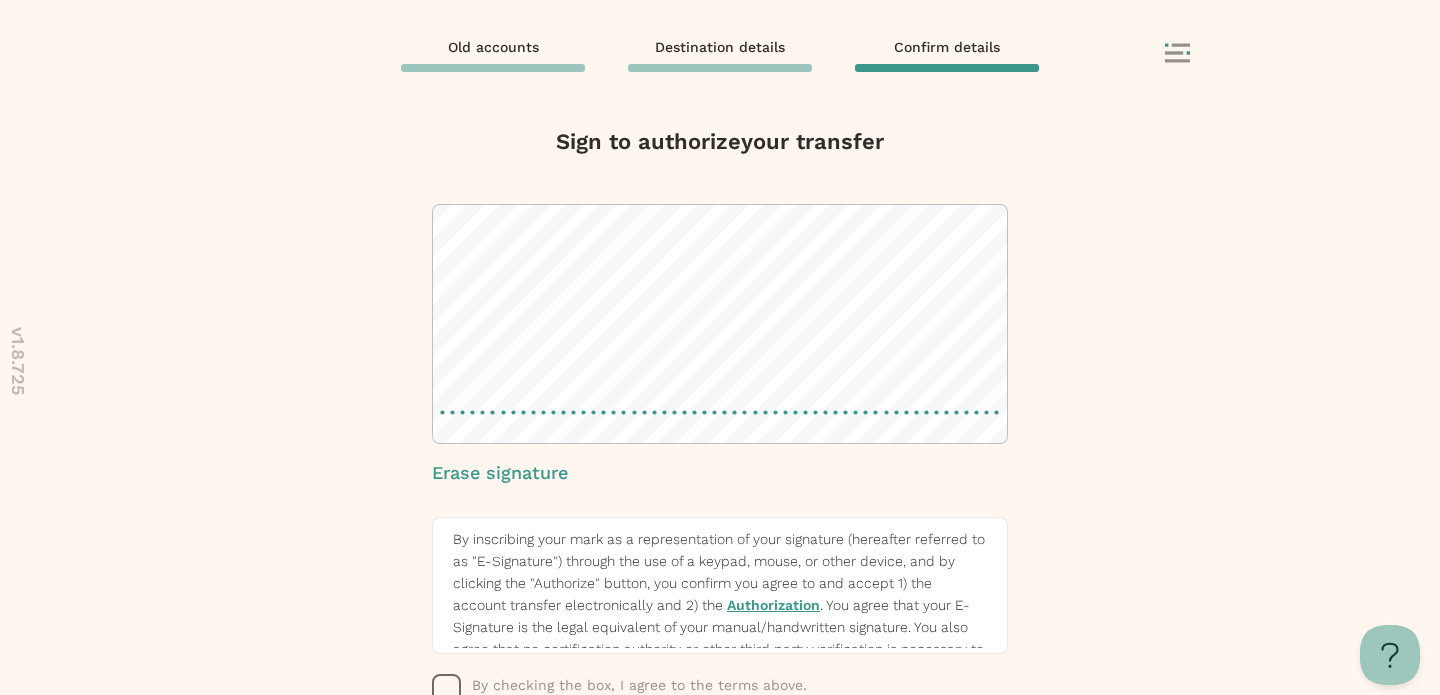 click at bounding box center [720, 324] 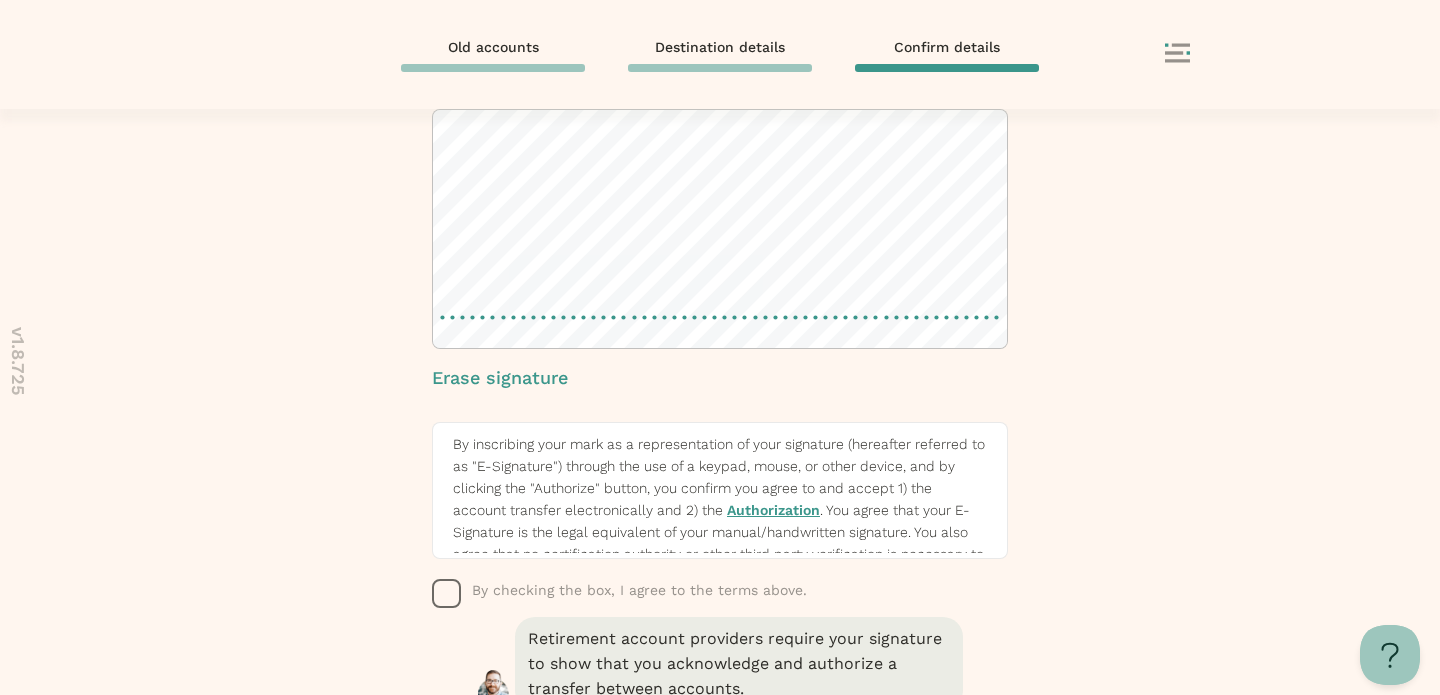 scroll, scrollTop: 208, scrollLeft: 0, axis: vertical 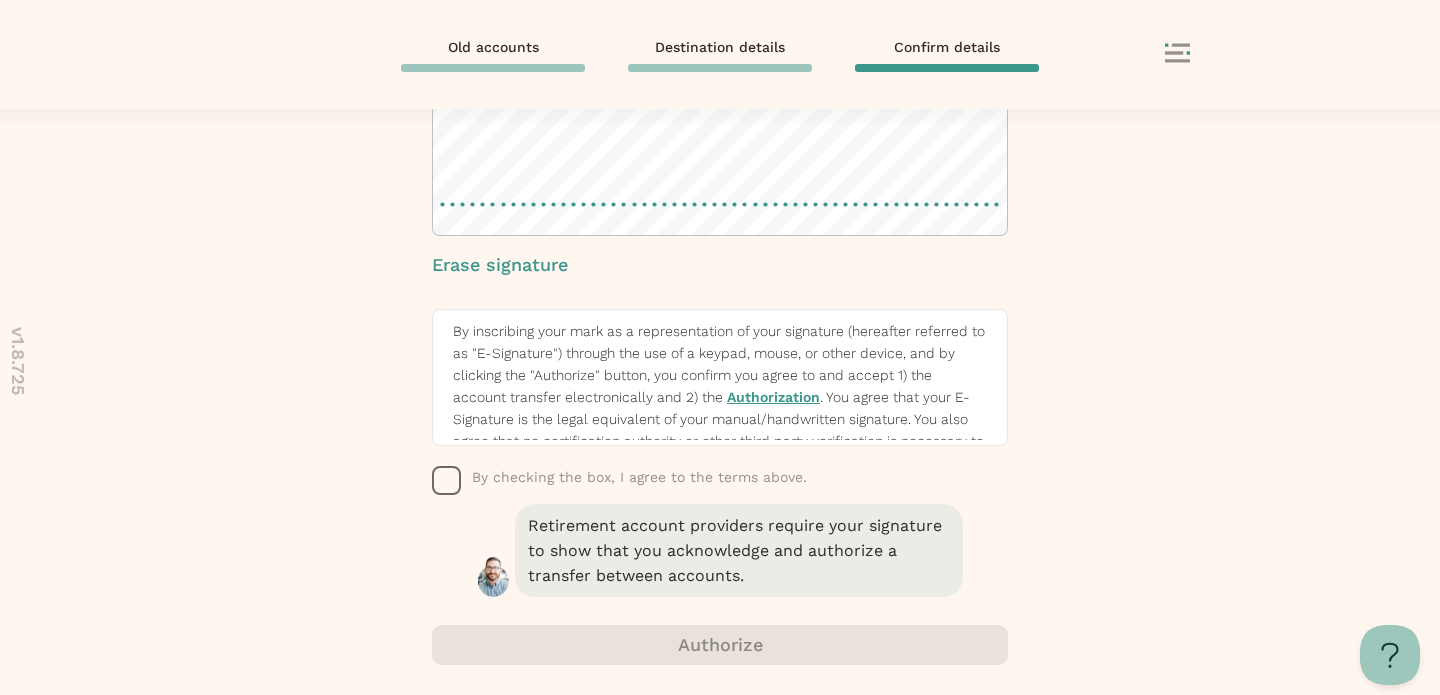 click 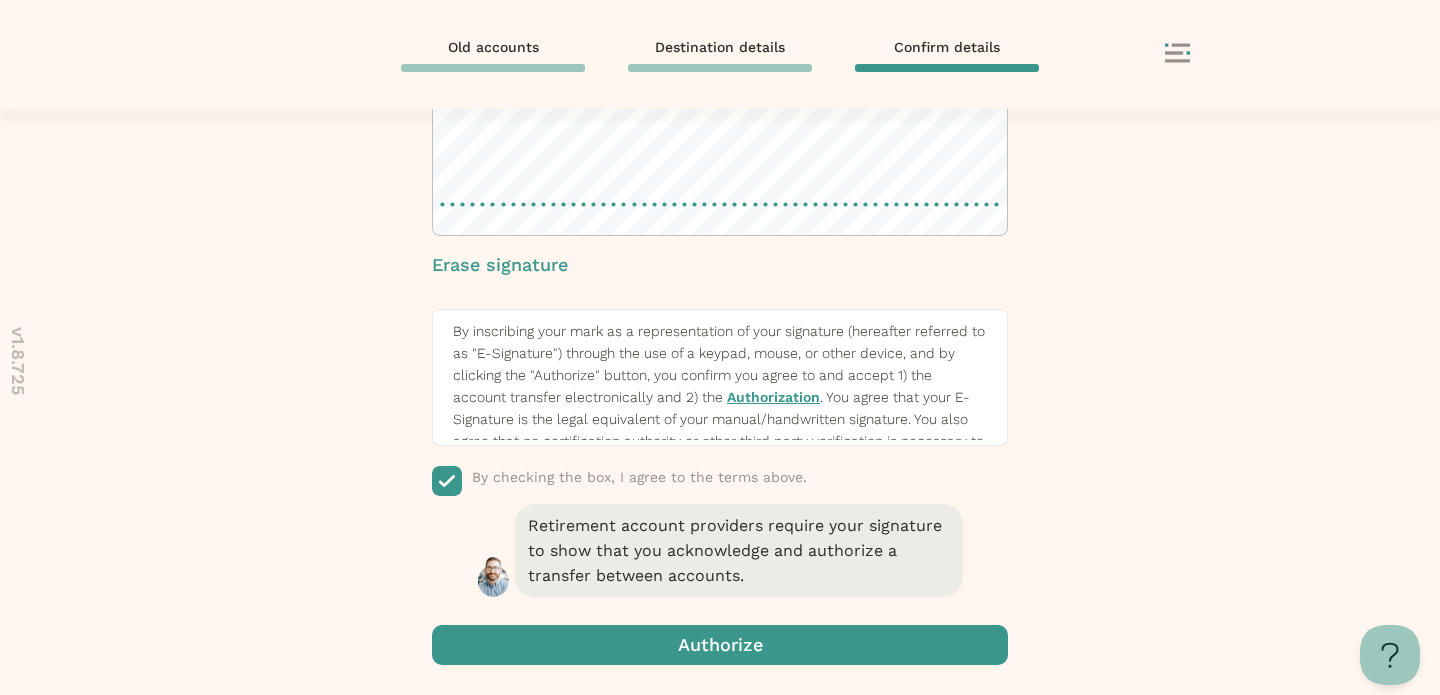 click at bounding box center (720, 645) 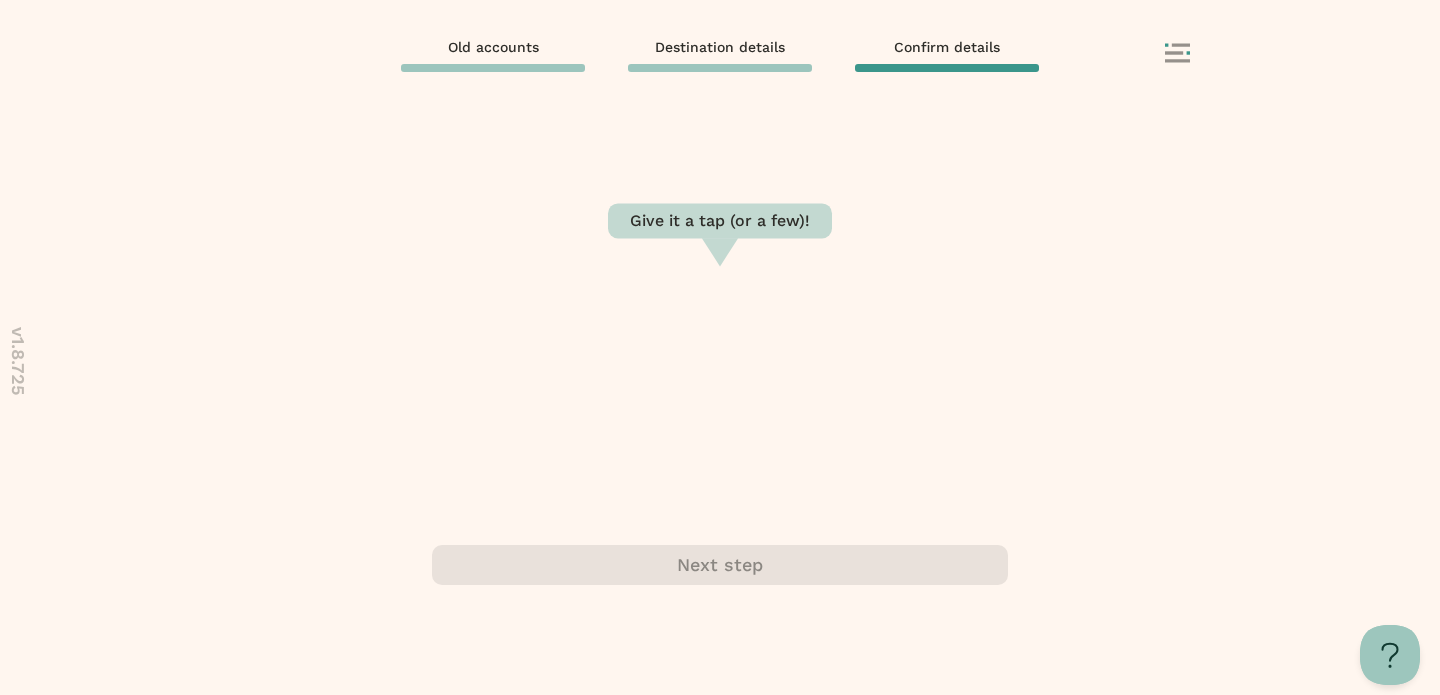 scroll, scrollTop: 0, scrollLeft: 0, axis: both 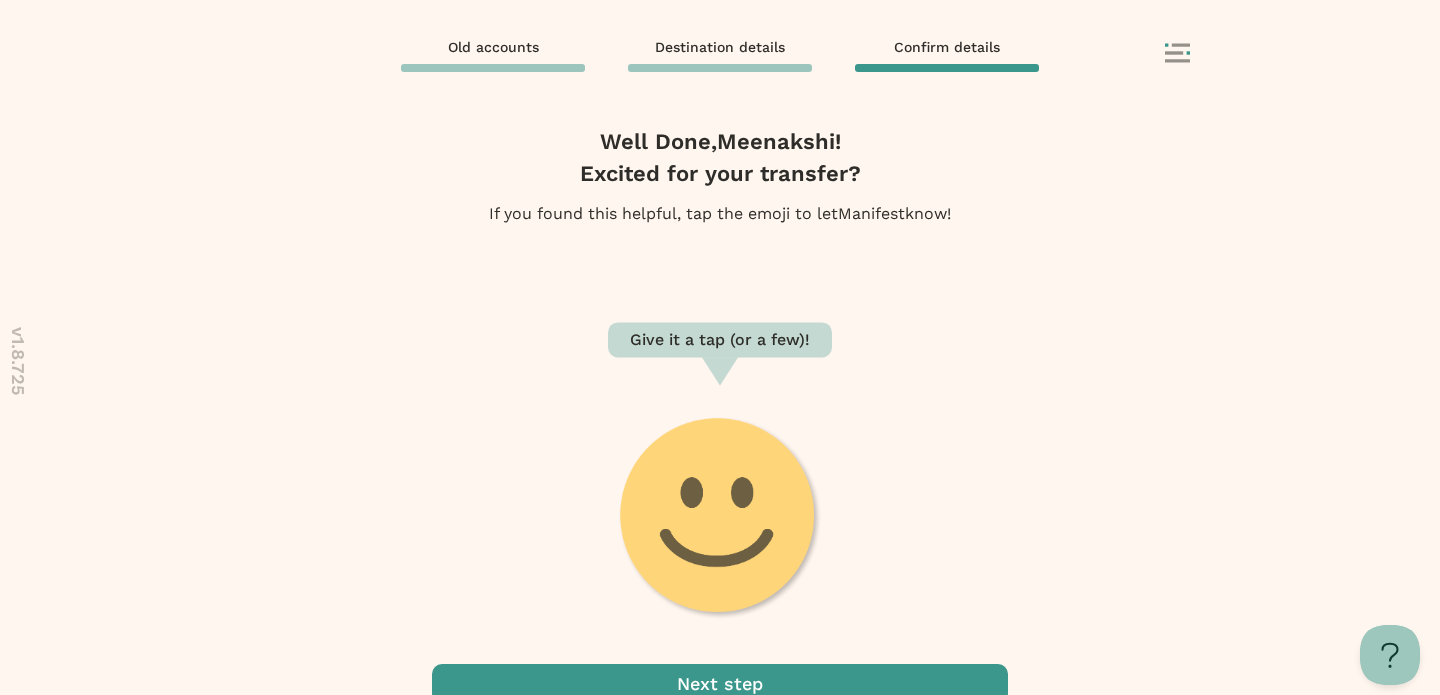 click at bounding box center (720, 684) 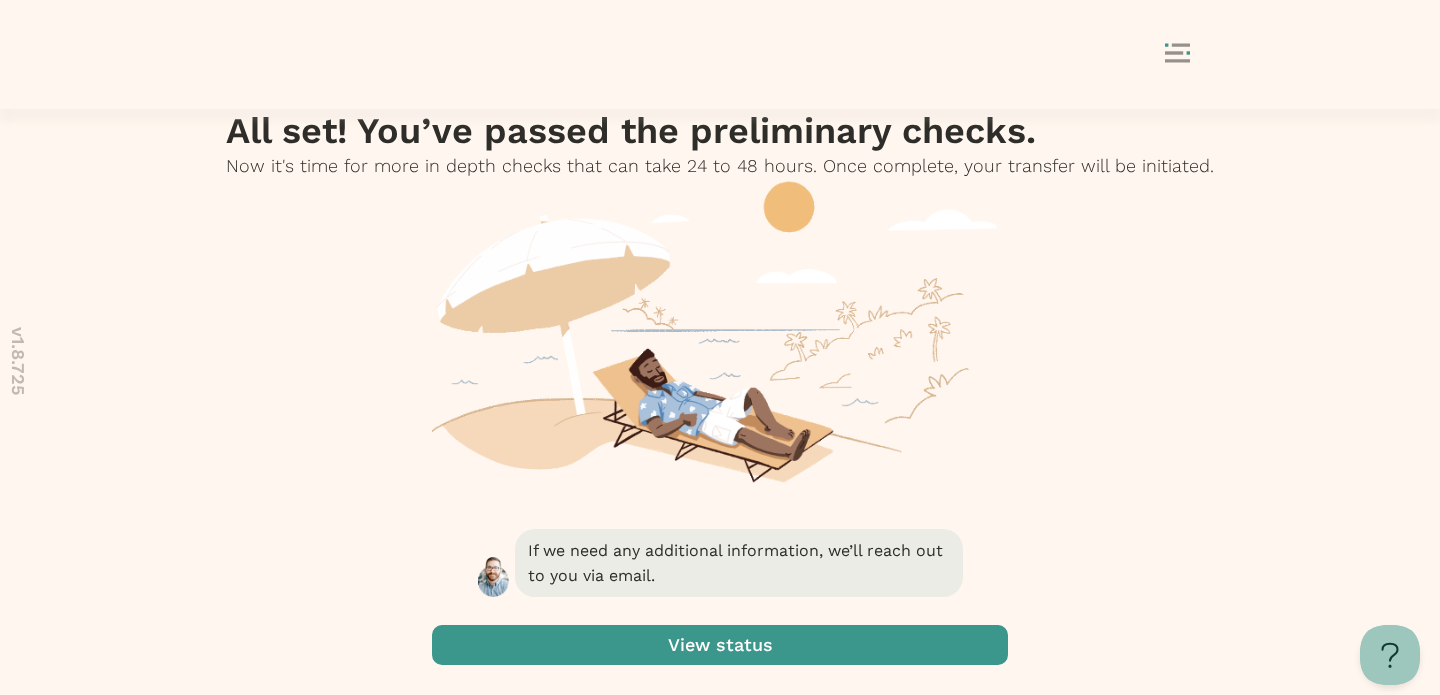 scroll, scrollTop: 47, scrollLeft: 0, axis: vertical 